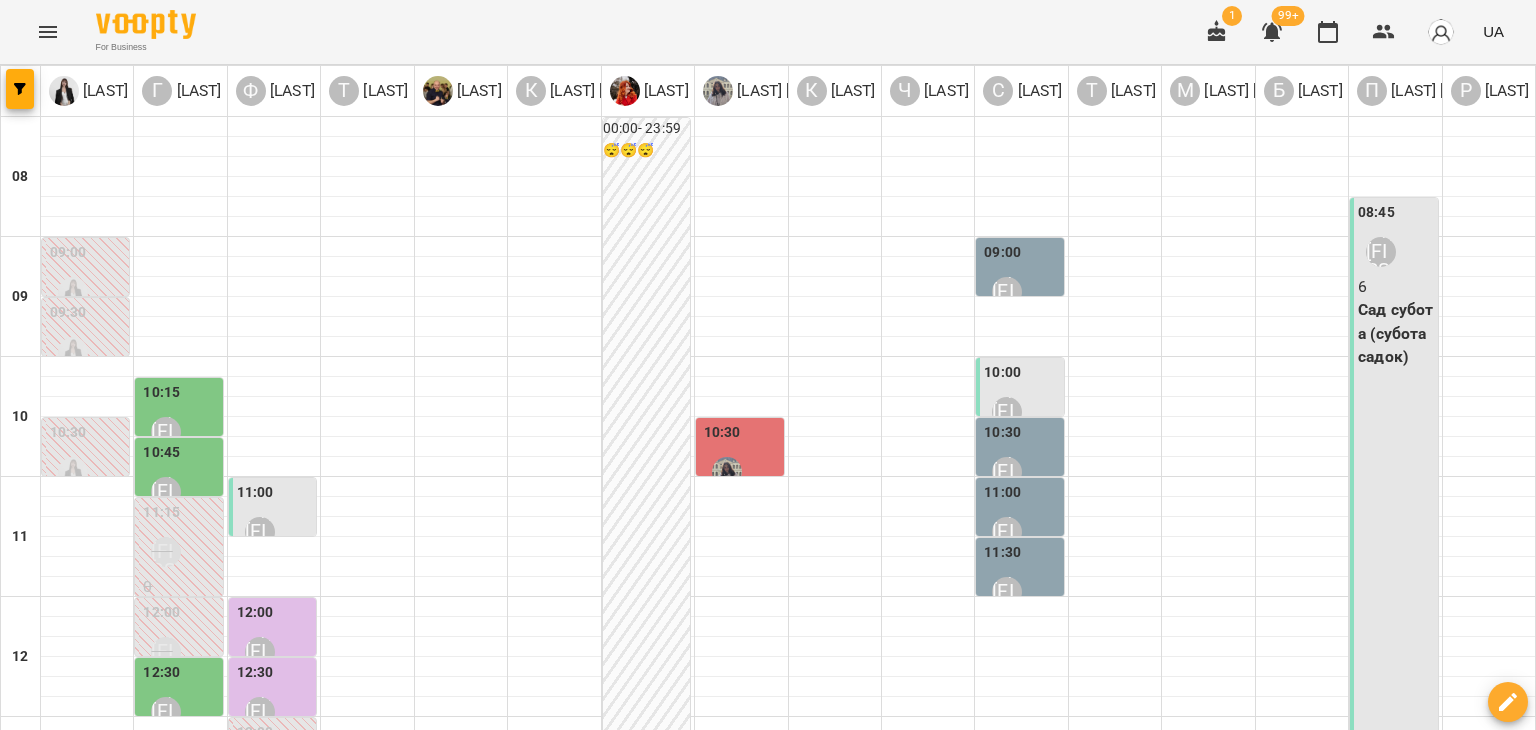 scroll, scrollTop: 0, scrollLeft: 0, axis: both 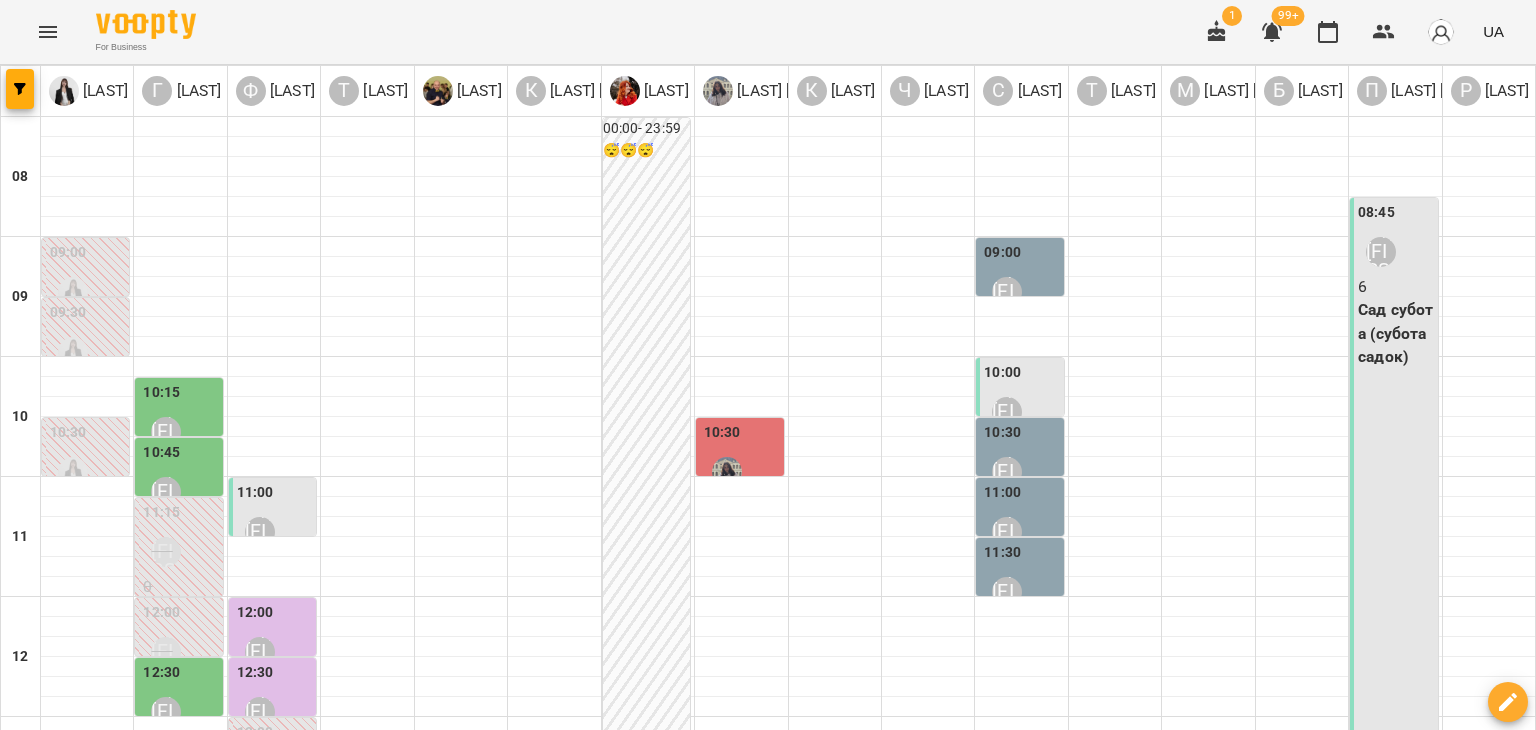 click at bounding box center [867, 1768] 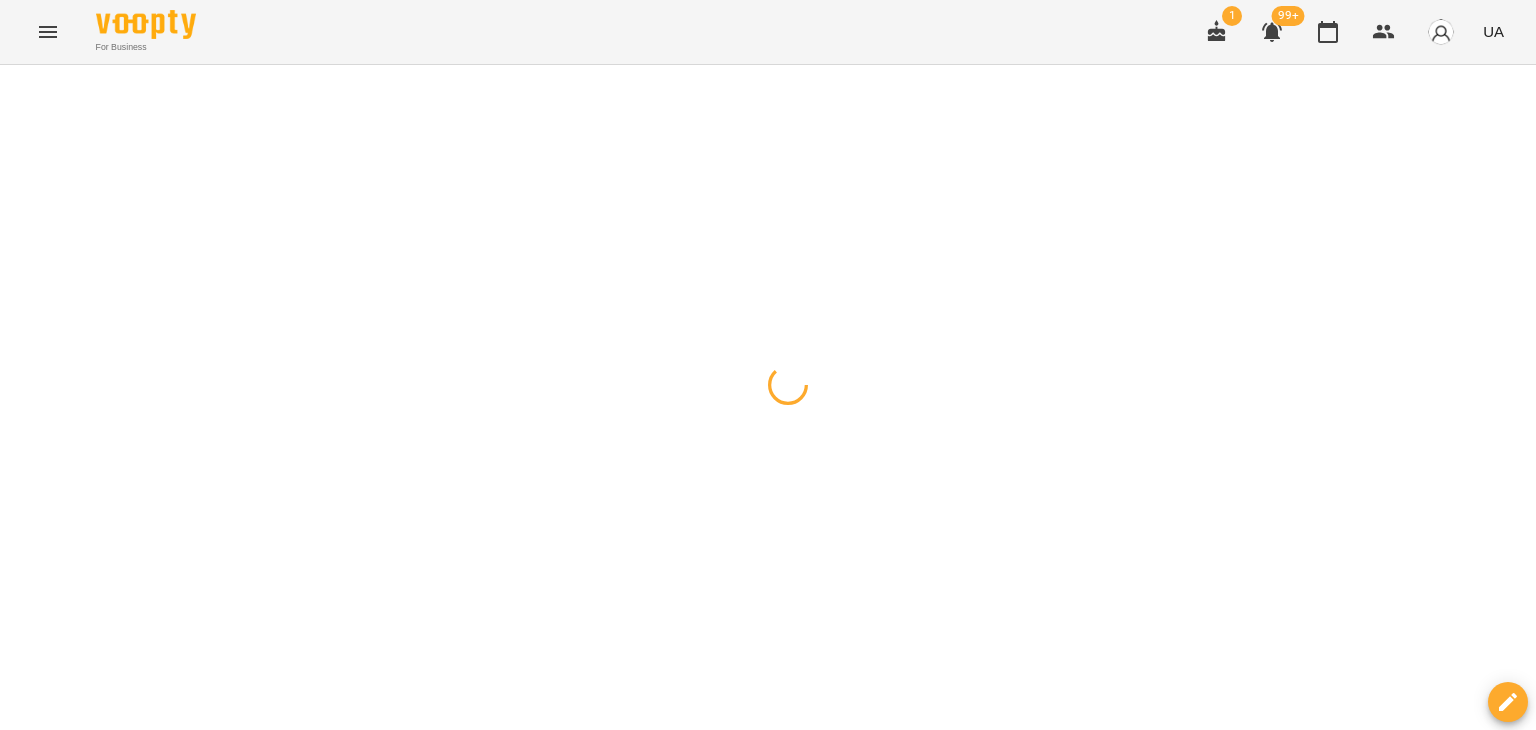 click at bounding box center (768, 65) 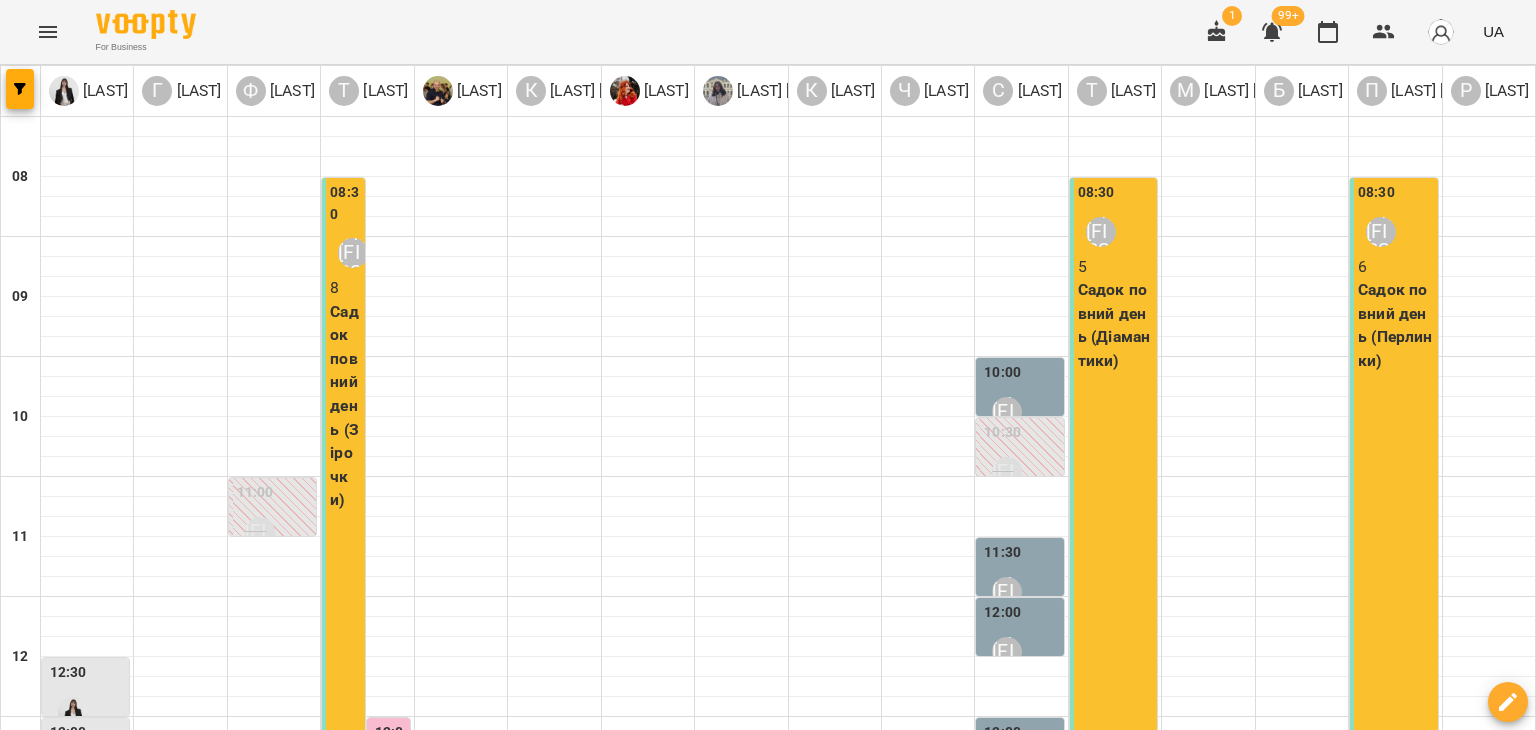 click 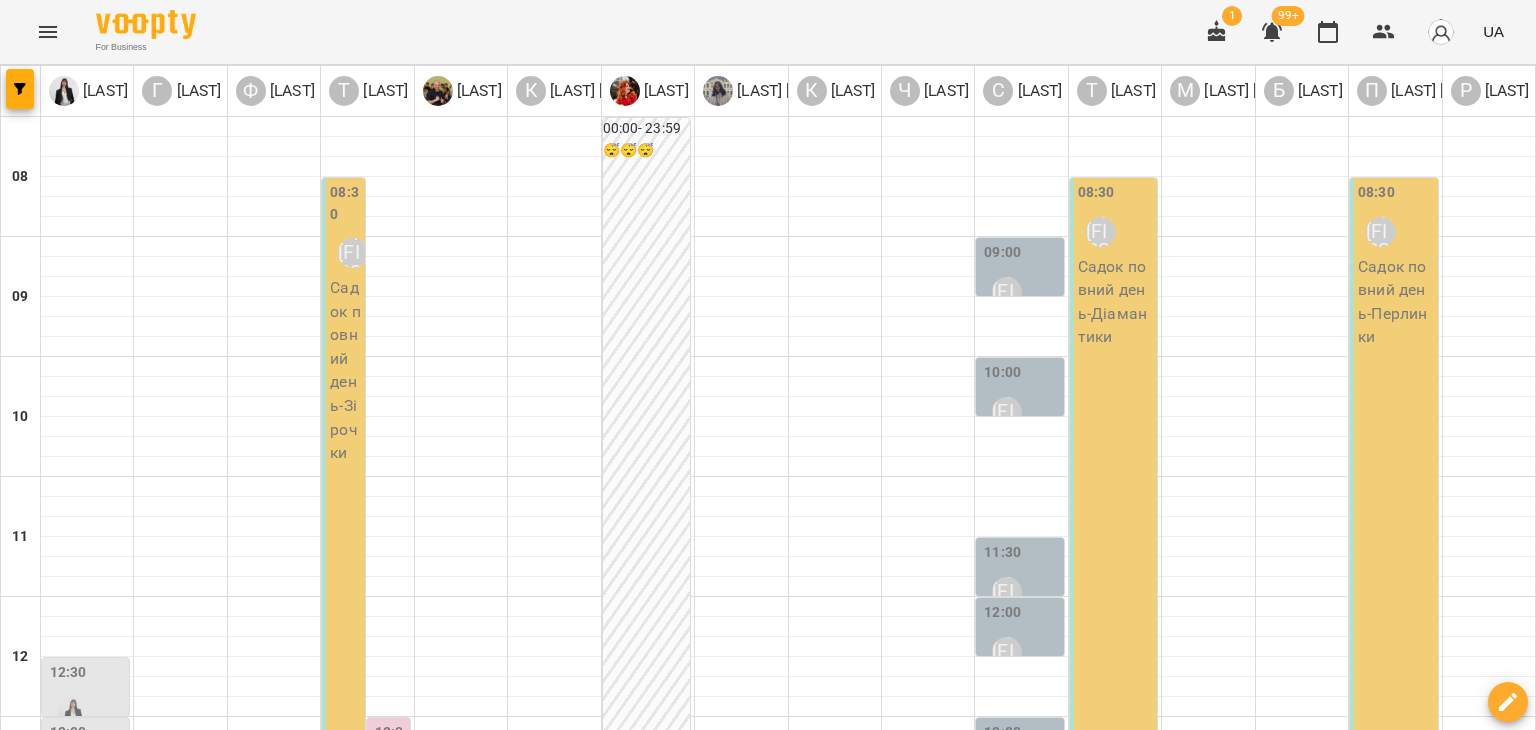 click at bounding box center (668, 1768) 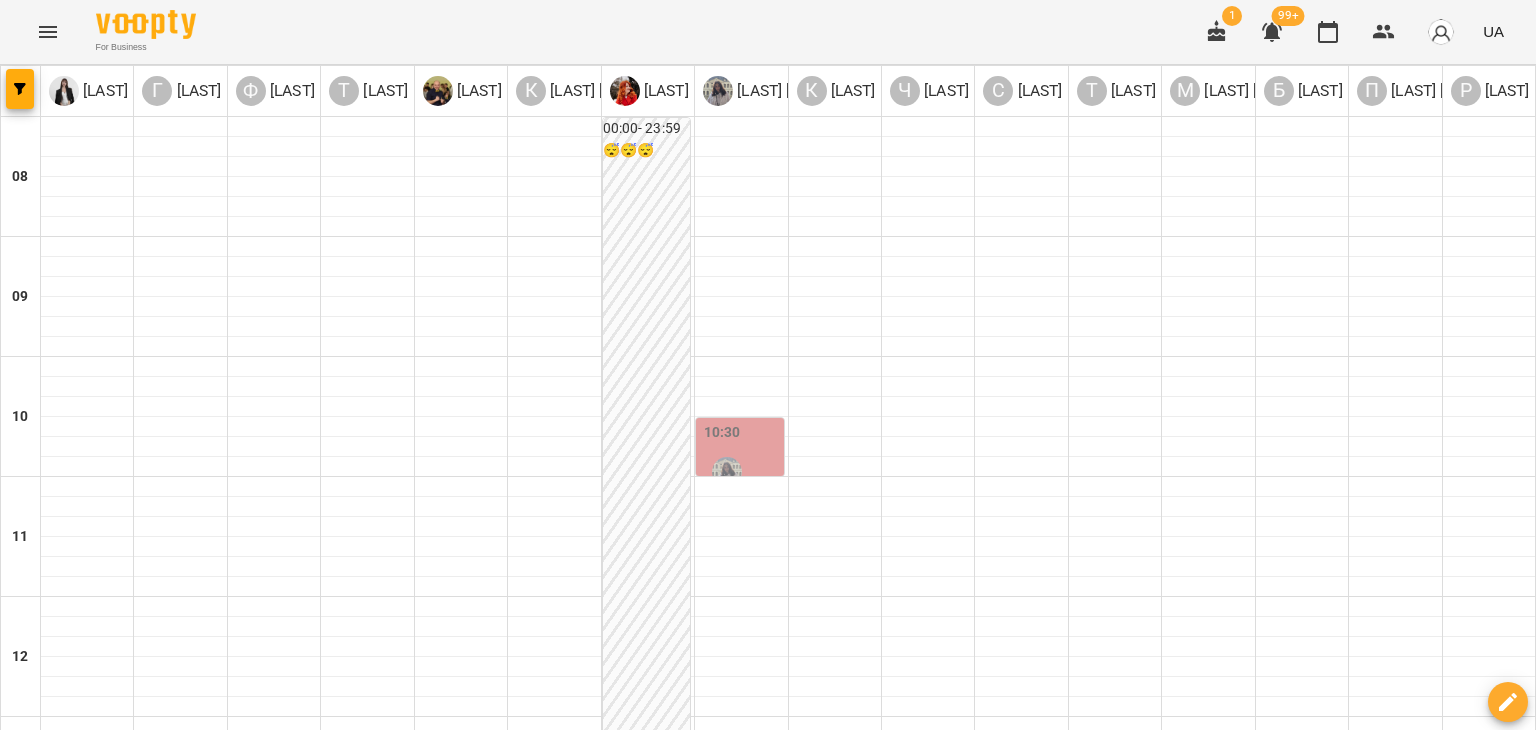 click at bounding box center [668, 1768] 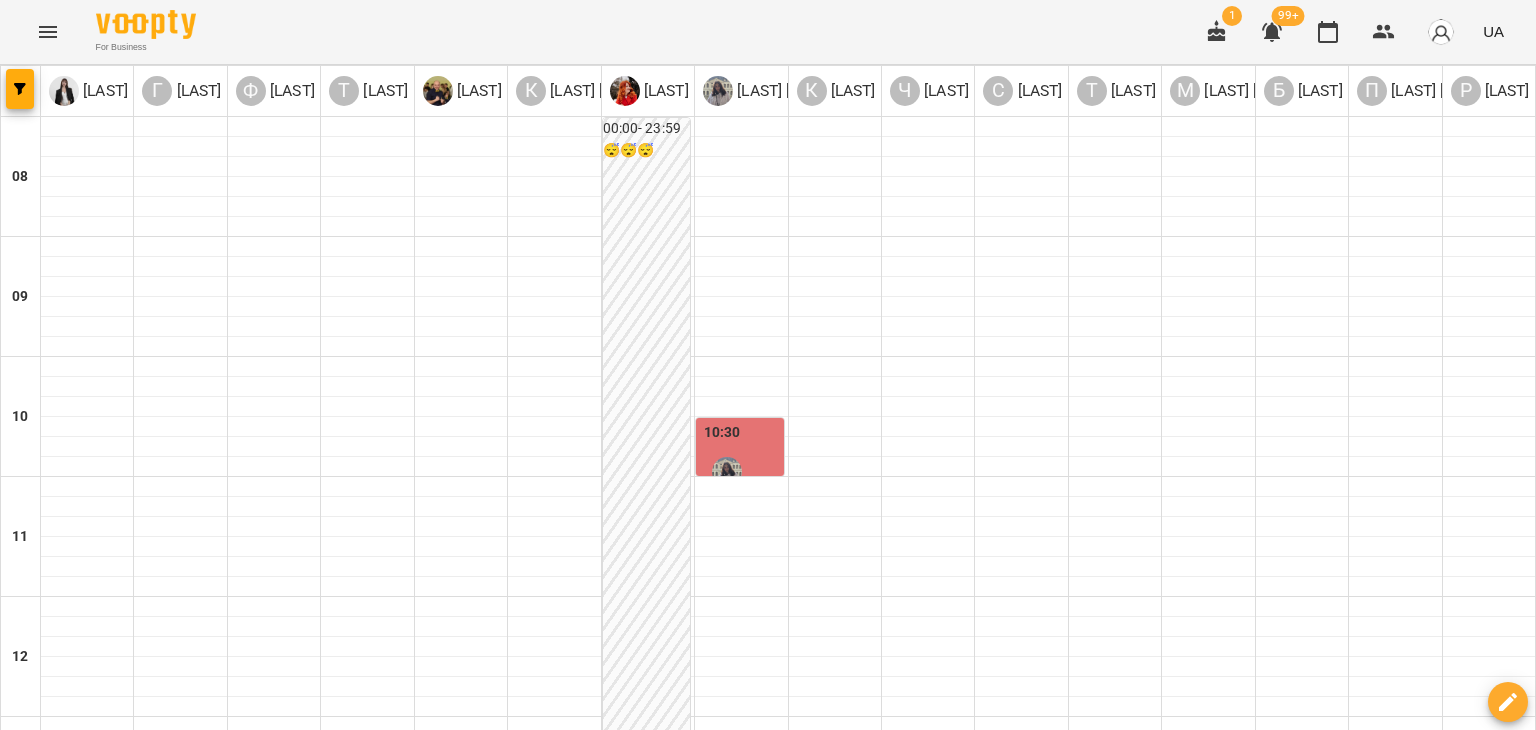 click at bounding box center (867, 1768) 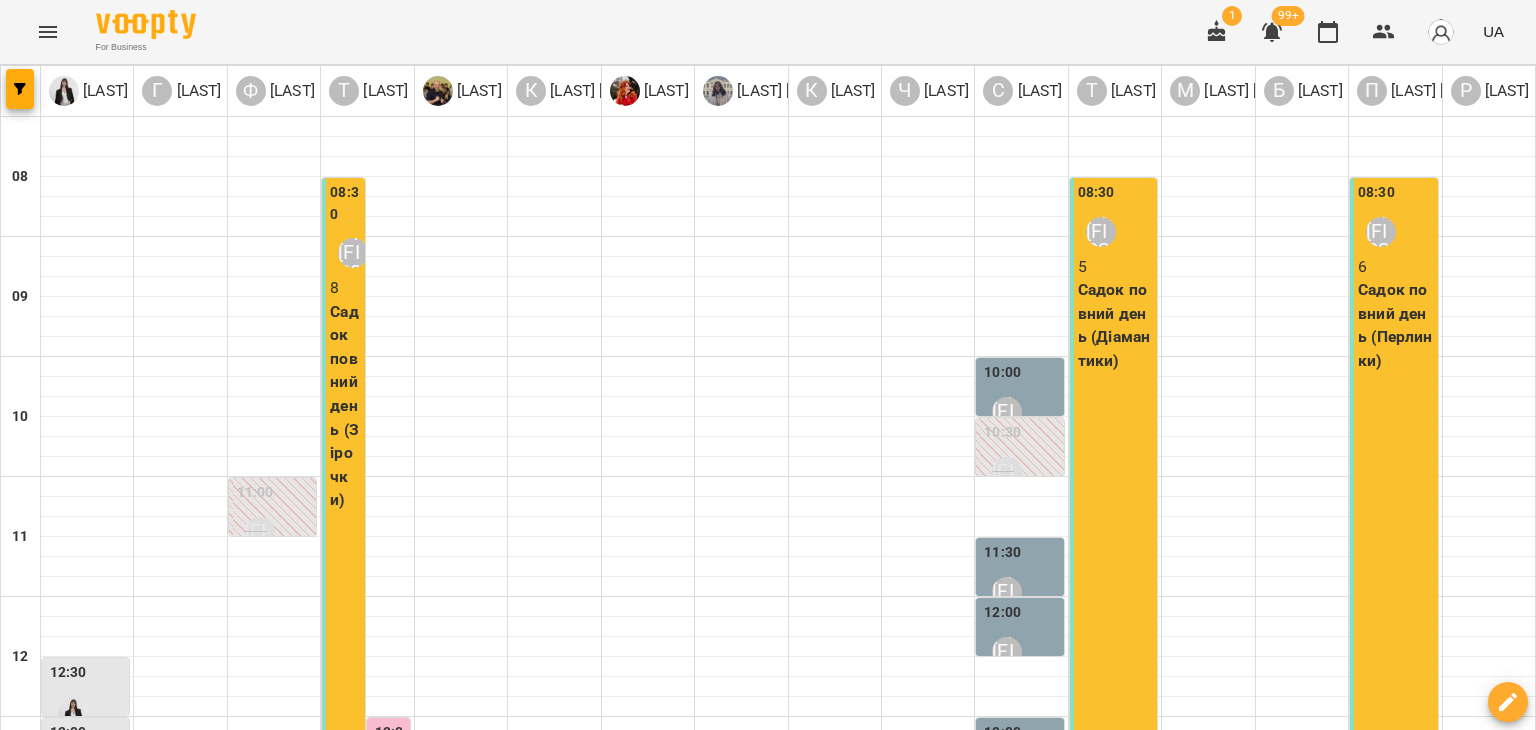 click on "08 серп" at bounding box center (1068, 1722) 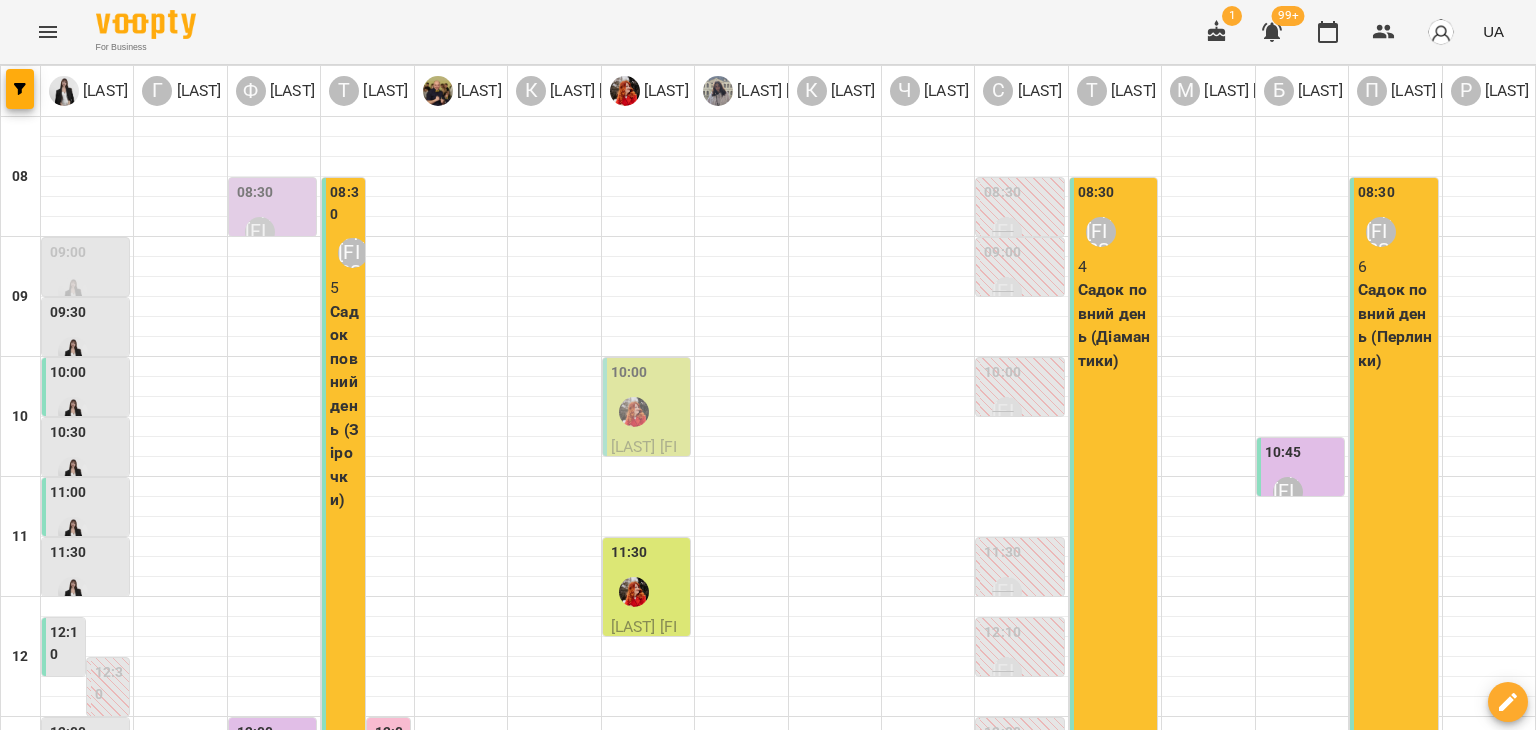 click on "09:00" at bounding box center (87, 278) 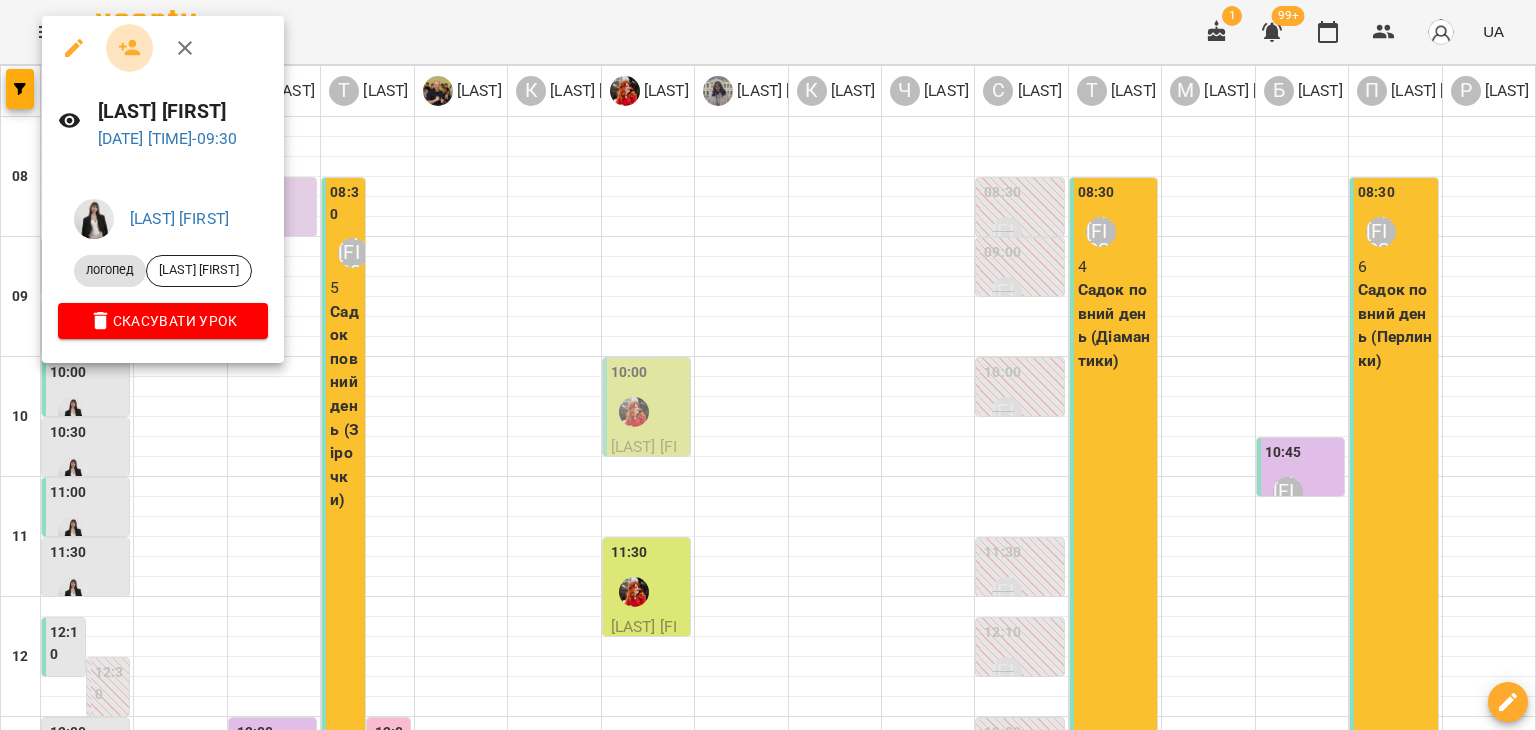 click 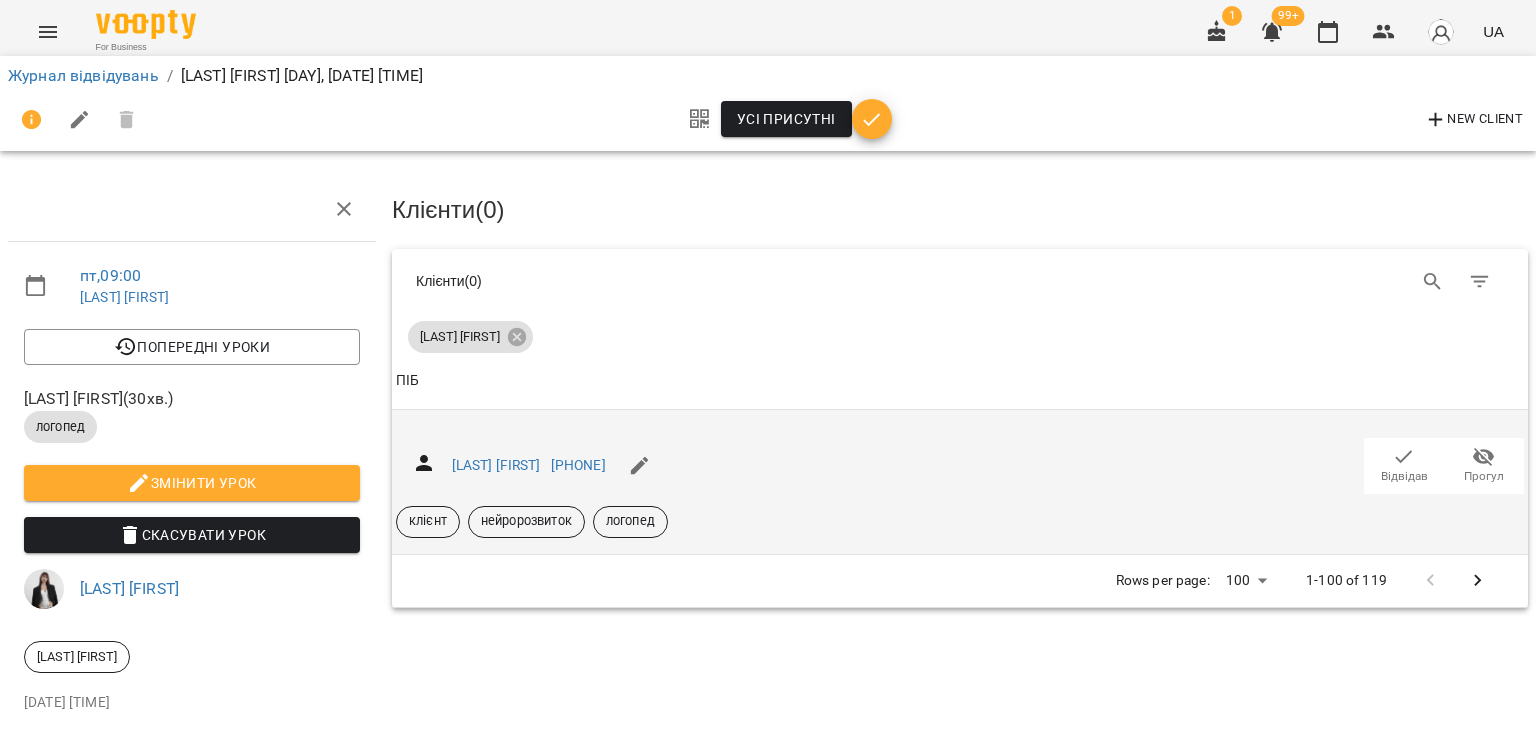 click 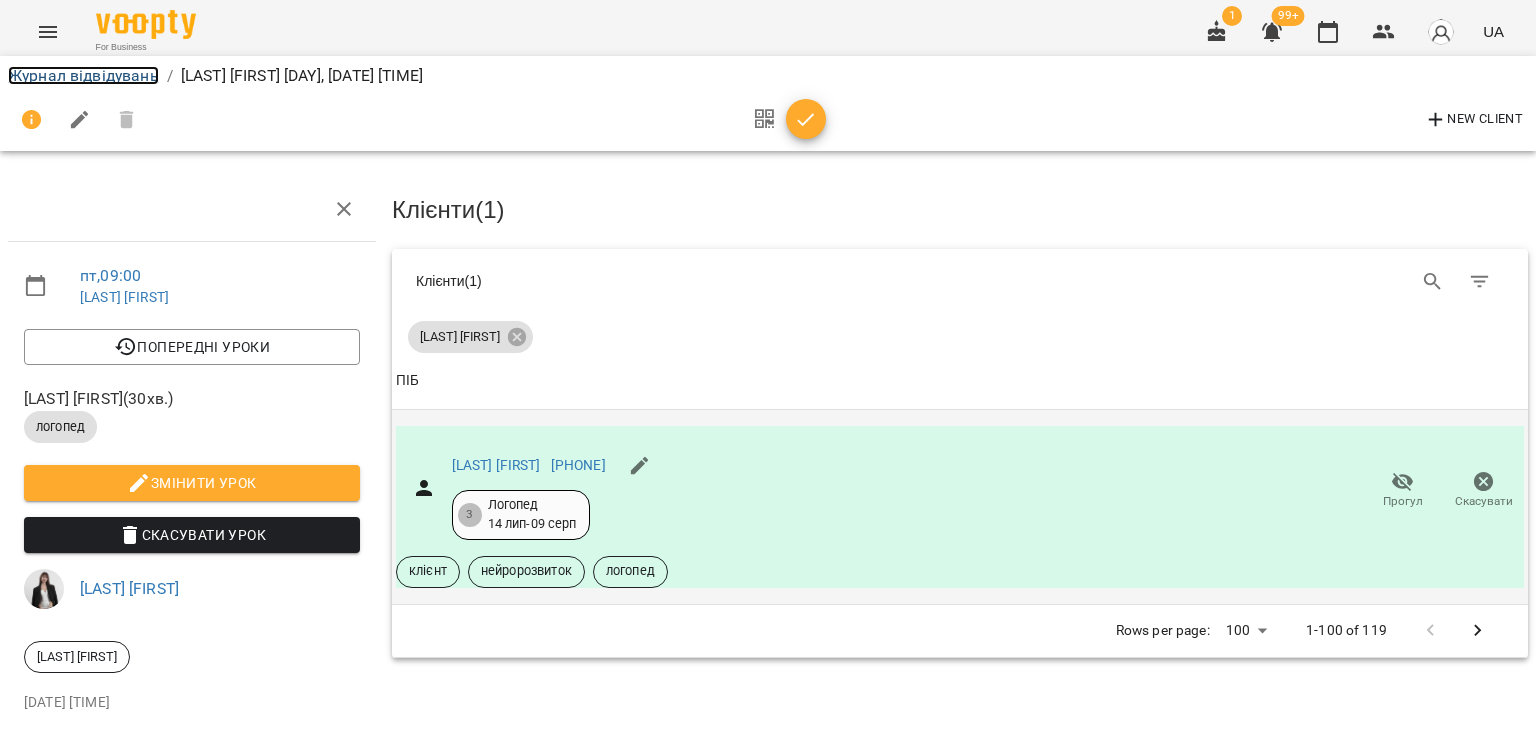 click on "Журнал відвідувань" at bounding box center [83, 75] 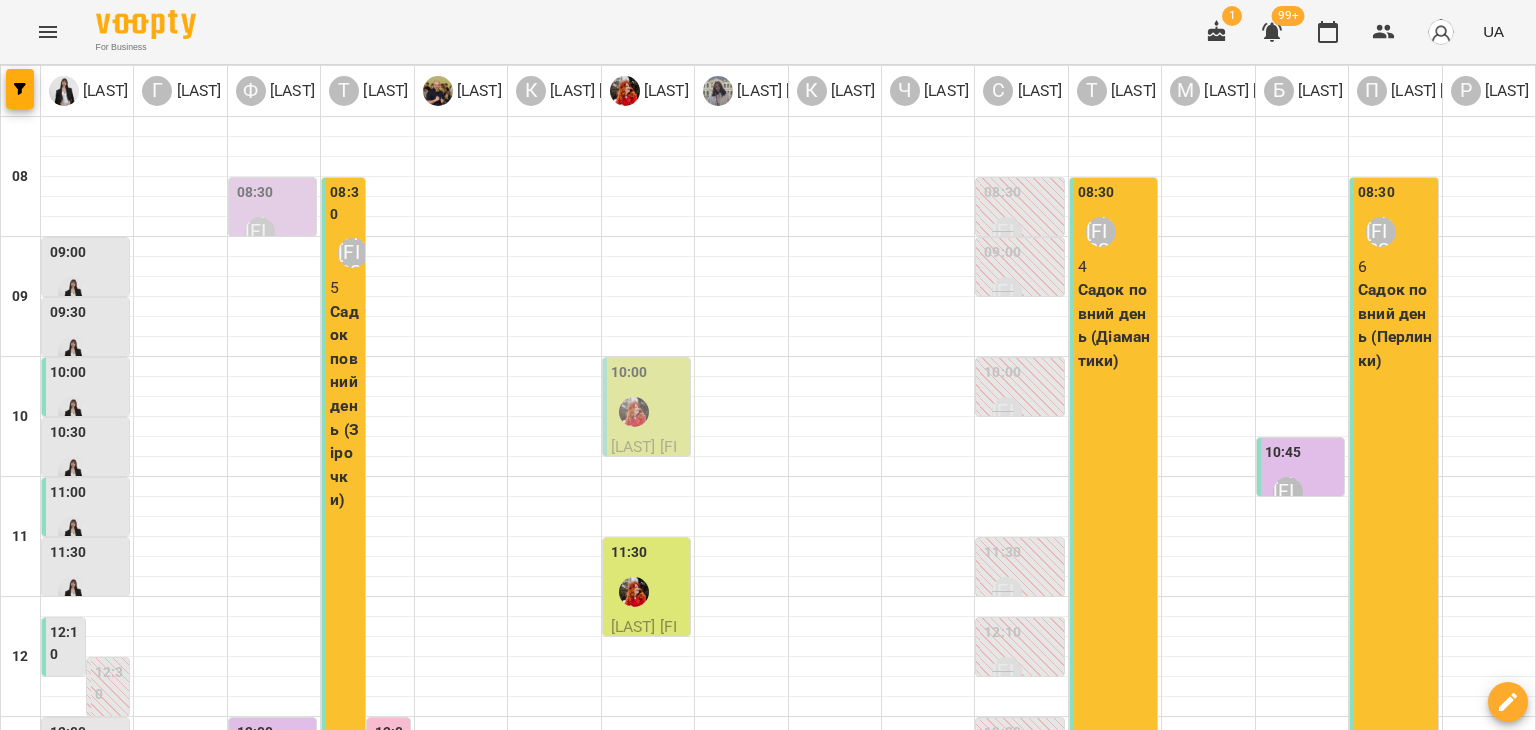 scroll, scrollTop: 691, scrollLeft: 0, axis: vertical 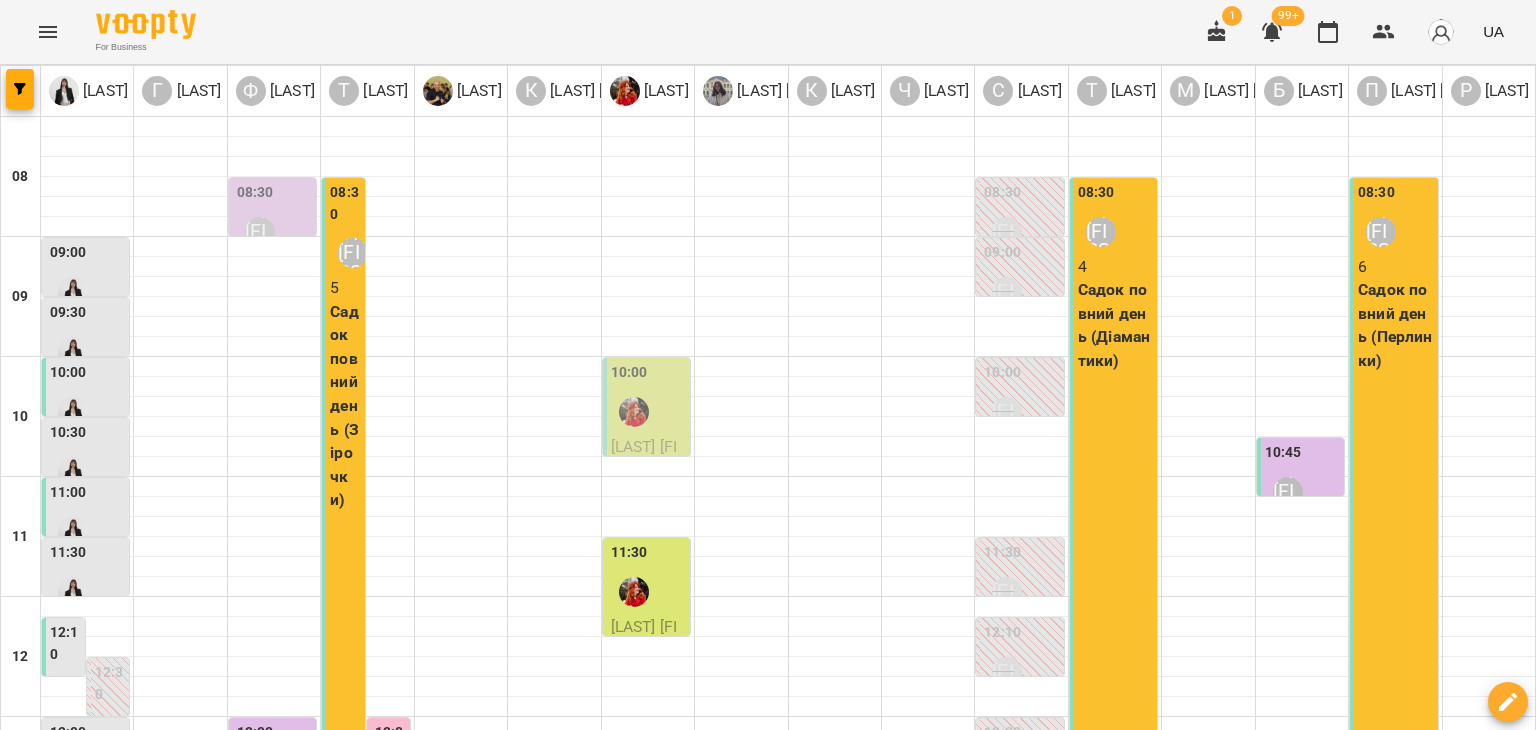 click on "14:00" at bounding box center (88, 885) 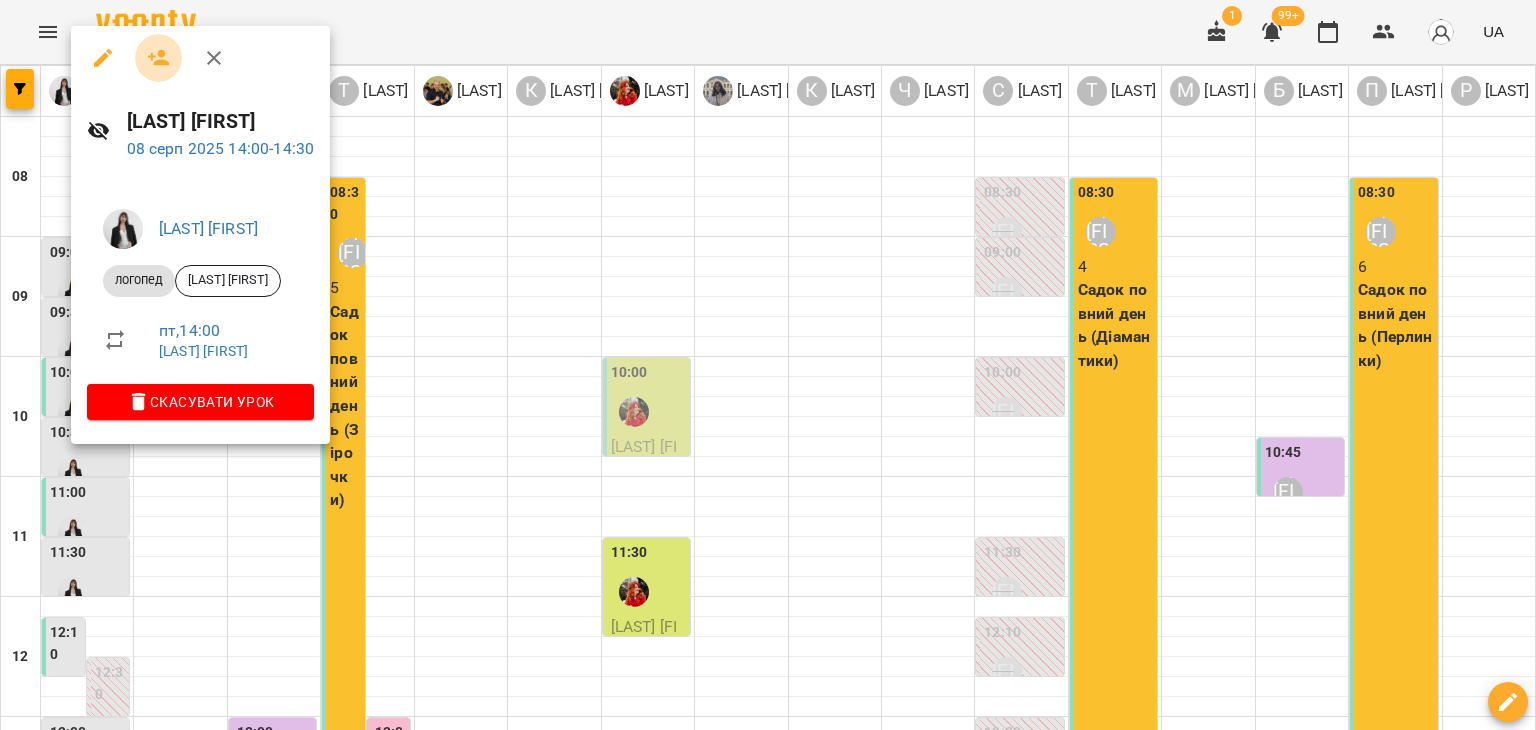 click 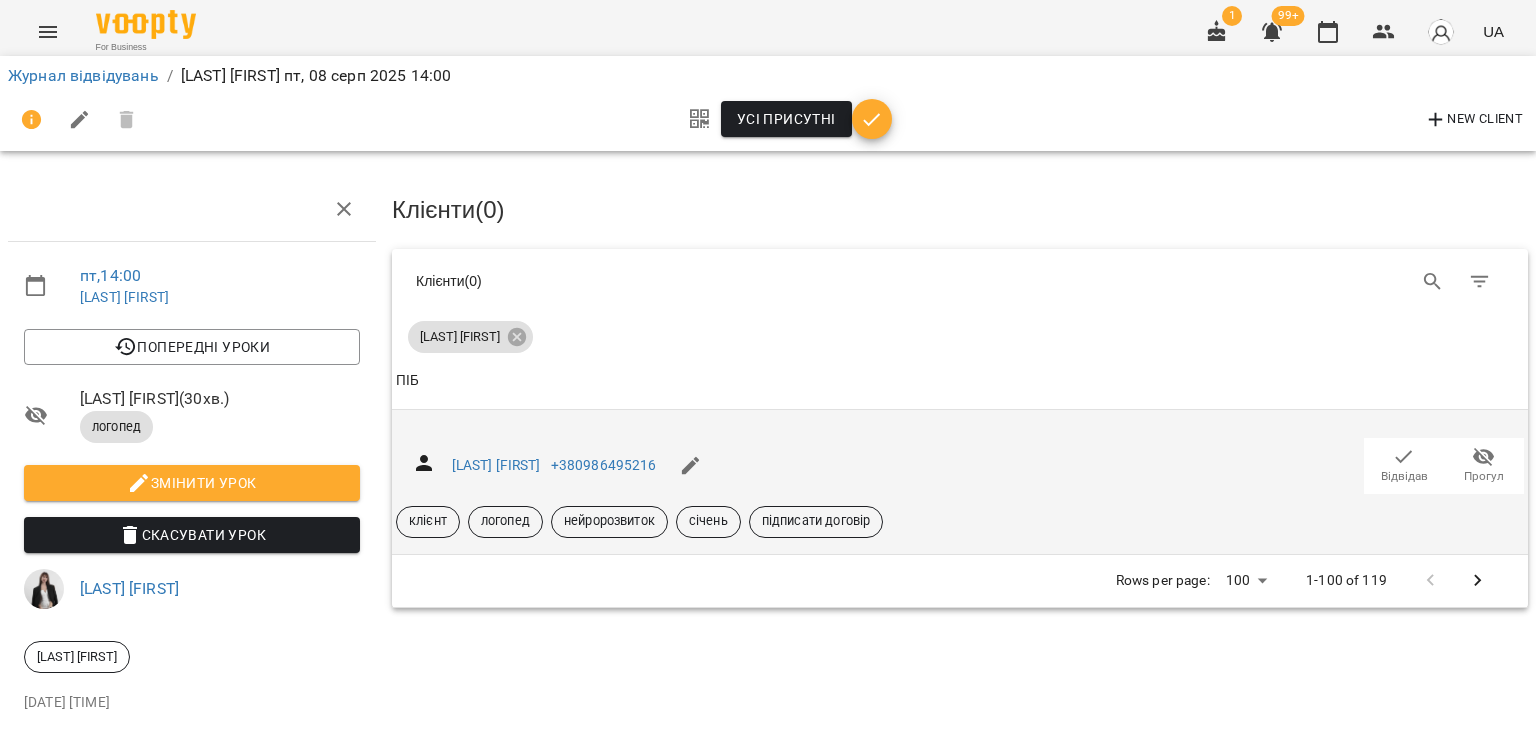 click 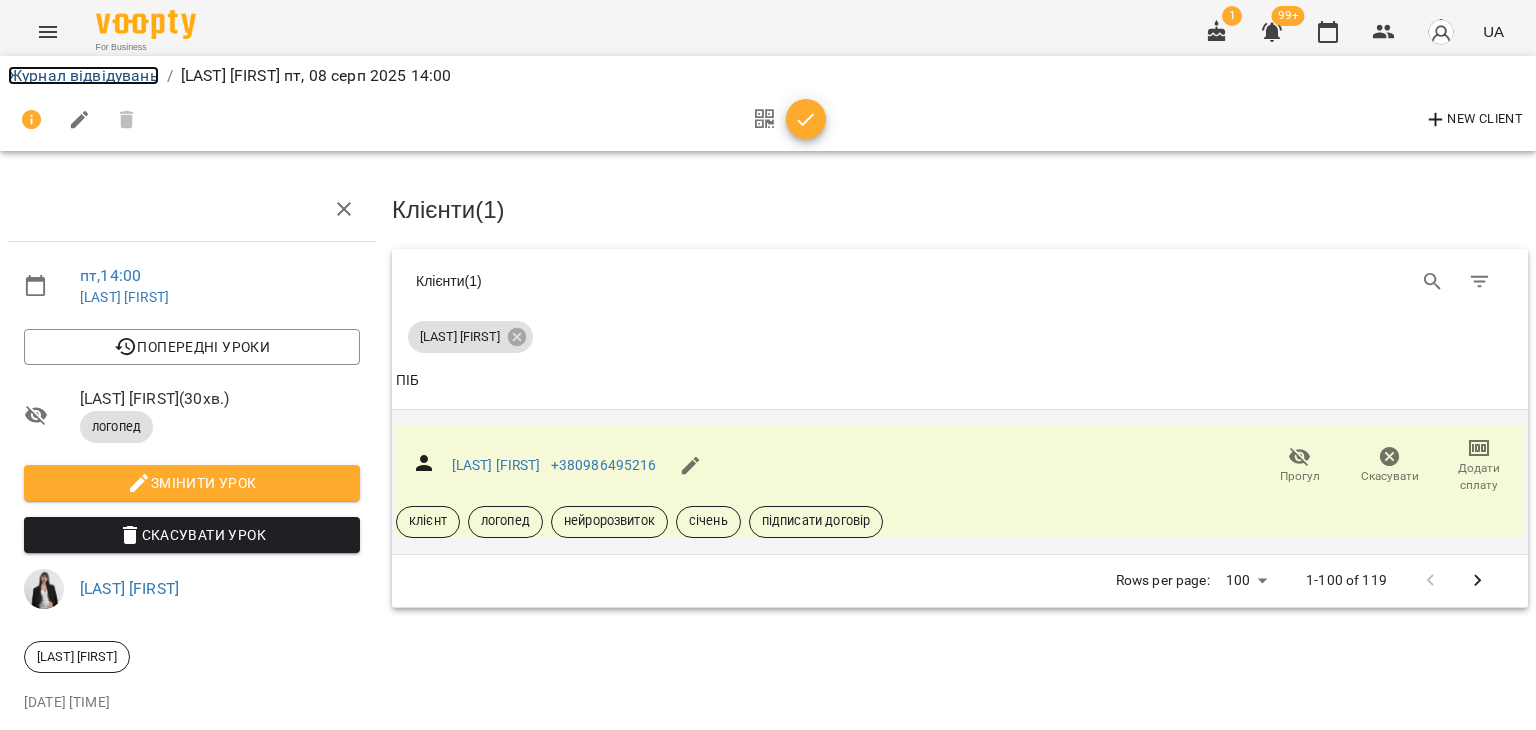 click on "Журнал відвідувань" at bounding box center (83, 75) 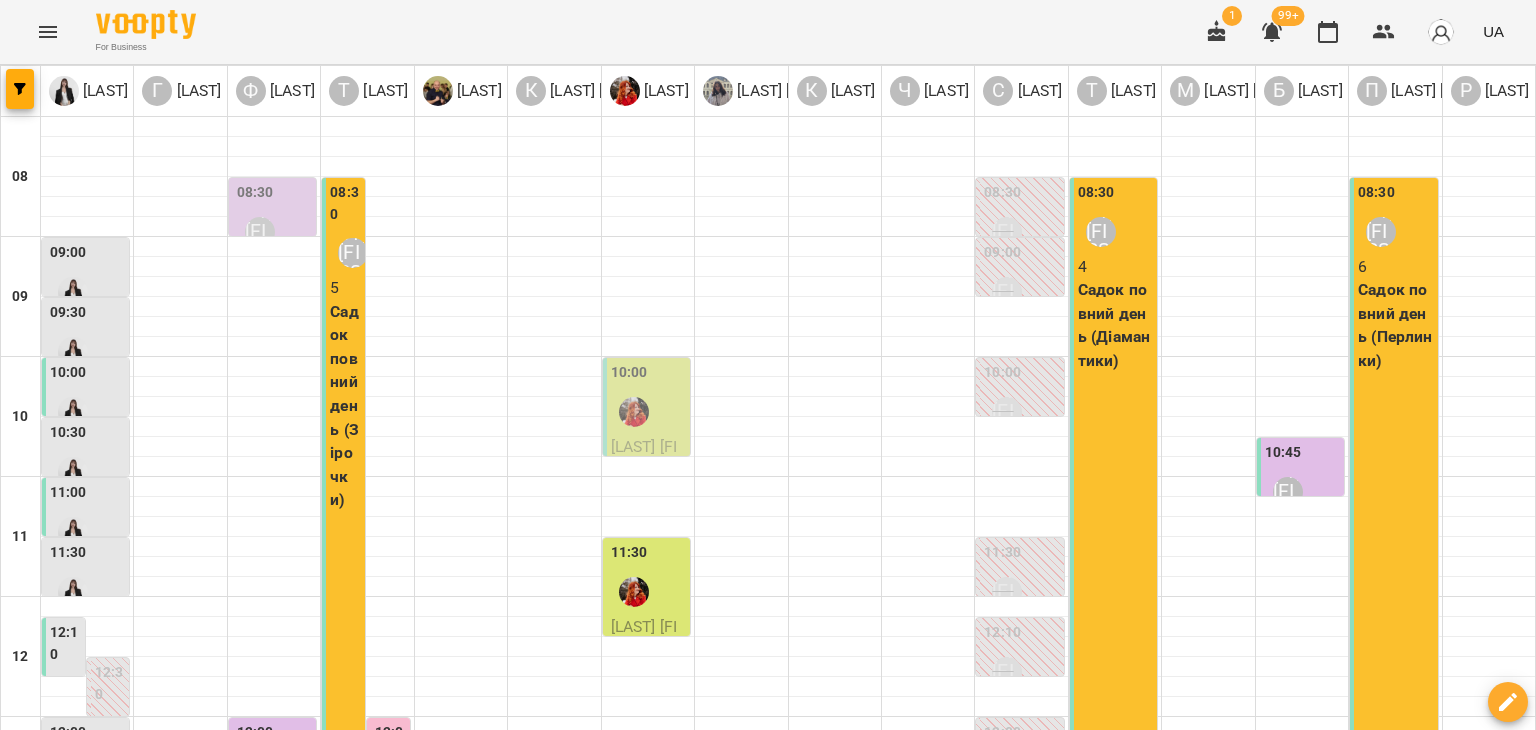 scroll, scrollTop: 392, scrollLeft: 0, axis: vertical 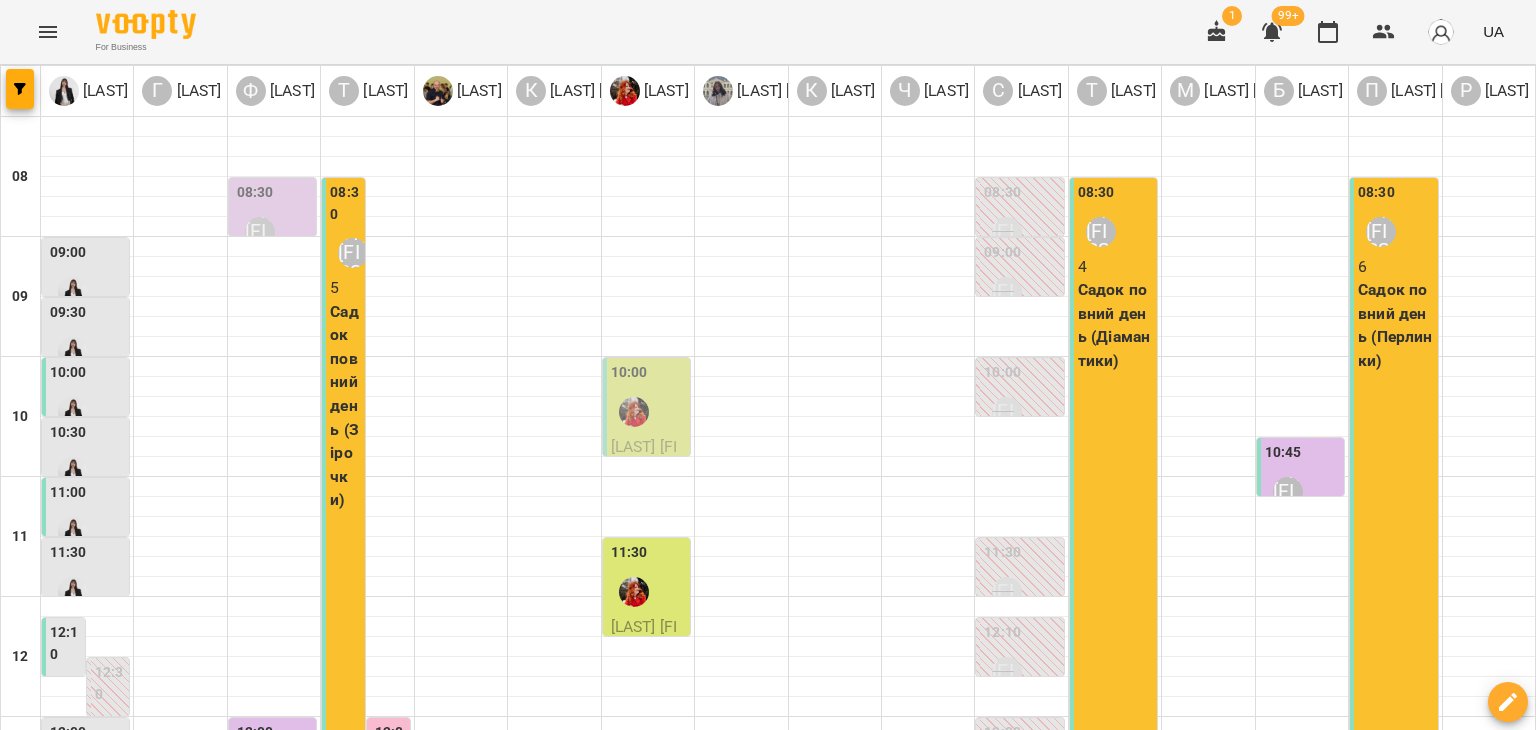 click on "14:30" at bounding box center (88, 945) 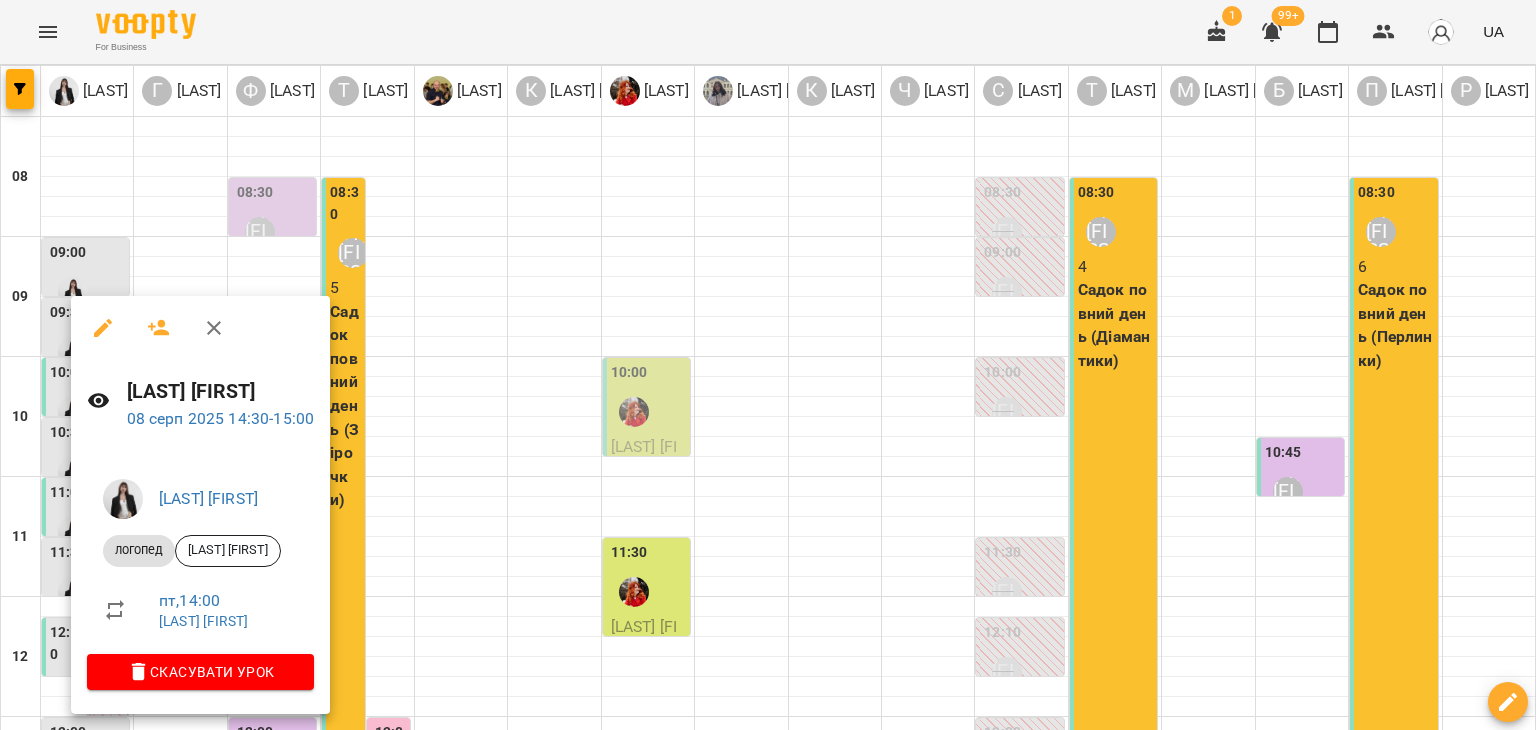 click 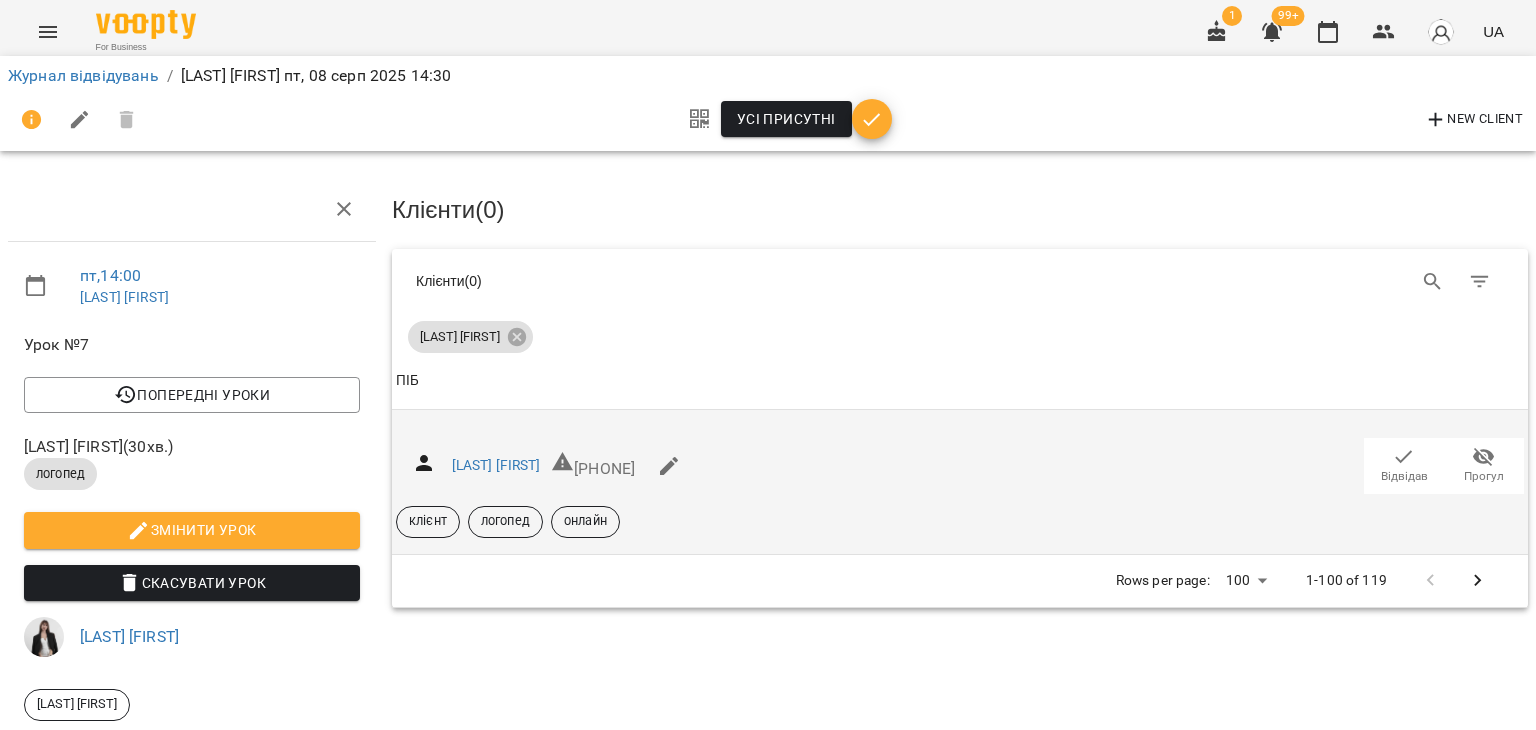 click 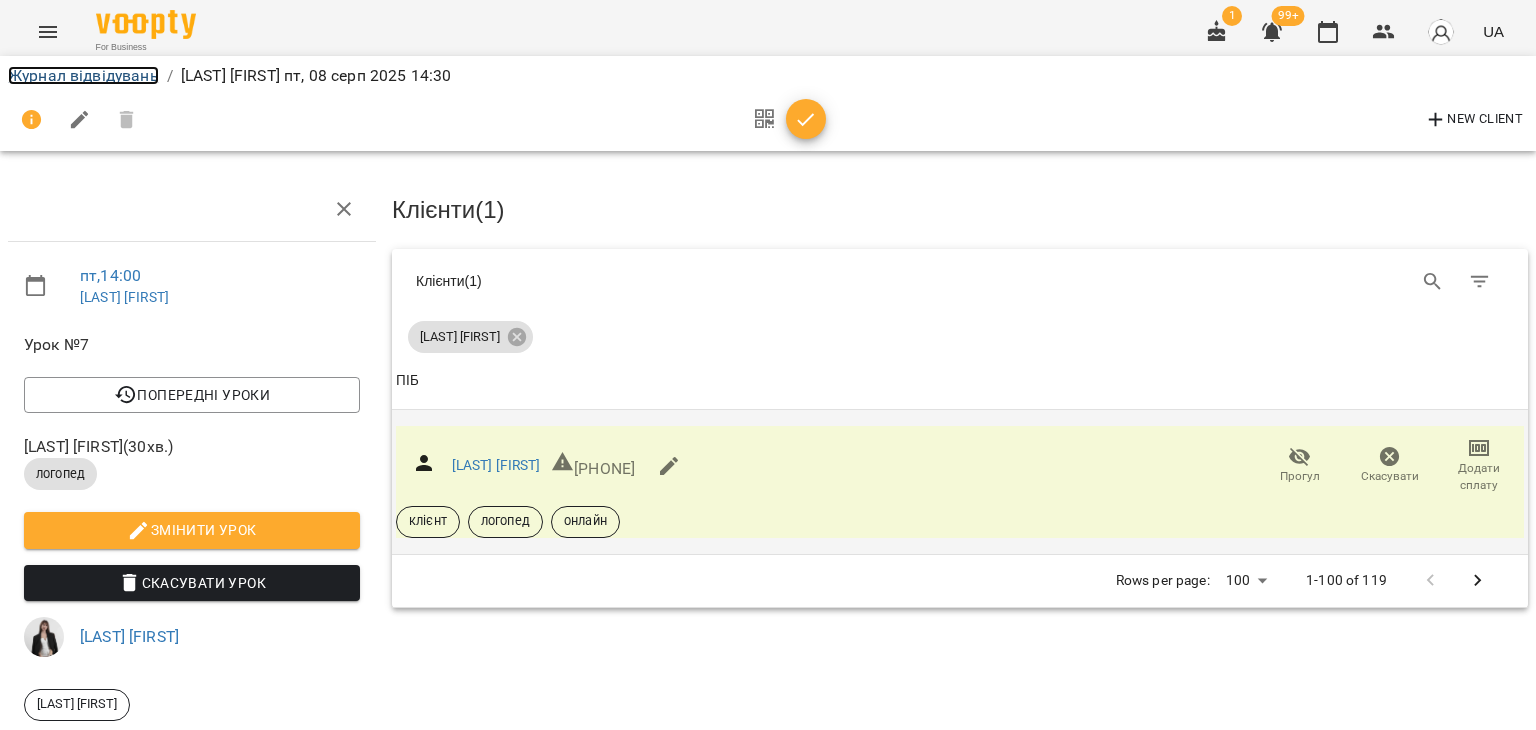 click on "Журнал відвідувань" at bounding box center (83, 75) 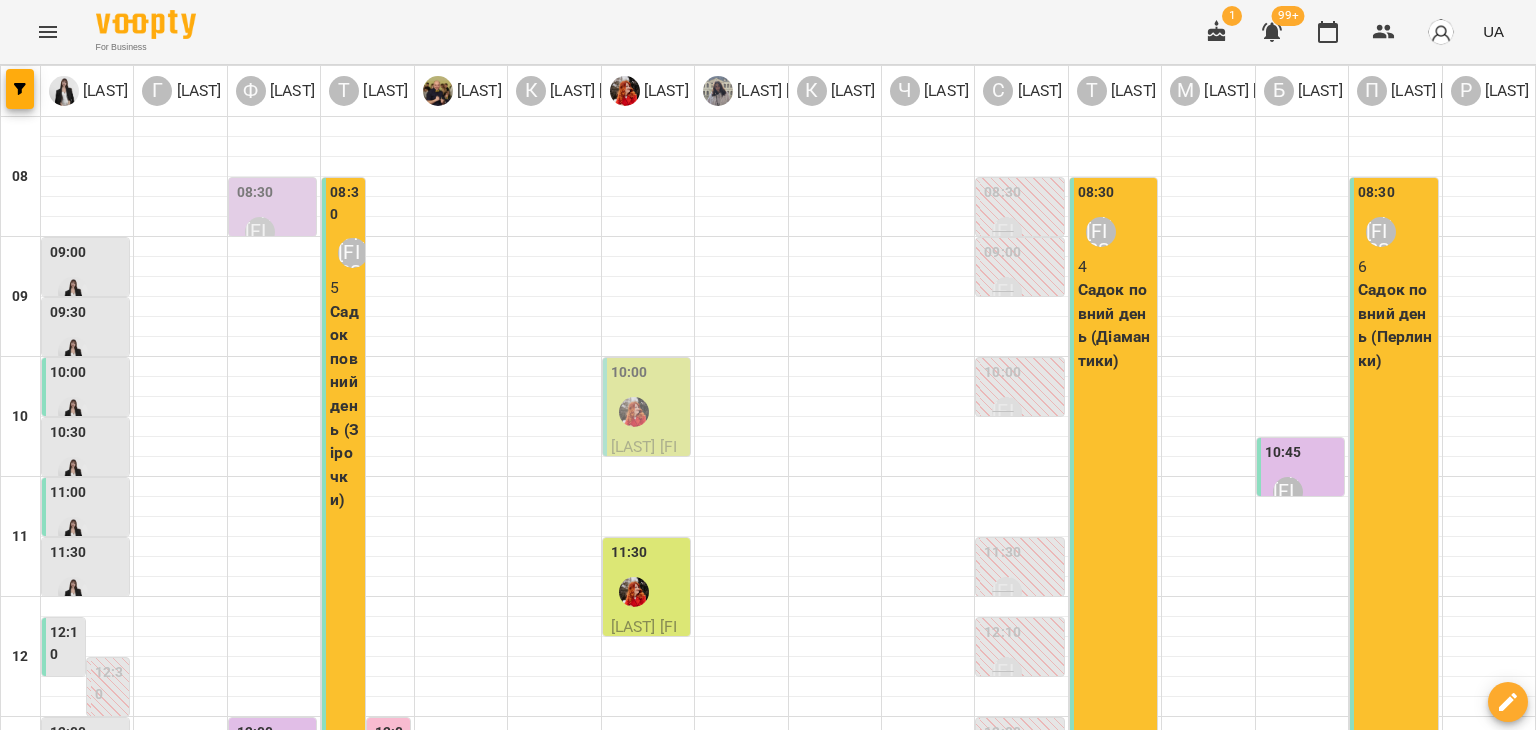 scroll, scrollTop: 0, scrollLeft: 0, axis: both 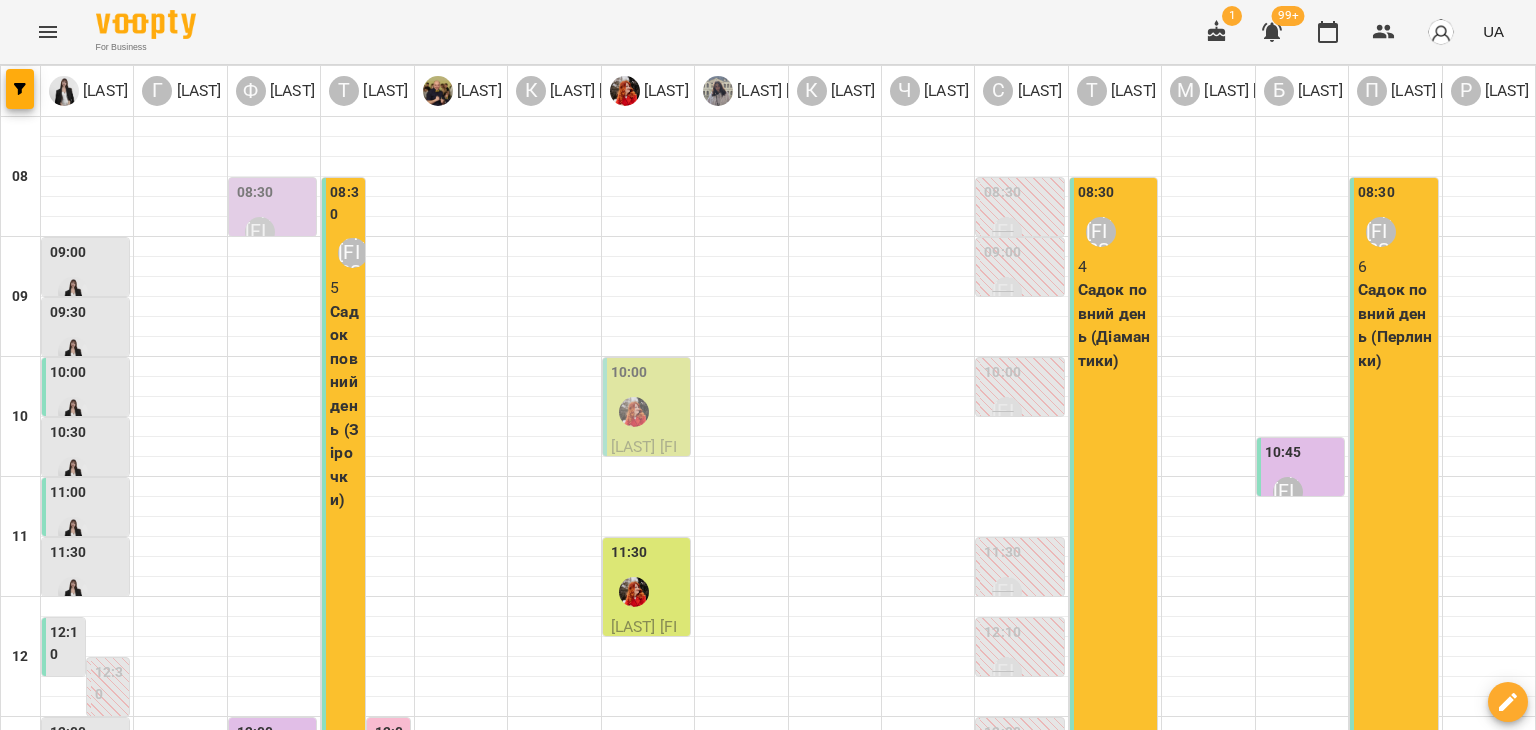 click on "[TIME] [LAST] [FIRST]" at bounding box center (274, 218) 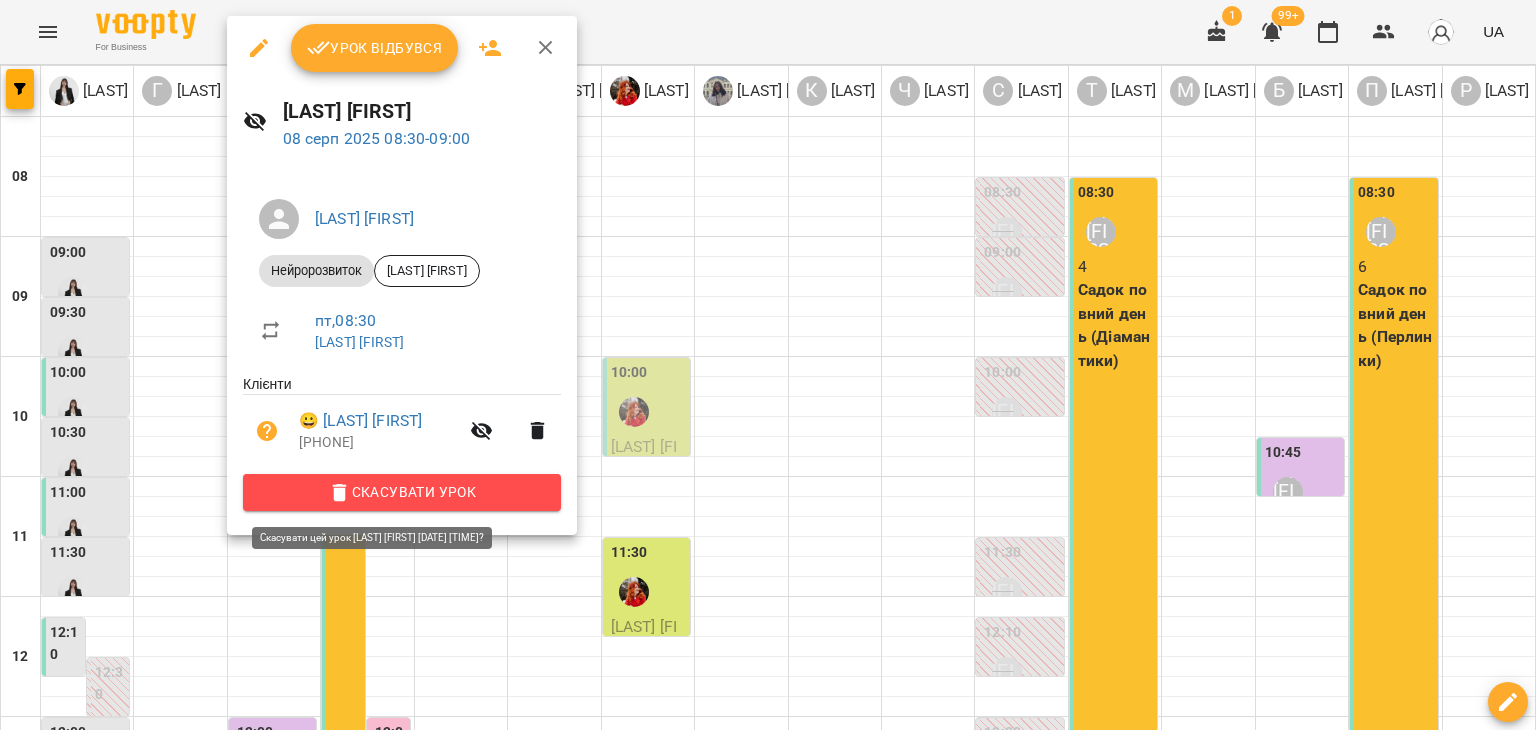 click on "Скасувати Урок" at bounding box center (402, 492) 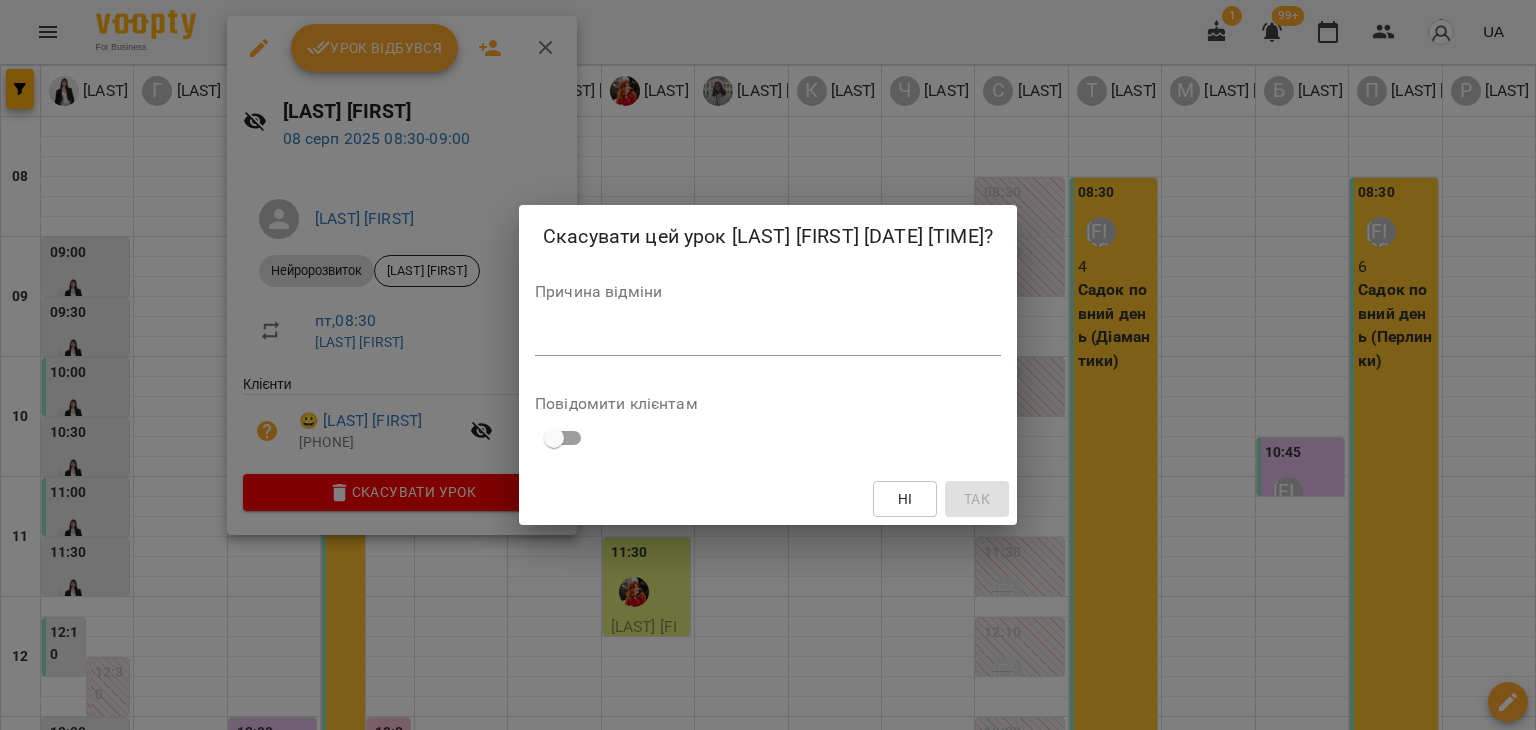 click at bounding box center (768, 339) 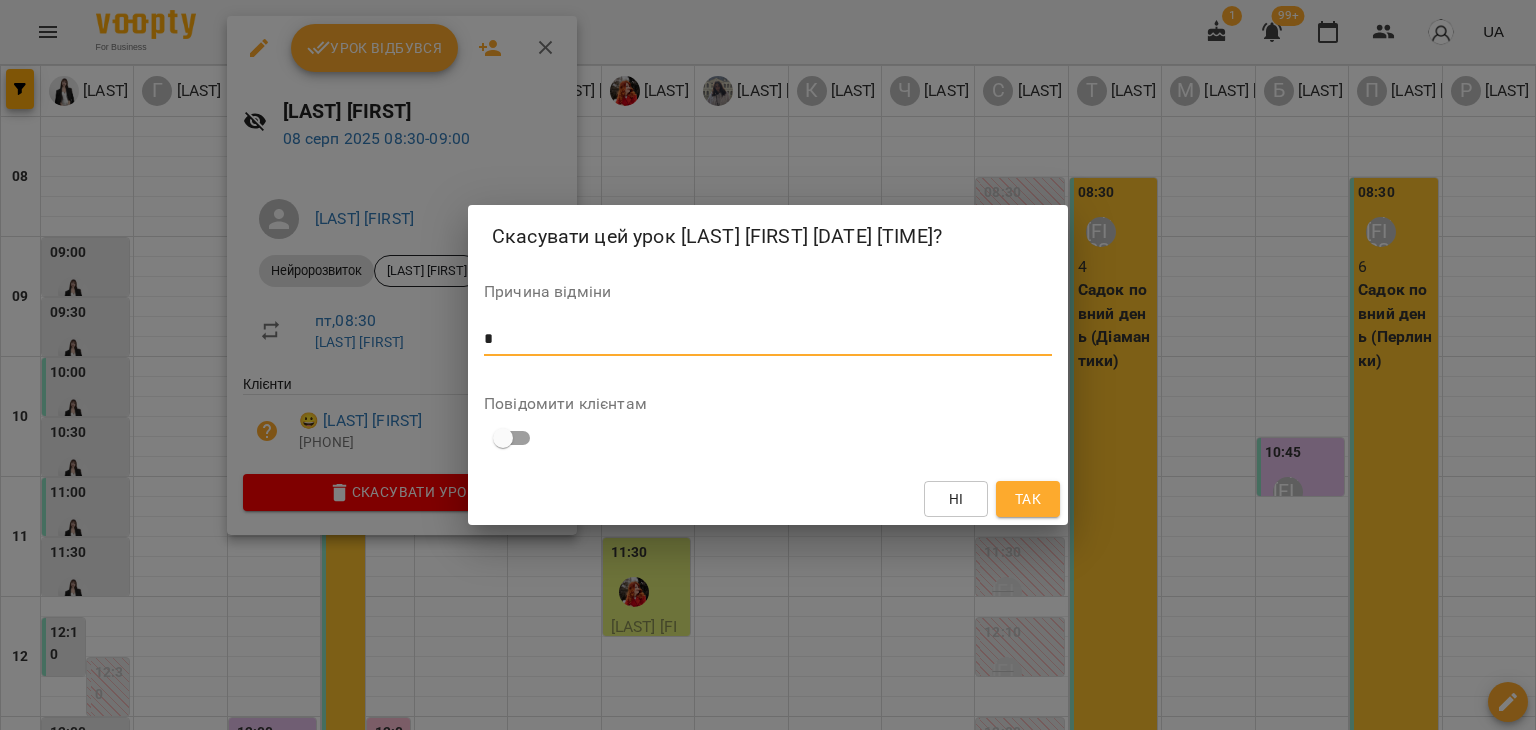 type on "*" 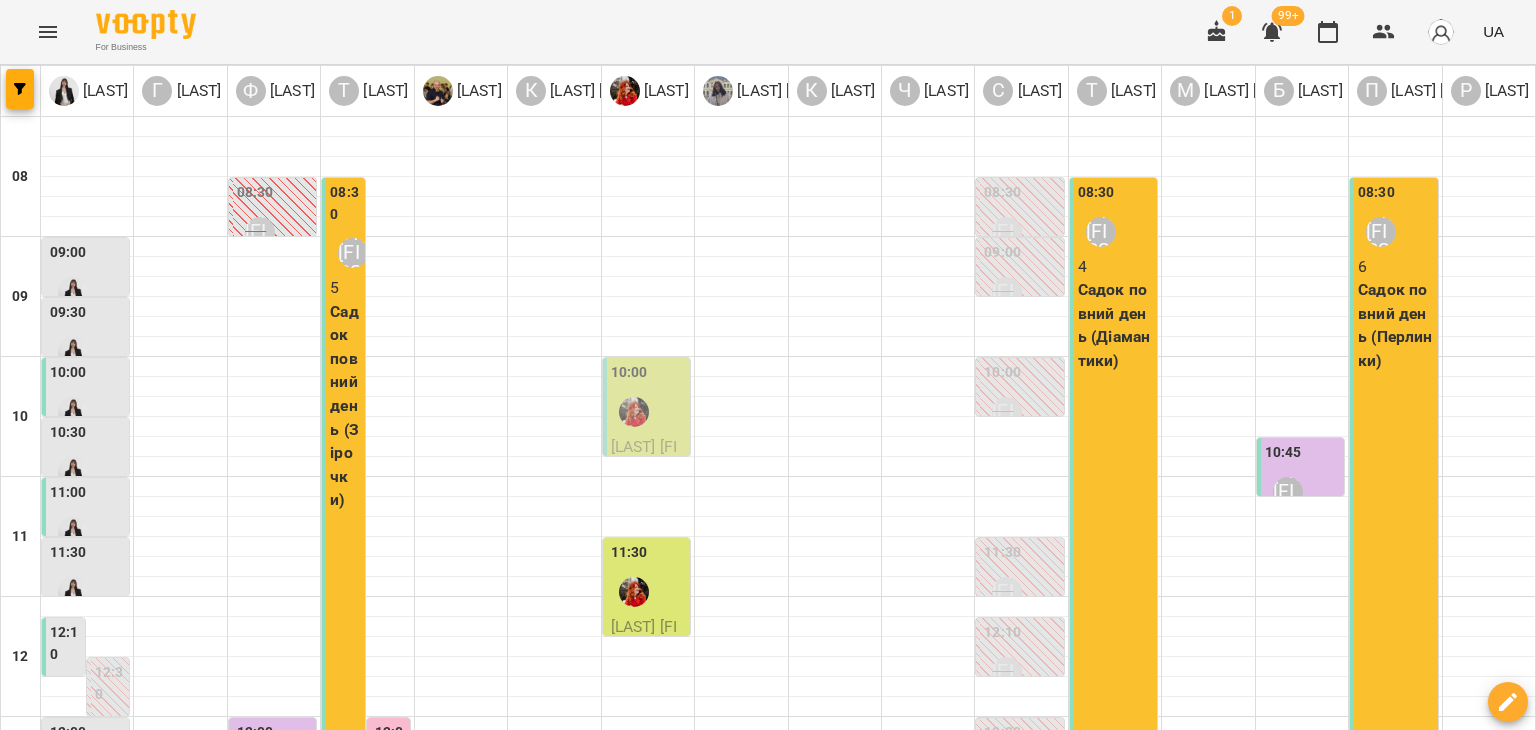 scroll, scrollTop: 628, scrollLeft: 0, axis: vertical 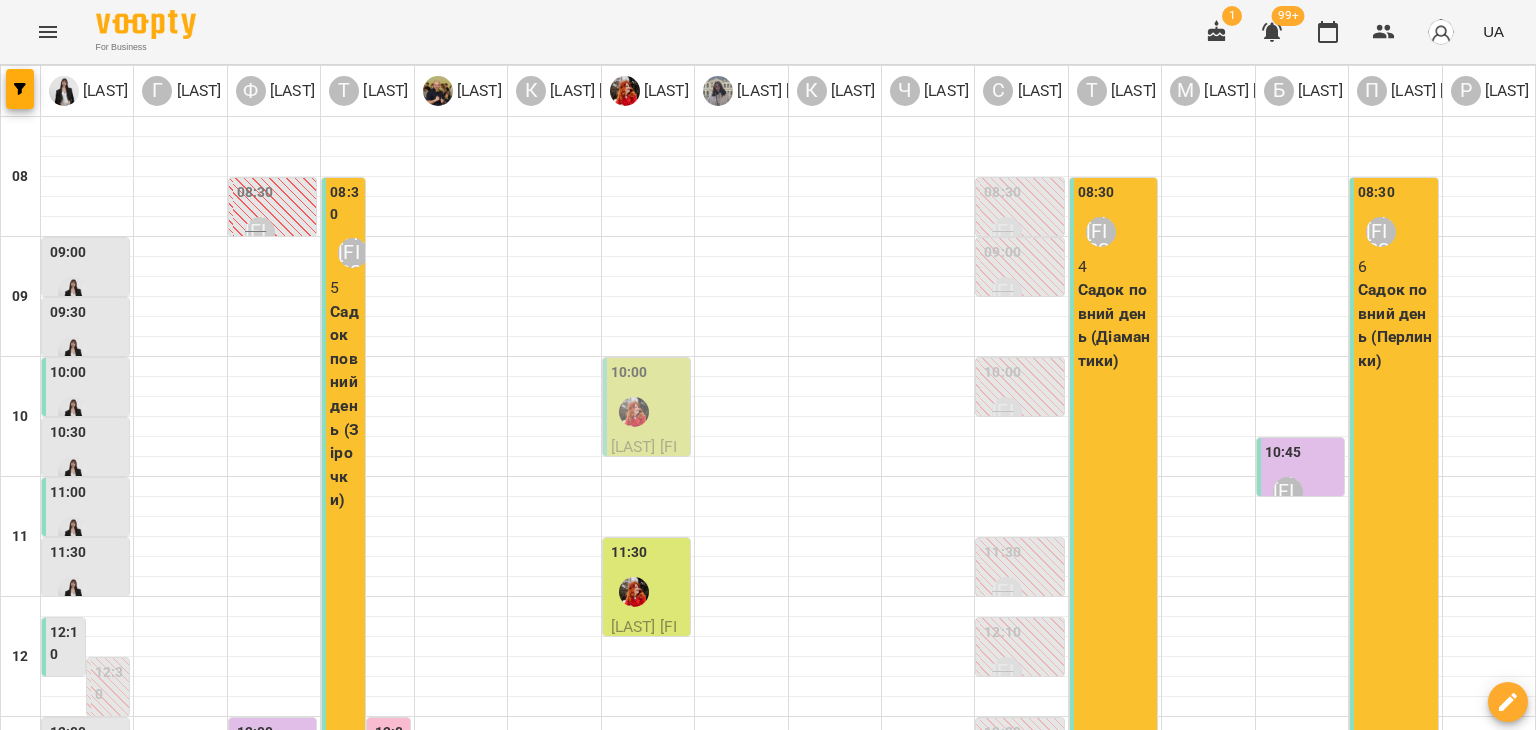 click on "[TIME] [LAST] [FIRST]" at bounding box center [274, 758] 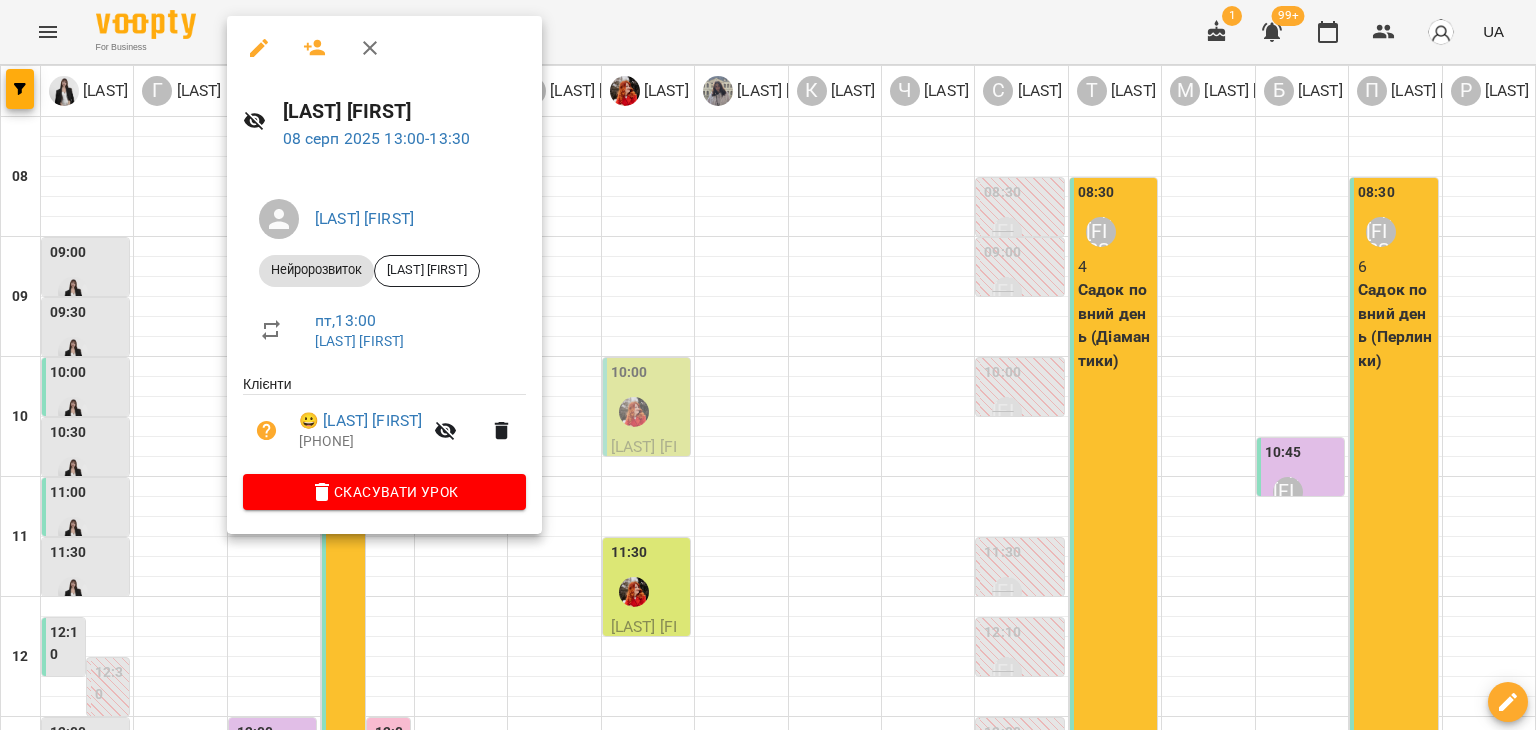click at bounding box center (768, 365) 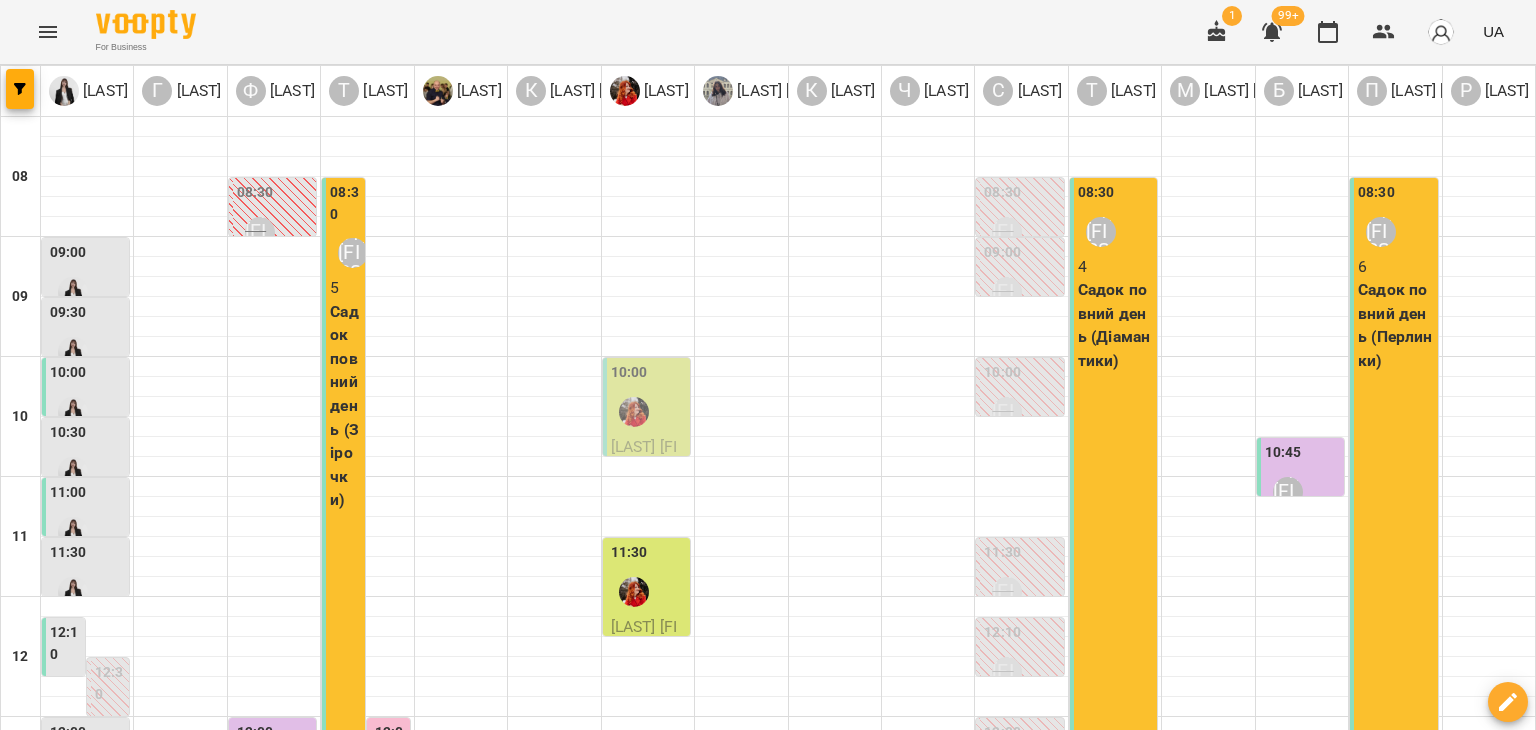 click on "[LAST] [FIRST]" at bounding box center (260, 952) 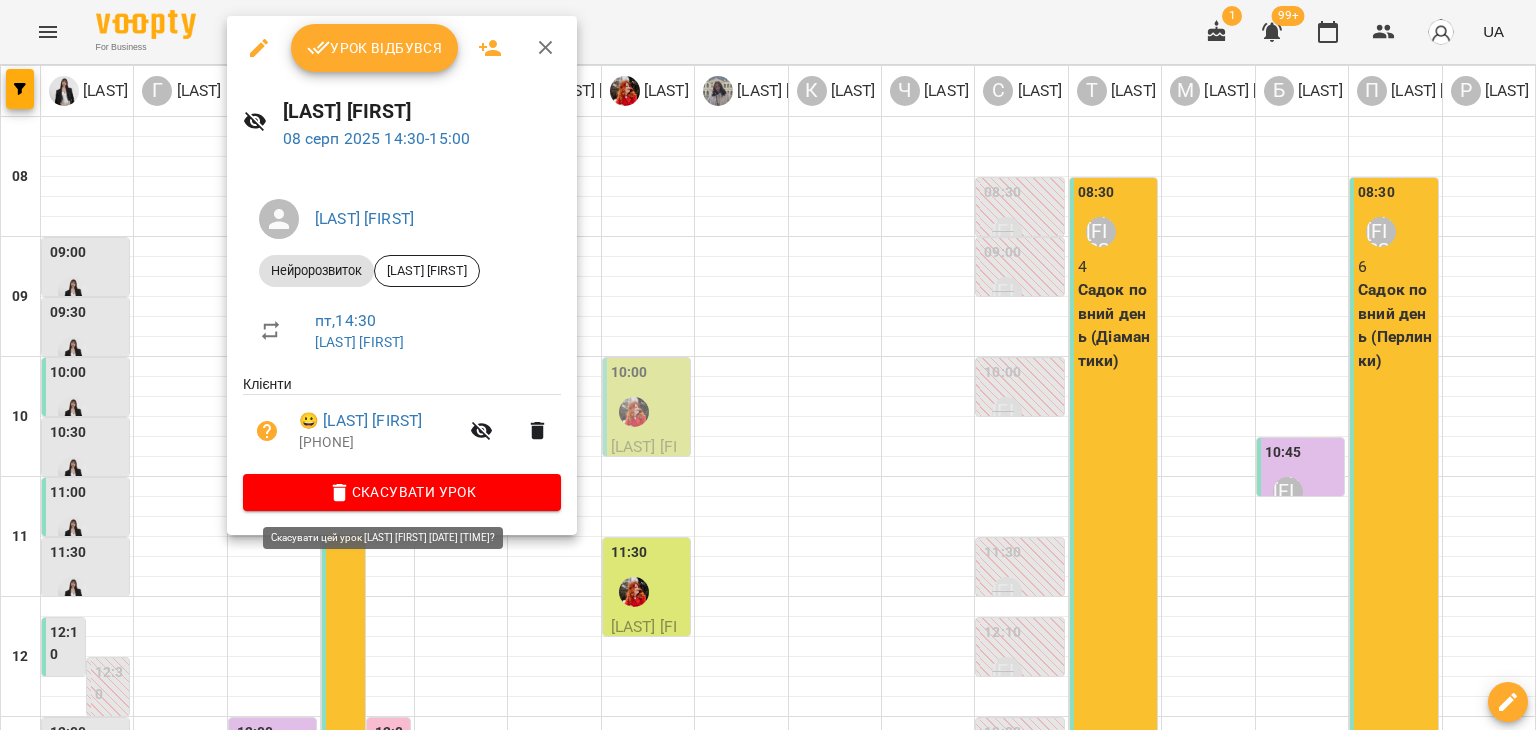 click on "Скасувати Урок" at bounding box center (402, 492) 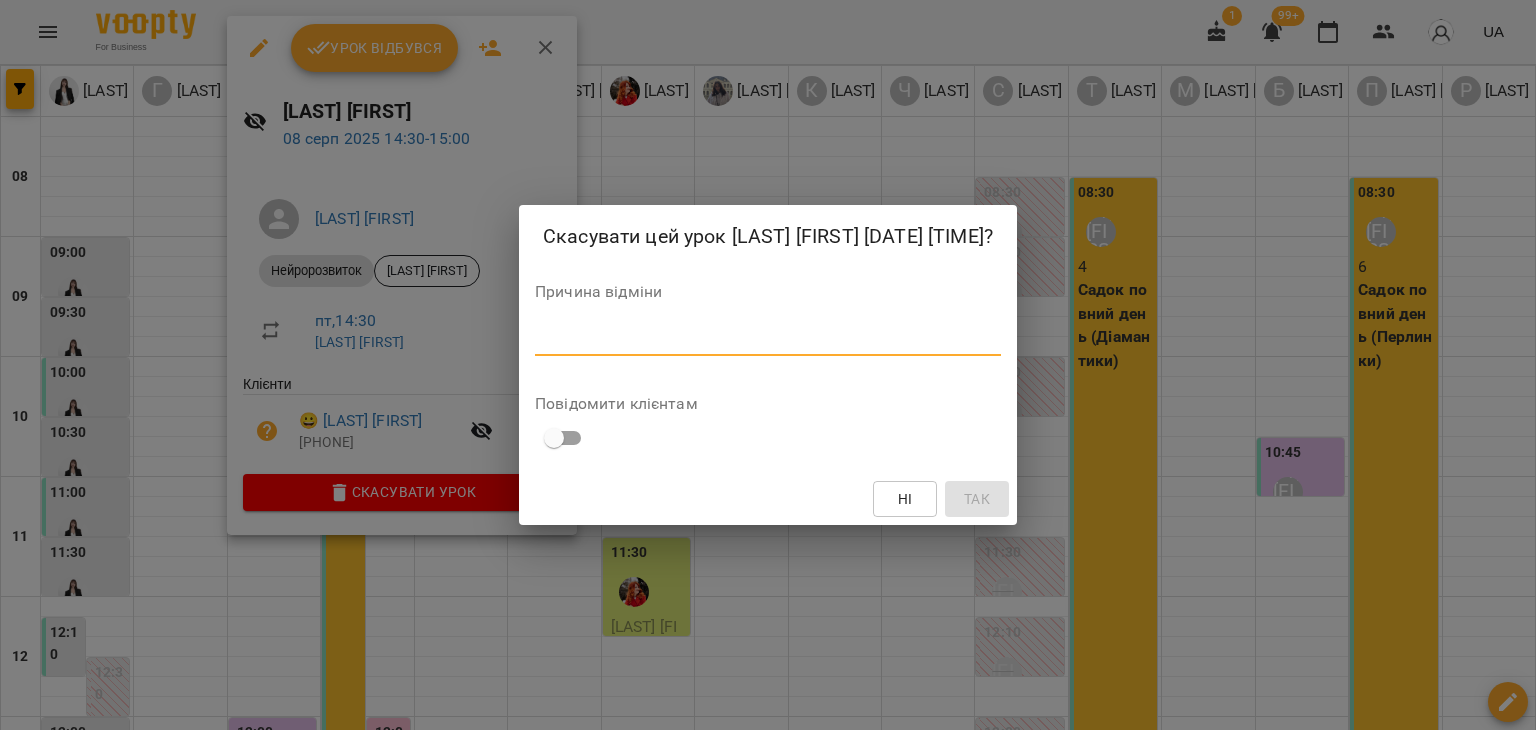 click at bounding box center (768, 339) 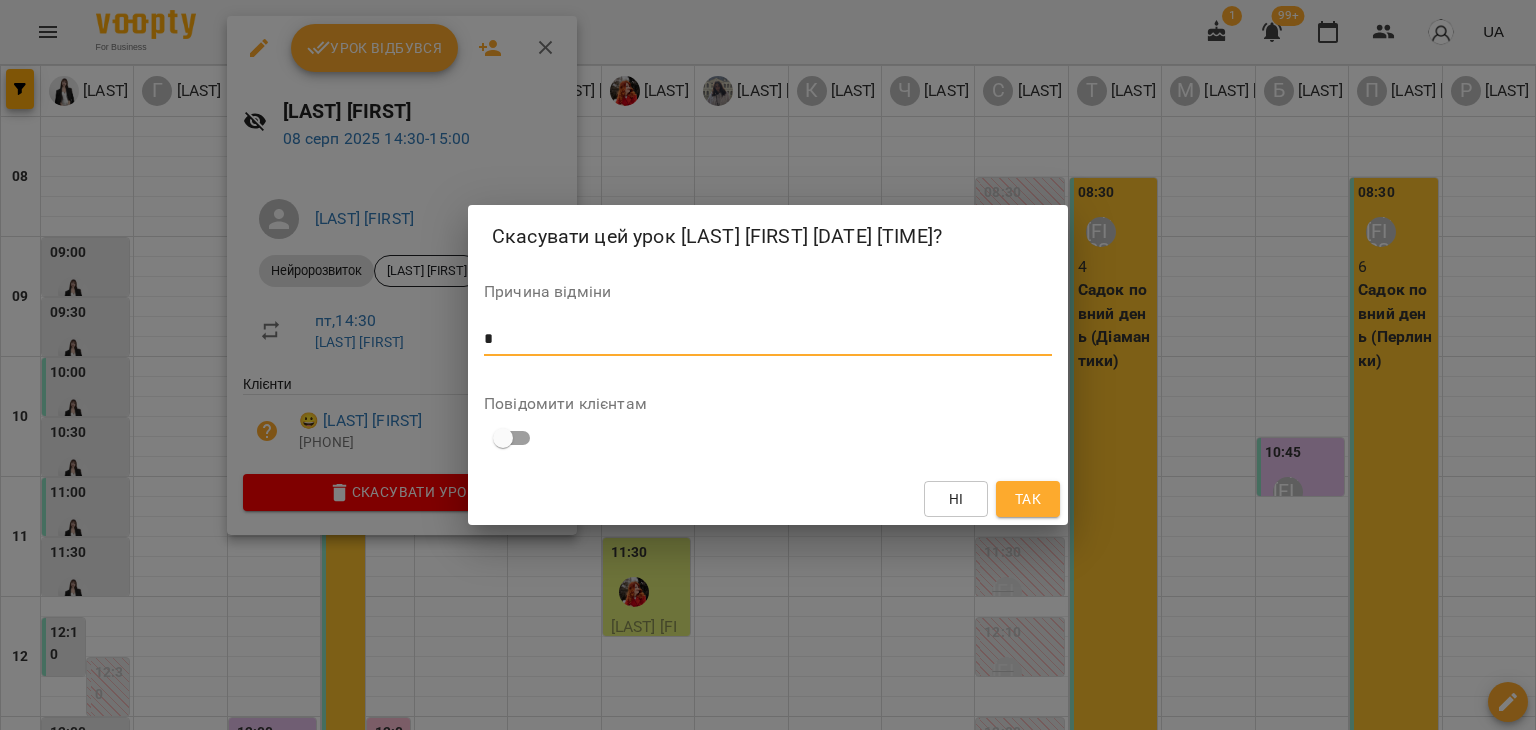 type on "*" 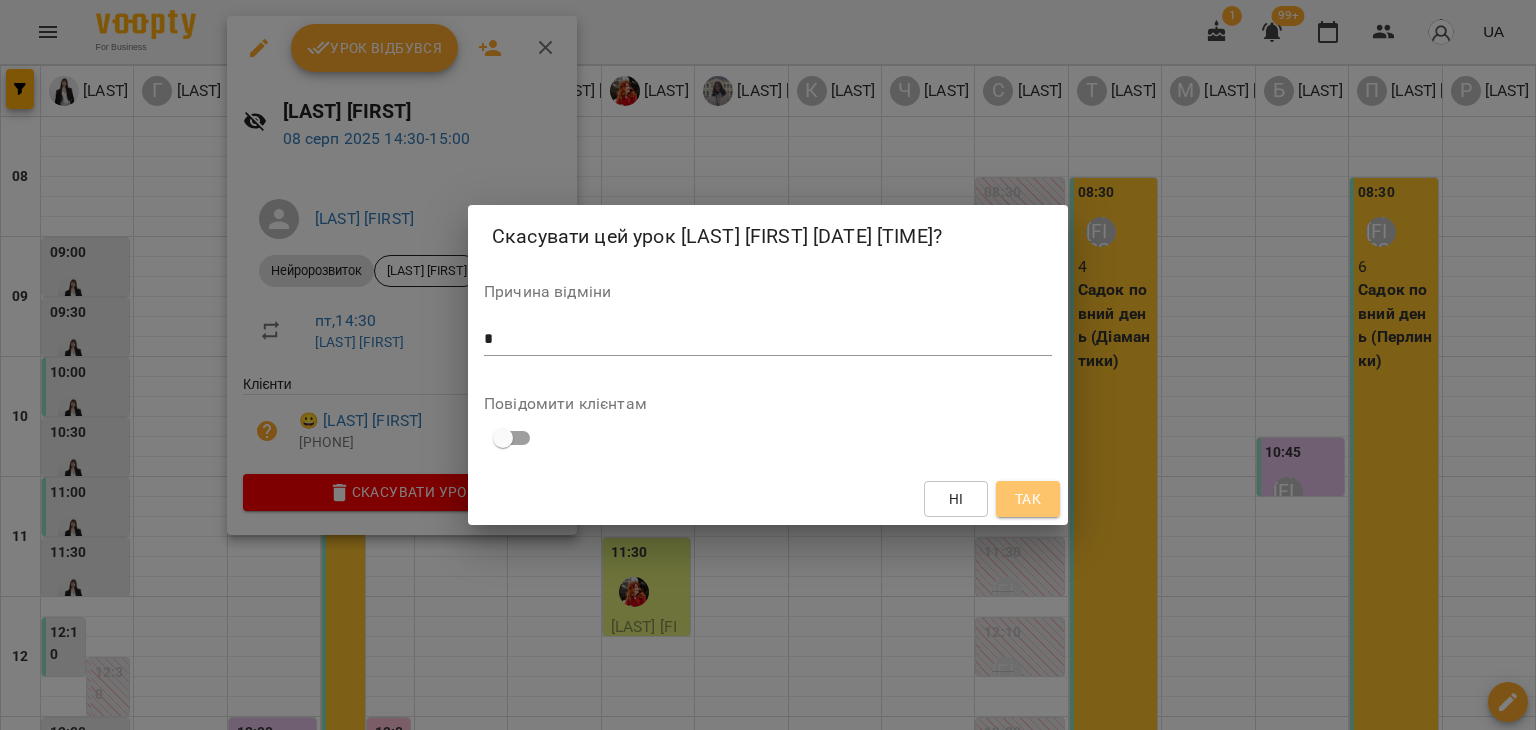 click on "Так" at bounding box center [1028, 499] 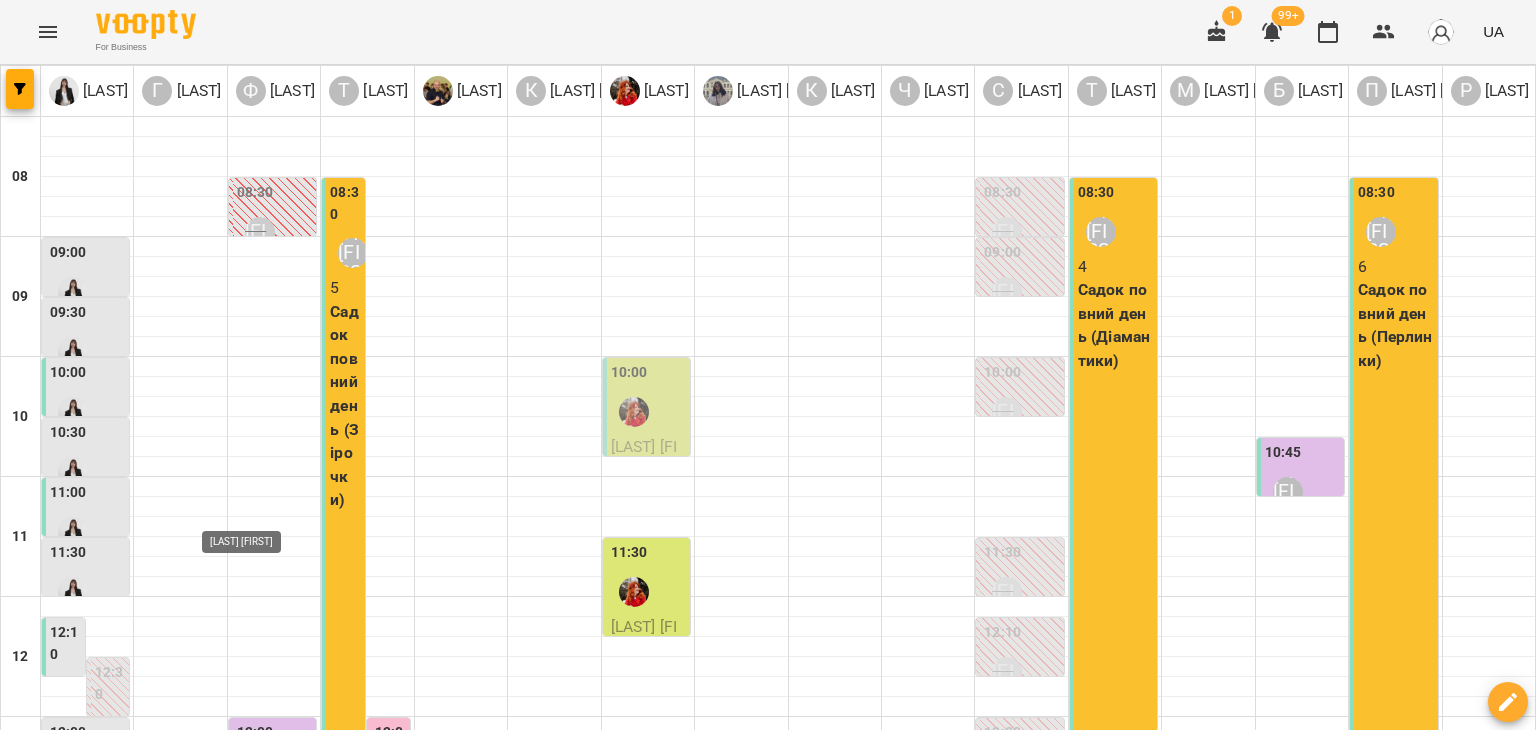 click on "[LAST] [FIRST]" at bounding box center (260, 1132) 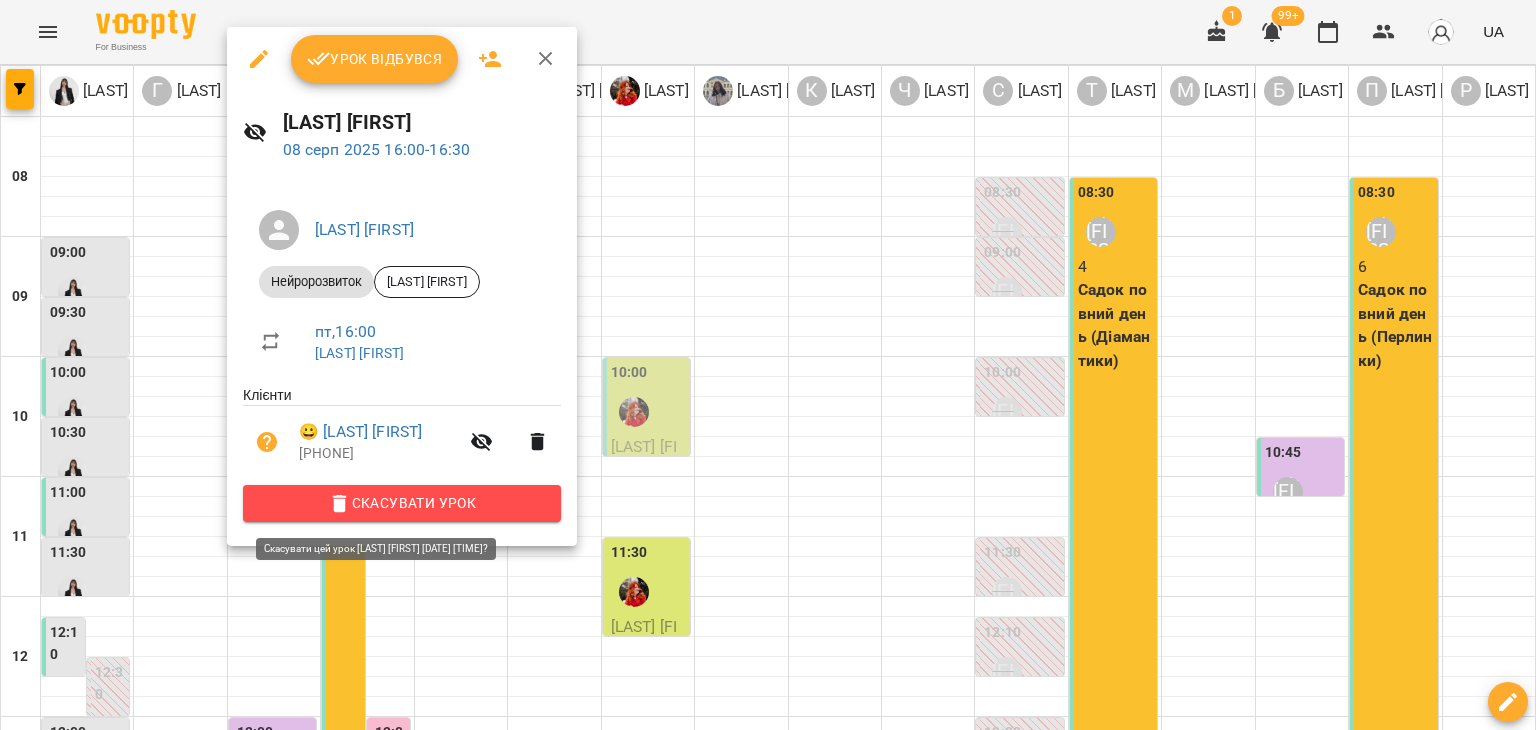 click on "Скасувати Урок" at bounding box center (402, 503) 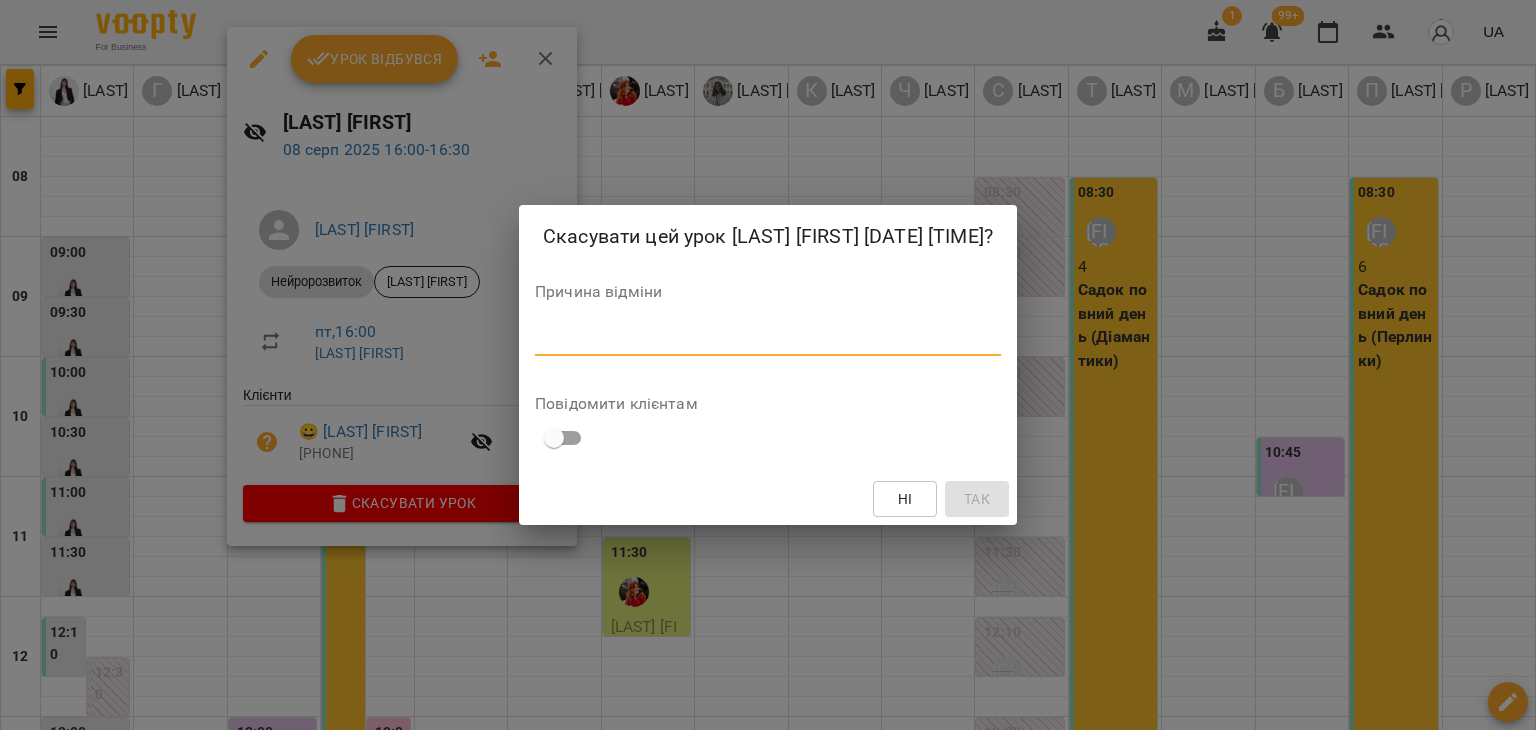click at bounding box center [768, 339] 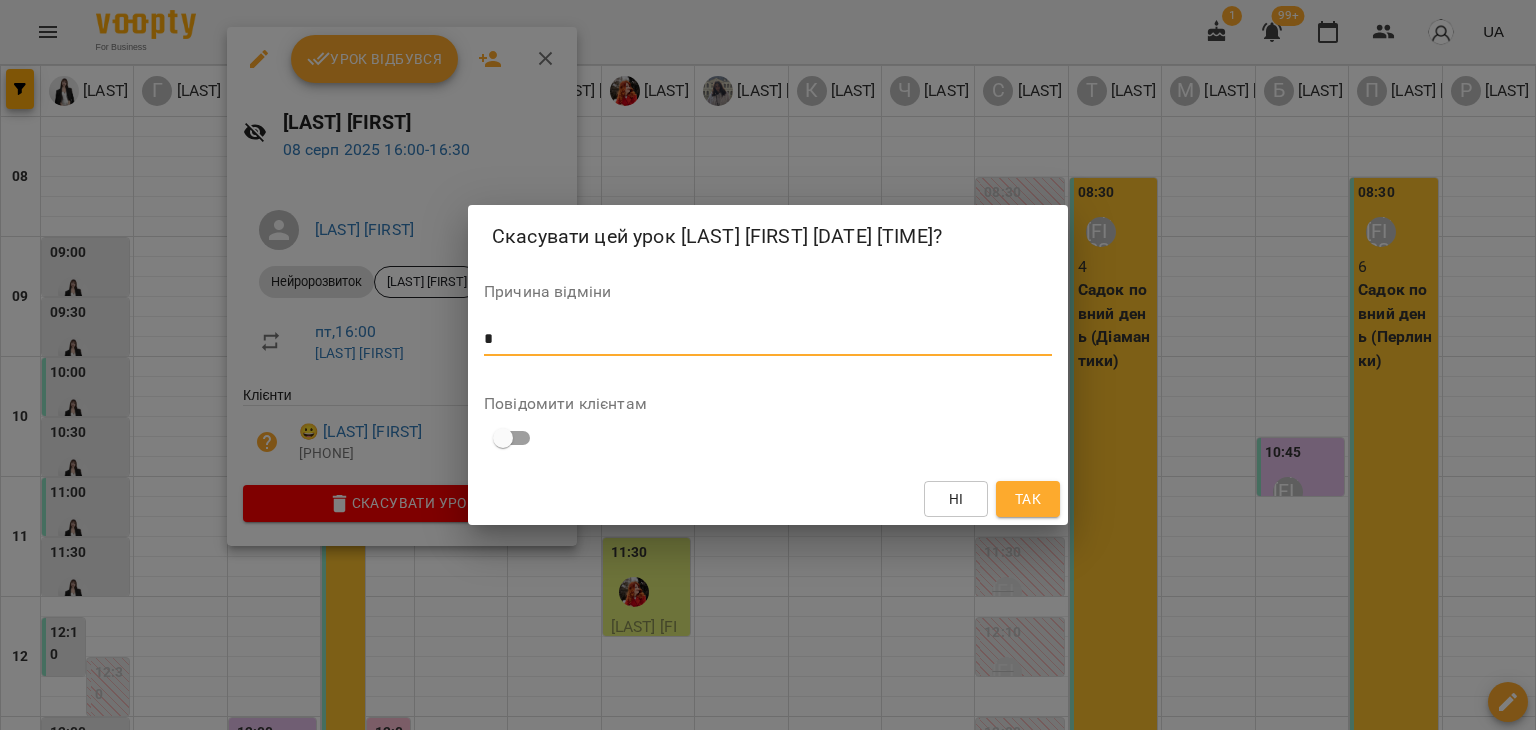 type on "*" 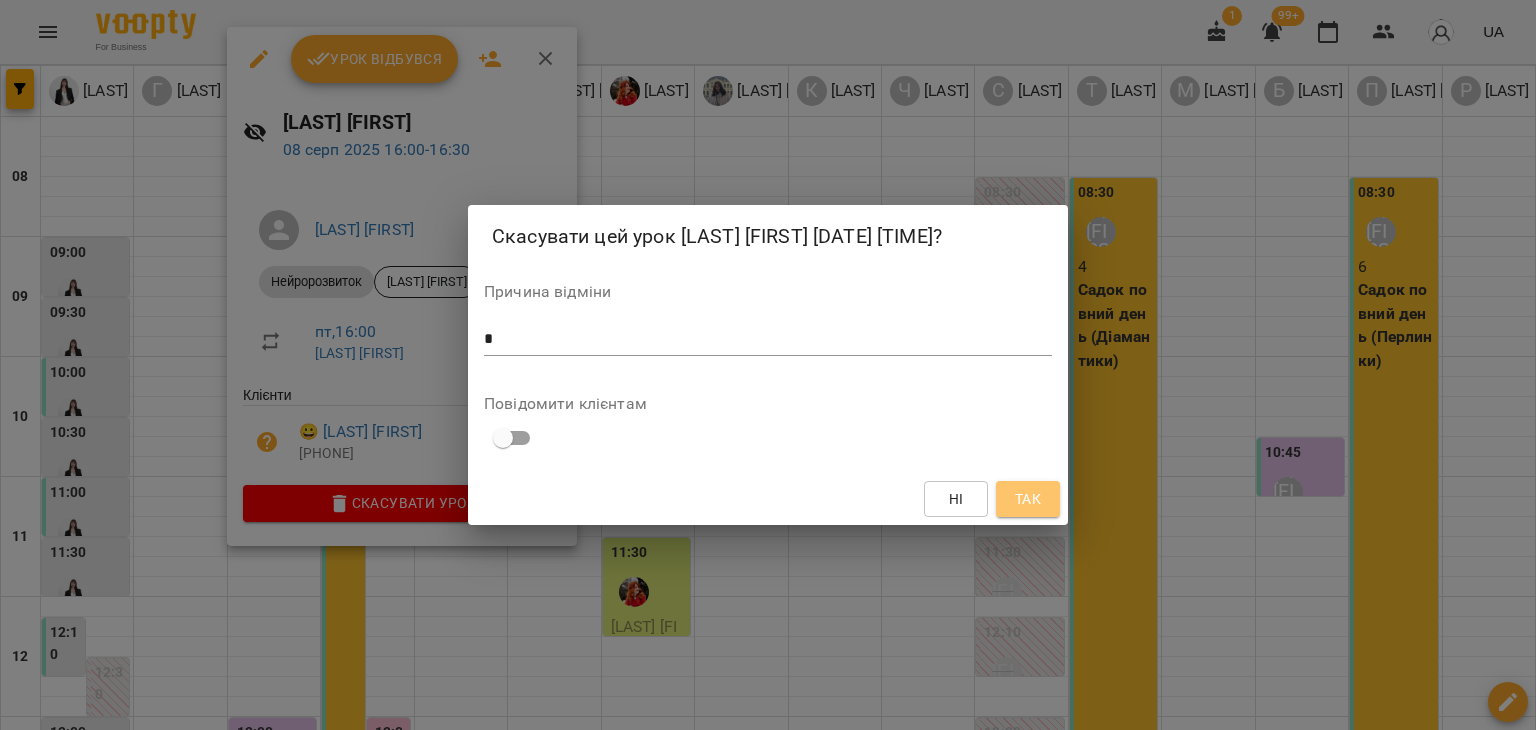 click on "Так" at bounding box center (1028, 499) 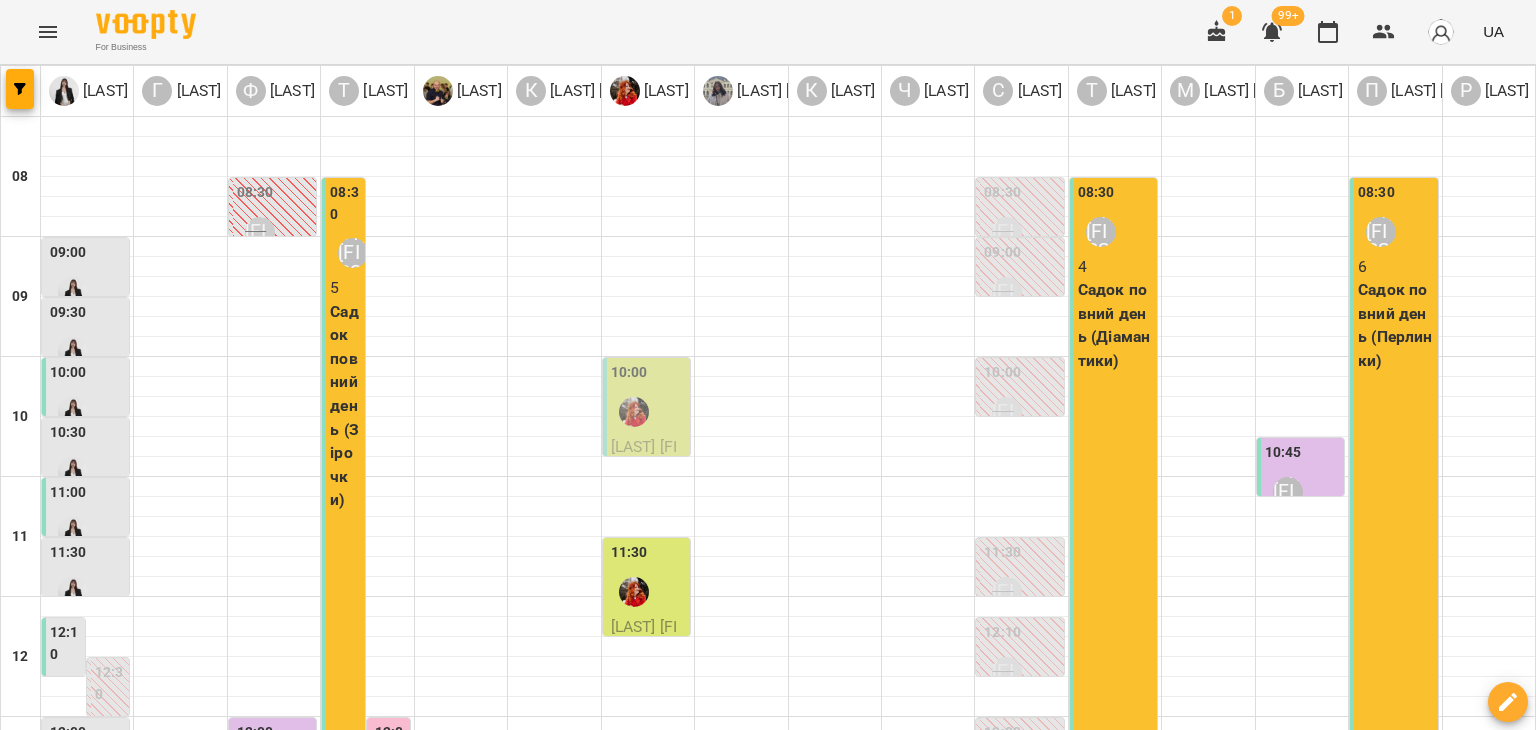 scroll, scrollTop: 914, scrollLeft: 0, axis: vertical 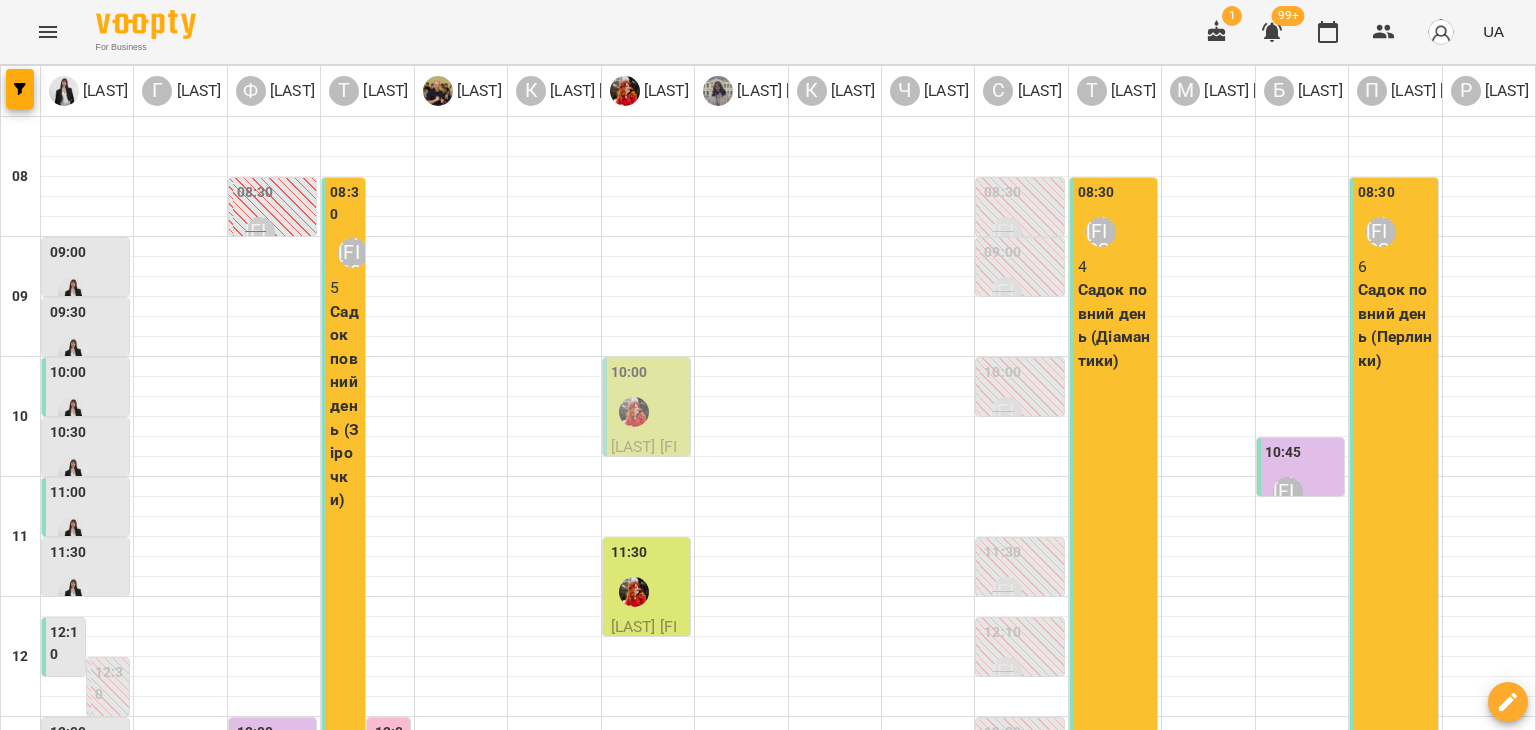 click on "[TIME] [LAST] [FIRST]" at bounding box center (274, 1238) 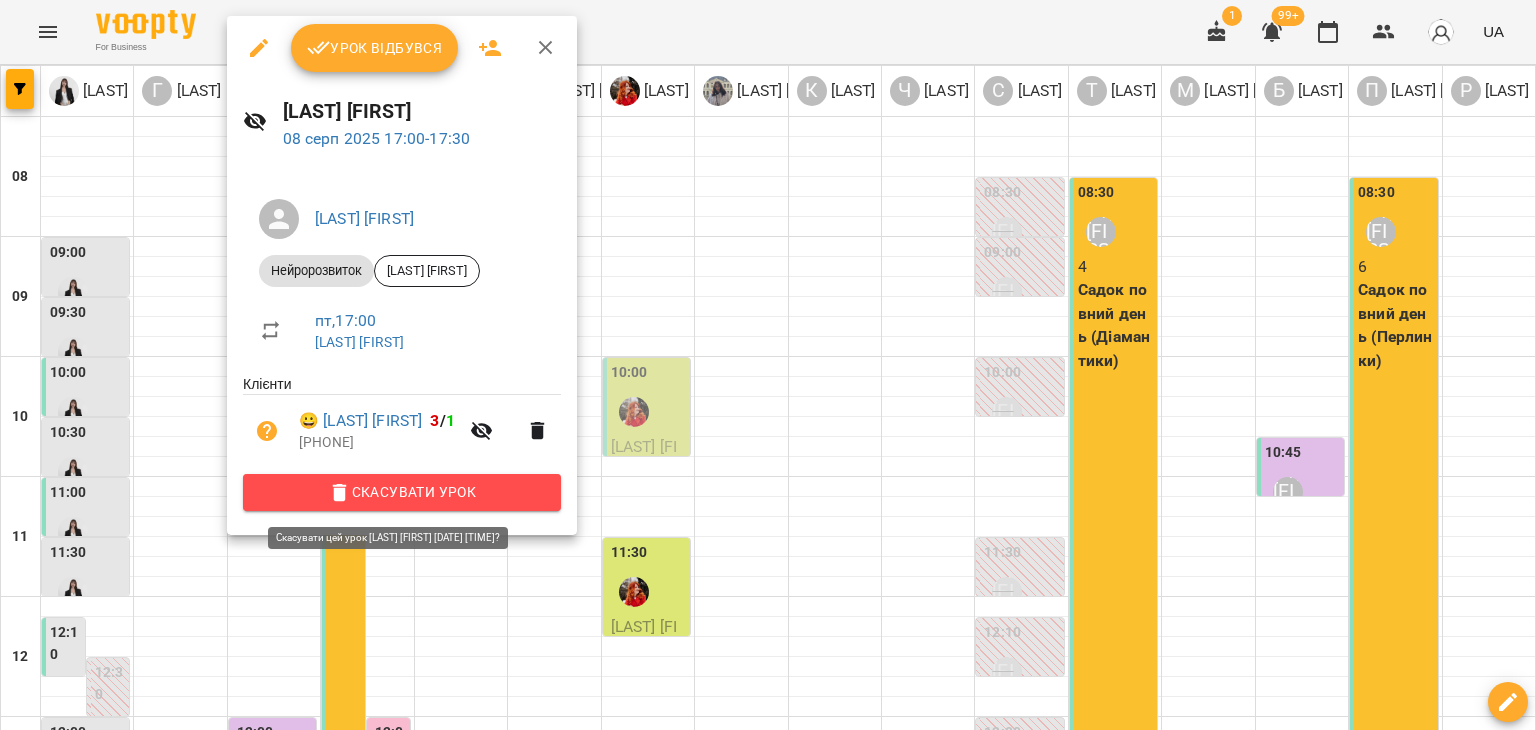 click on "Скасувати Урок" at bounding box center (402, 492) 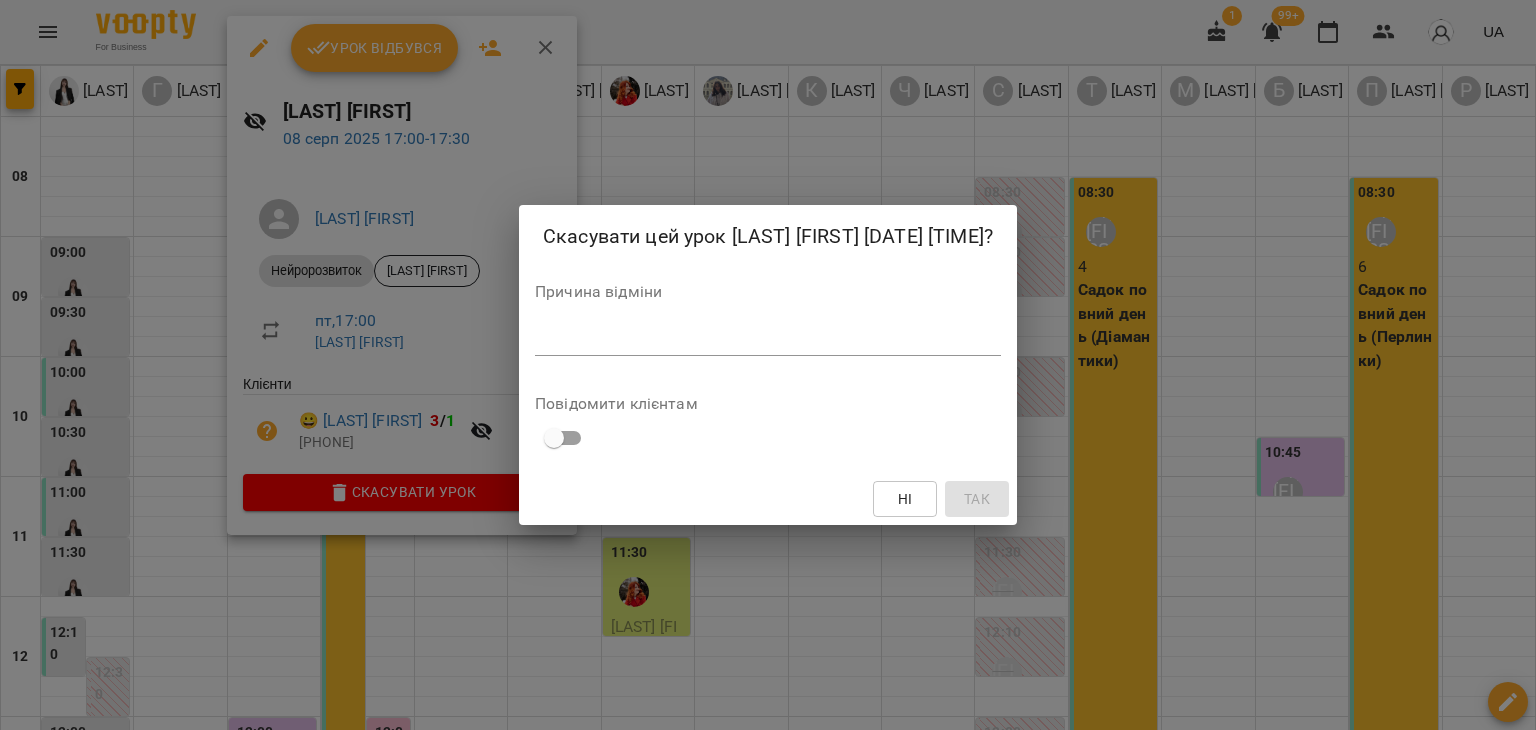 click on "*" at bounding box center [768, 340] 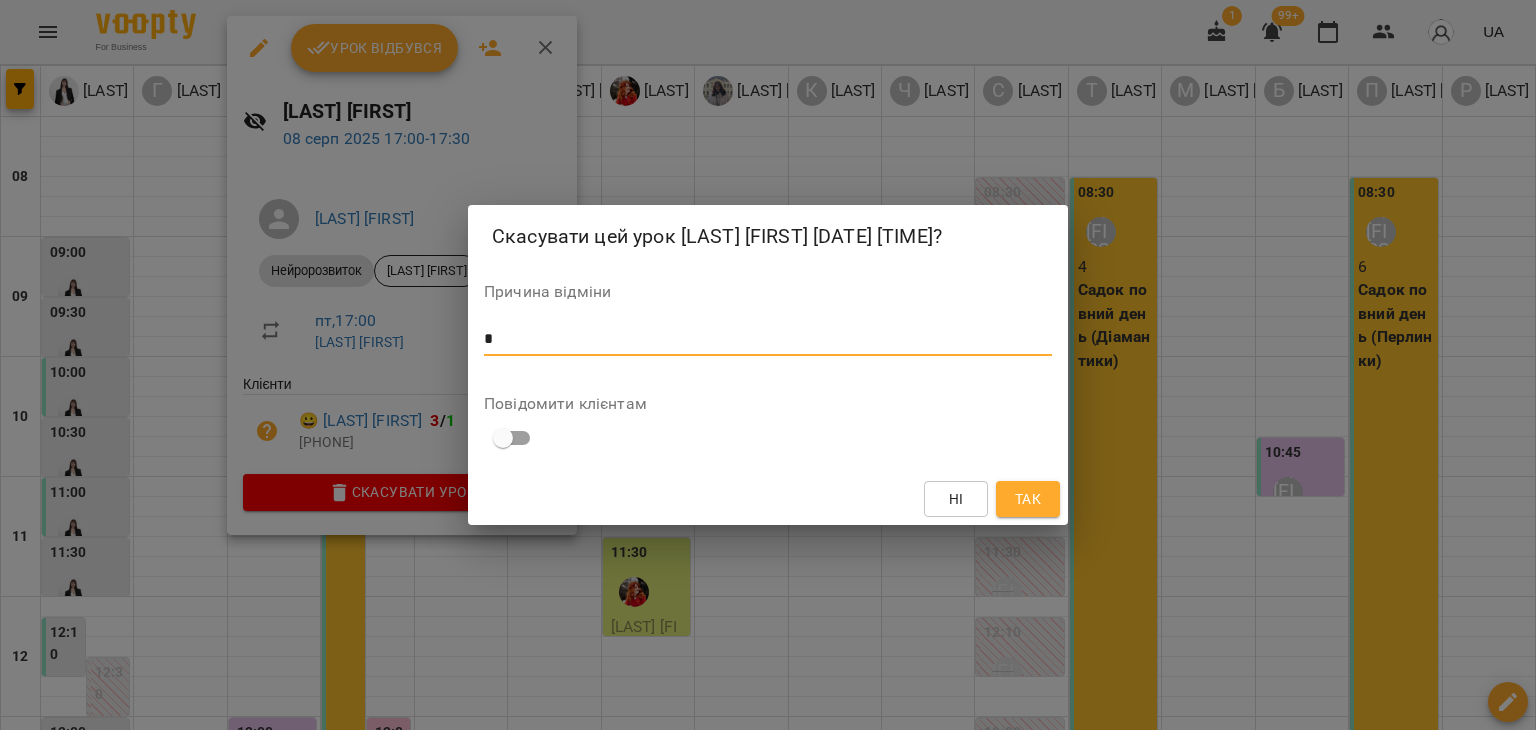 type on "*" 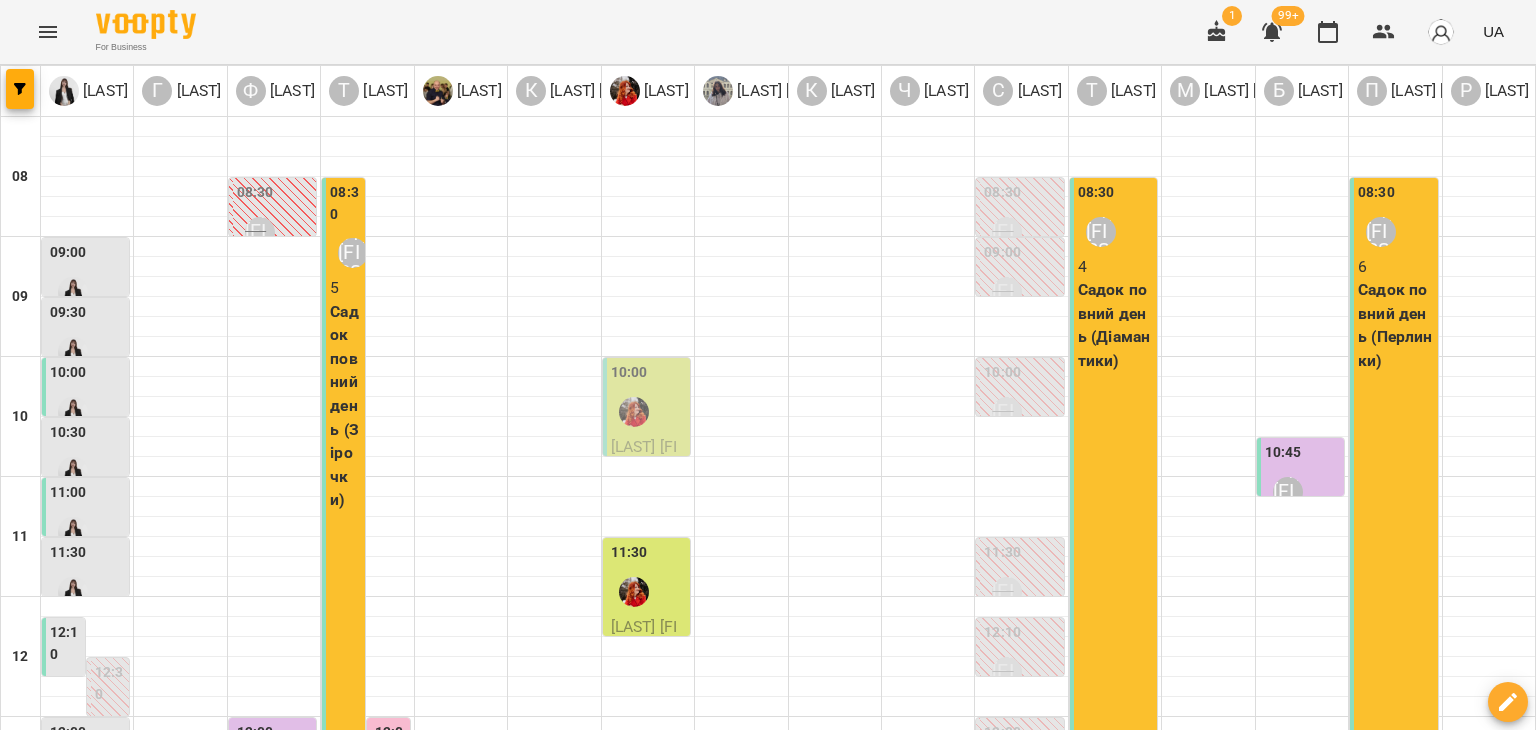 scroll, scrollTop: 1025, scrollLeft: 0, axis: vertical 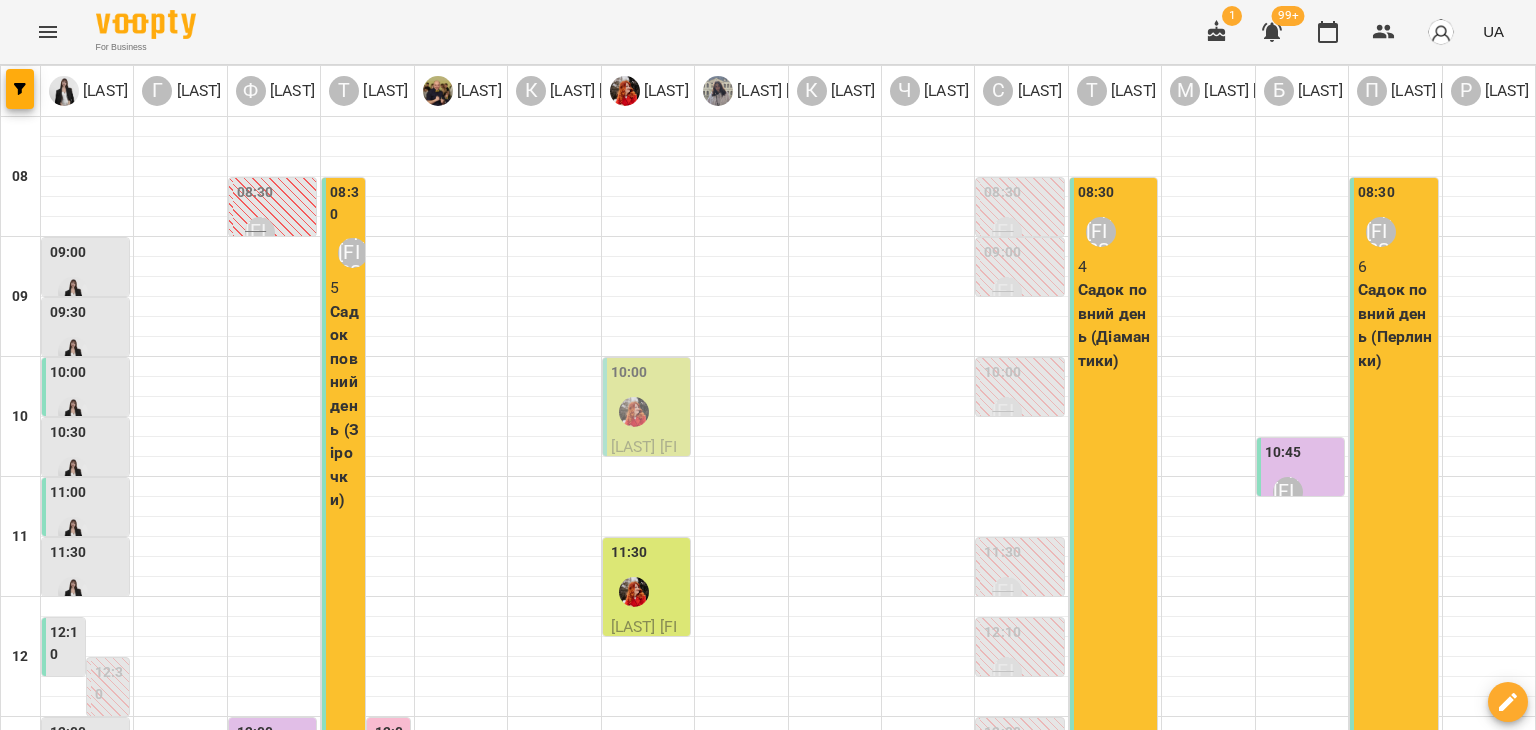 click on "чт" at bounding box center [678, 1703] 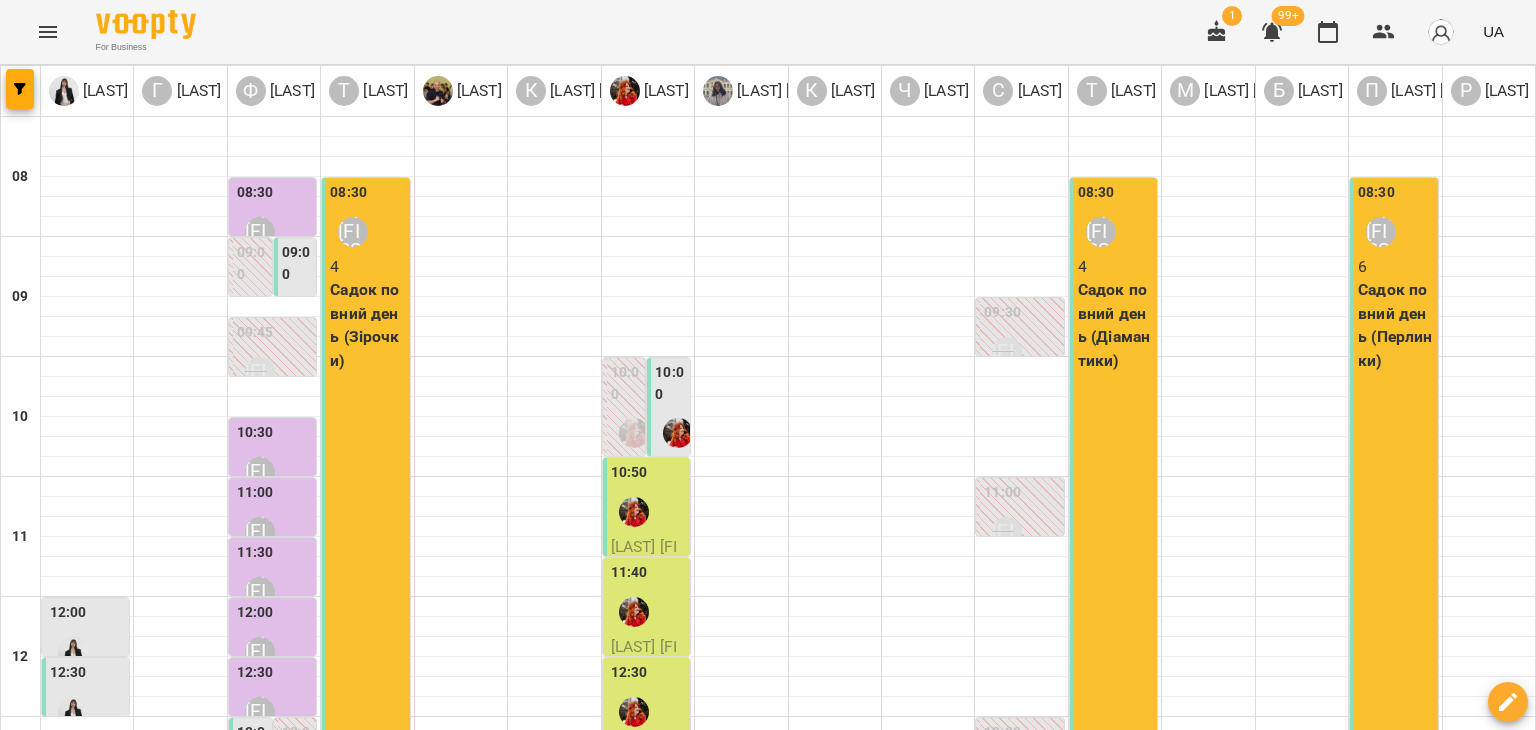 click on "09:00" at bounding box center [297, 263] 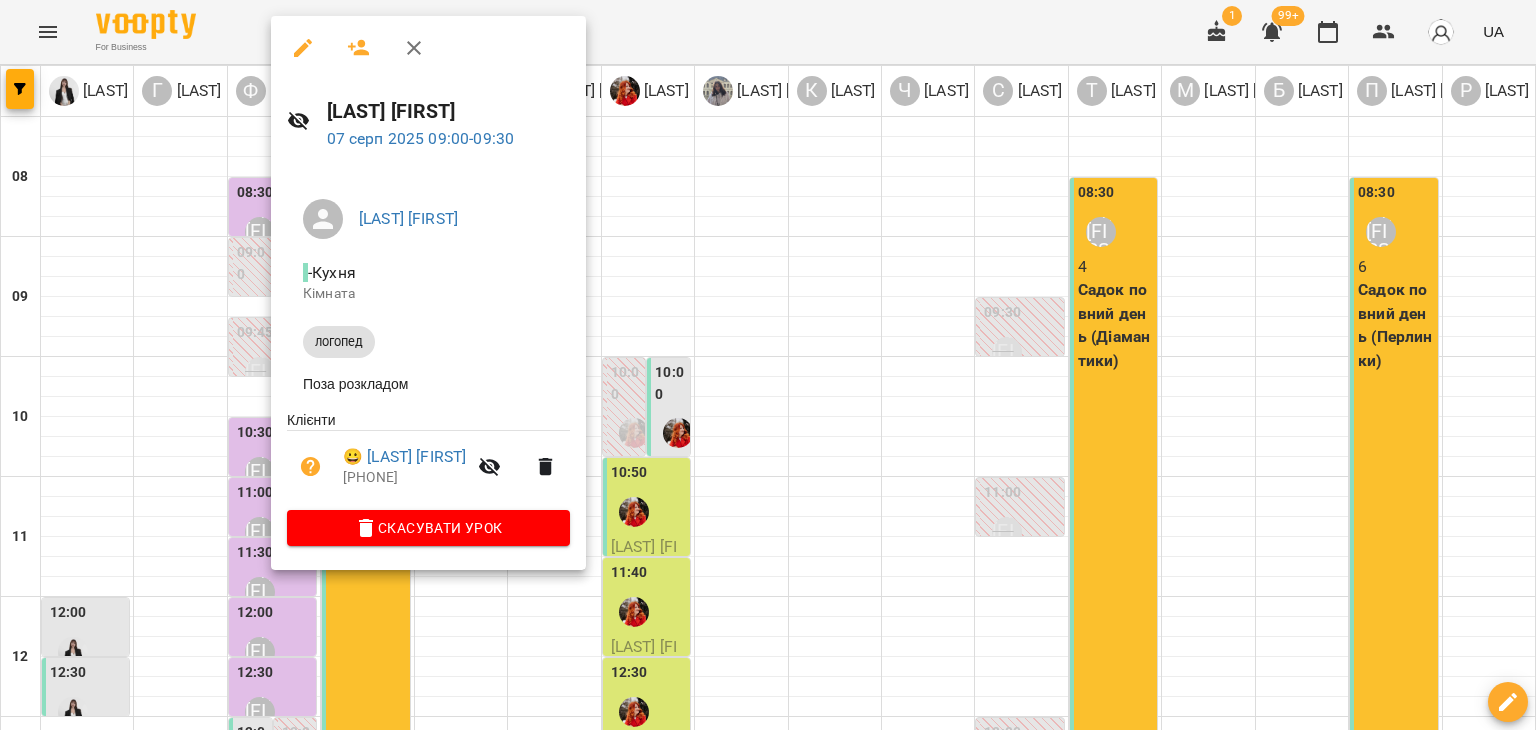 click at bounding box center [768, 365] 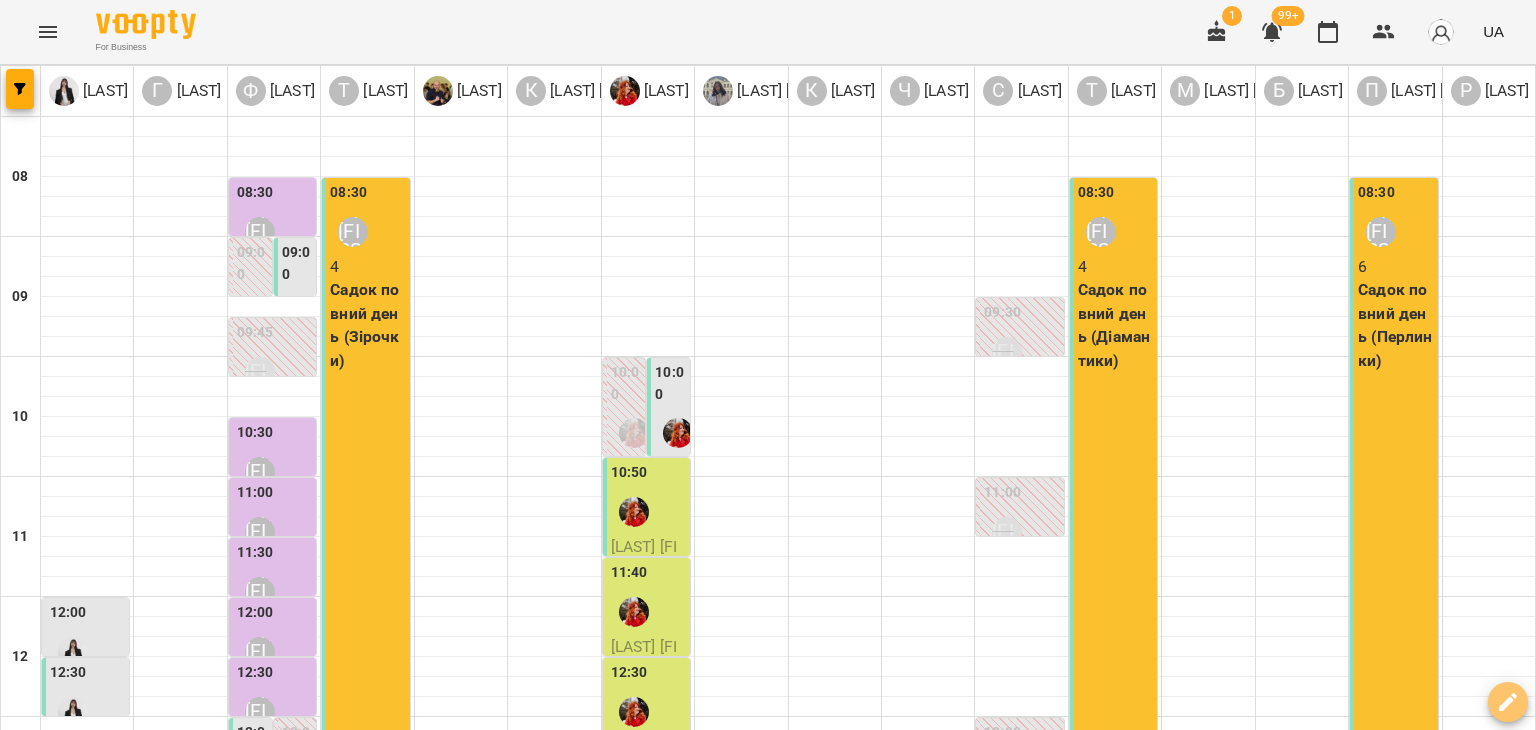 click 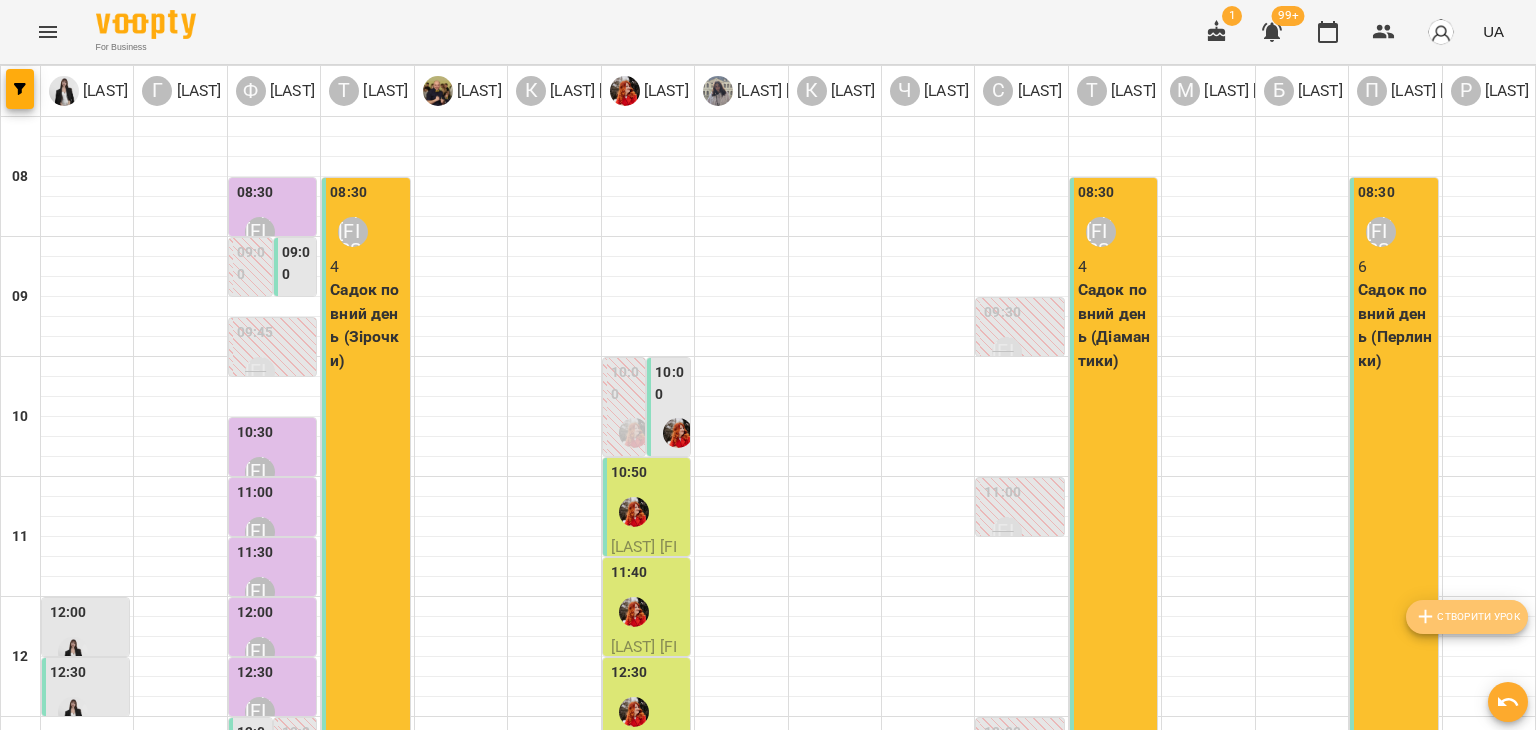 click on "Створити урок" at bounding box center (1467, 617) 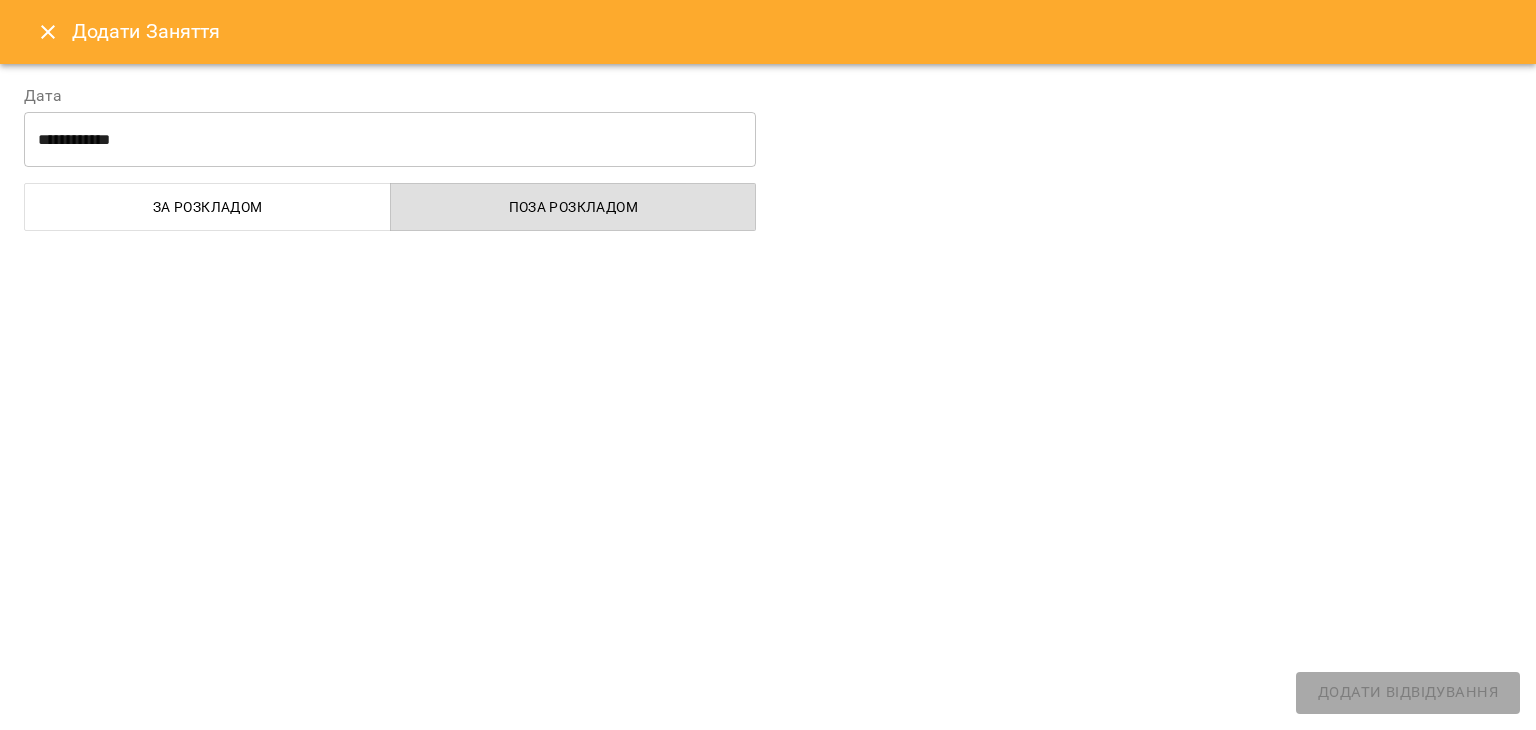 select 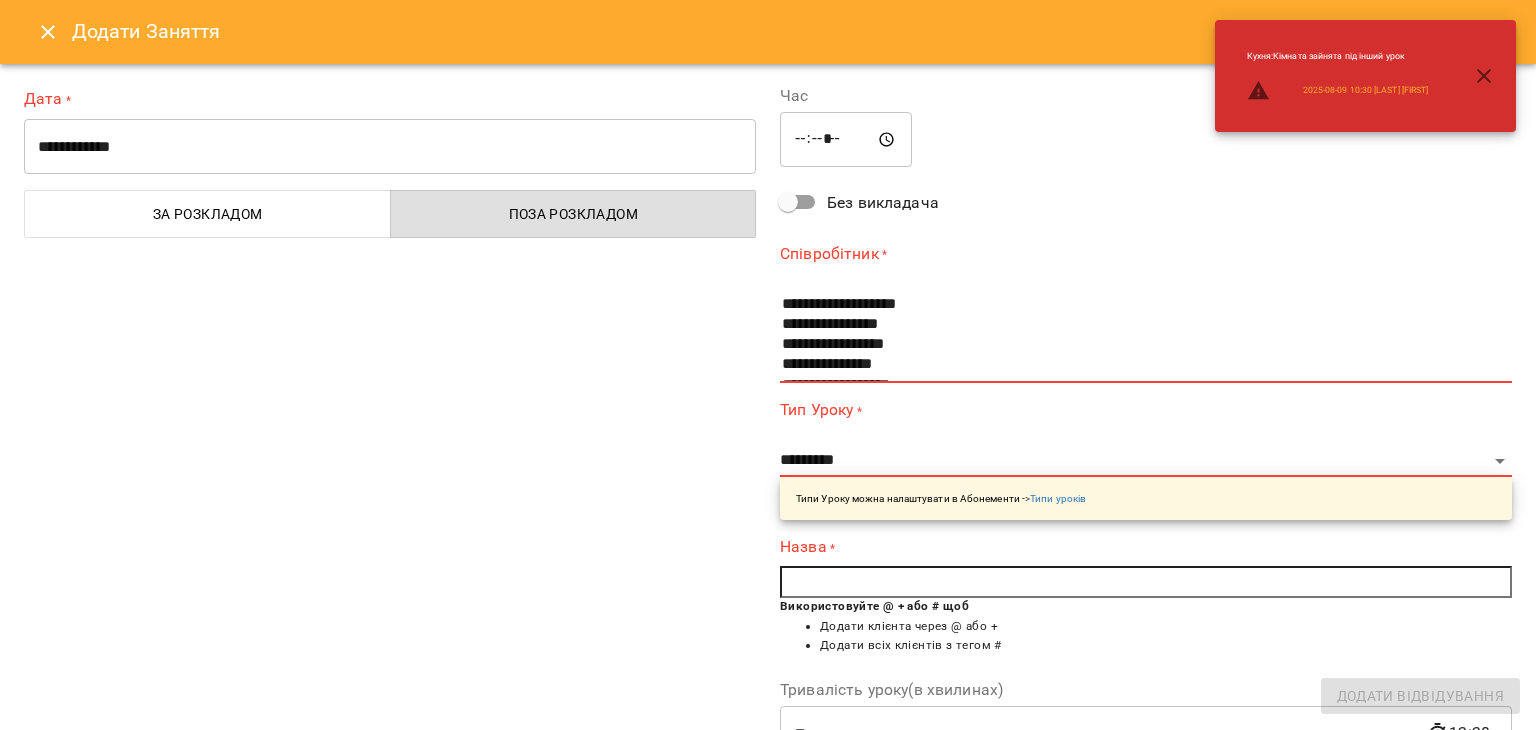 click on "**********" at bounding box center [390, 147] 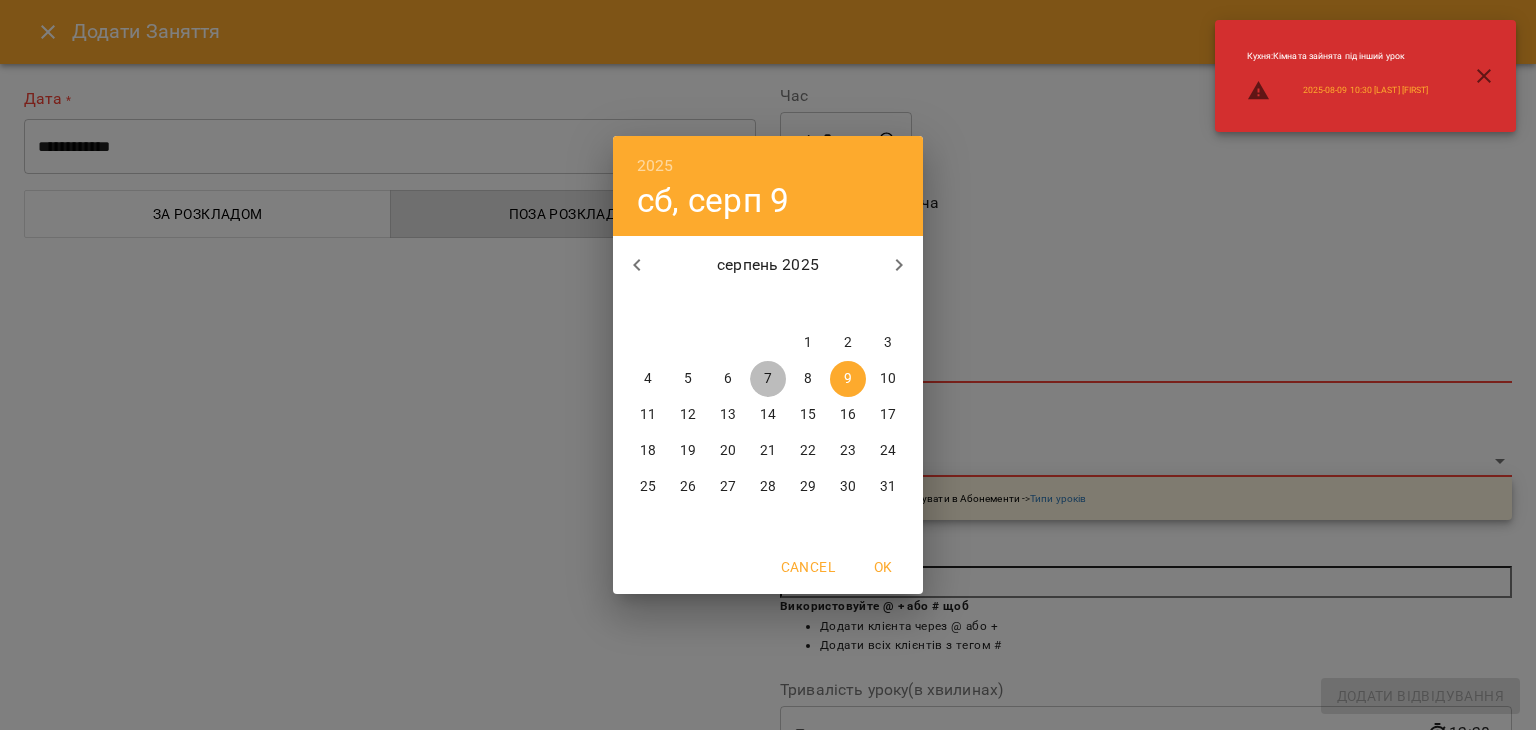 click on "7" at bounding box center [768, 379] 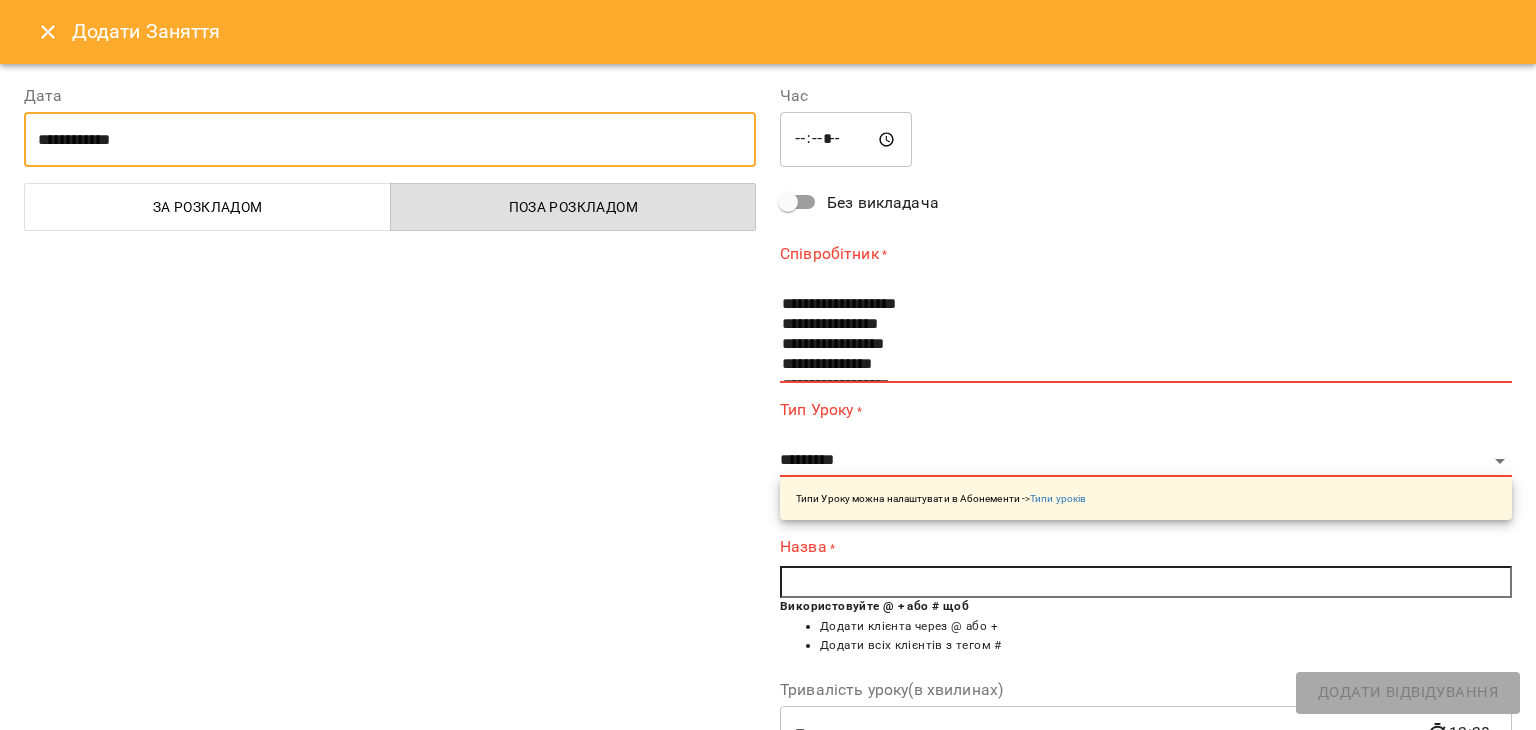 click 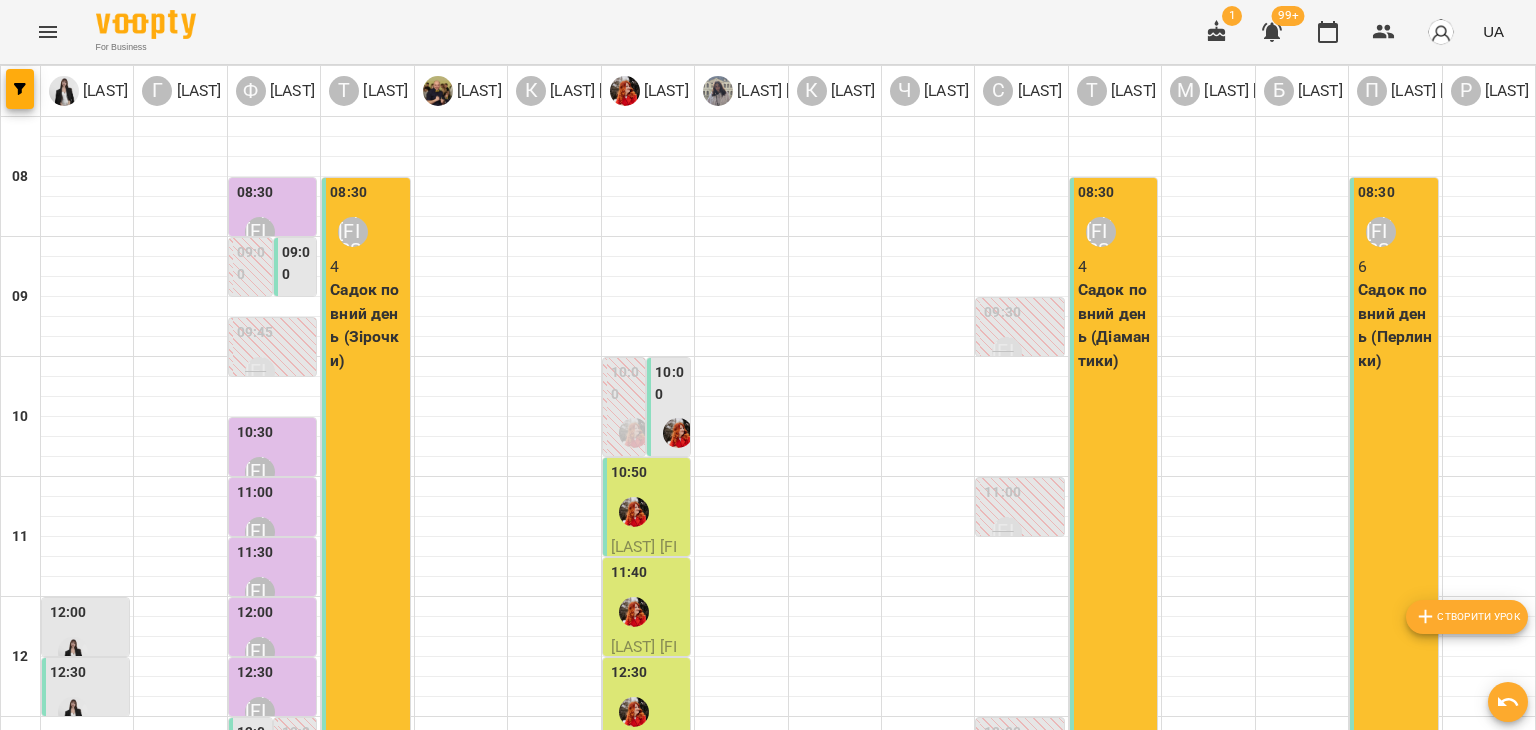 scroll, scrollTop: 530, scrollLeft: 0, axis: vertical 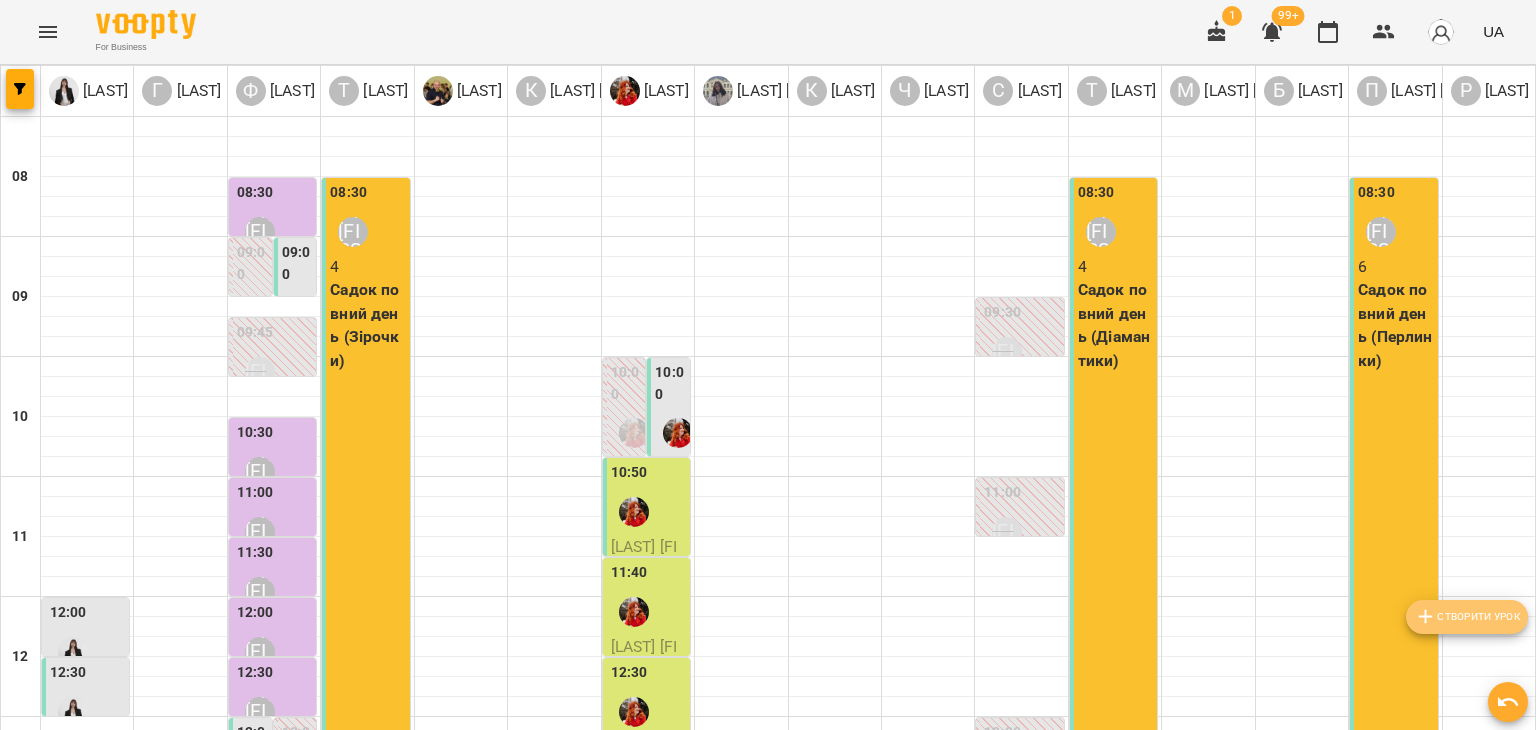 click on "Створити урок" at bounding box center [1467, 617] 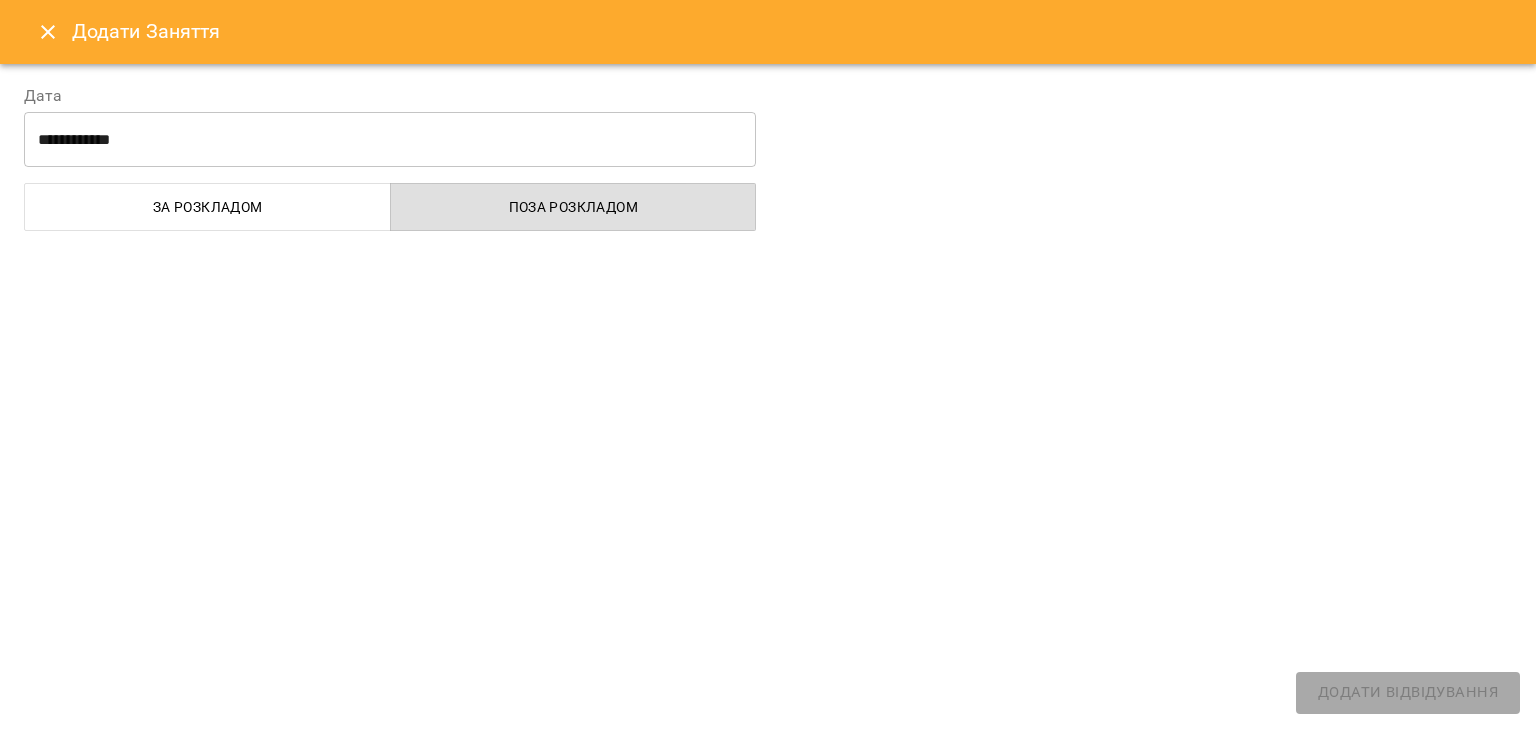 select 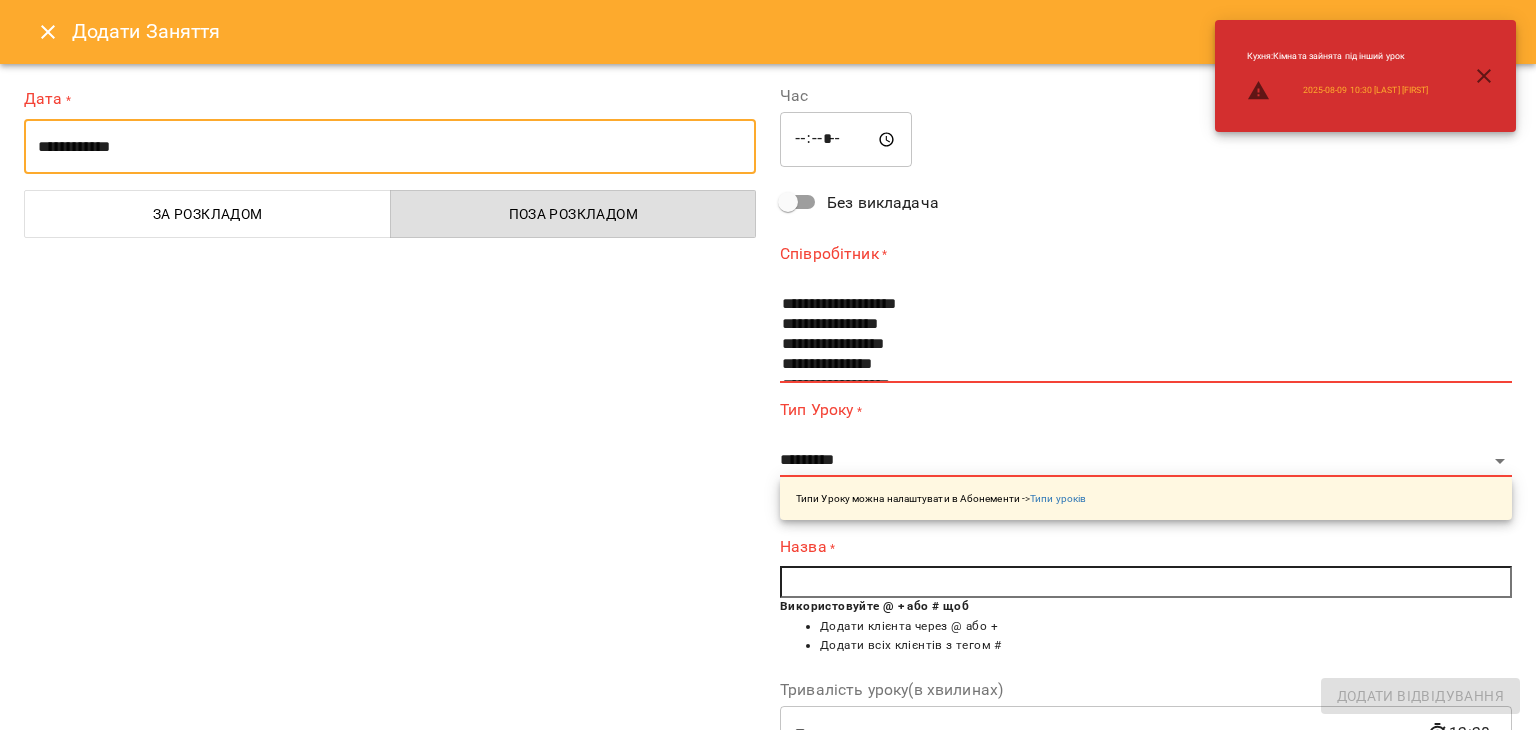 click on "**********" at bounding box center (390, 147) 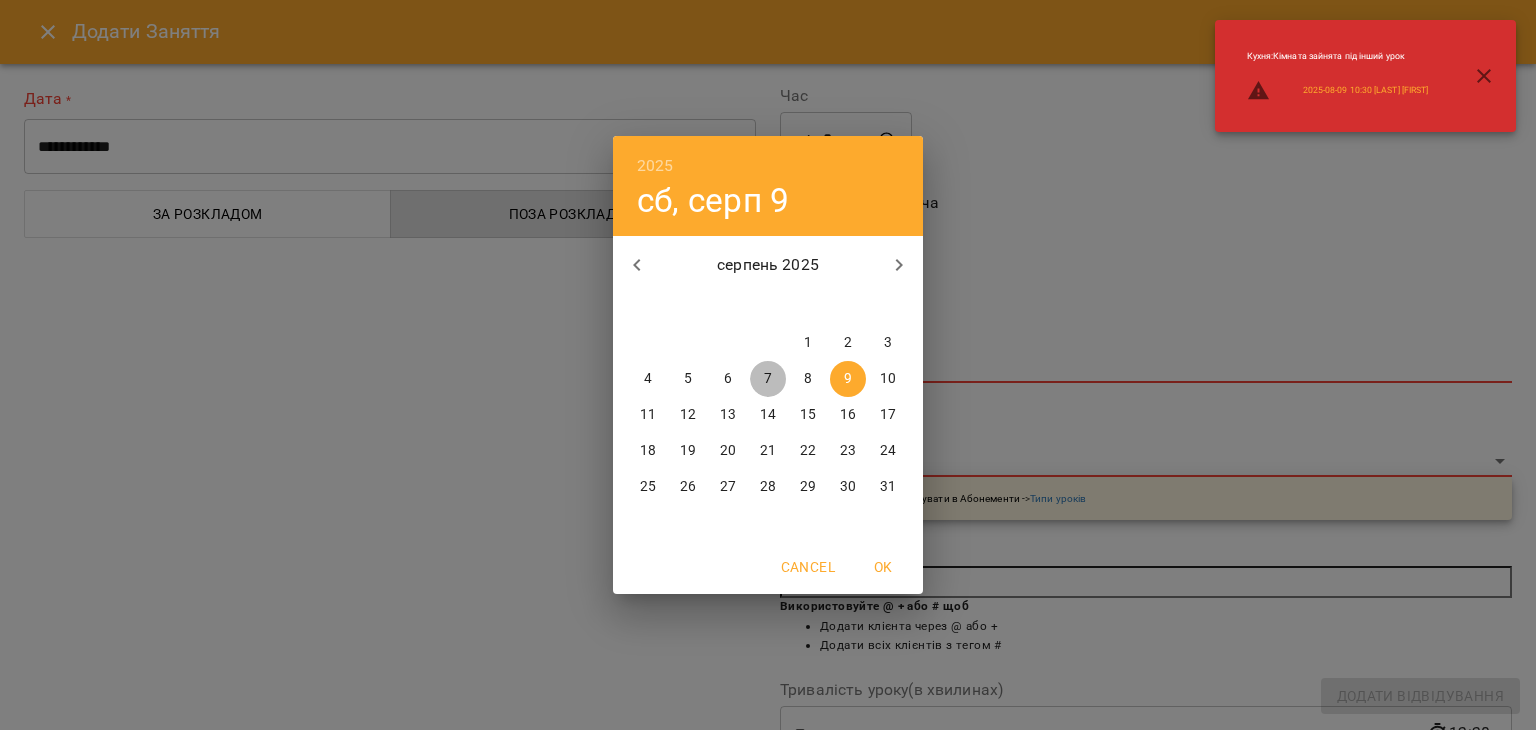 click on "7" at bounding box center [768, 379] 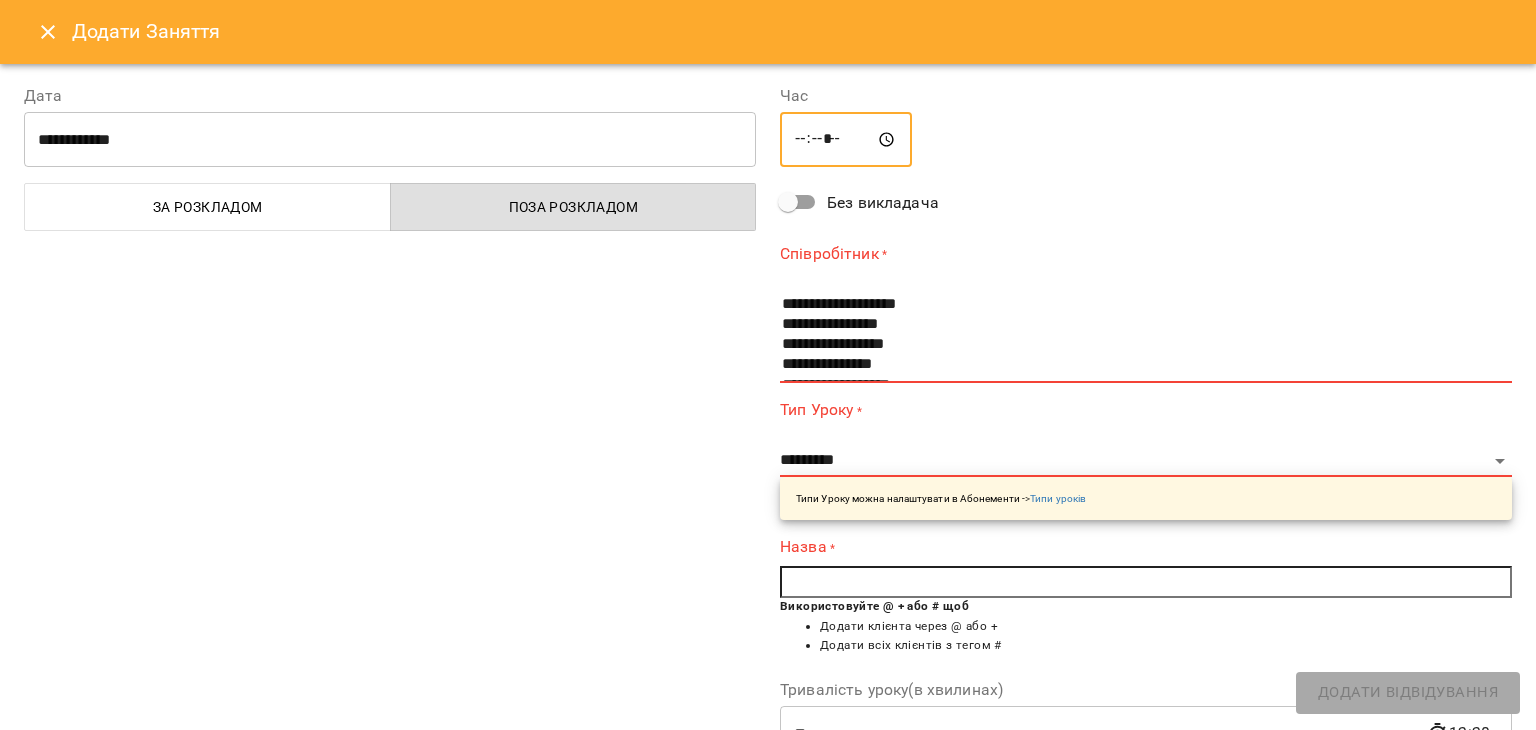 click on "*****" at bounding box center [846, 140] 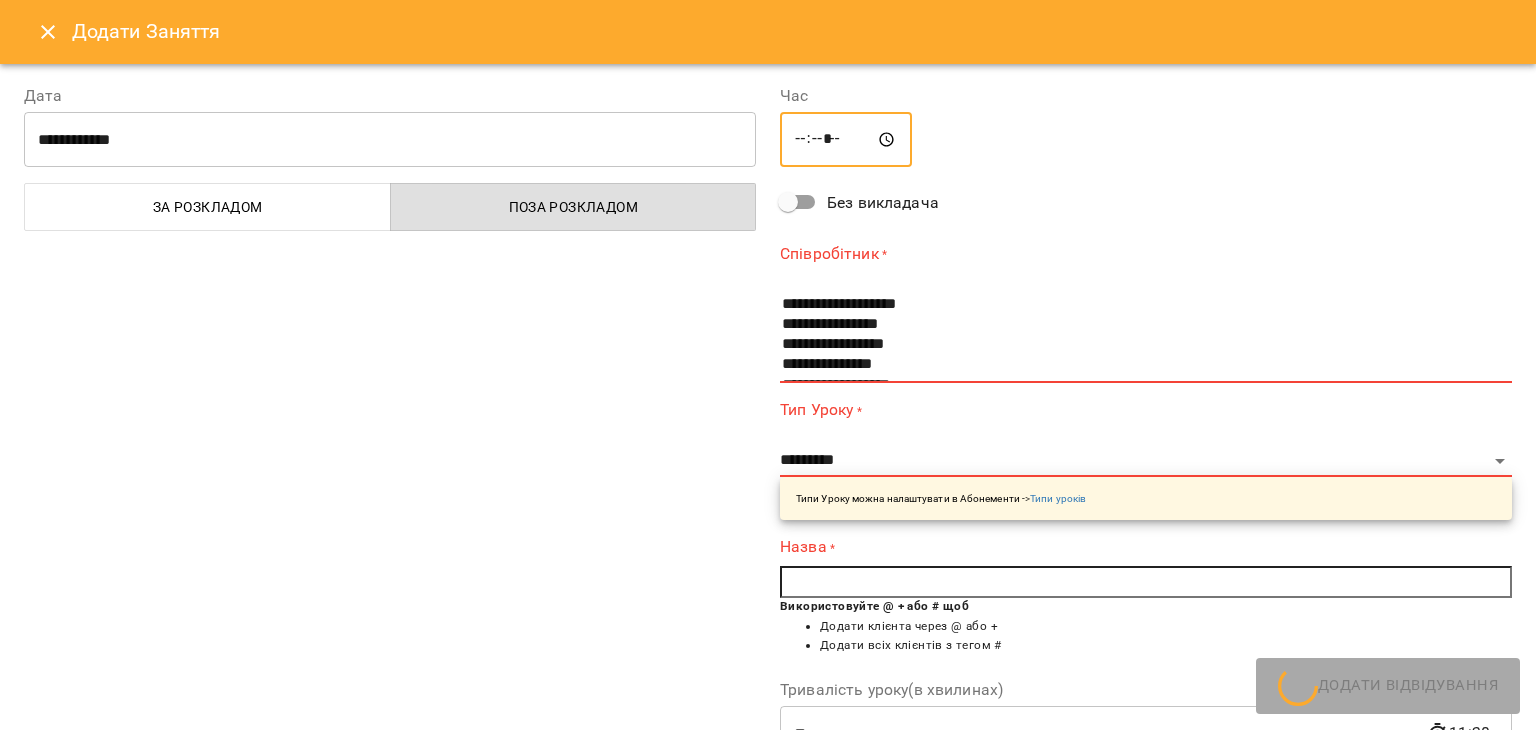 type on "*****" 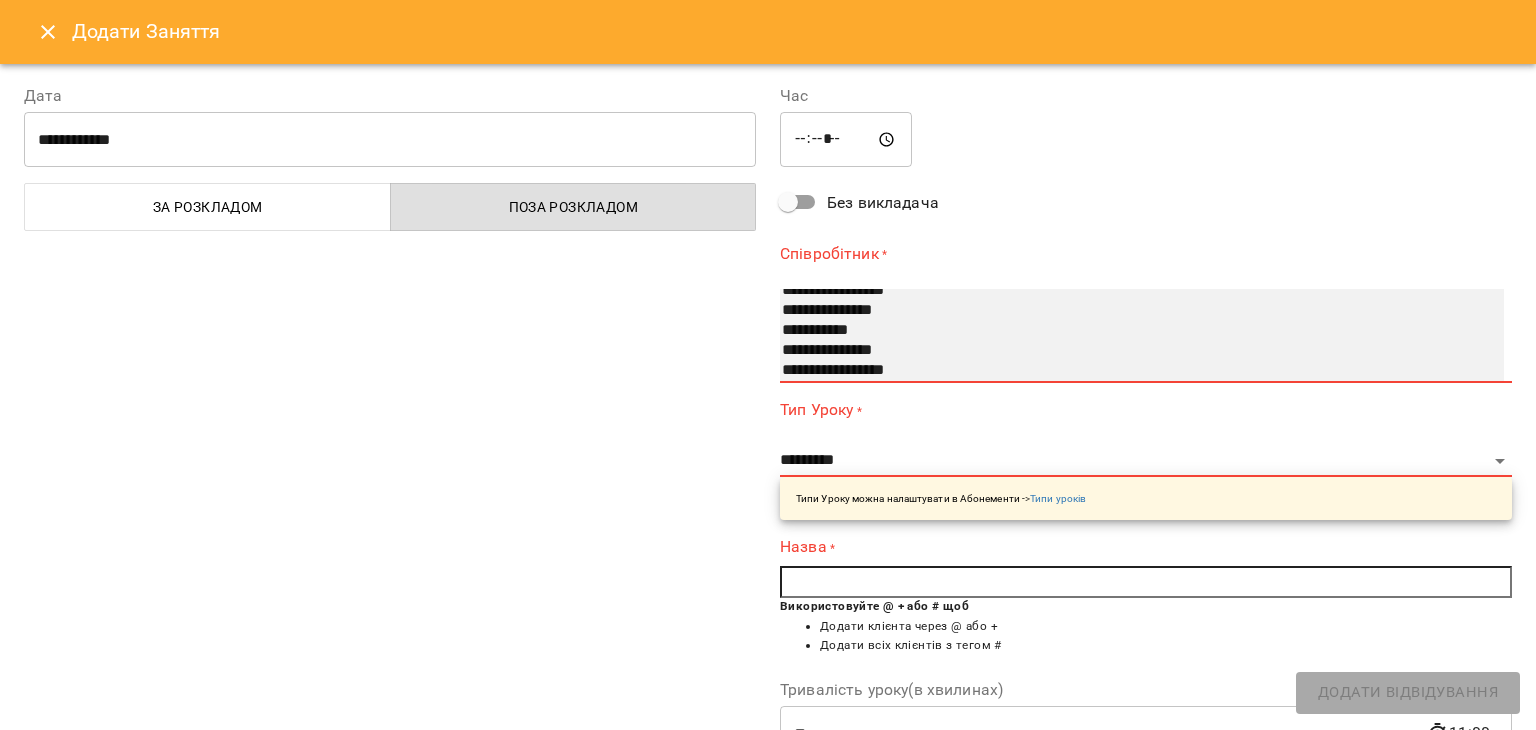 scroll, scrollTop: 200, scrollLeft: 0, axis: vertical 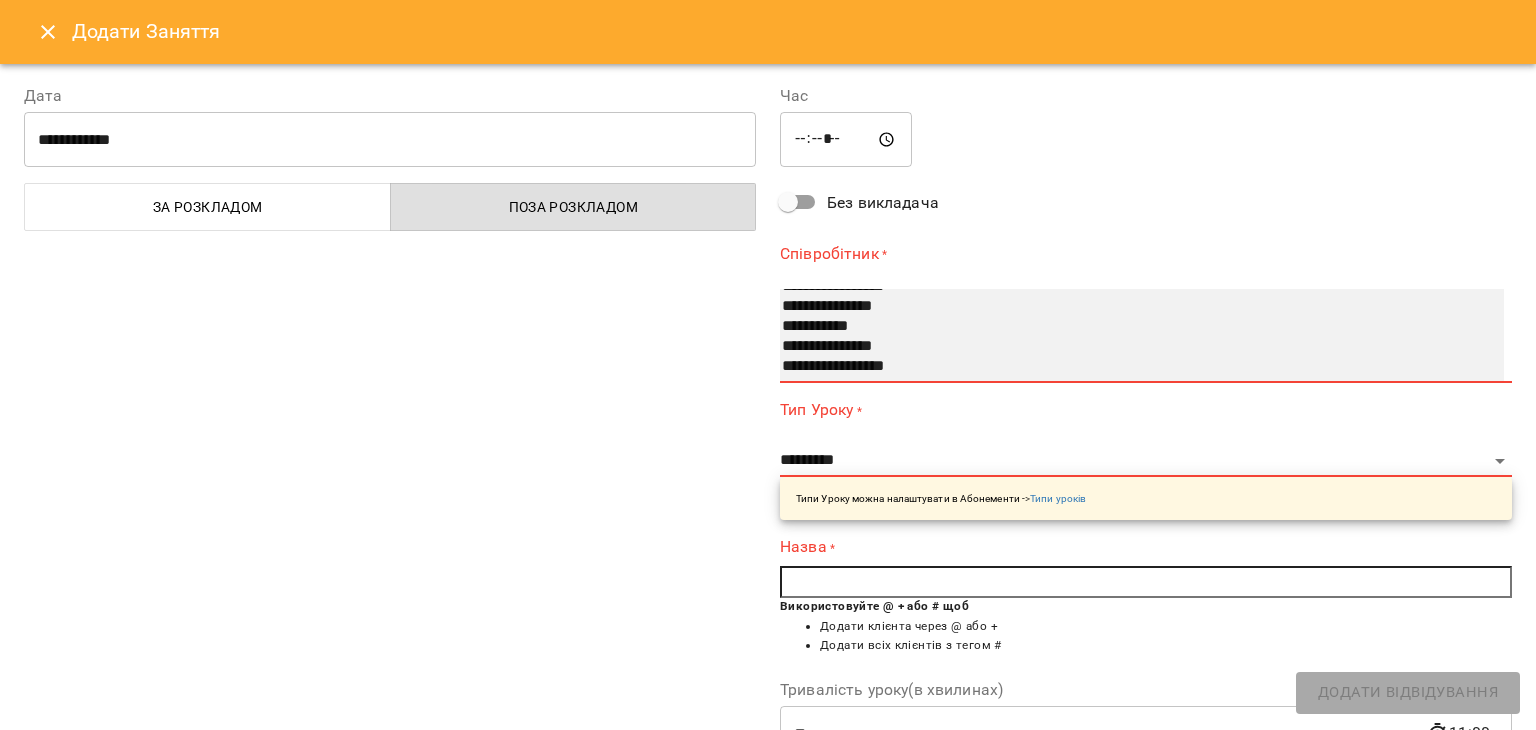 select on "**********" 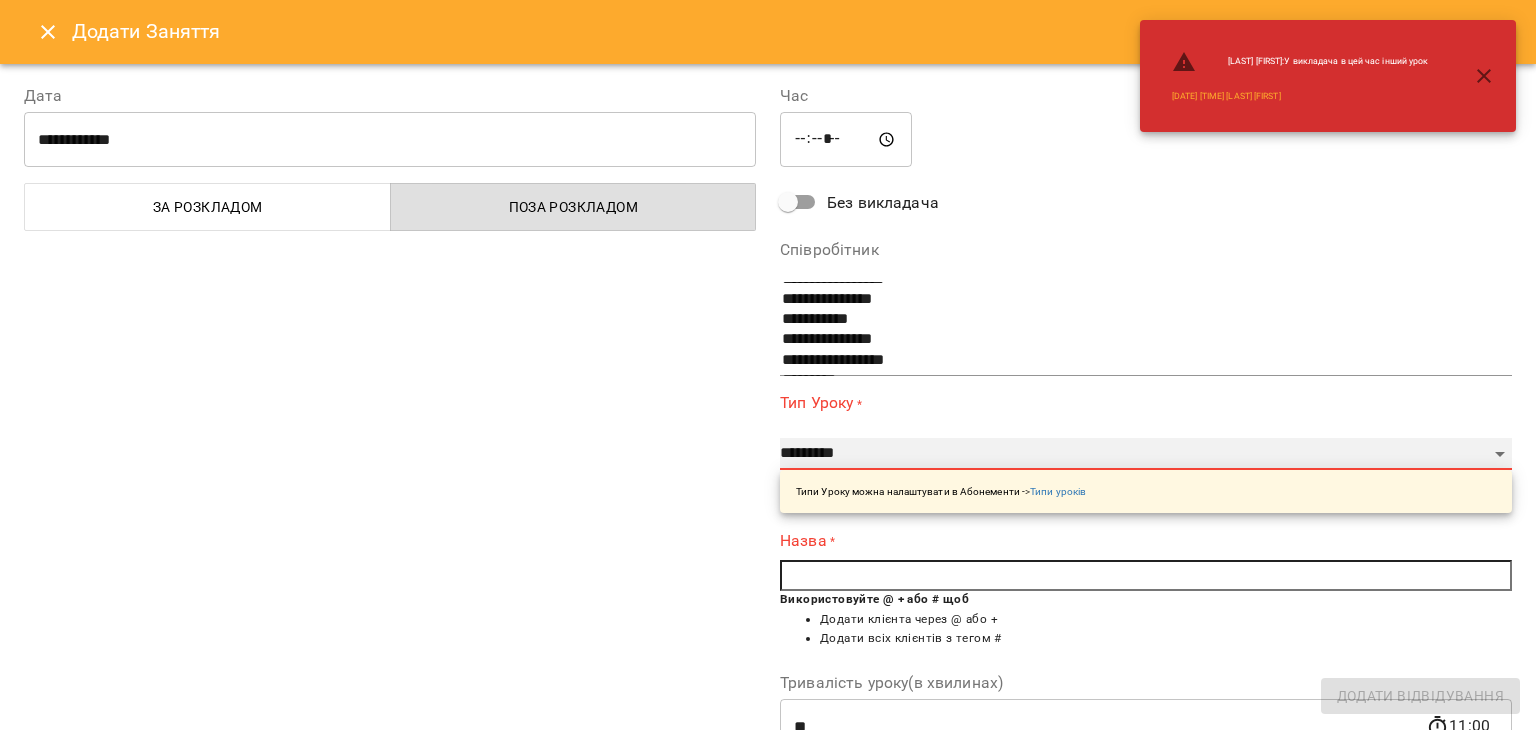click on "**********" at bounding box center [1146, 454] 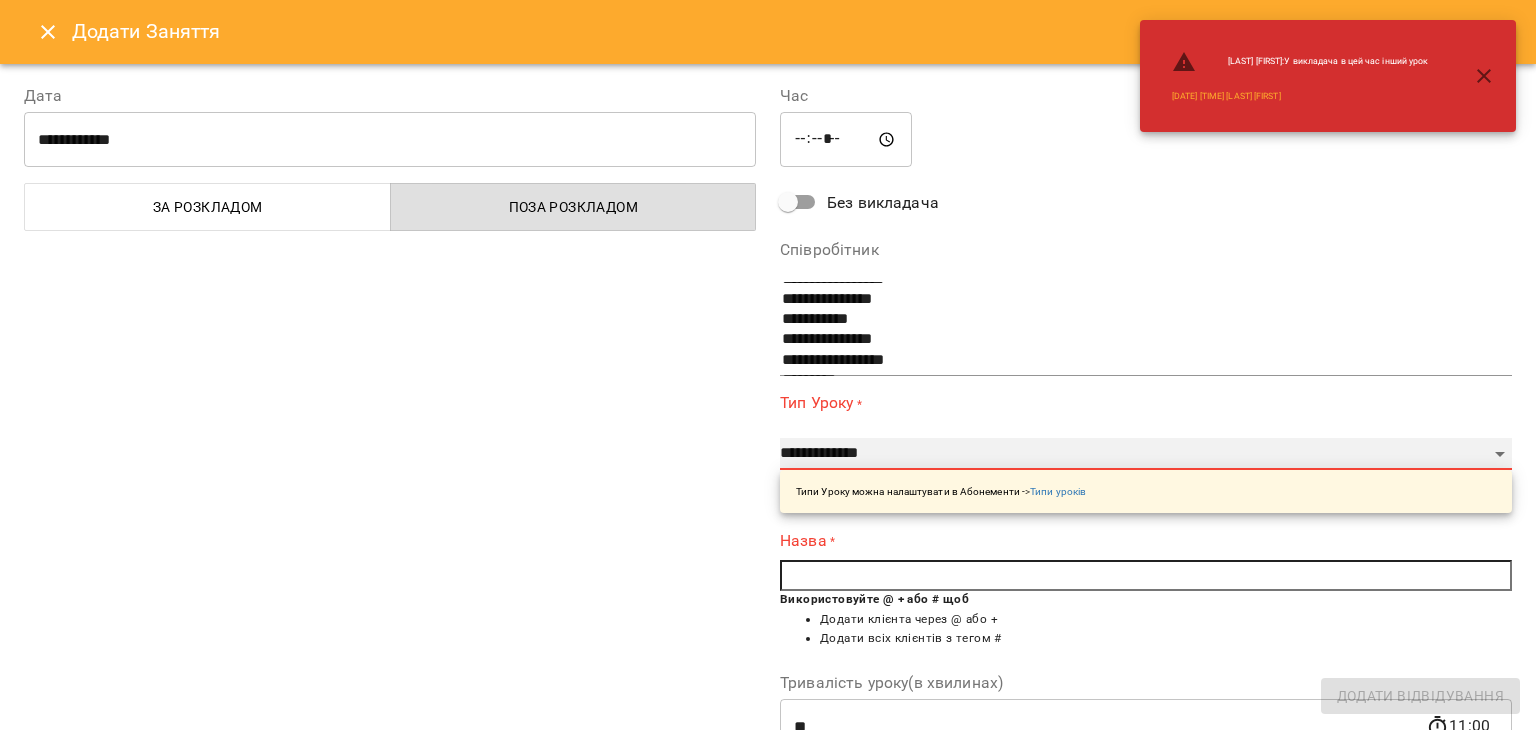 click on "**********" at bounding box center (1146, 454) 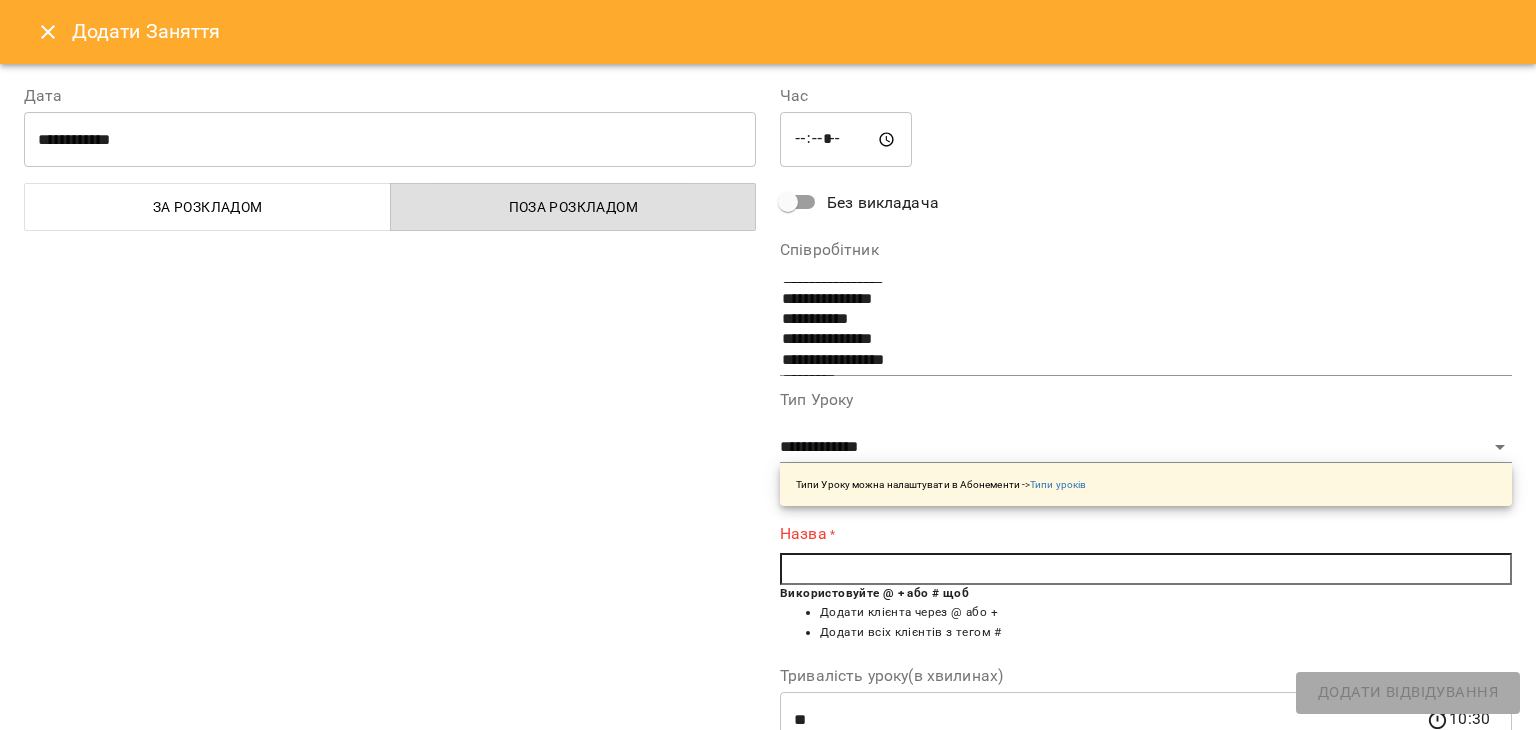 click at bounding box center [1146, 569] 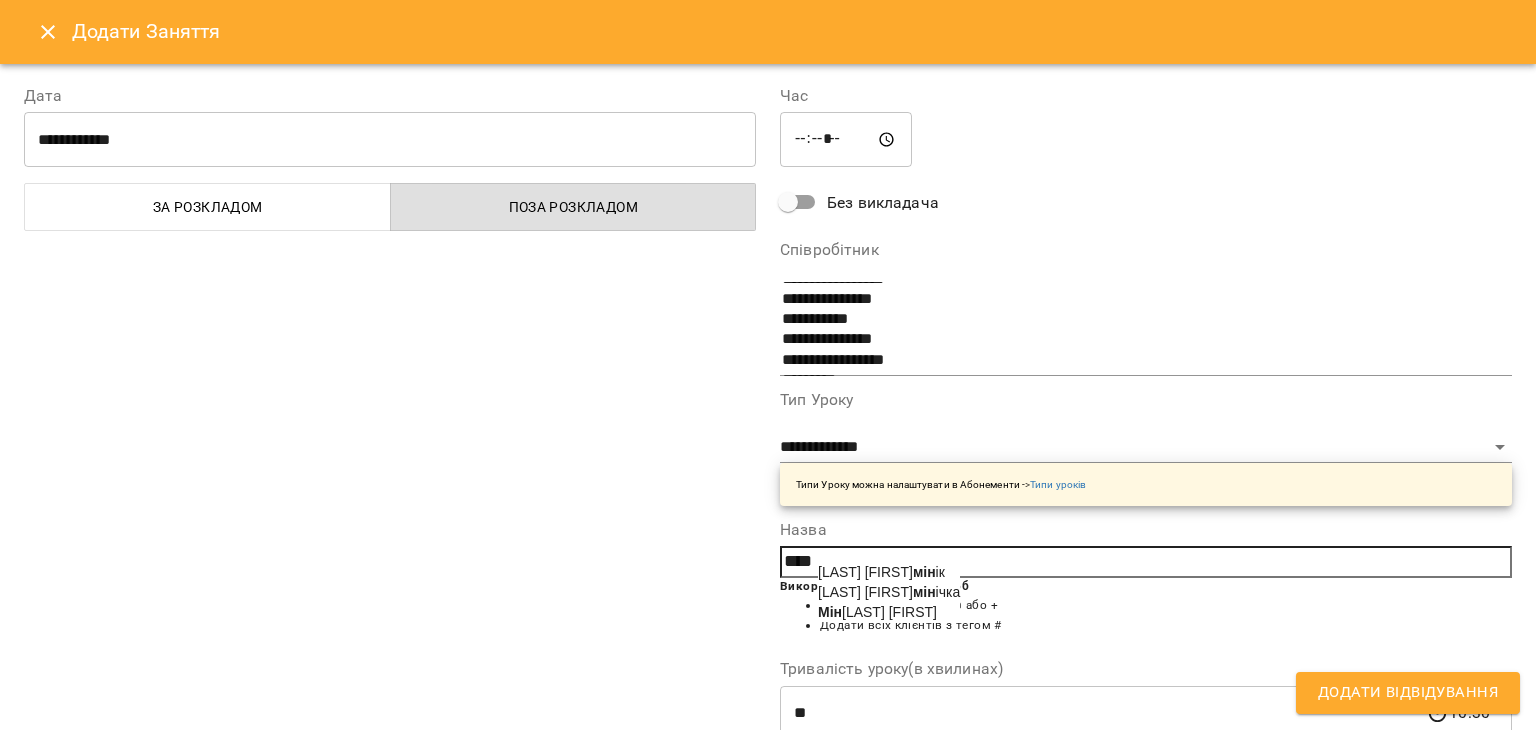 click on "[LAST] [FIRST]" at bounding box center (877, 612) 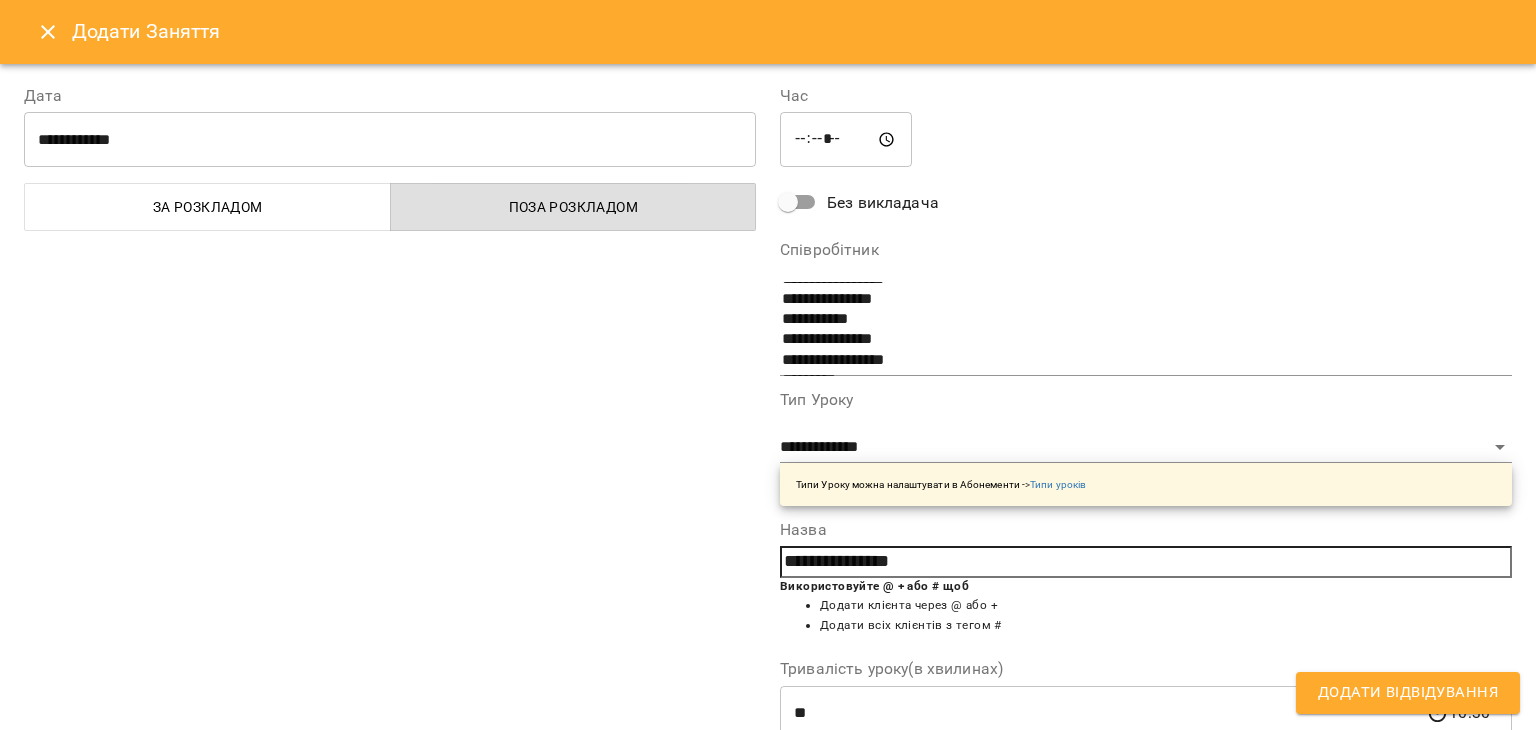click on "Додати Відвідування" at bounding box center (1408, 693) 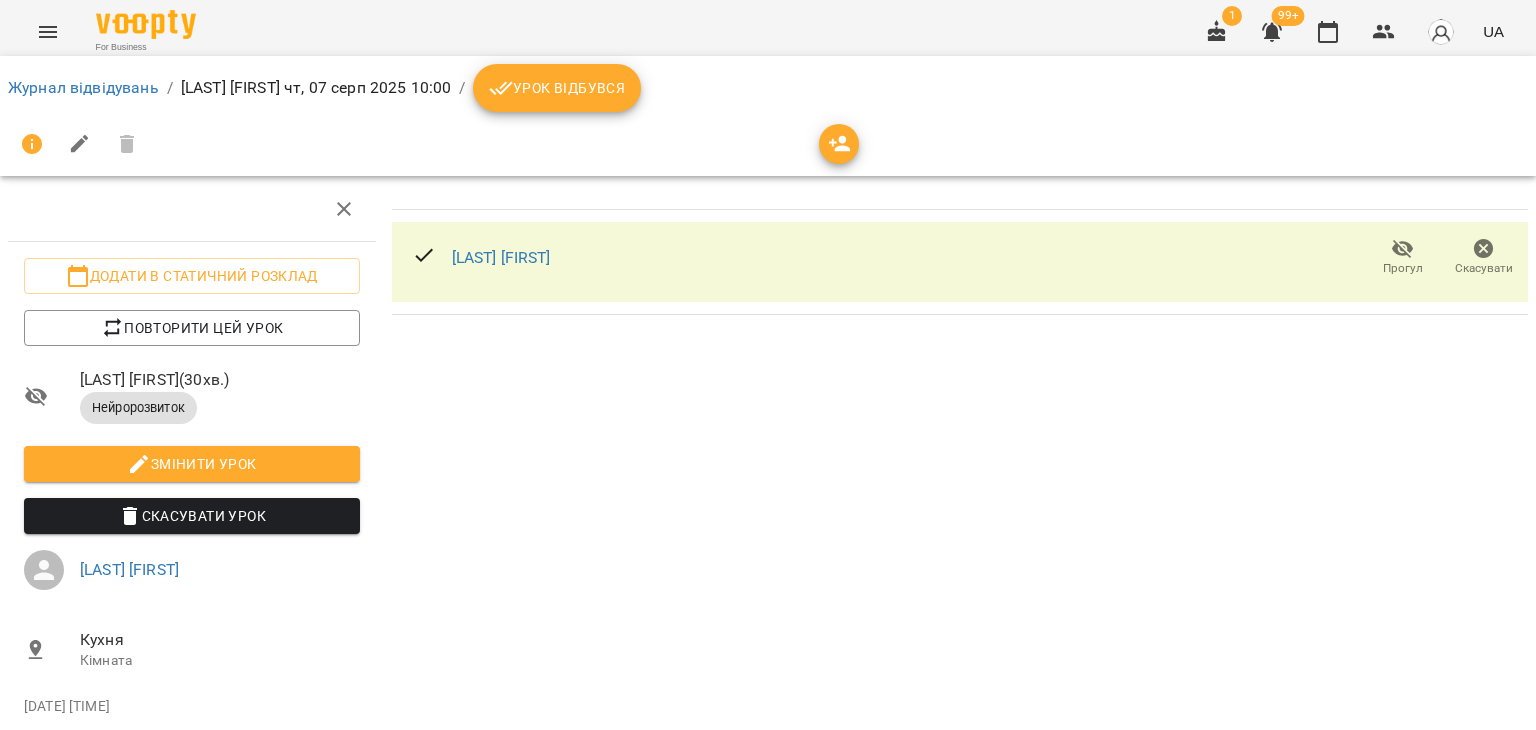 click on "Урок відбувся" at bounding box center [557, 88] 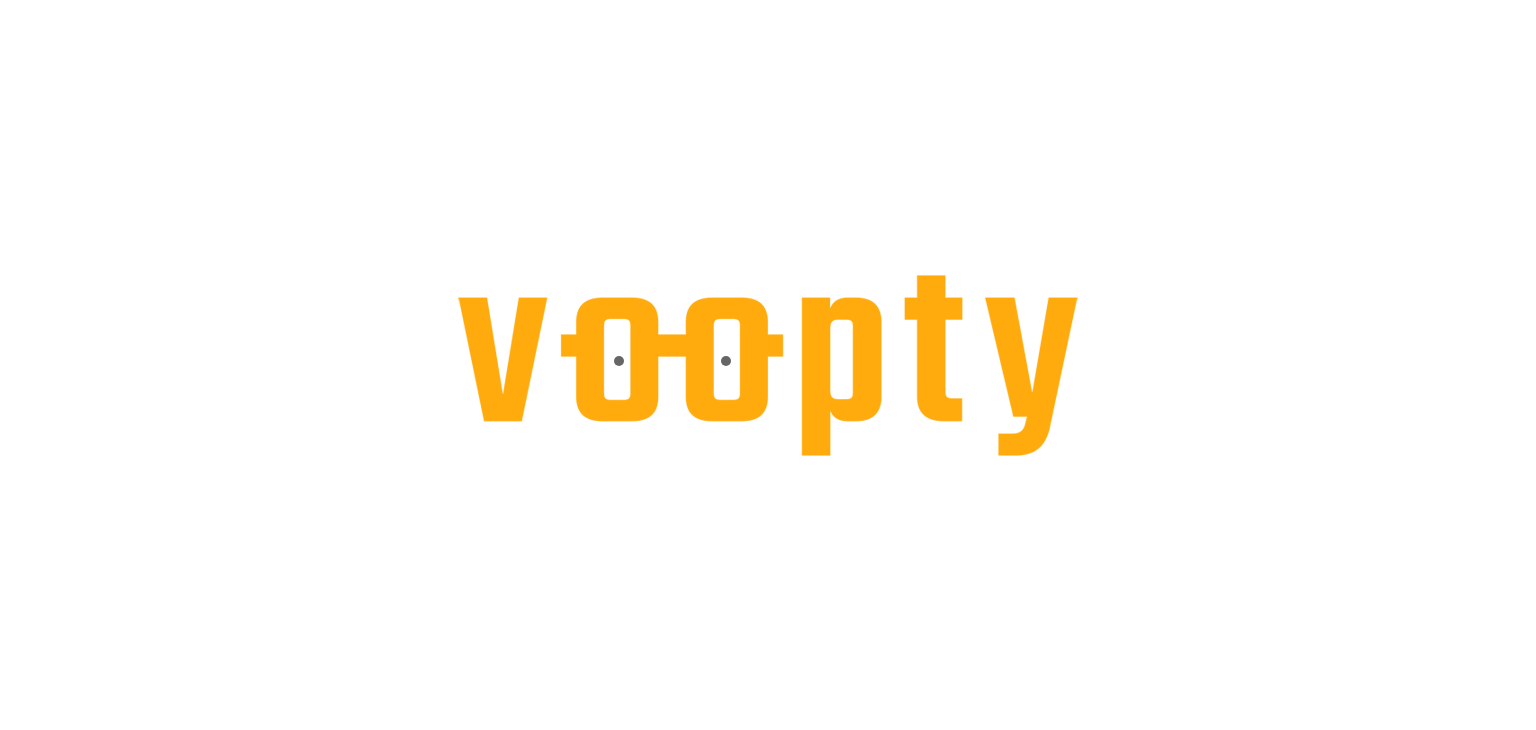 scroll, scrollTop: 0, scrollLeft: 0, axis: both 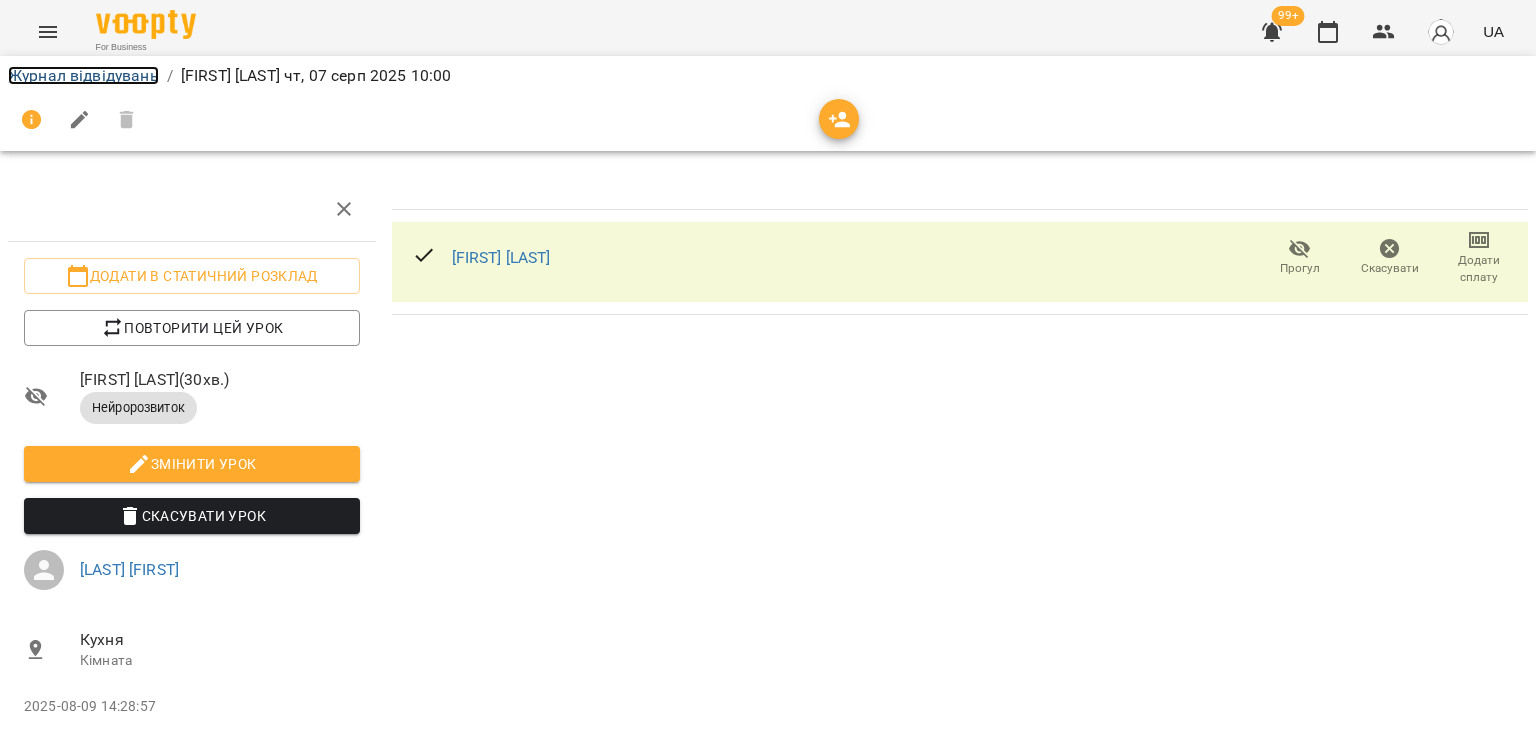 click on "Журнал відвідувань" at bounding box center (83, 75) 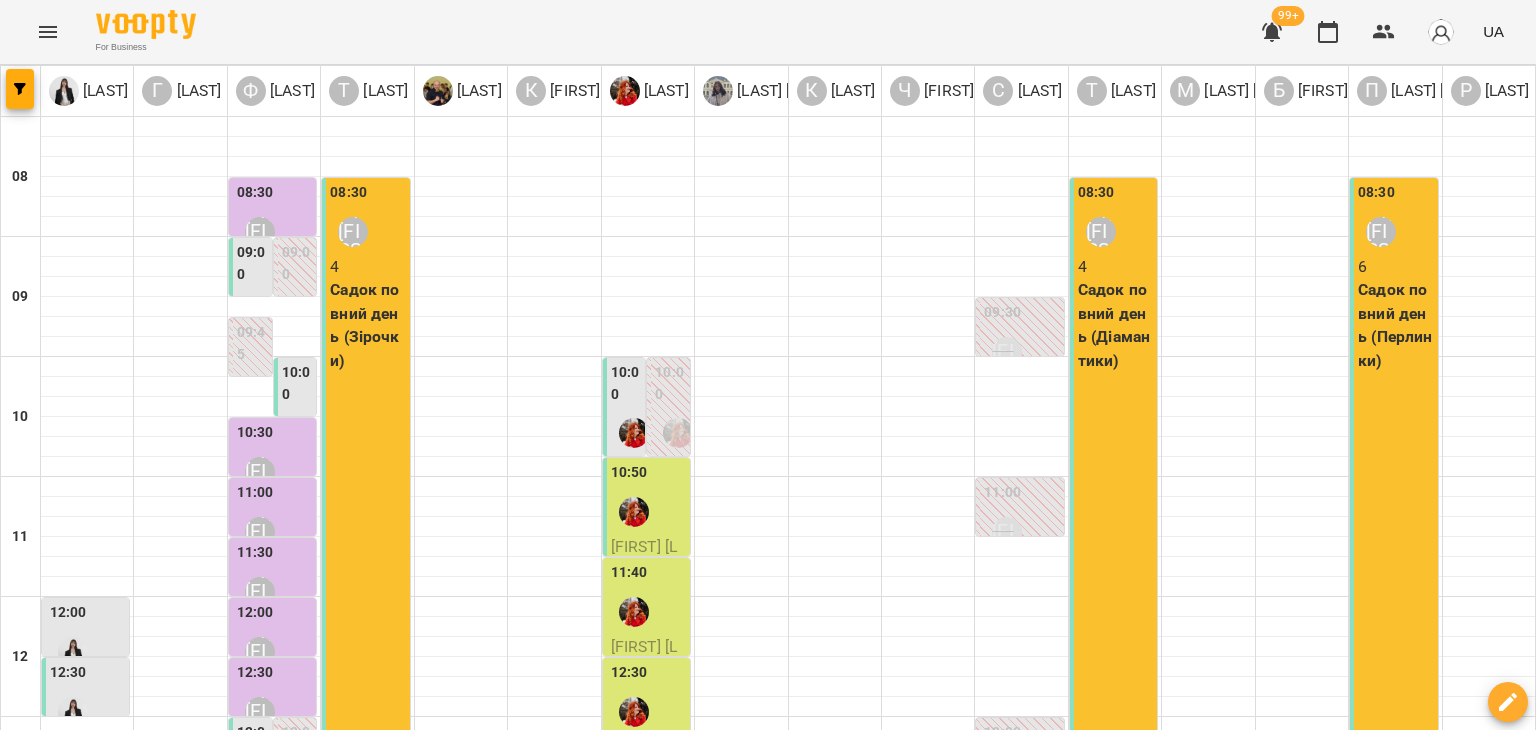 click on "сб" at bounding box center (1281, 1703) 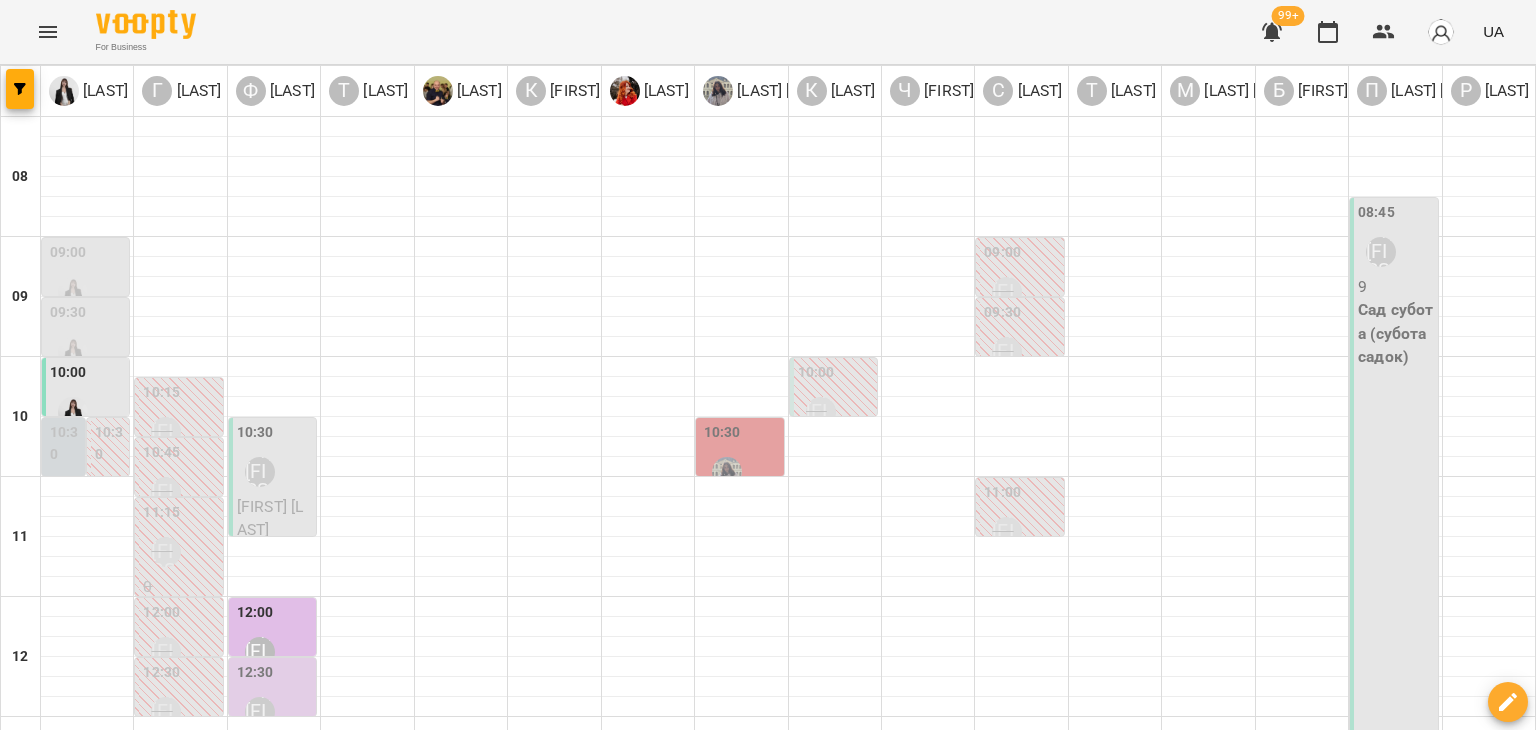 scroll, scrollTop: 298, scrollLeft: 0, axis: vertical 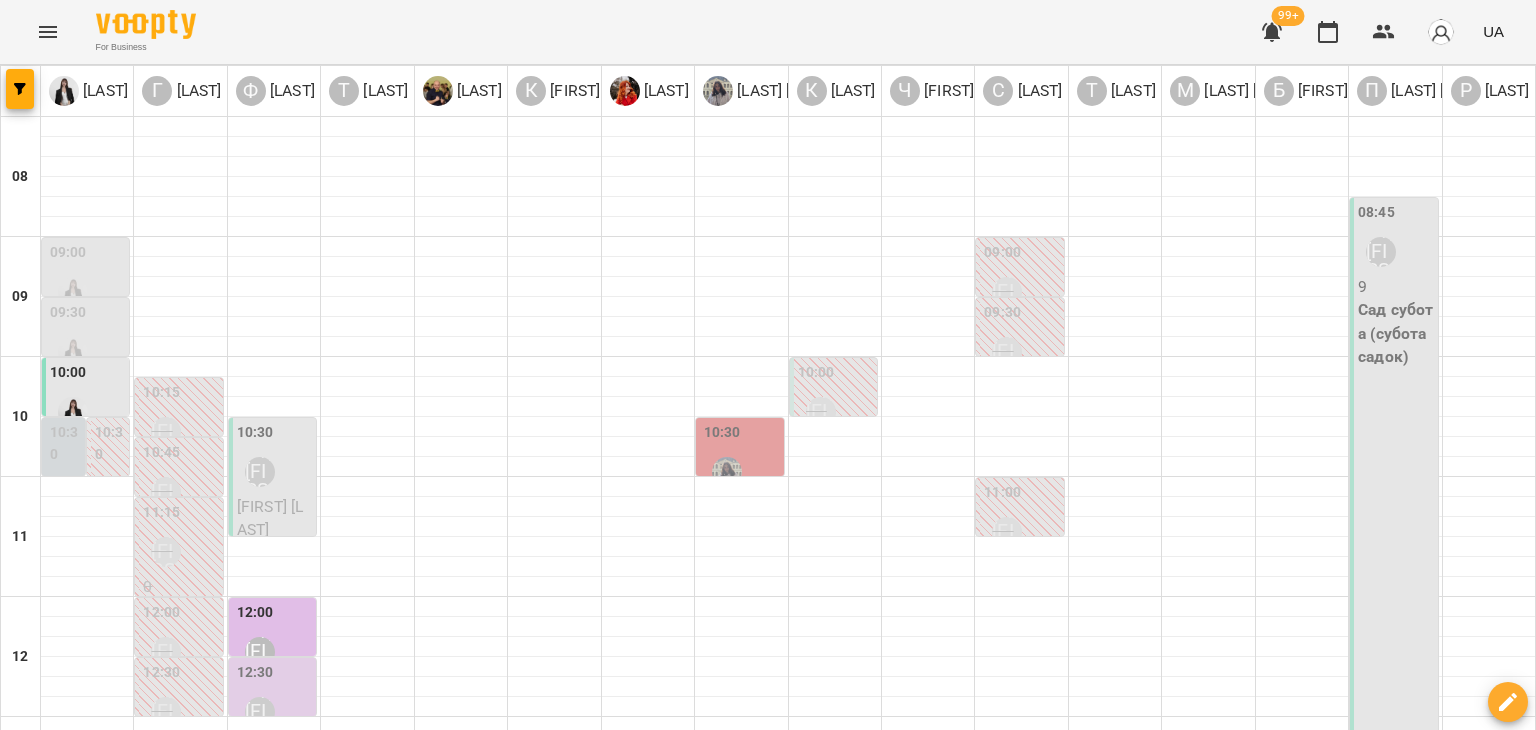 click on "12:30 Форофонтова Олена" at bounding box center [274, 698] 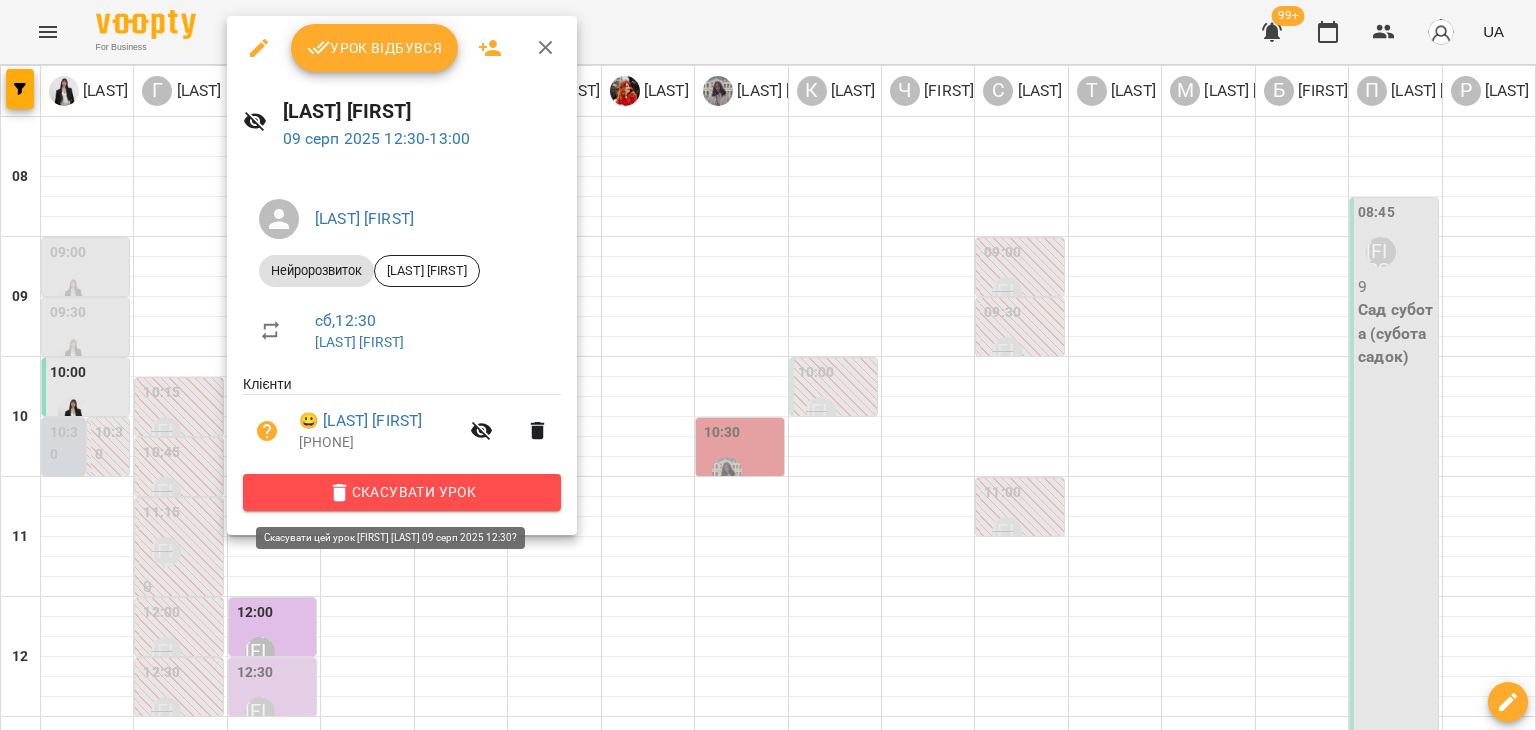 click on "Скасувати Урок" at bounding box center (402, 492) 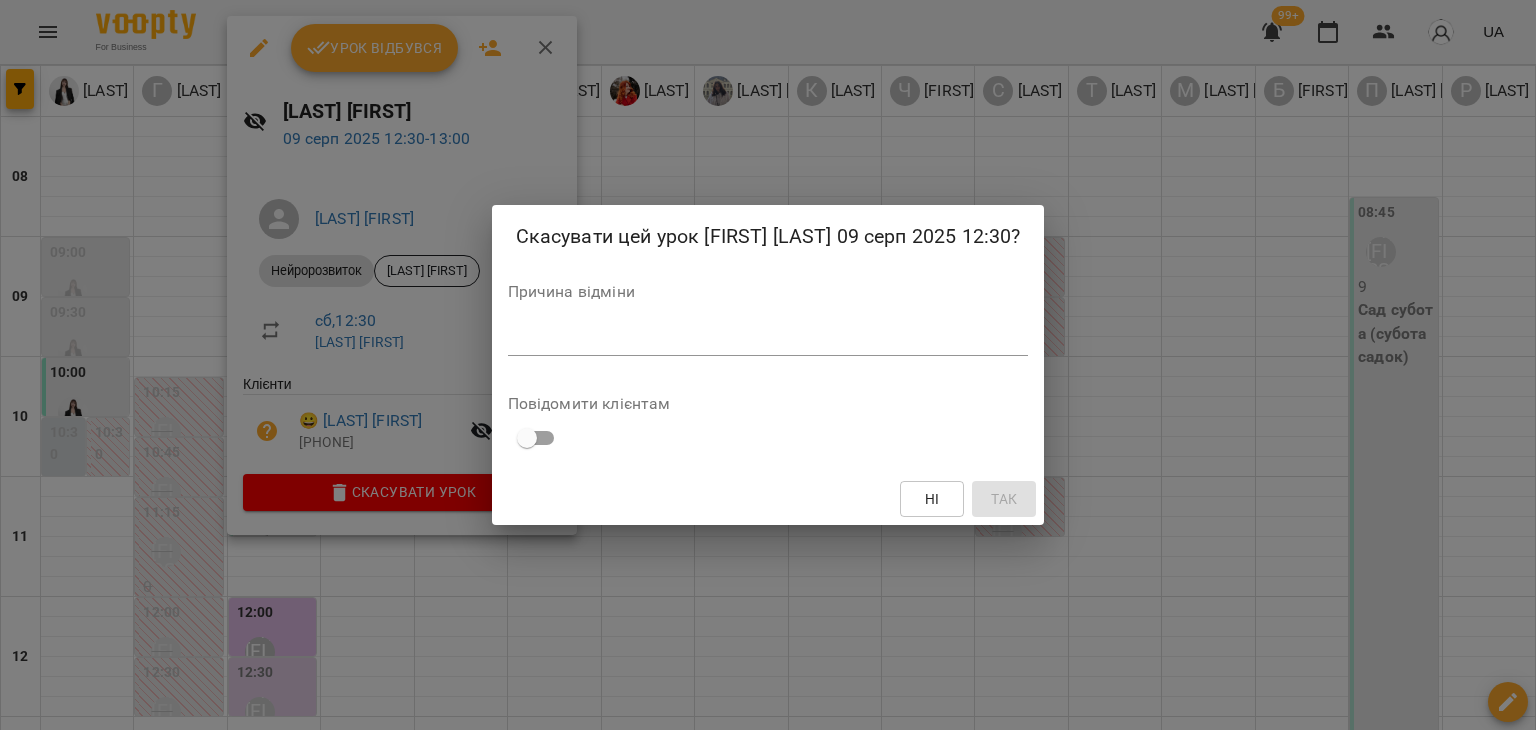 click on "*" at bounding box center (768, 340) 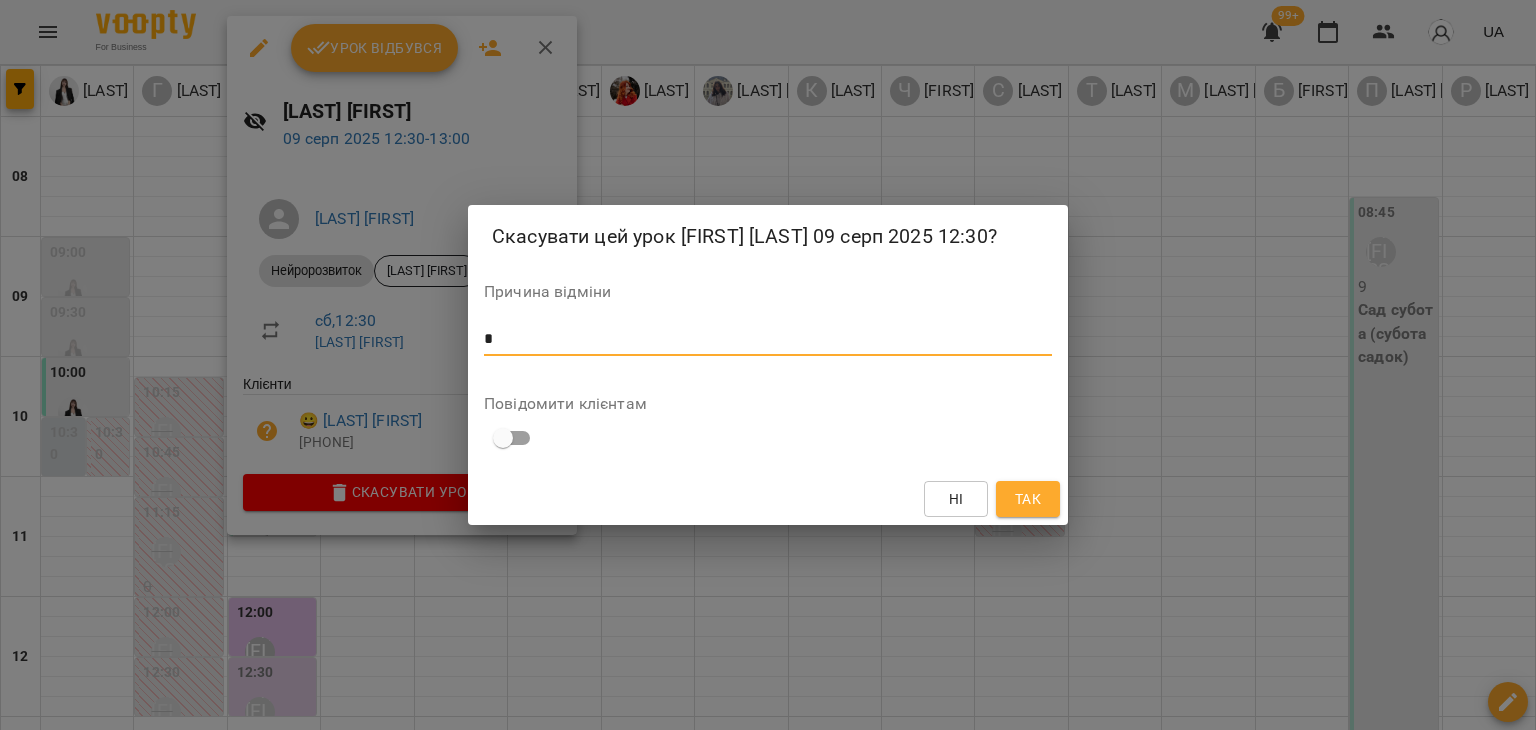 type on "*" 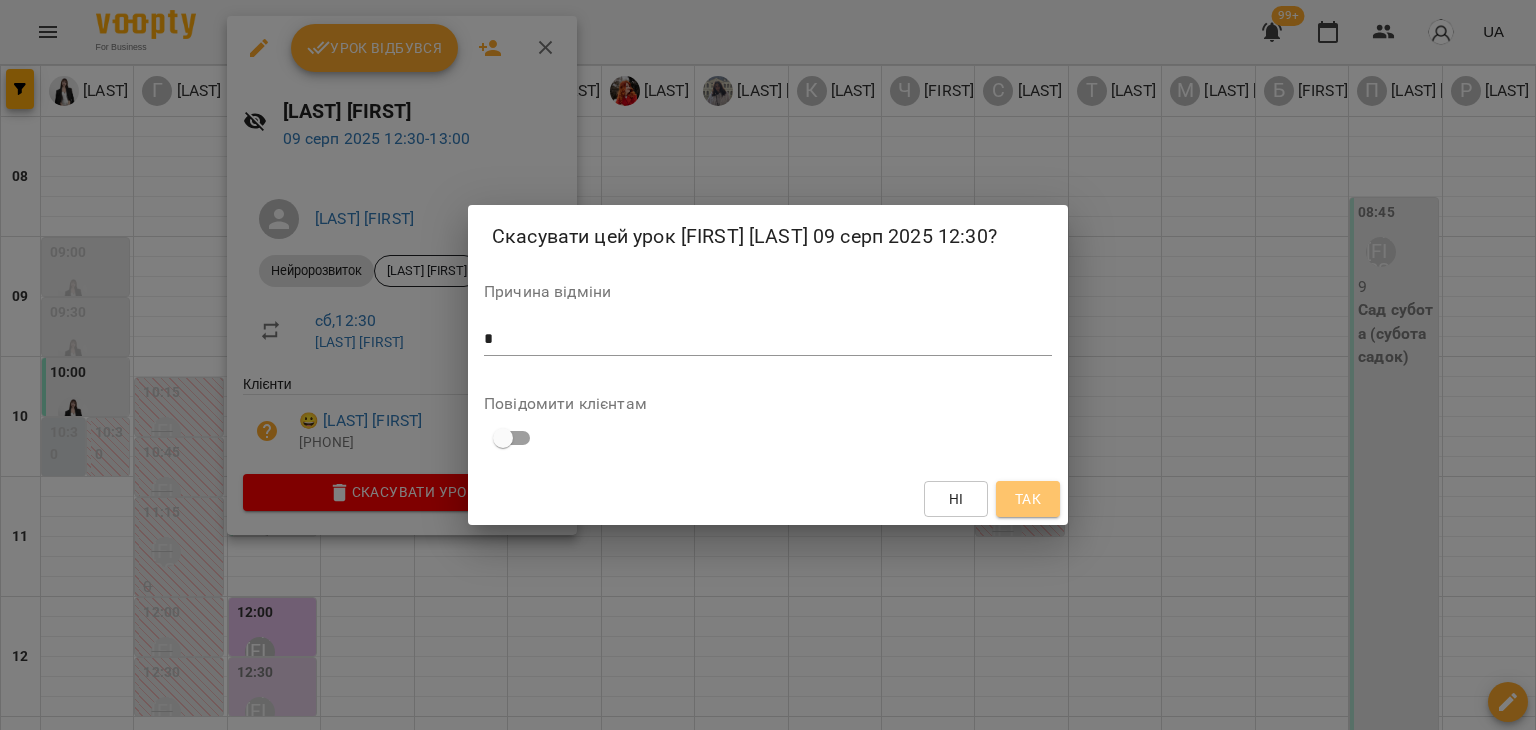 click on "Так" at bounding box center (1028, 499) 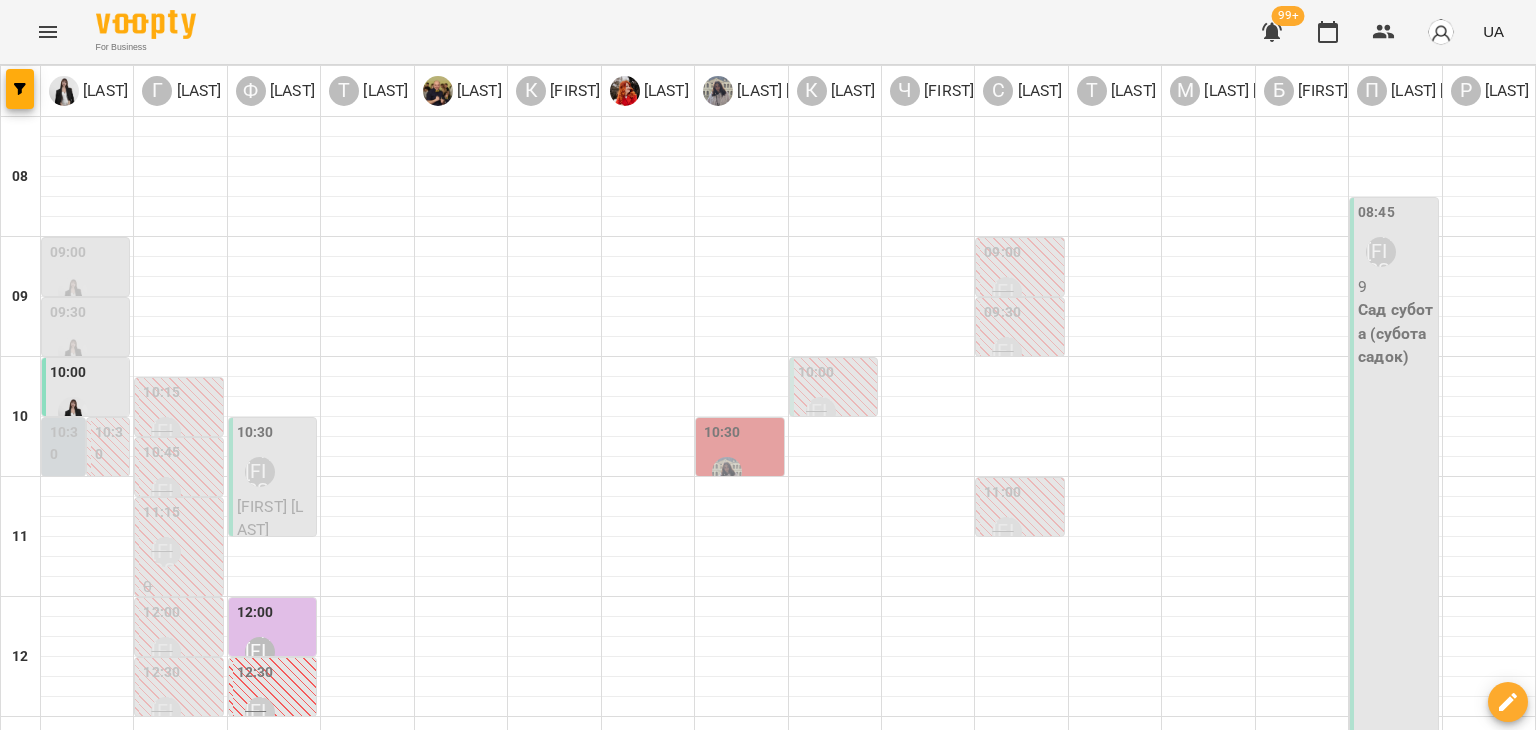 click on "10:30 Форофонтова Олена" at bounding box center [274, 458] 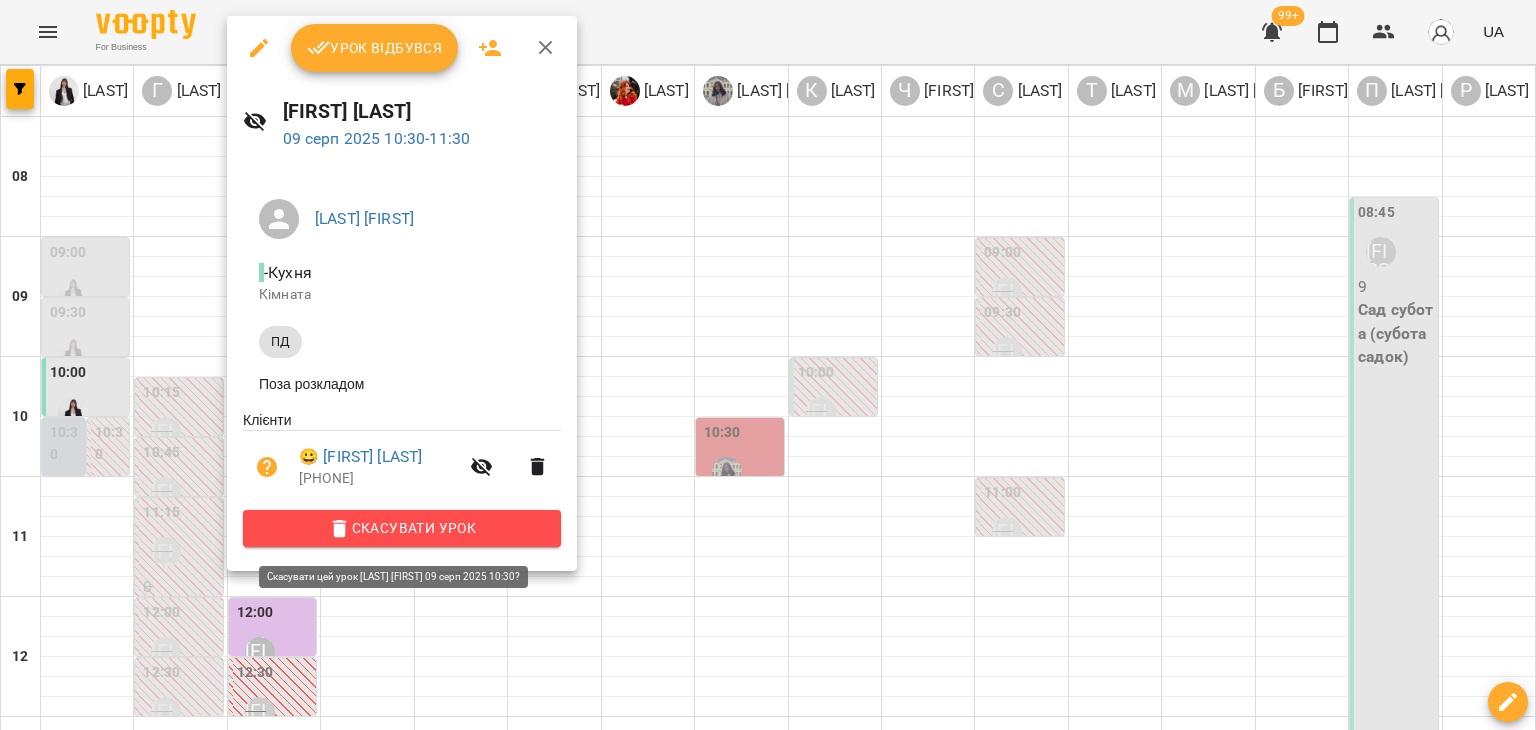 click on "Скасувати Урок" at bounding box center (402, 528) 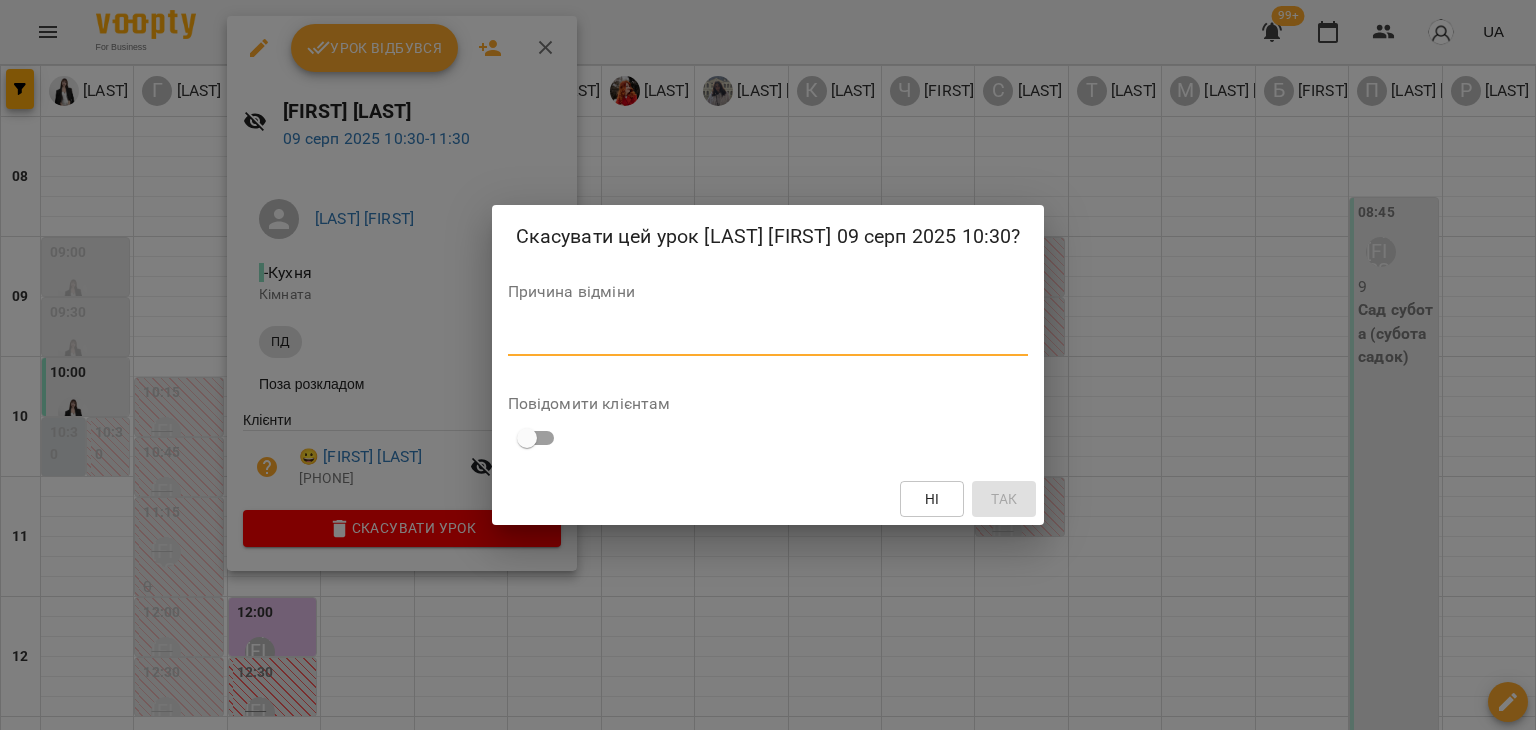 click at bounding box center [768, 339] 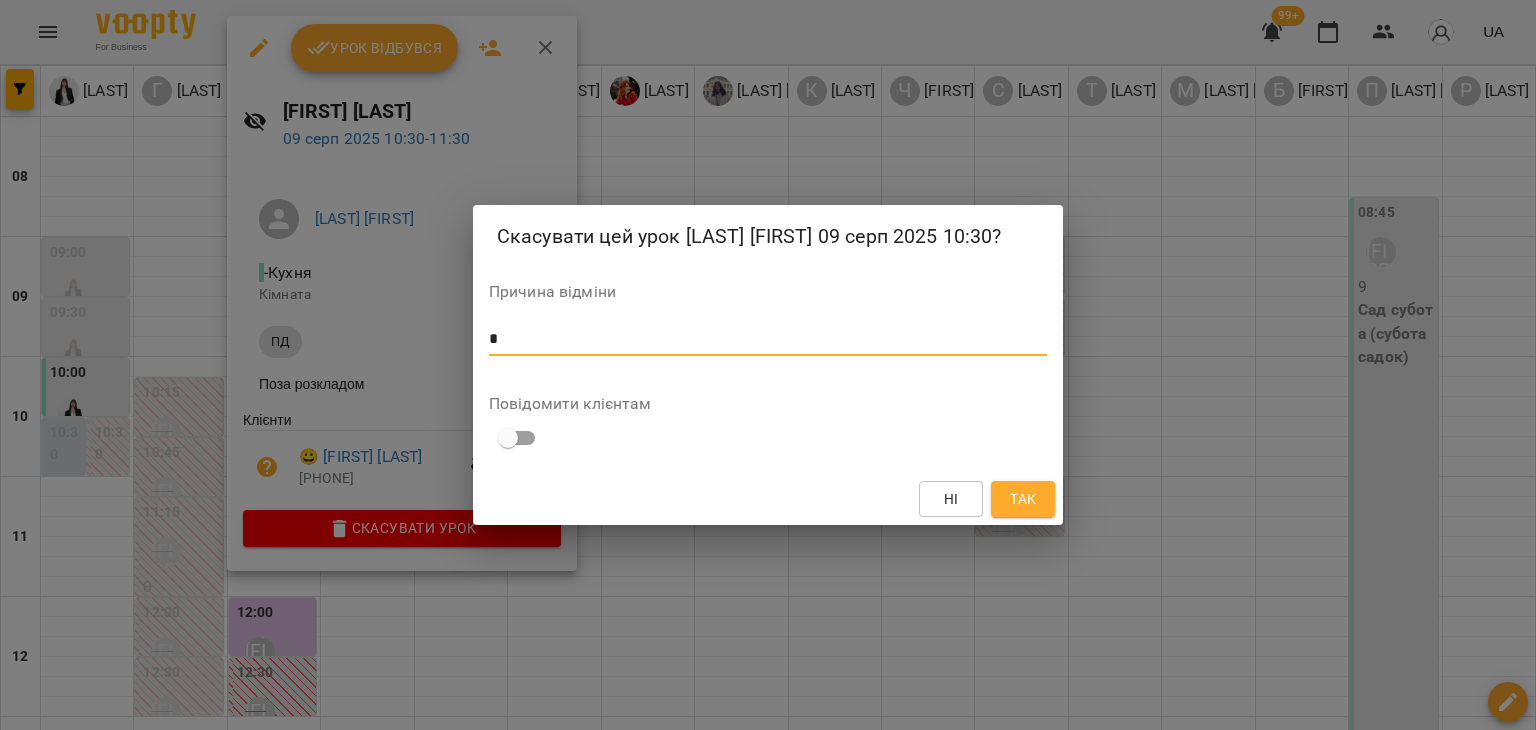 type on "*" 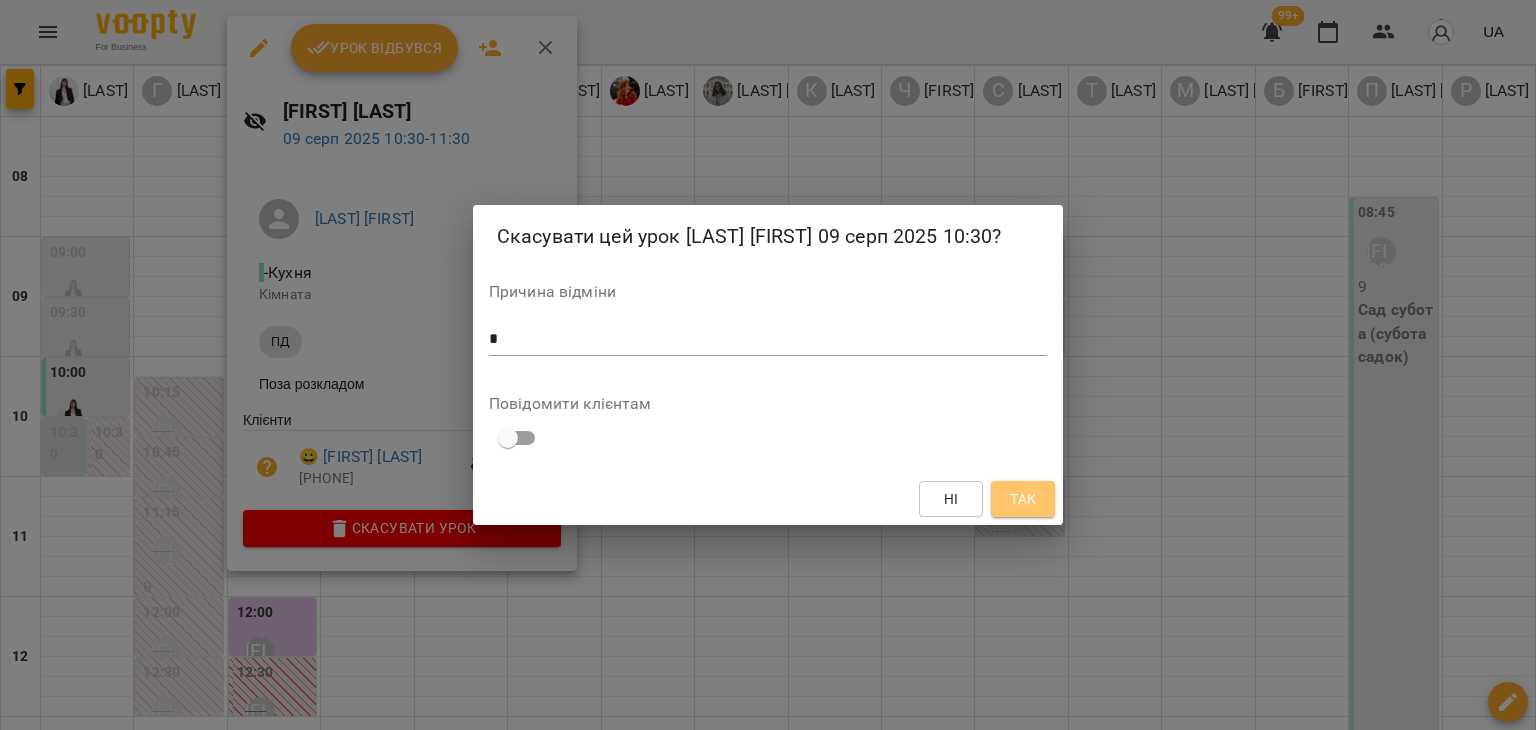 click on "Так" at bounding box center [1023, 499] 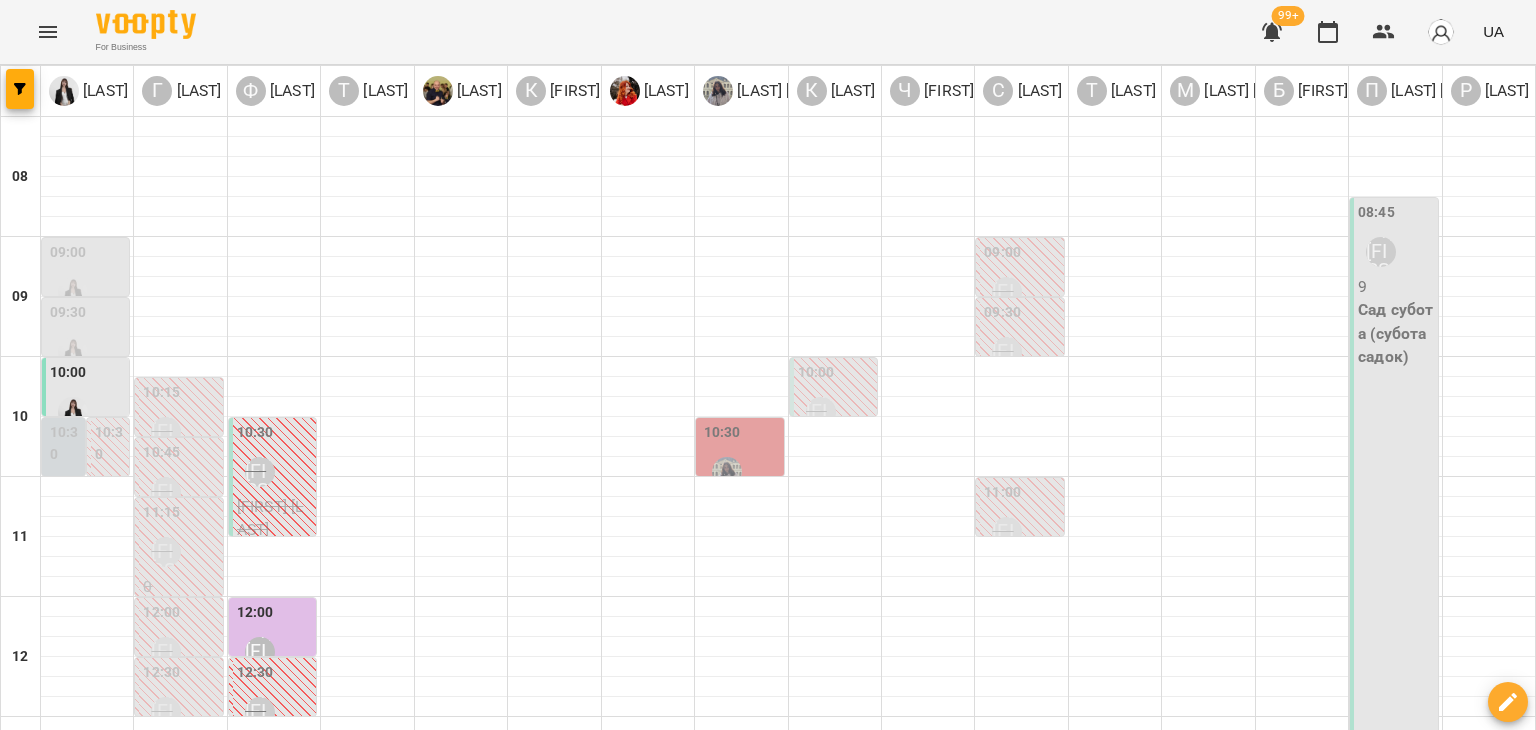 scroll, scrollTop: 500, scrollLeft: 0, axis: vertical 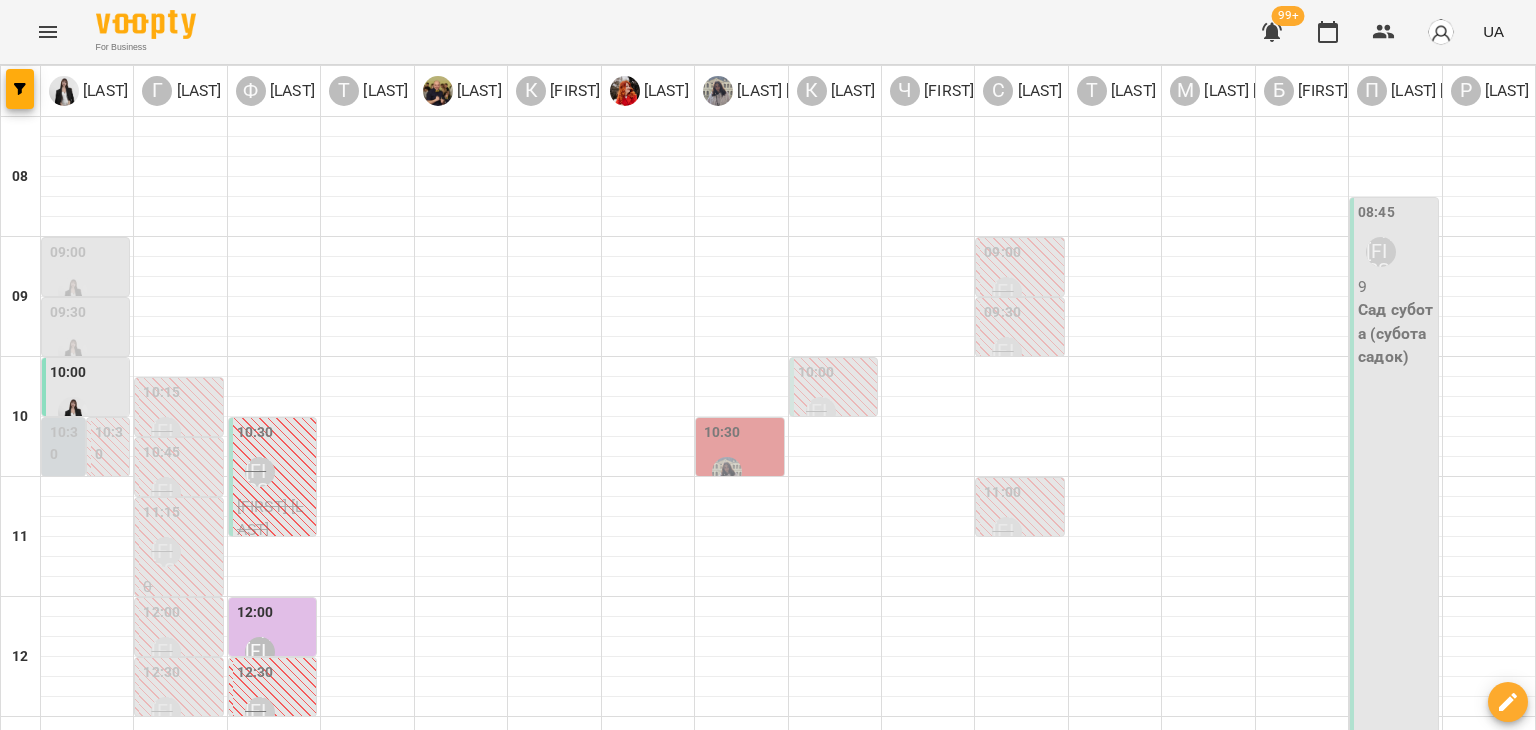 click on "9" at bounding box center (1395, 287) 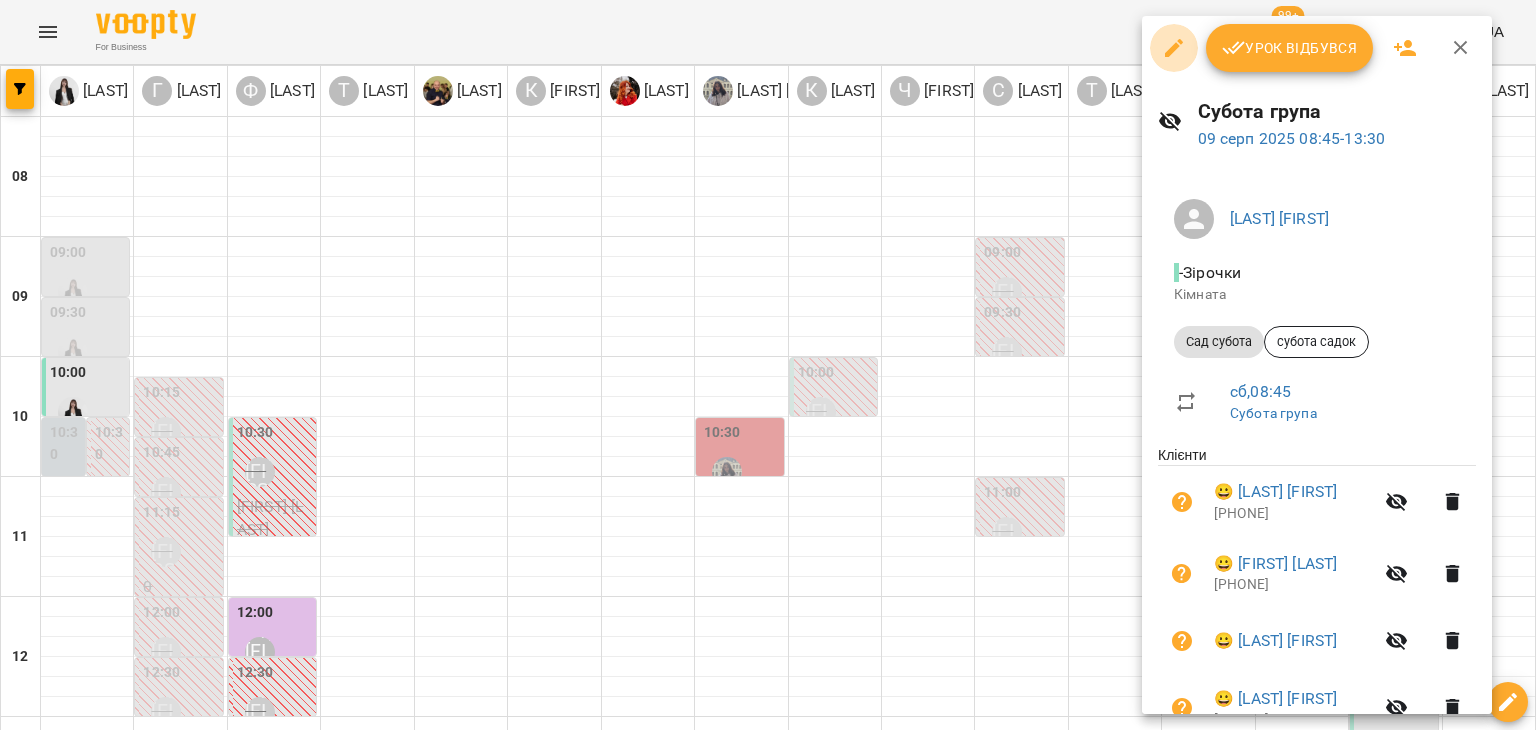click 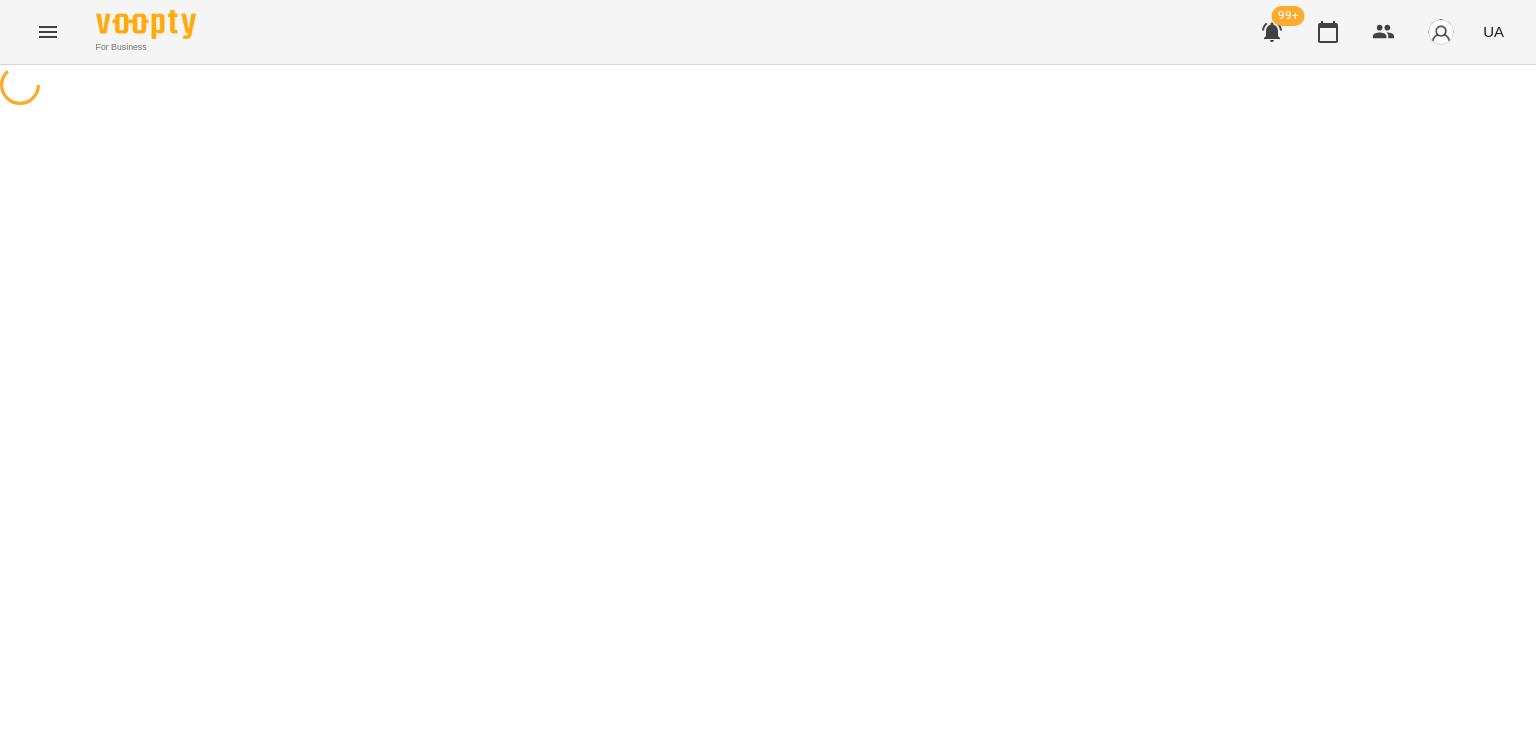 select on "**********" 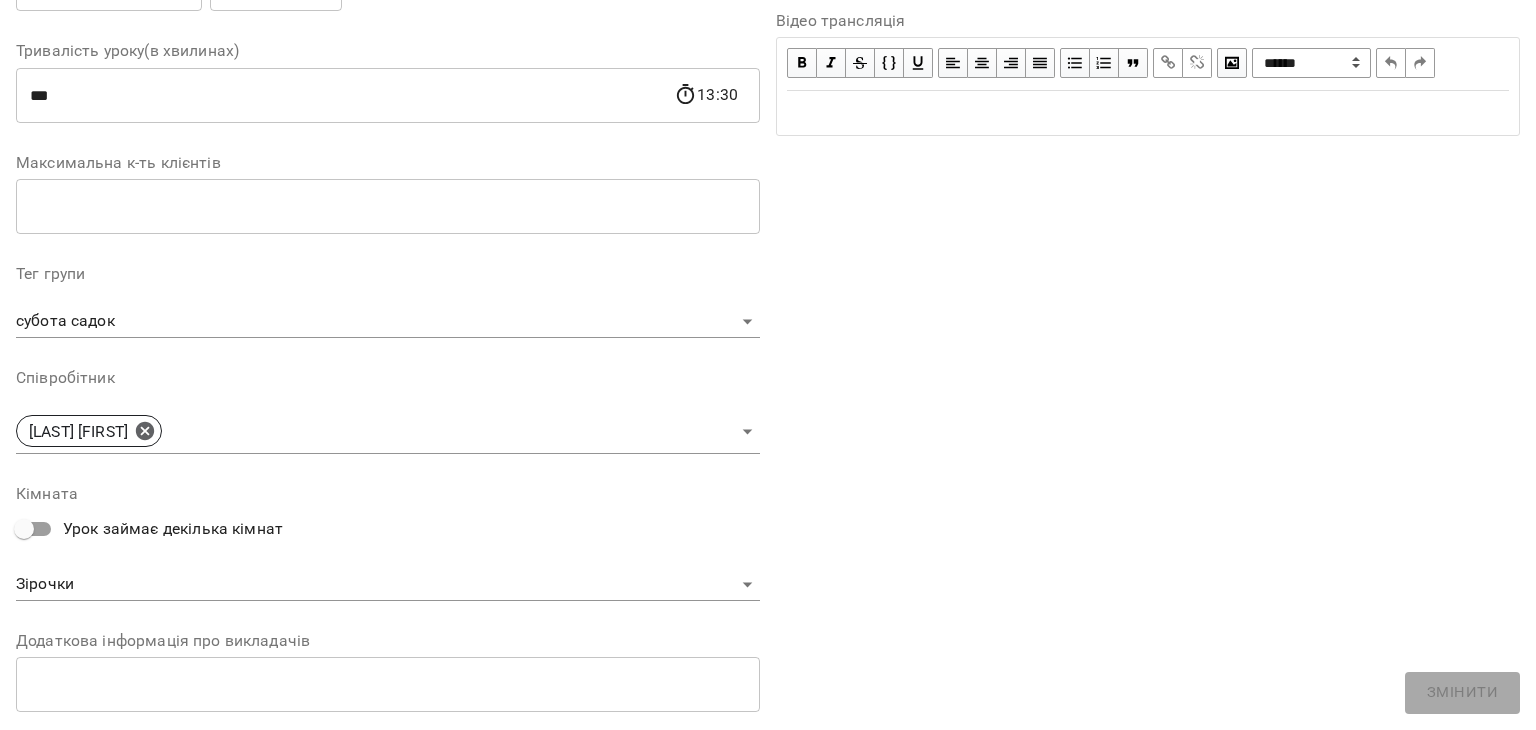 scroll, scrollTop: 381, scrollLeft: 0, axis: vertical 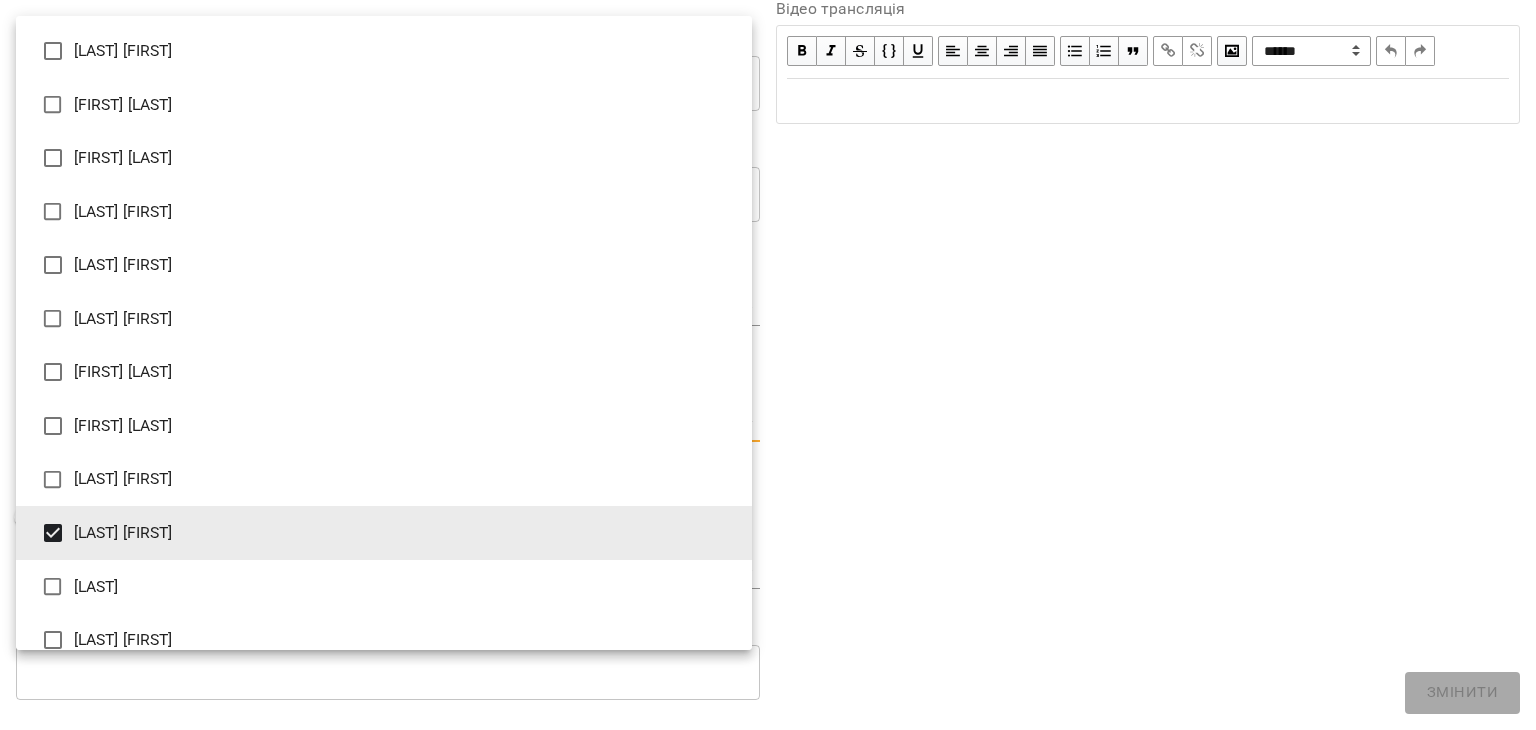 click on "For Business 99+ UA Журнал відвідувань / Субота група   сб, 09 серп 2025 08:45 / Урок відбувся сб ,  08:45 Субота група Урок №5 Попередні уроки сб 02 серп 2025 13:30 сб 02 серп 2025 08:45 сб 26 лип 2025 13:30 сб 26 лип 2025 08:45   Субота група ( 285 хв. ) Сад субота Змінити урок Скасувати Урок Полюхович Таміла Зірочки Кімната субота садок 2025-08-09 03:10:14 Створити розсилку   Агриненко Данило Прогул Скасувати   Агриненко Діма Прогул Скасувати   Демʼянишин Саша Прогул Скасувати   Дукова Ніколь Прогул Скасувати   Коцюруба Соломія Прогул Скасувати   Ларін Едгар Прогул Скасувати" at bounding box center (768, 579) 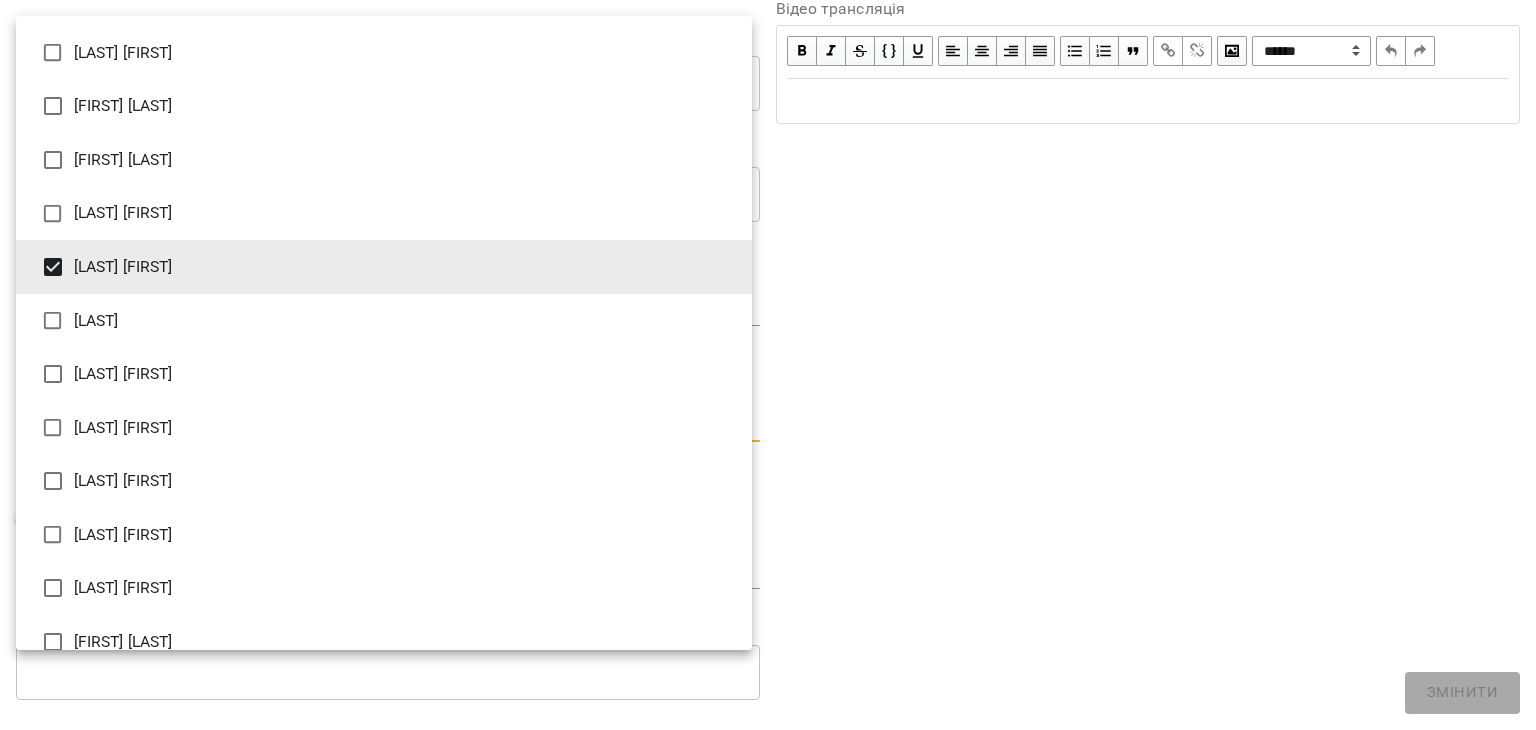 scroll, scrollTop: 277, scrollLeft: 0, axis: vertical 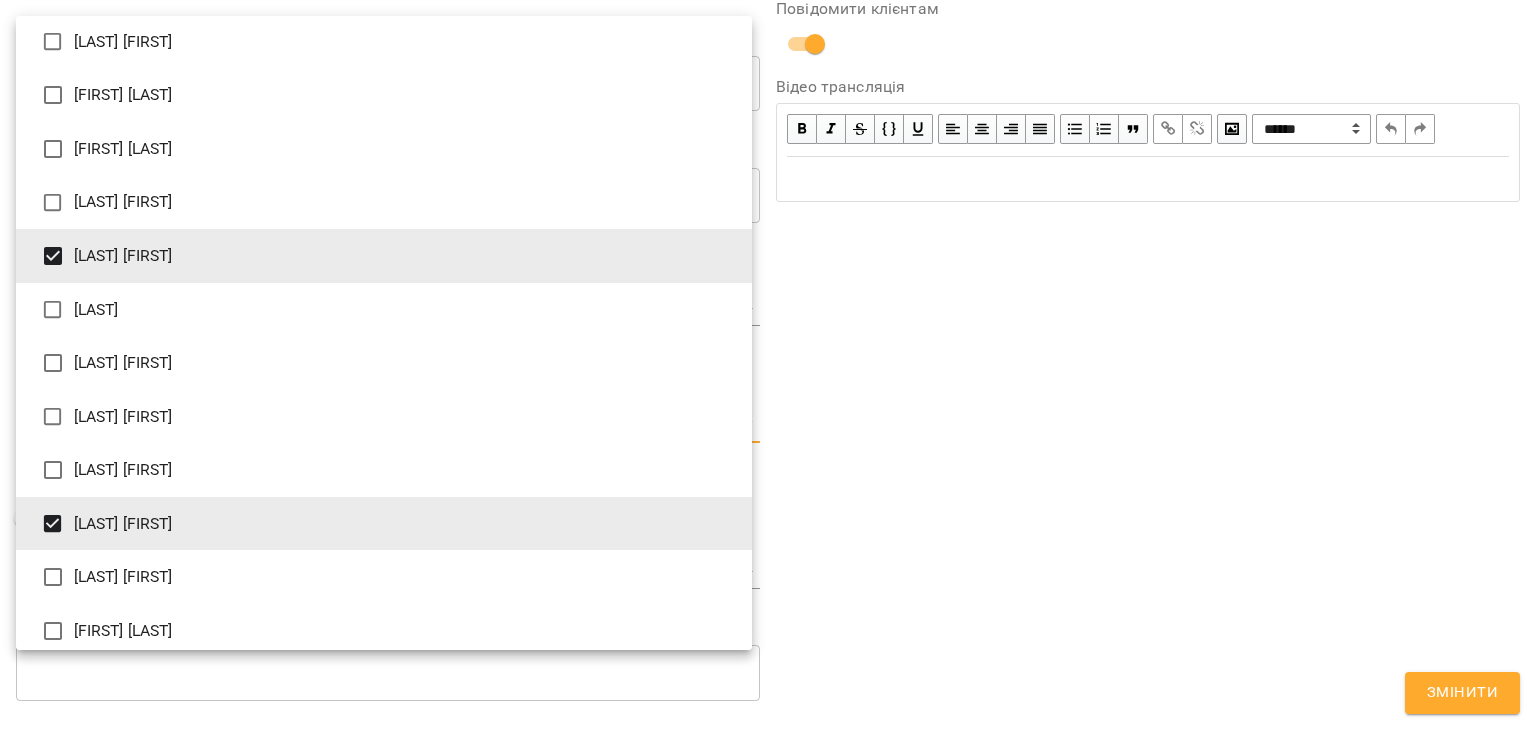 type on "**********" 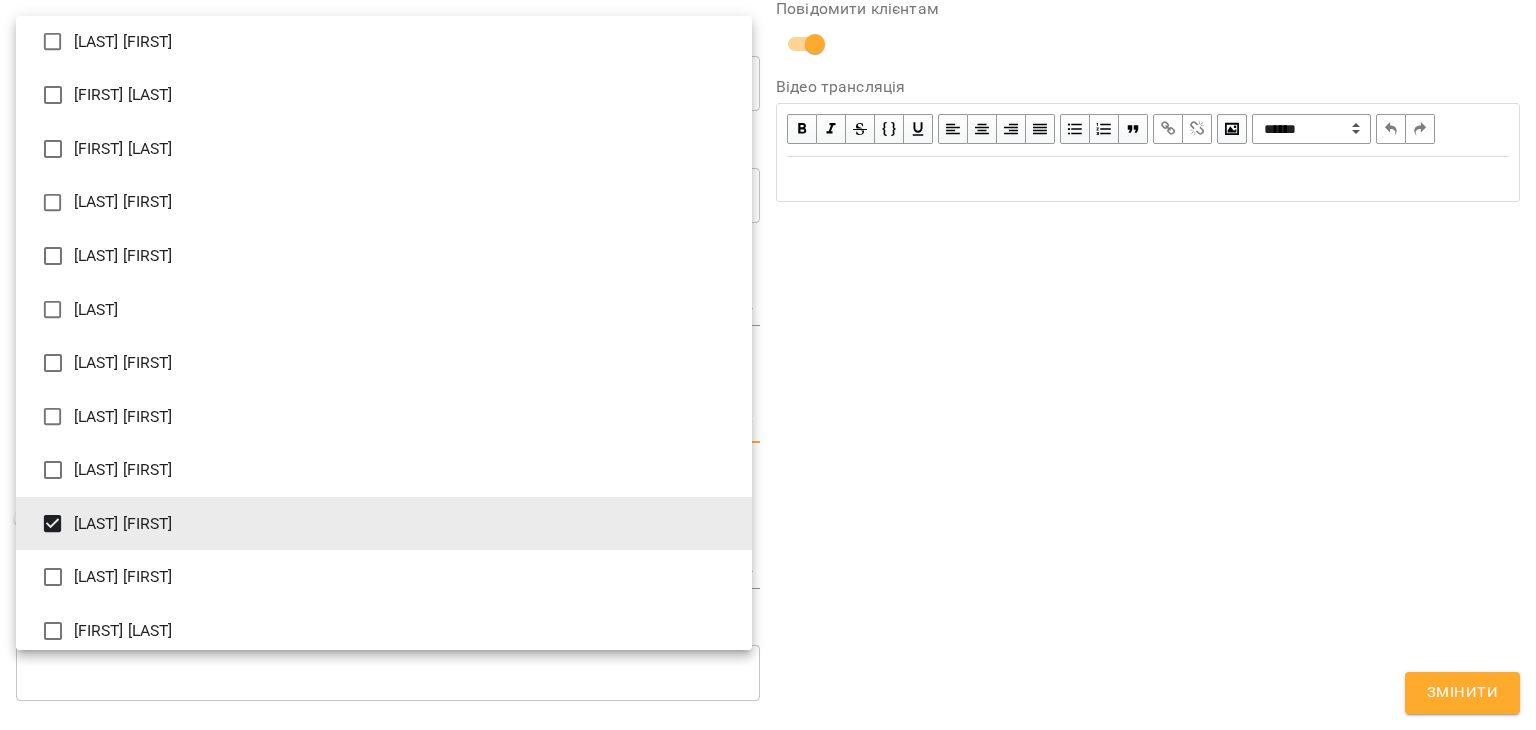 click at bounding box center [768, 365] 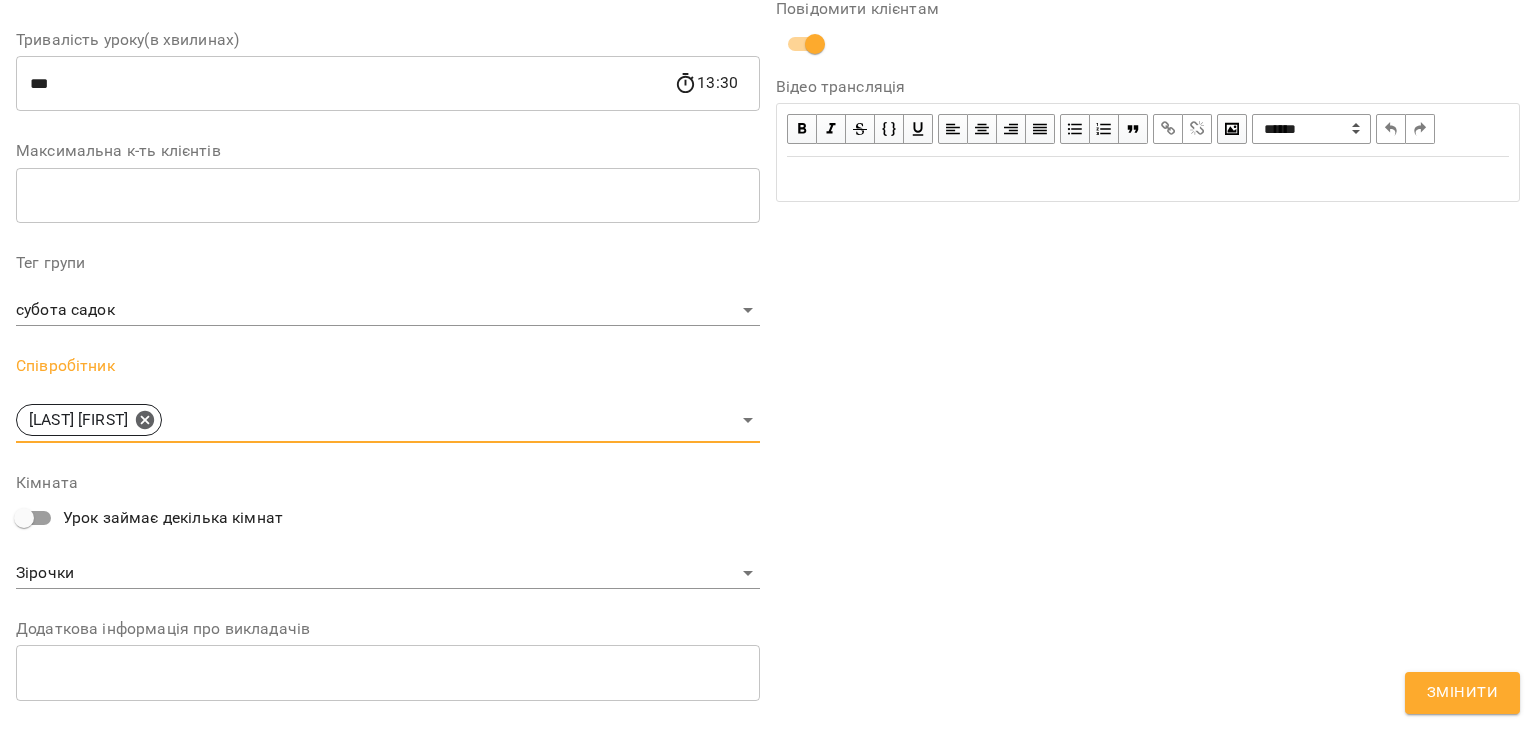 click on "Змінити" at bounding box center [1462, 693] 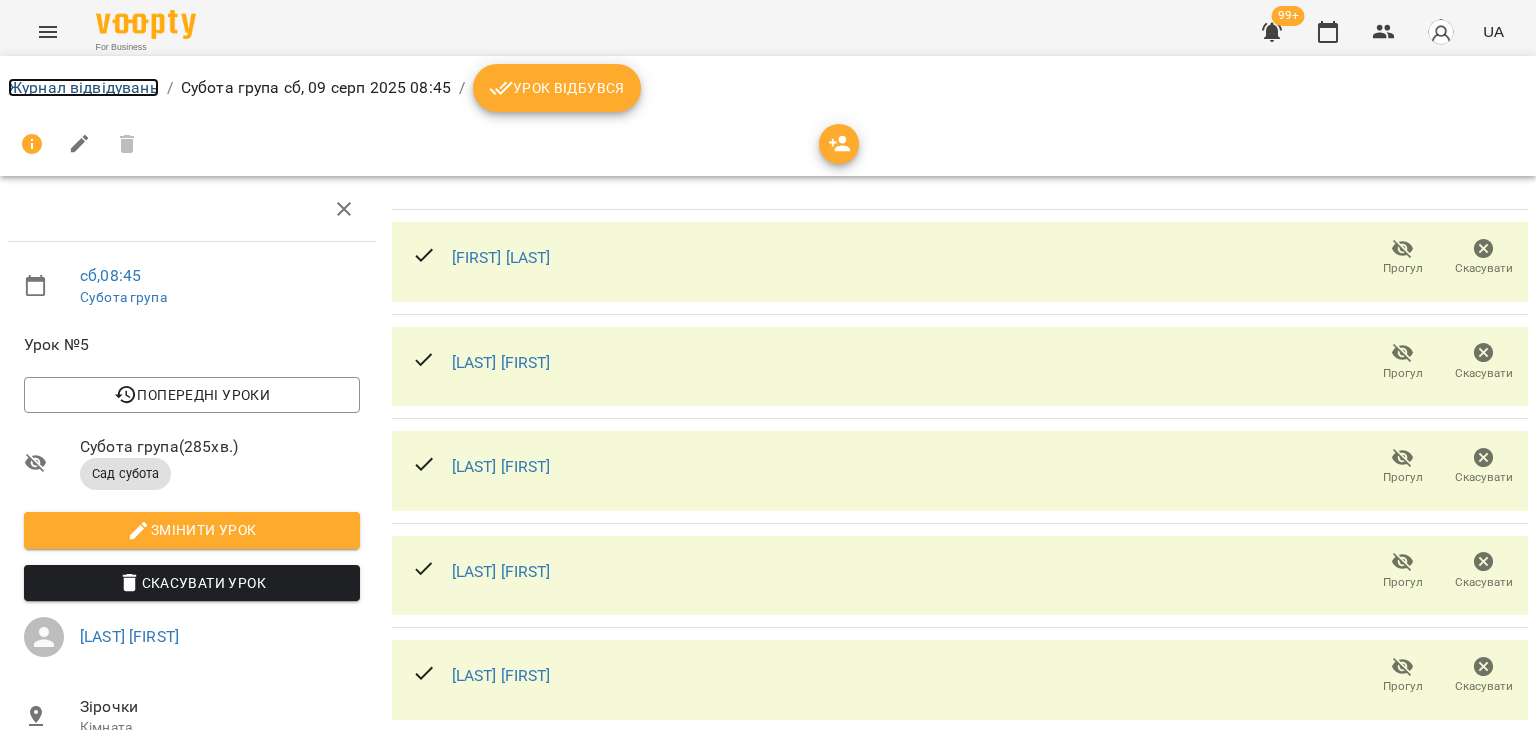 click on "Журнал відвідувань" at bounding box center [83, 87] 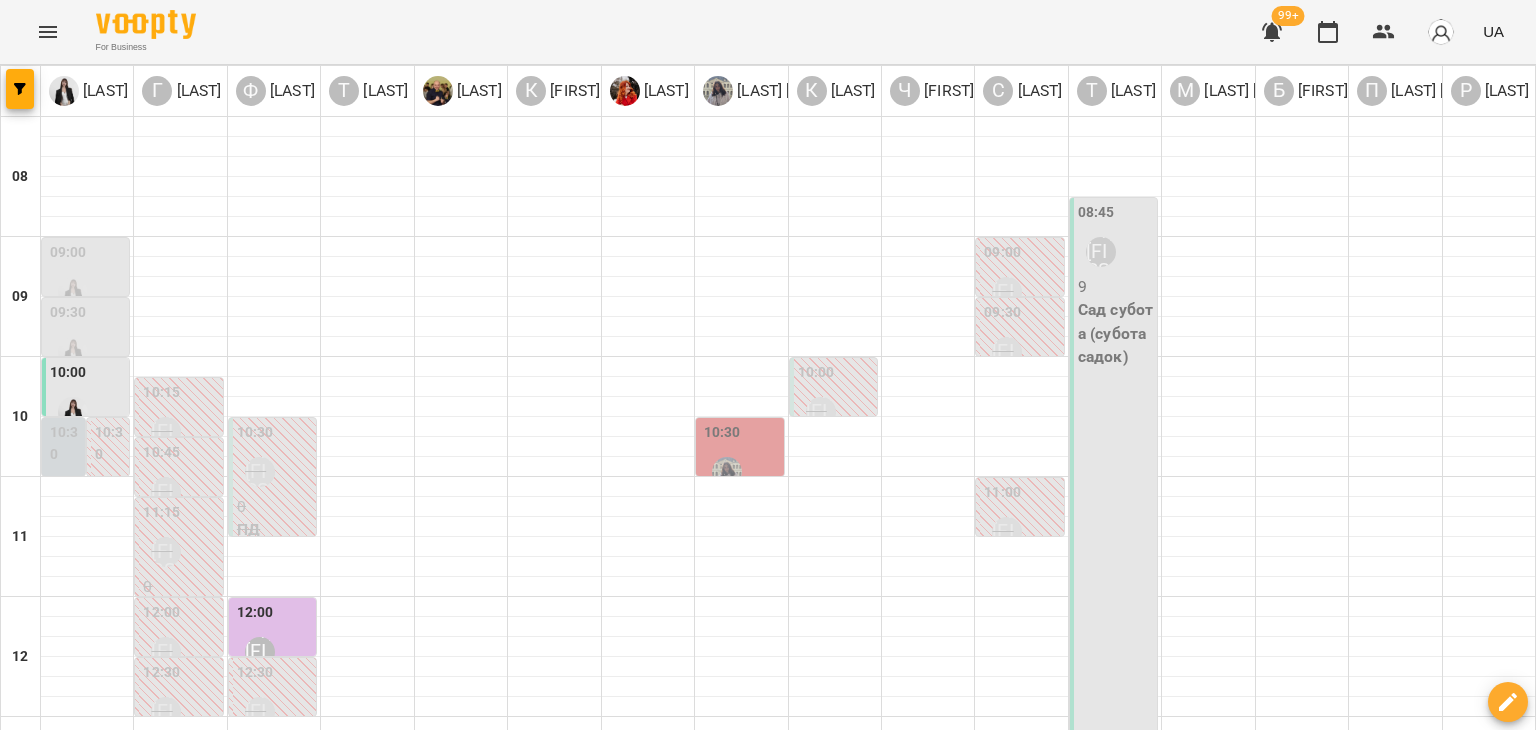 scroll, scrollTop: 655, scrollLeft: 0, axis: vertical 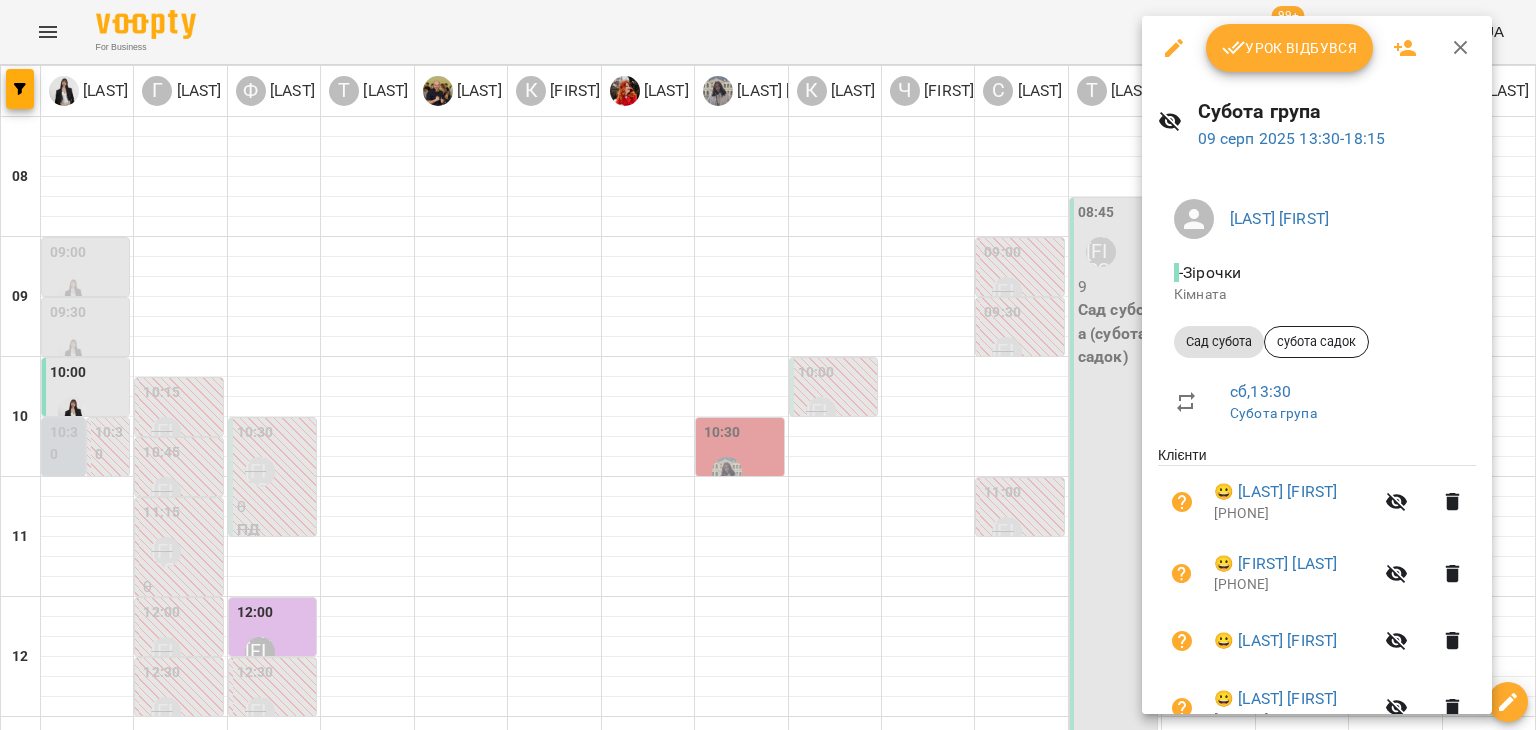 click 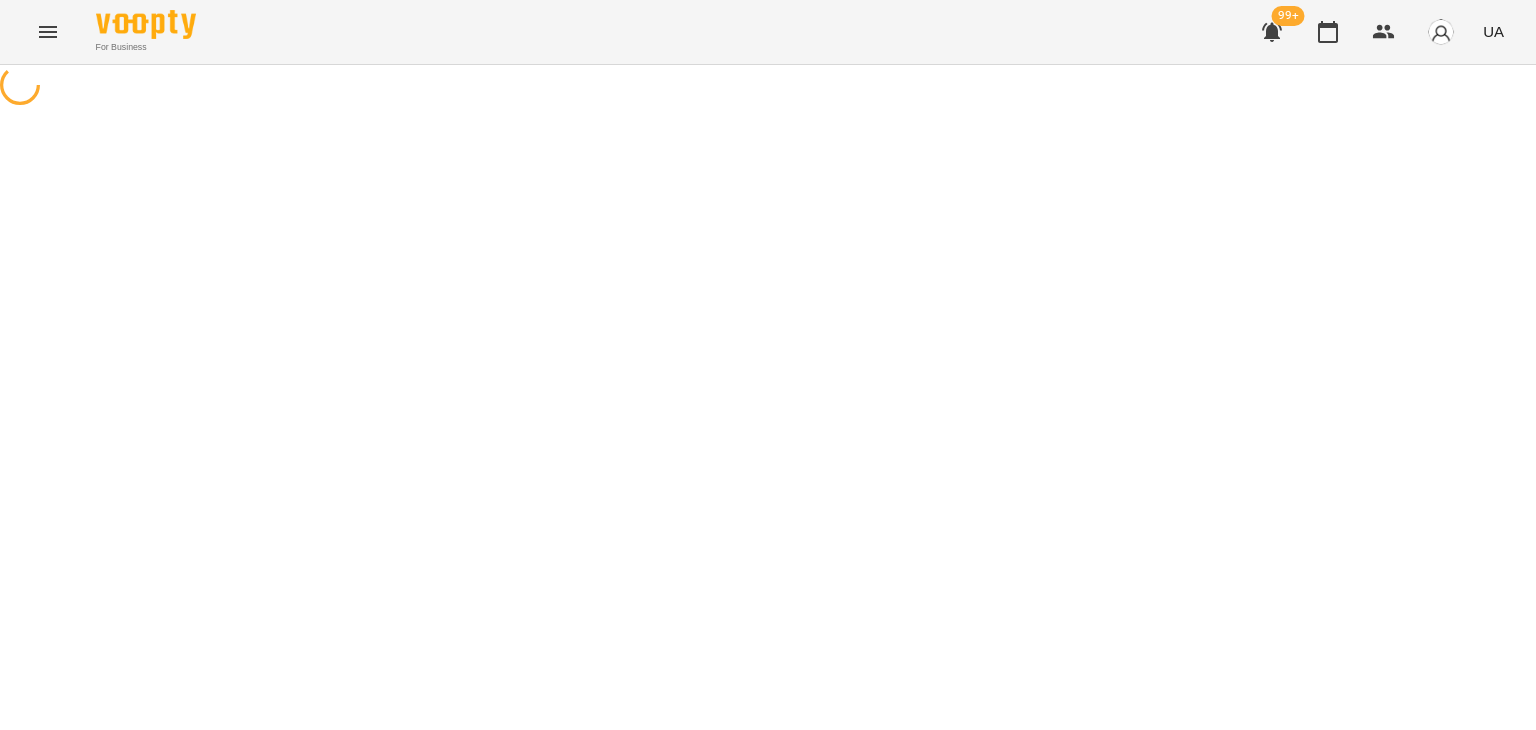 select on "**********" 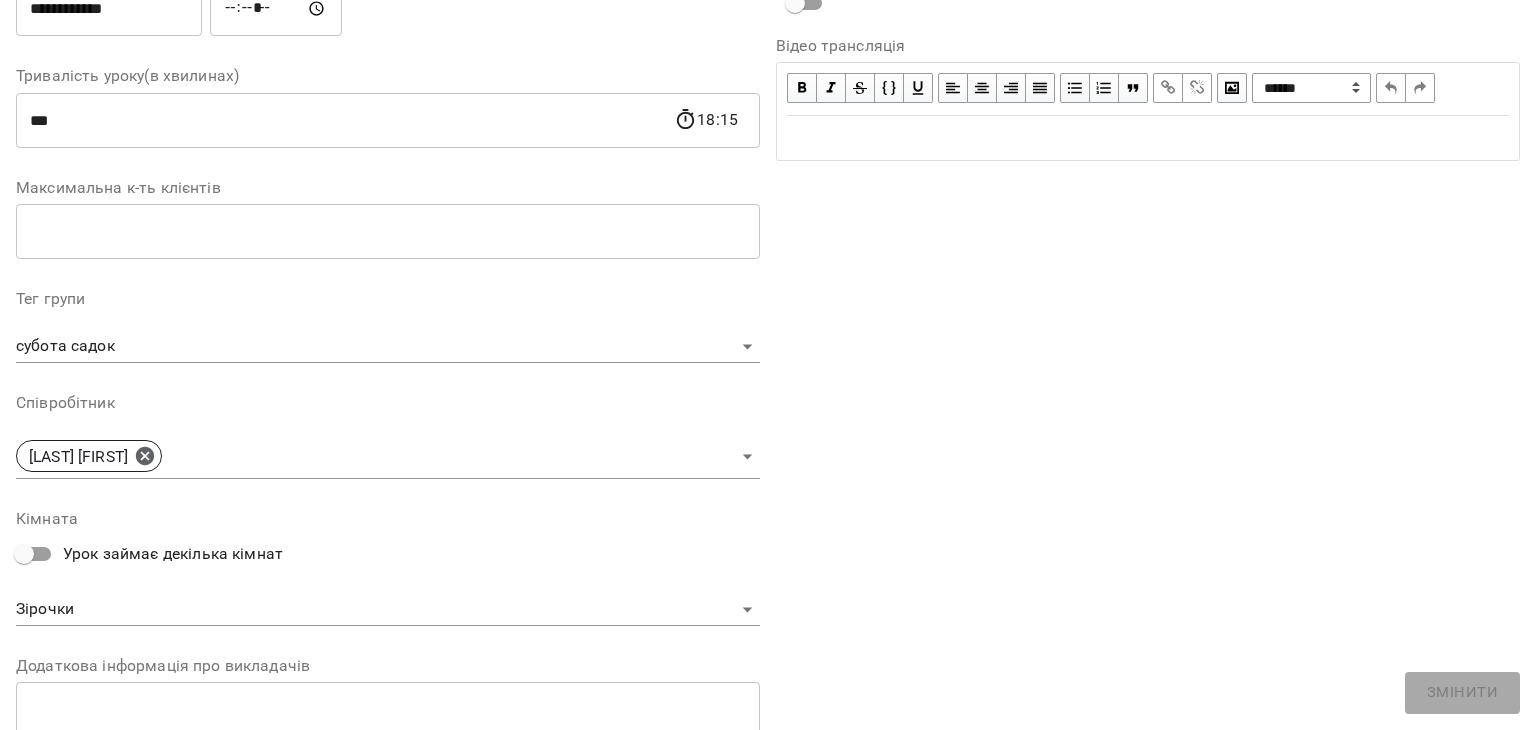 scroll, scrollTop: 360, scrollLeft: 0, axis: vertical 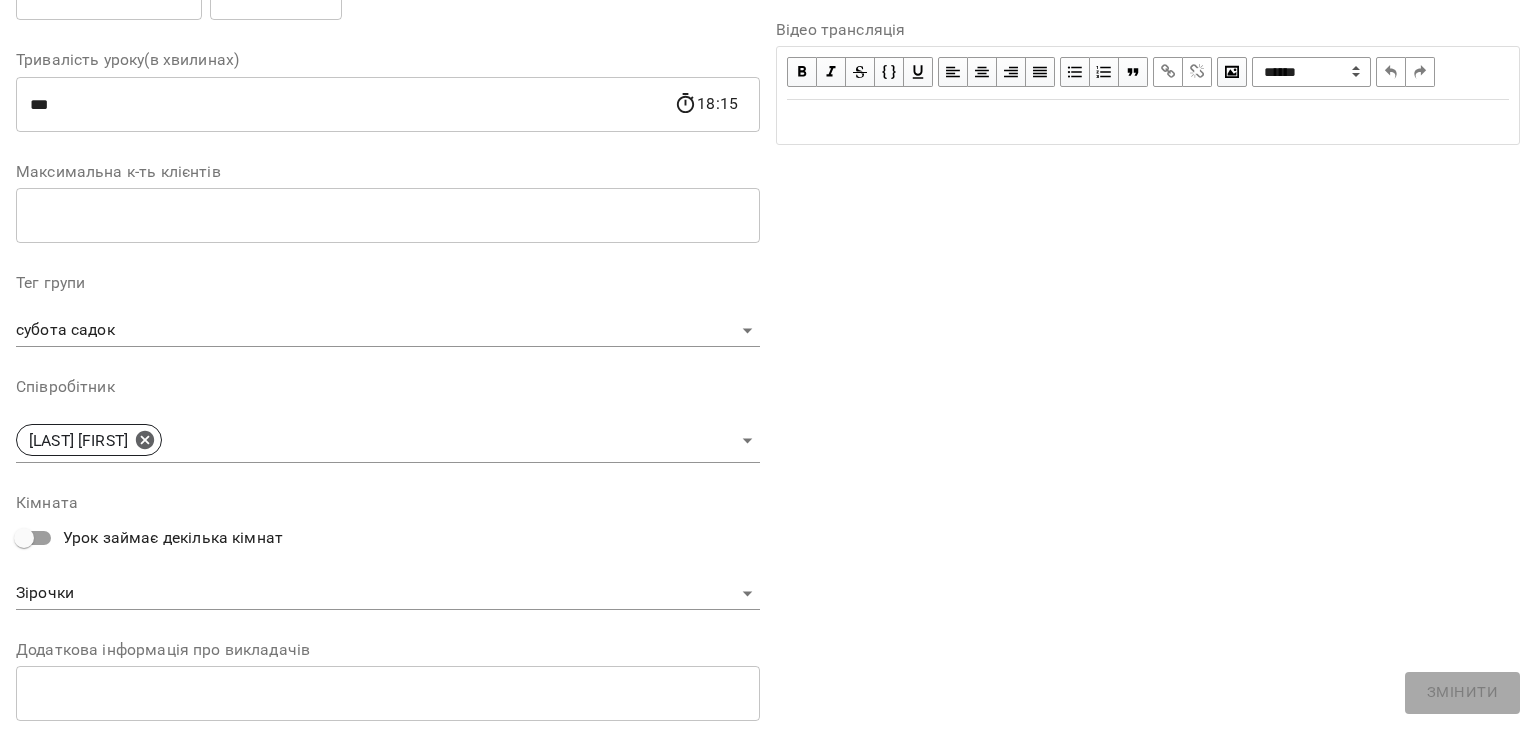 click on "For Business 99+ UA Журнал відвідувань / Субота група   сб, 09 серп 2025 13:30 / Урок відбувся сб ,  13:30 Субота група Урок №6 Попередні уроки сб 09 серп 2025 08:45 сб 02 серп 2025 13:30 сб 02 серп 2025 08:45 сб 26 лип 2025 13:30 сб 26 лип 2025 08:45   Субота група ( 285 хв. ) Сад субота Змінити урок Скасувати Урок Полюхович Таміла Зірочки Кімната субота садок 2025-08-09 03:10:28 Створити розсилку   Агриненко Данило Прогул Скасувати   Агриненко Діма Прогул Скасувати   Демʼянишин Саша Прогул Скасувати   Дукова Ніколь Прогул Скасувати   Коцюруба Соломія Прогул Скасувати   Ларін Едгар" at bounding box center [768, 579] 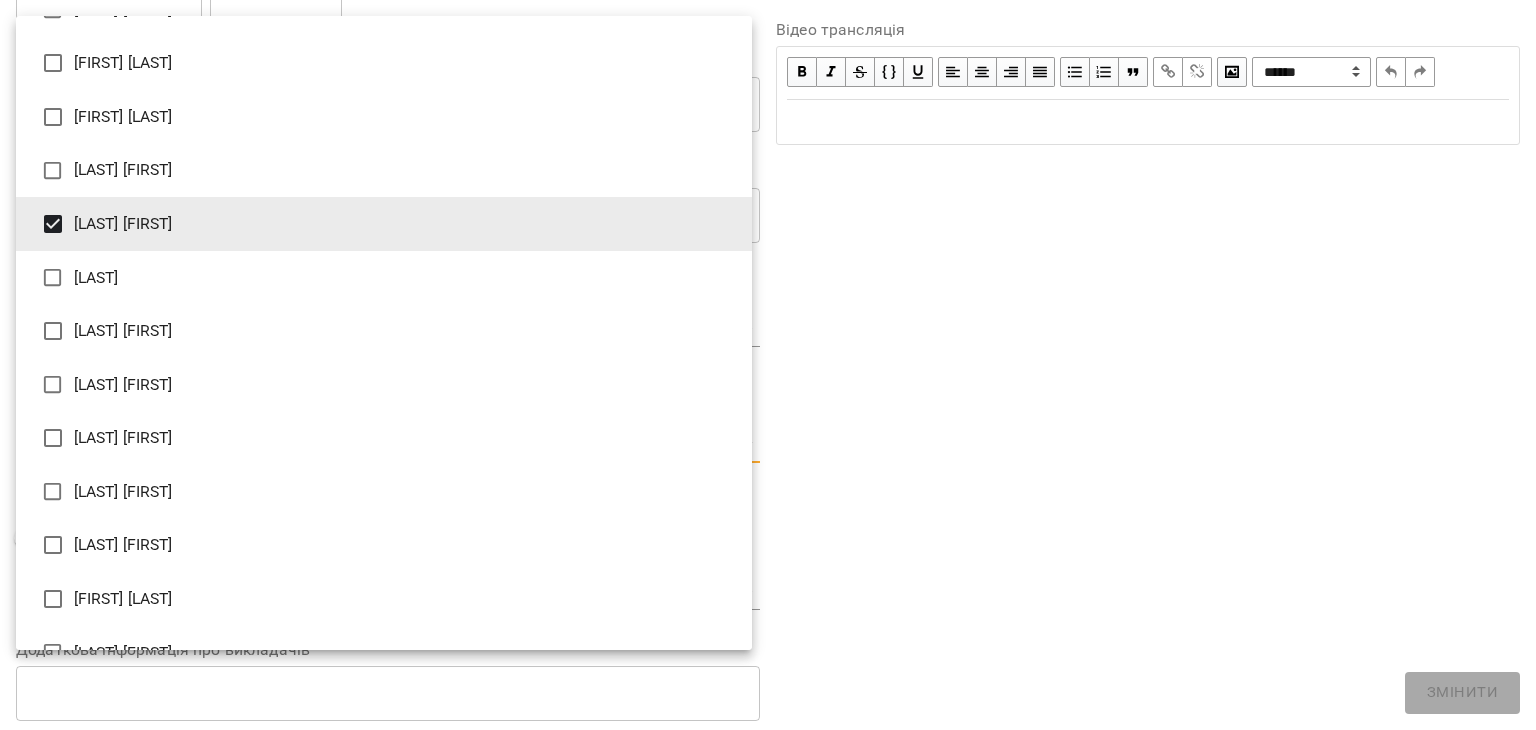 scroll, scrollTop: 346, scrollLeft: 0, axis: vertical 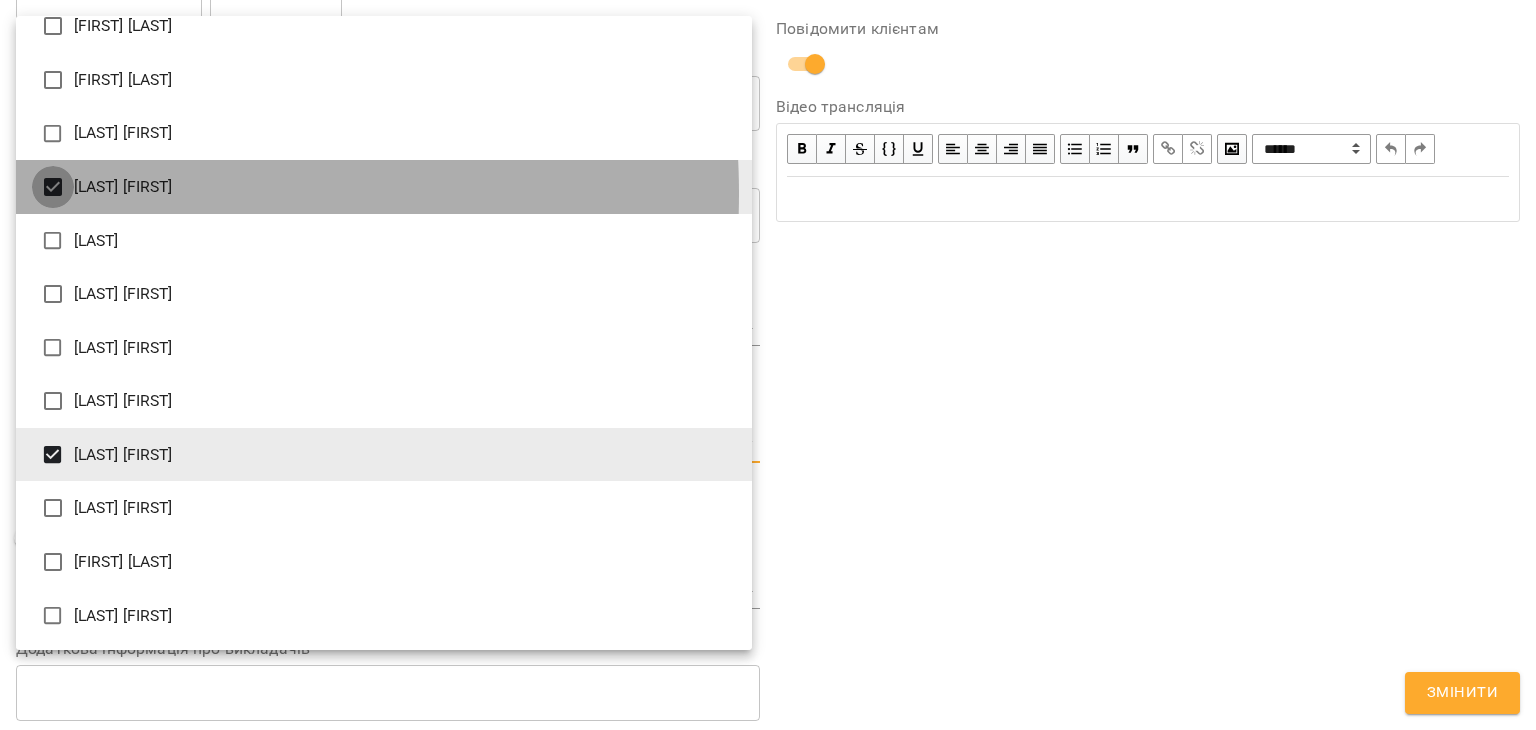 type on "**********" 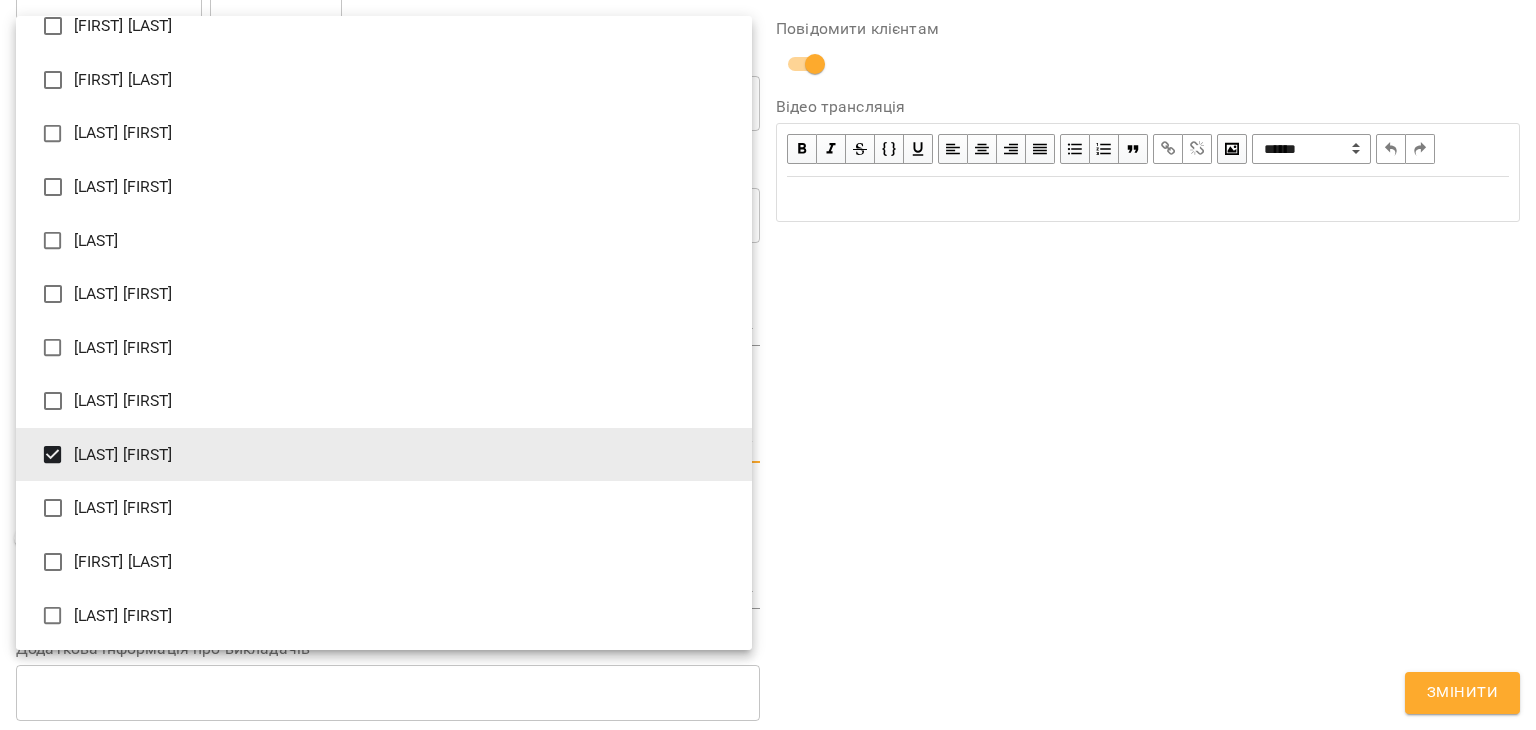click at bounding box center [768, 365] 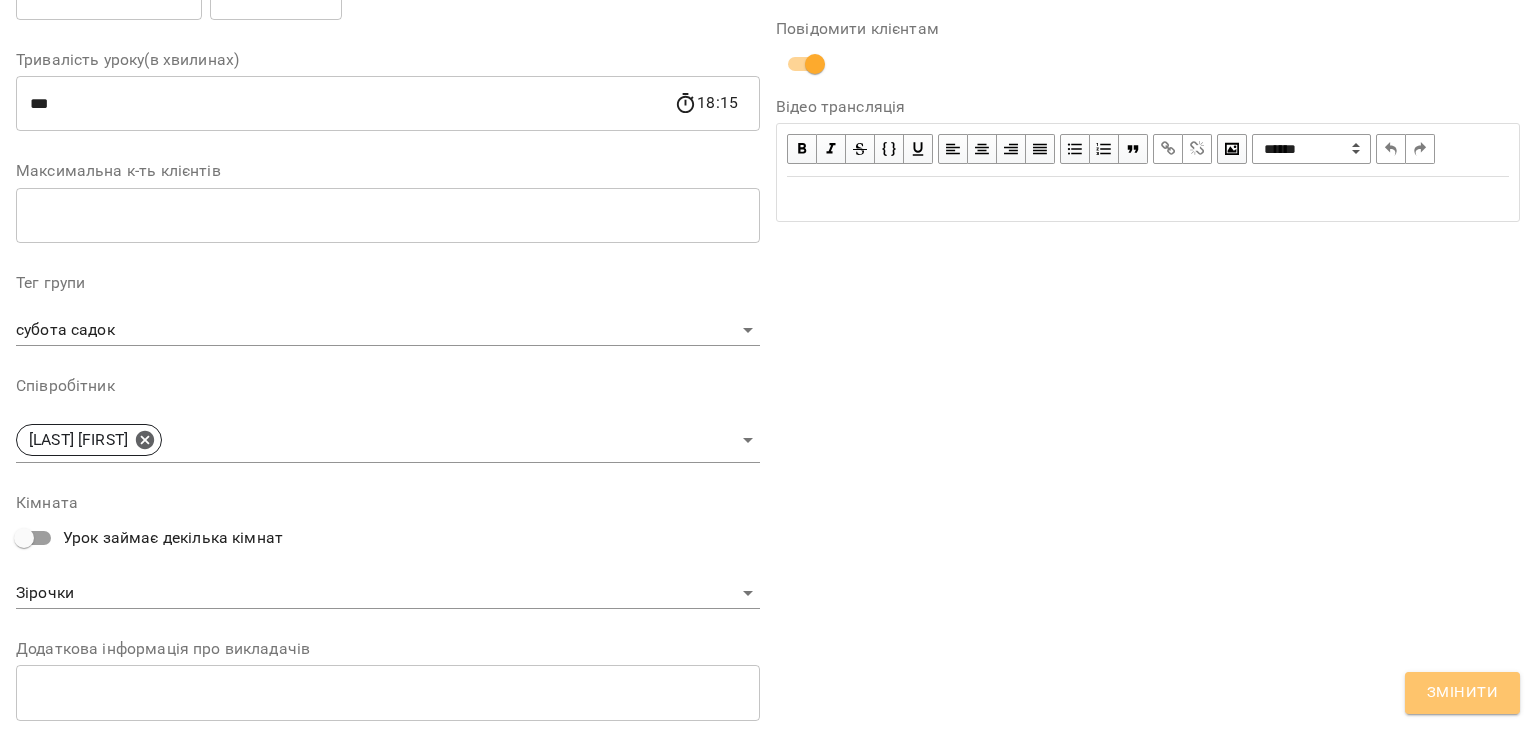 click on "Змінити" at bounding box center (1462, 693) 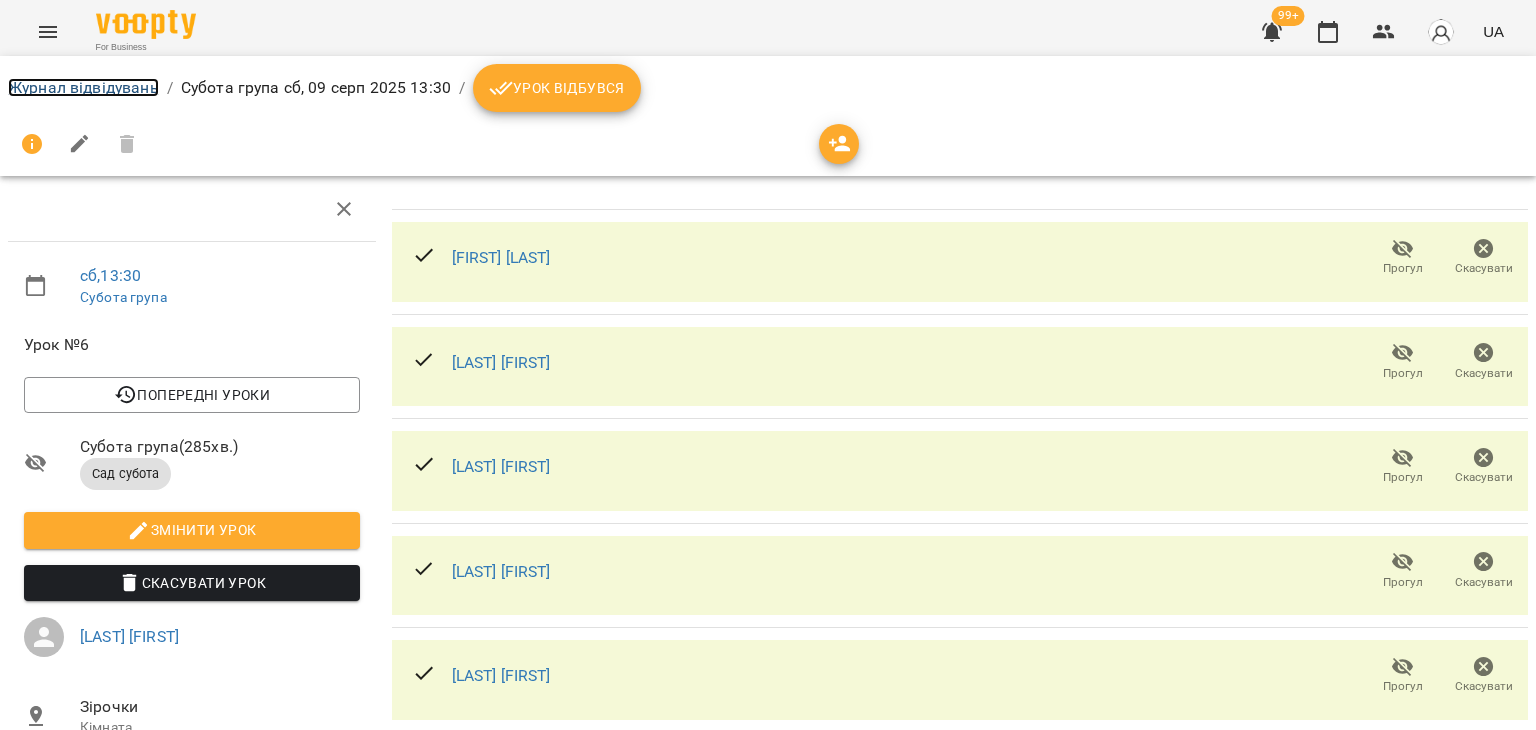 click on "Журнал відвідувань" at bounding box center (83, 87) 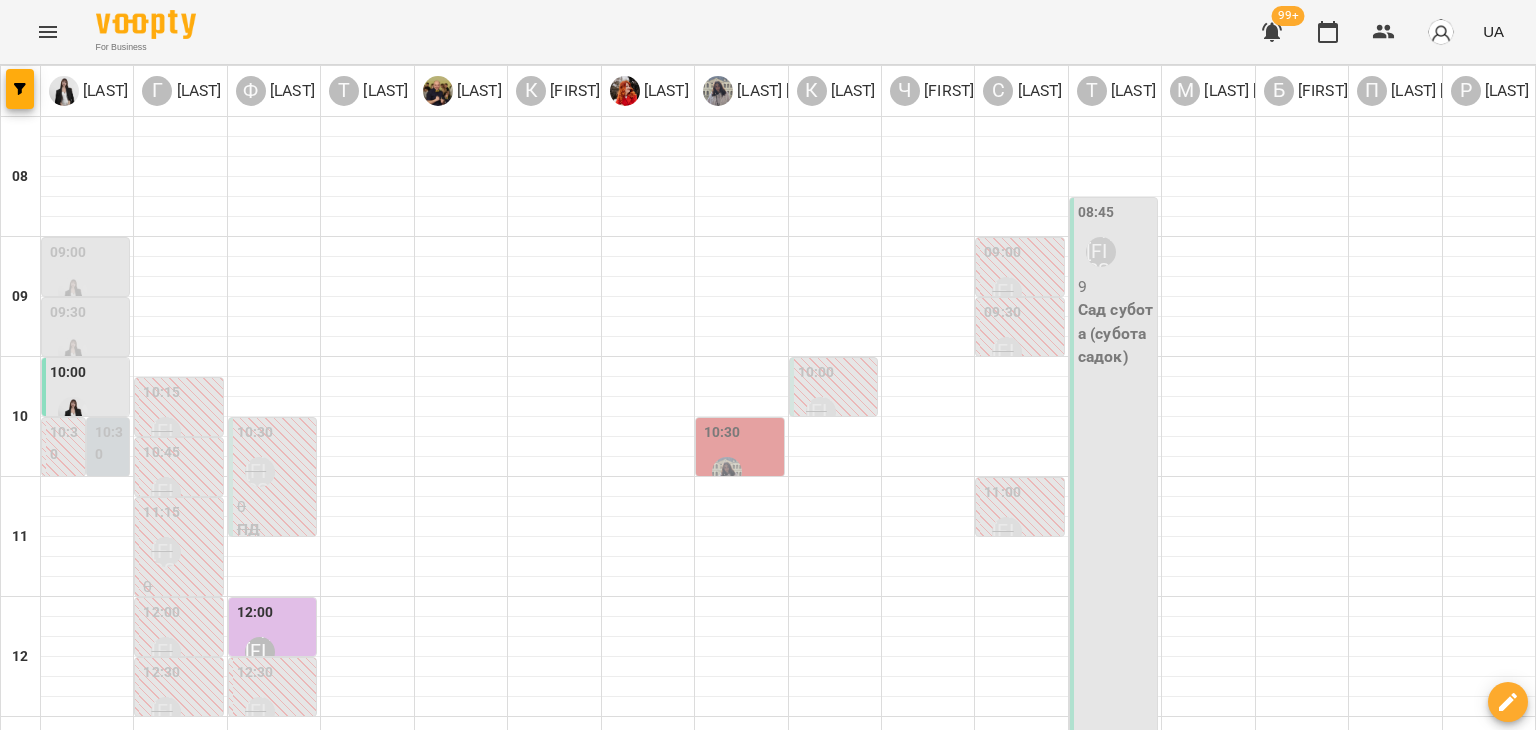 scroll, scrollTop: 0, scrollLeft: 0, axis: both 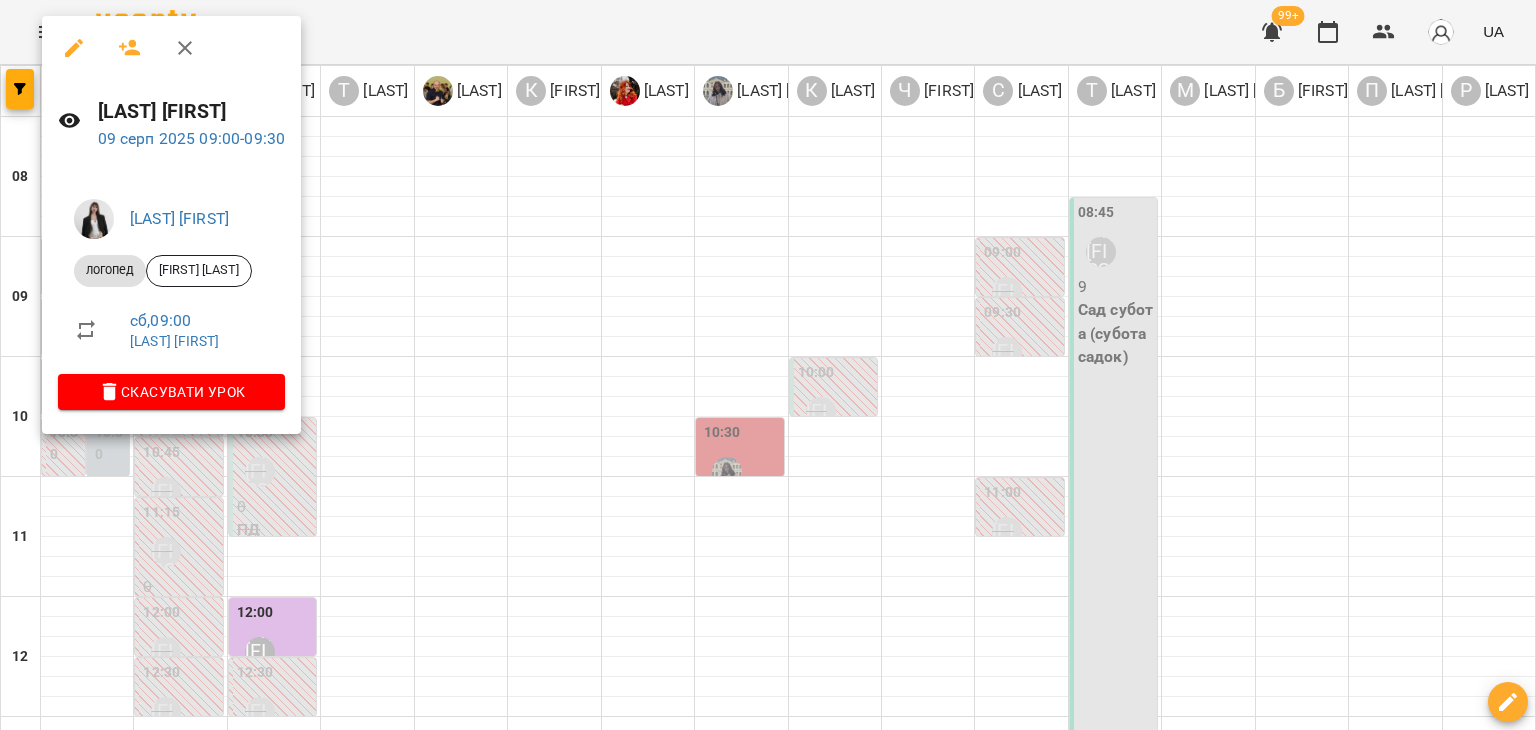click at bounding box center [768, 365] 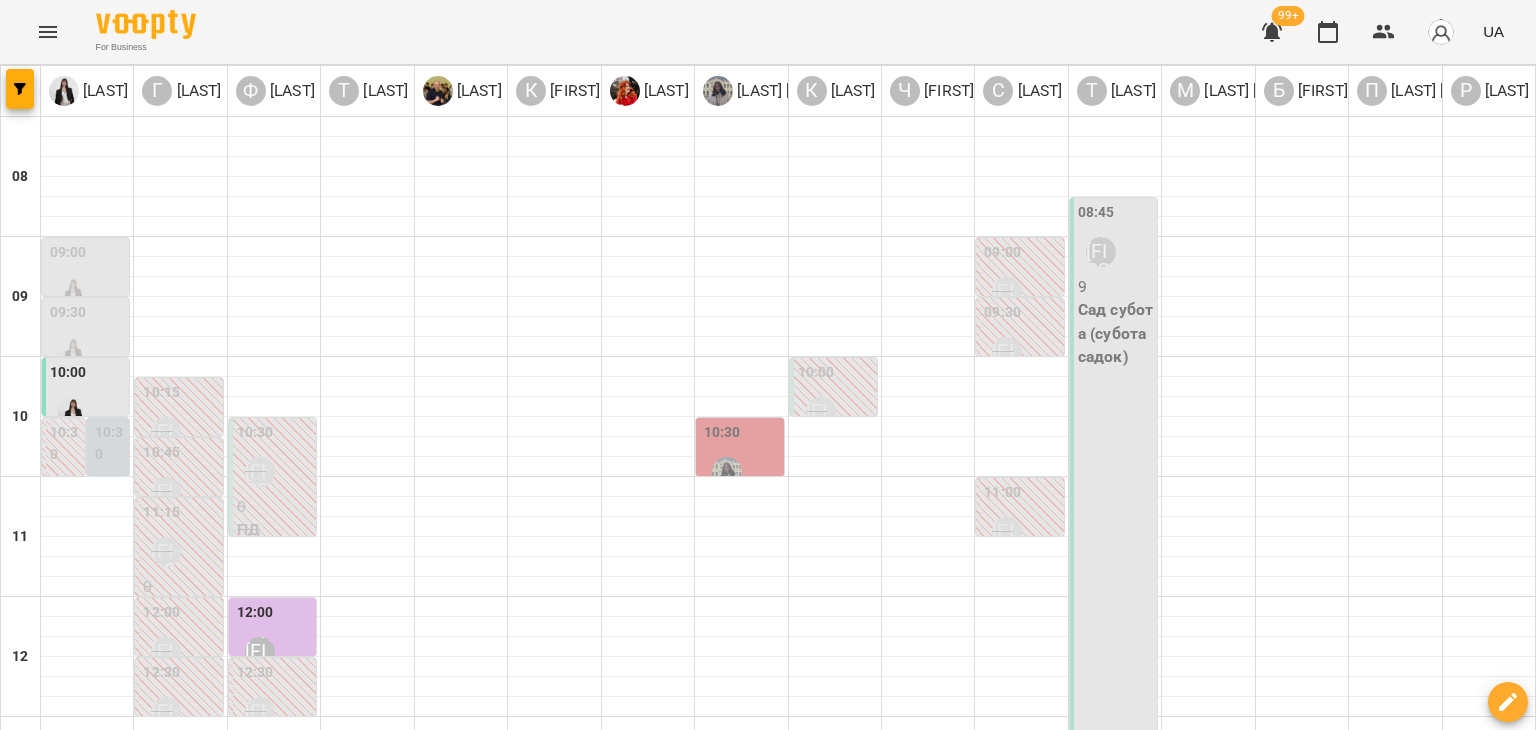 click at bounding box center (73, 352) 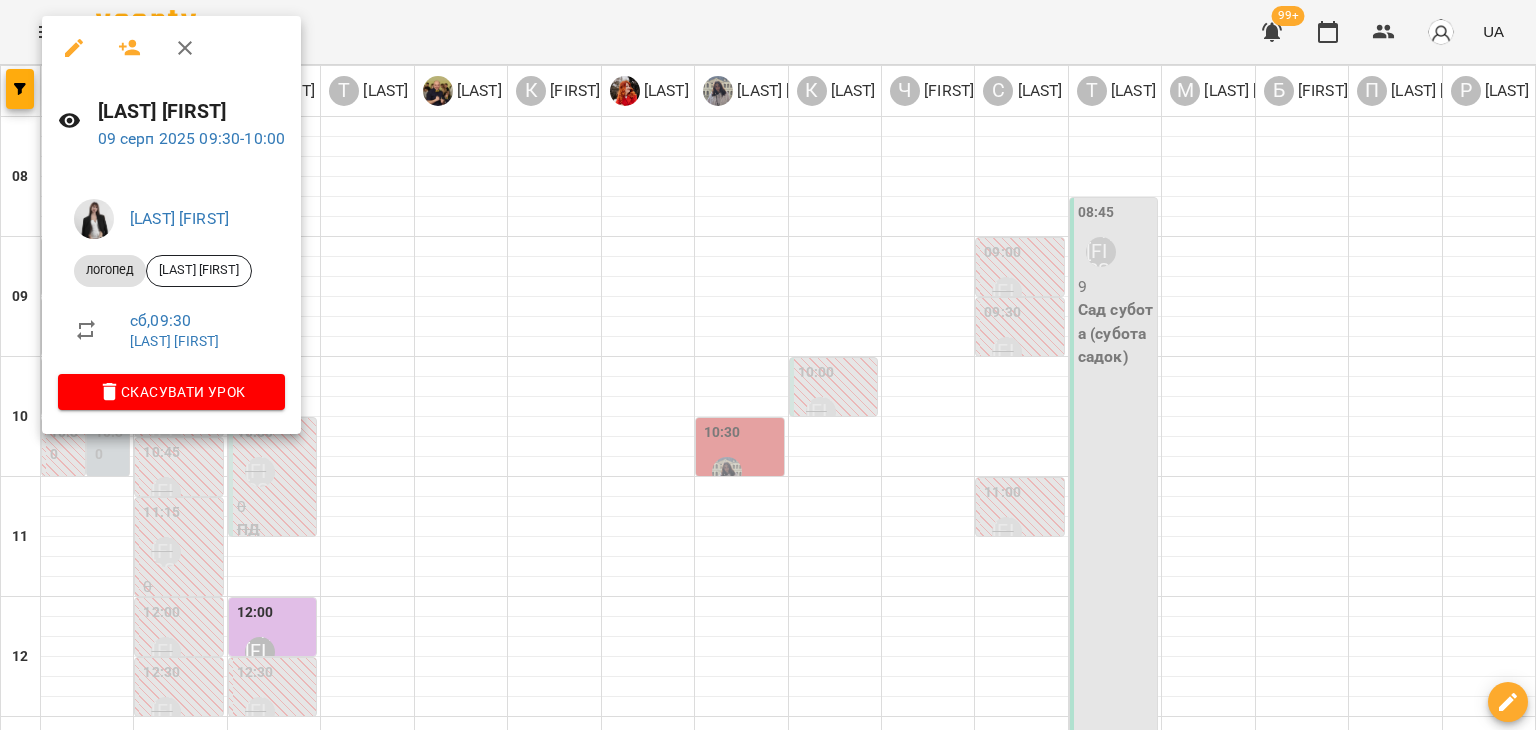 click at bounding box center (768, 365) 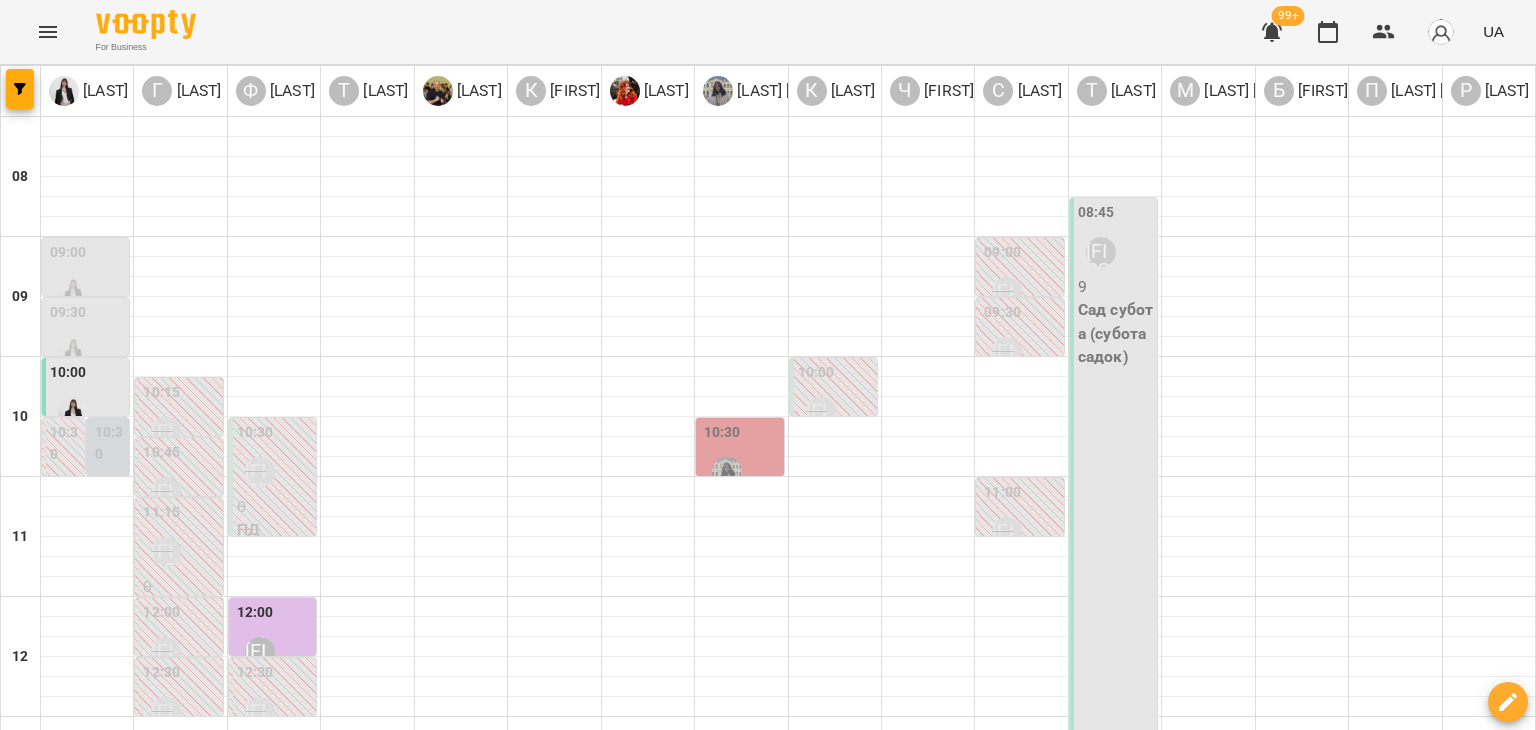 click on "чт" at bounding box center [678, 1703] 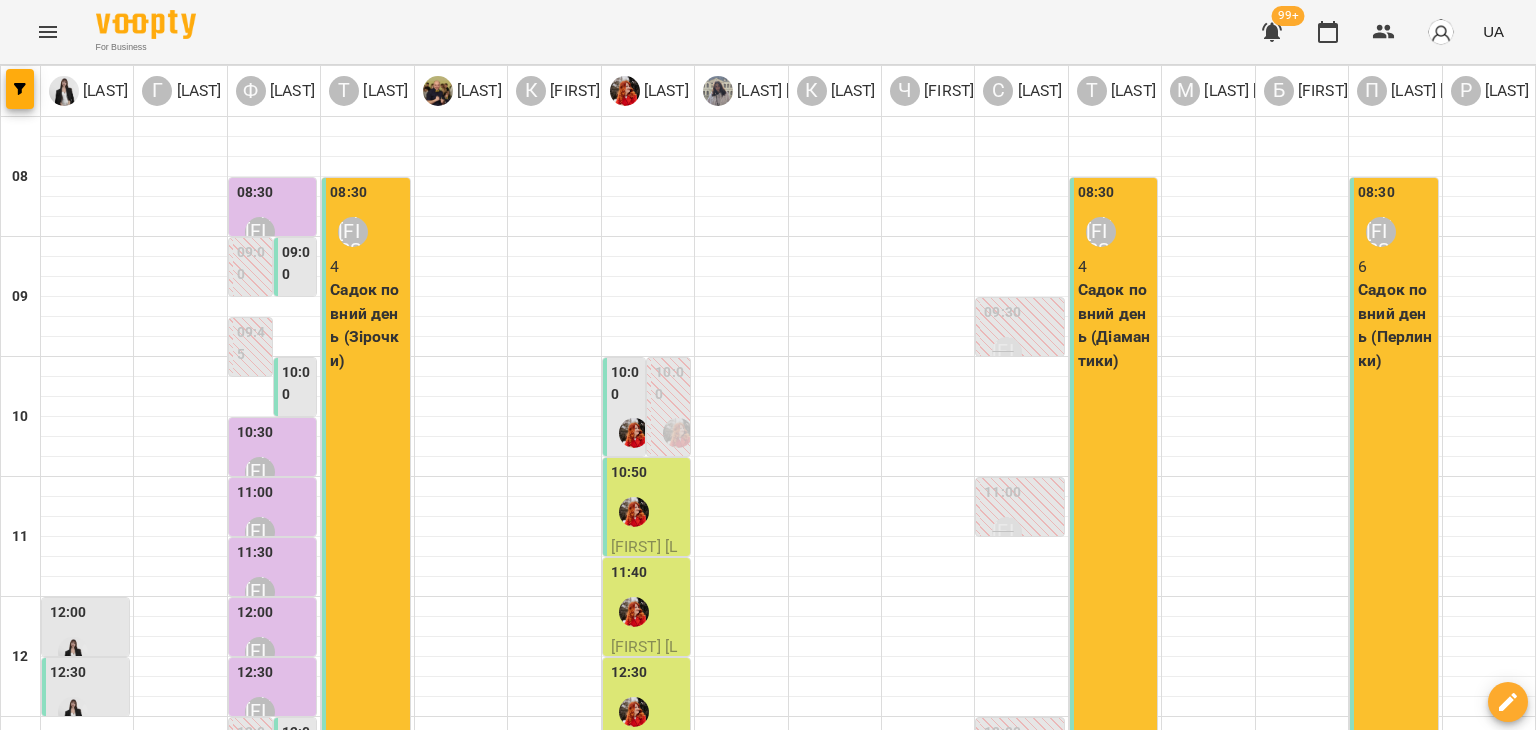 scroll, scrollTop: 0, scrollLeft: 0, axis: both 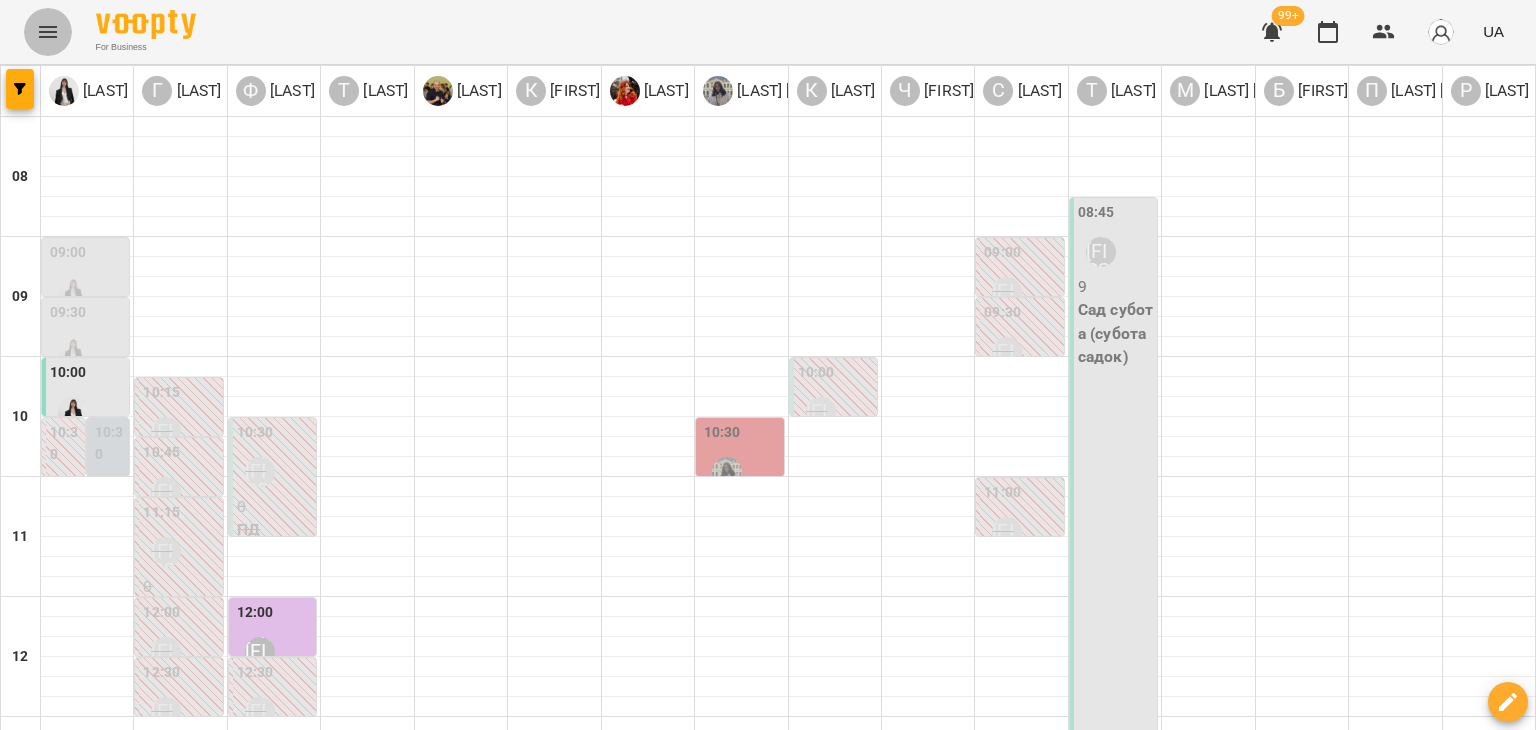 click 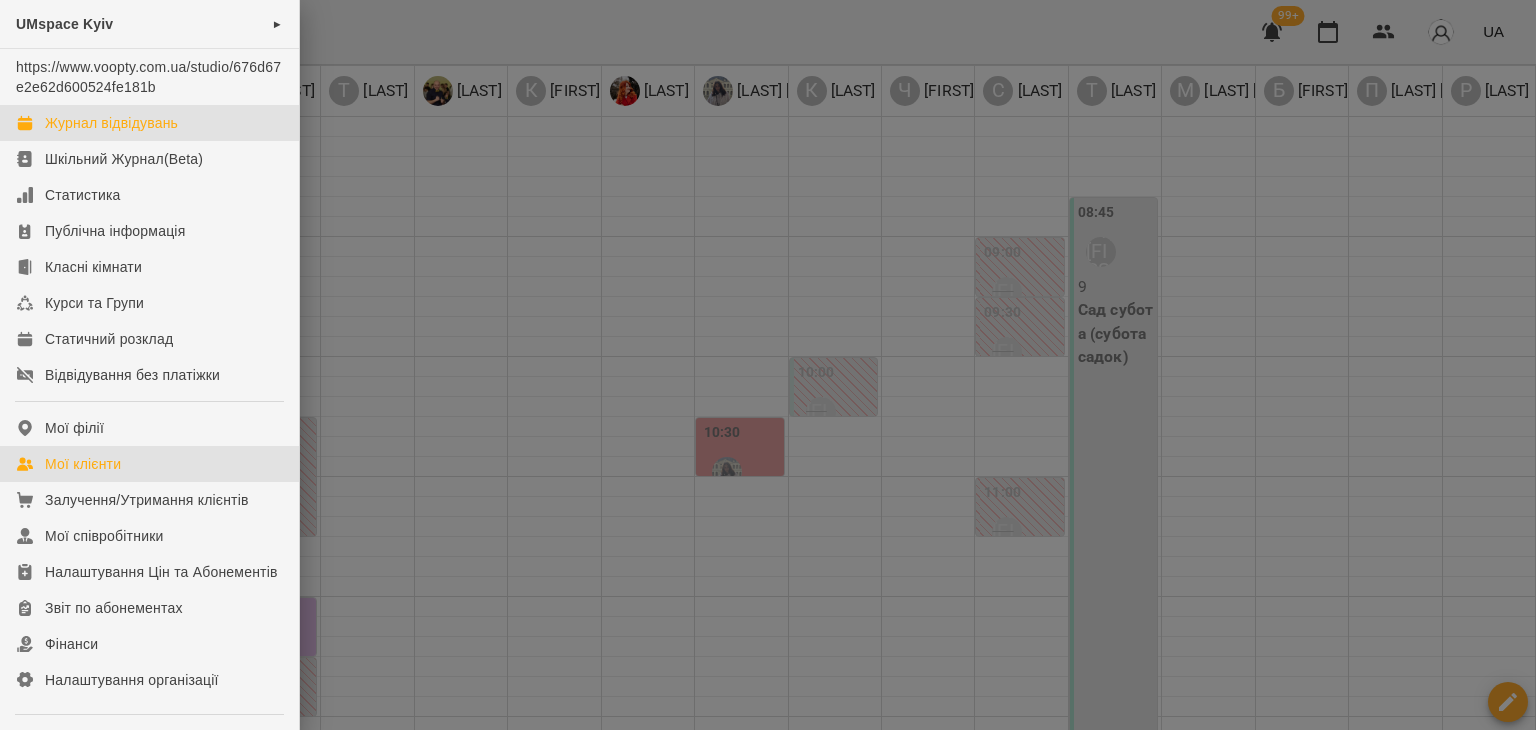 click on "Мої клієнти" at bounding box center [149, 464] 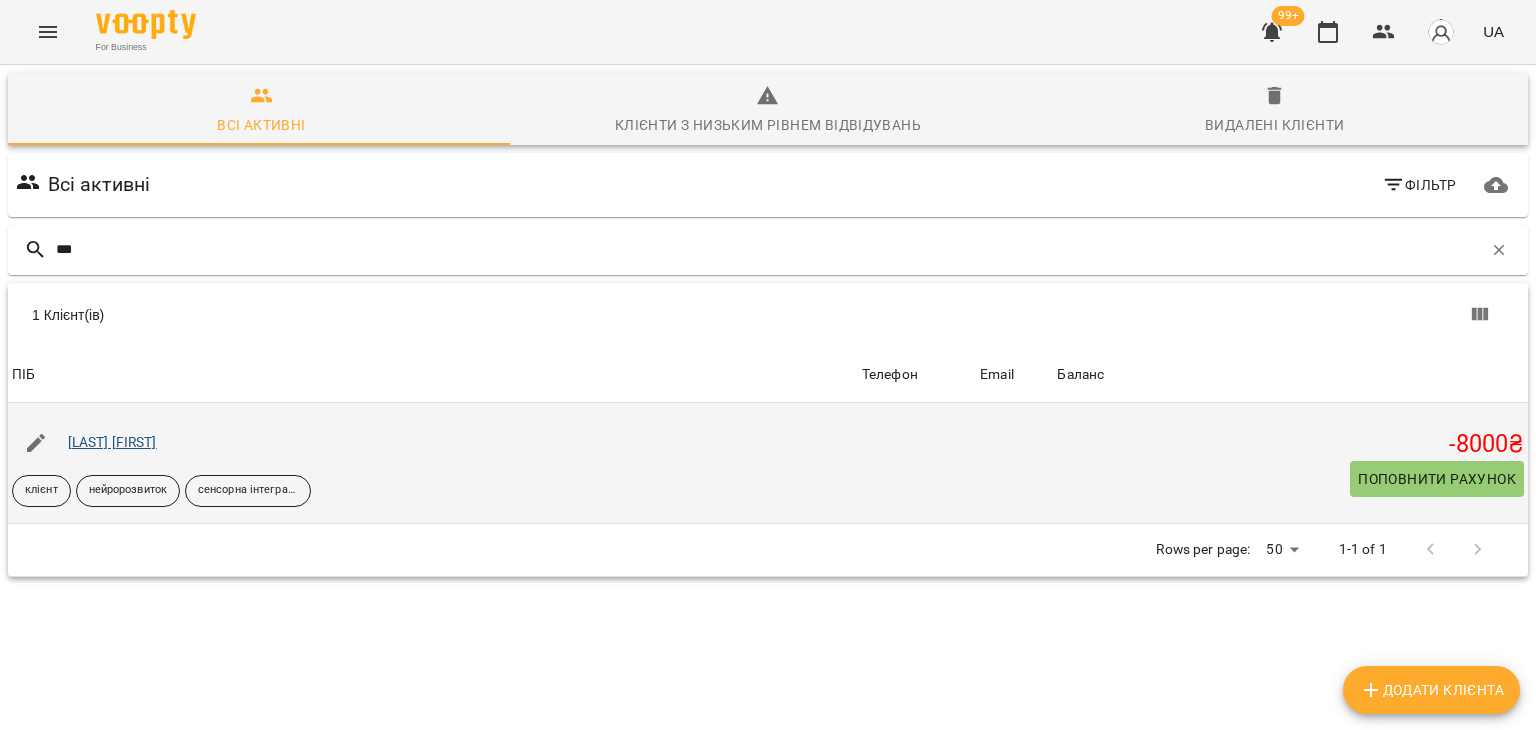 type on "***" 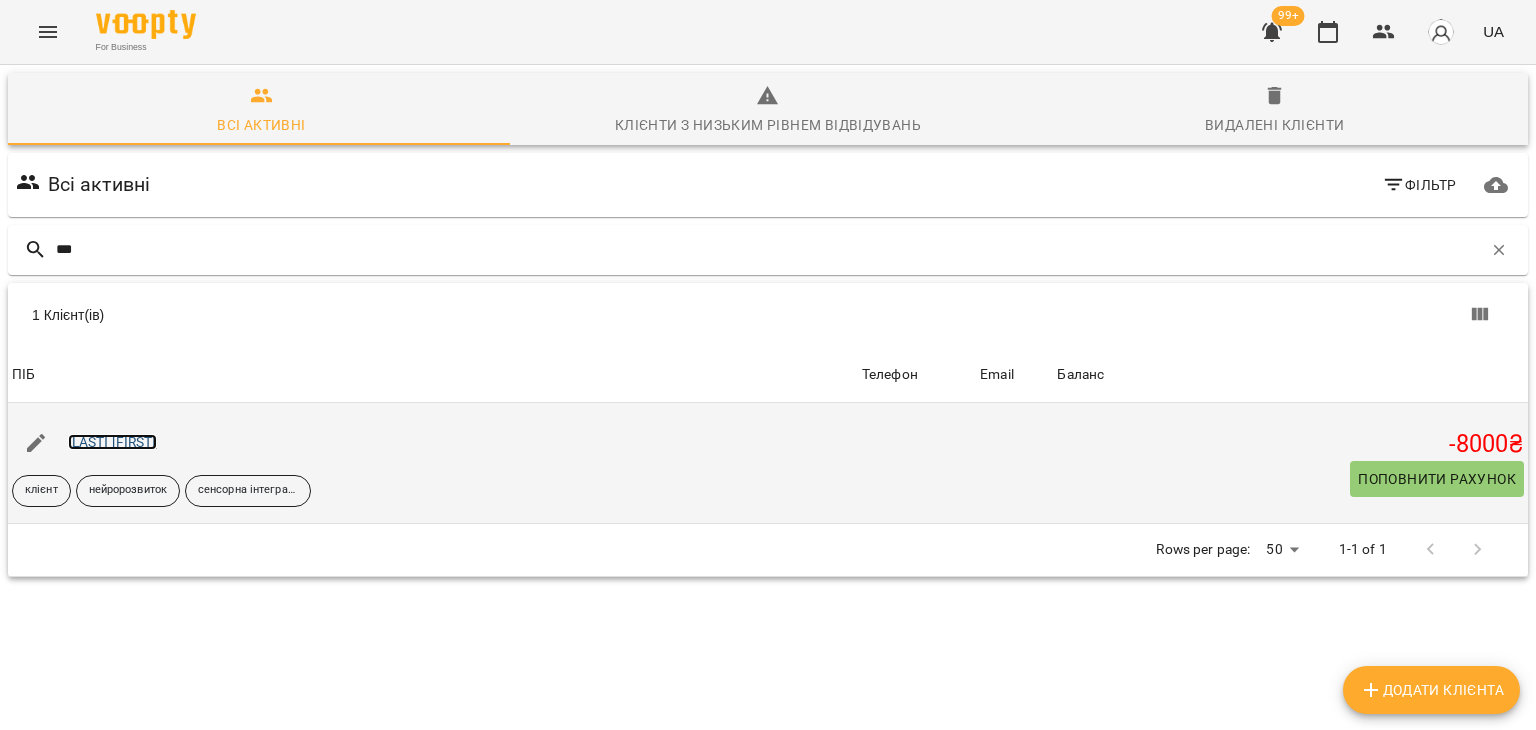click on "[LAST] [FIRST]" at bounding box center (112, 442) 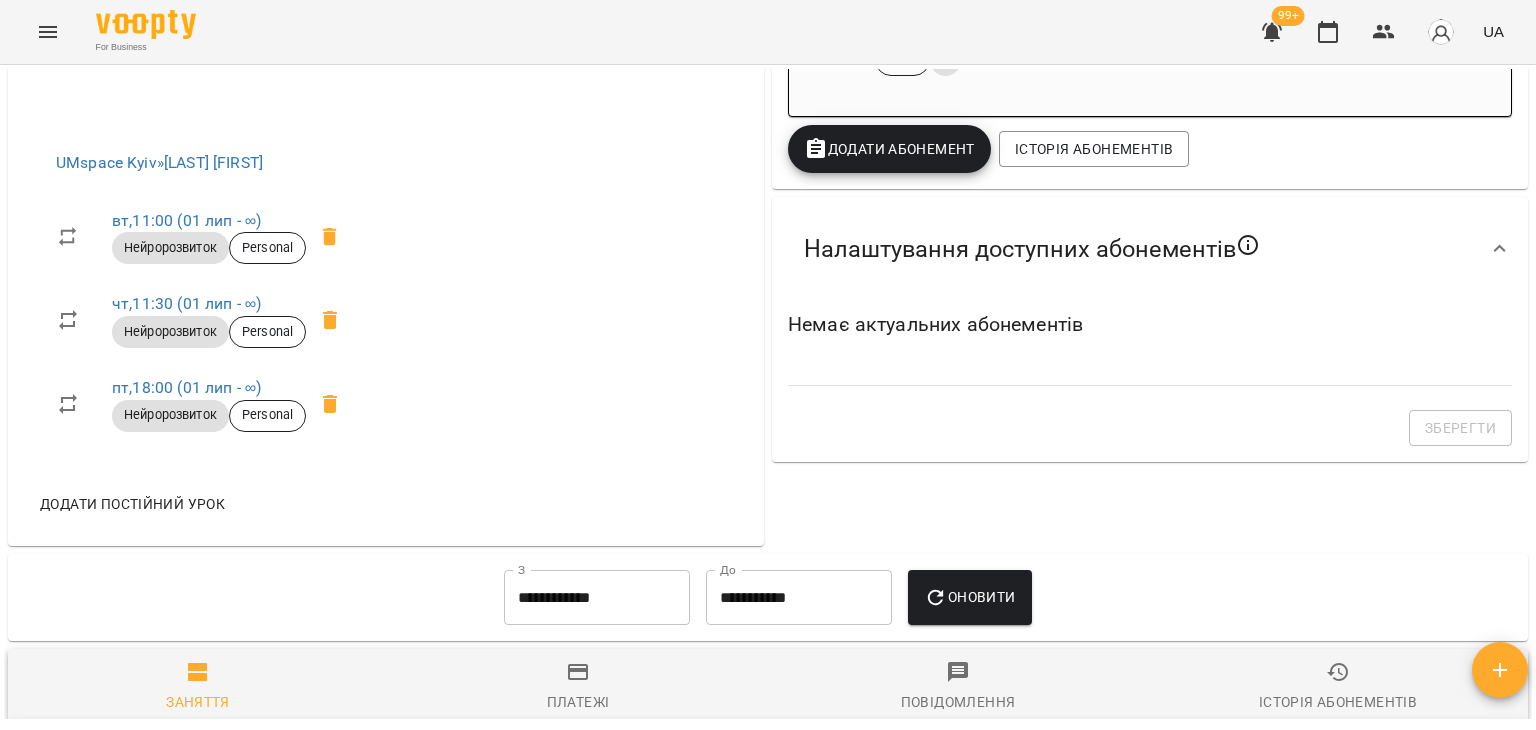 scroll, scrollTop: 829, scrollLeft: 0, axis: vertical 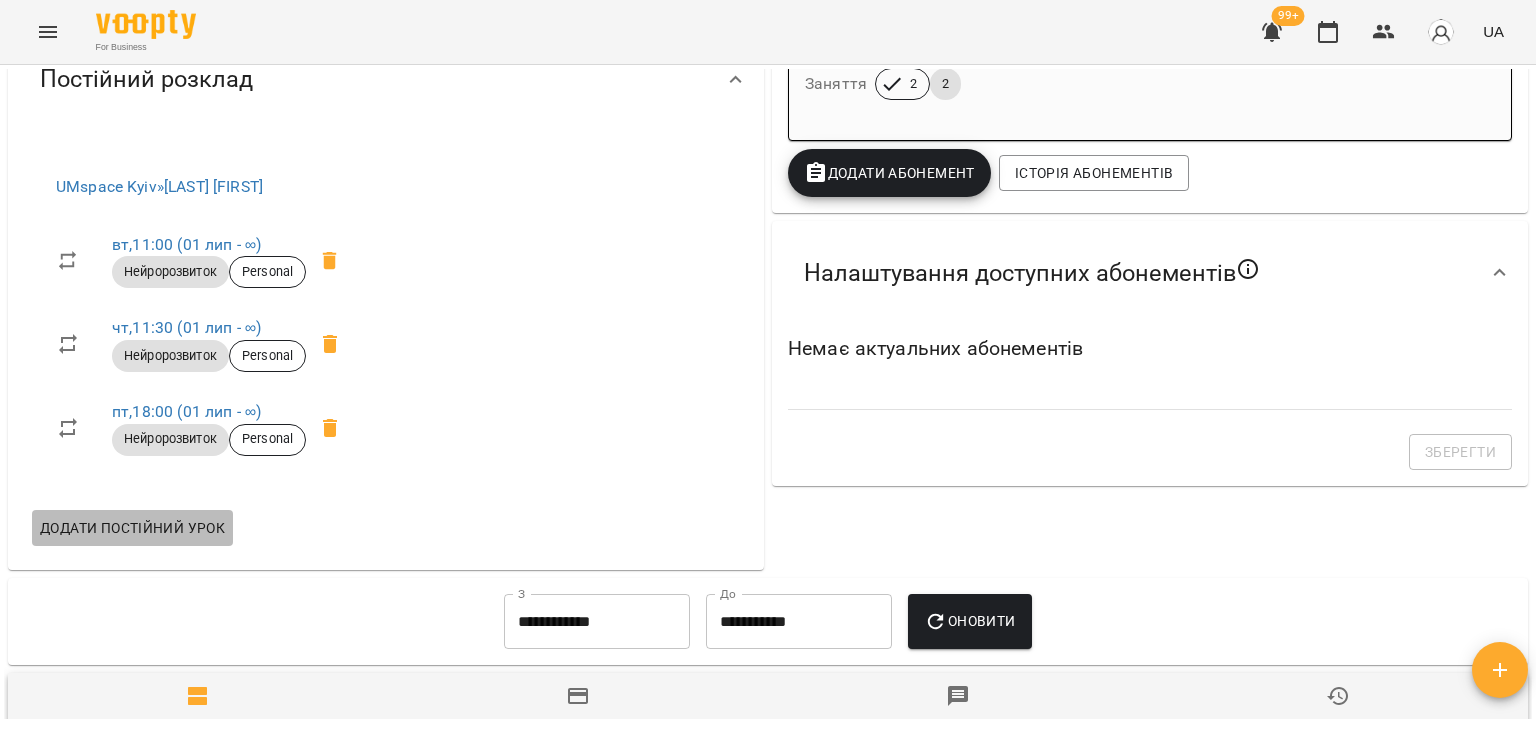 click on "Додати постійний урок" at bounding box center [132, 528] 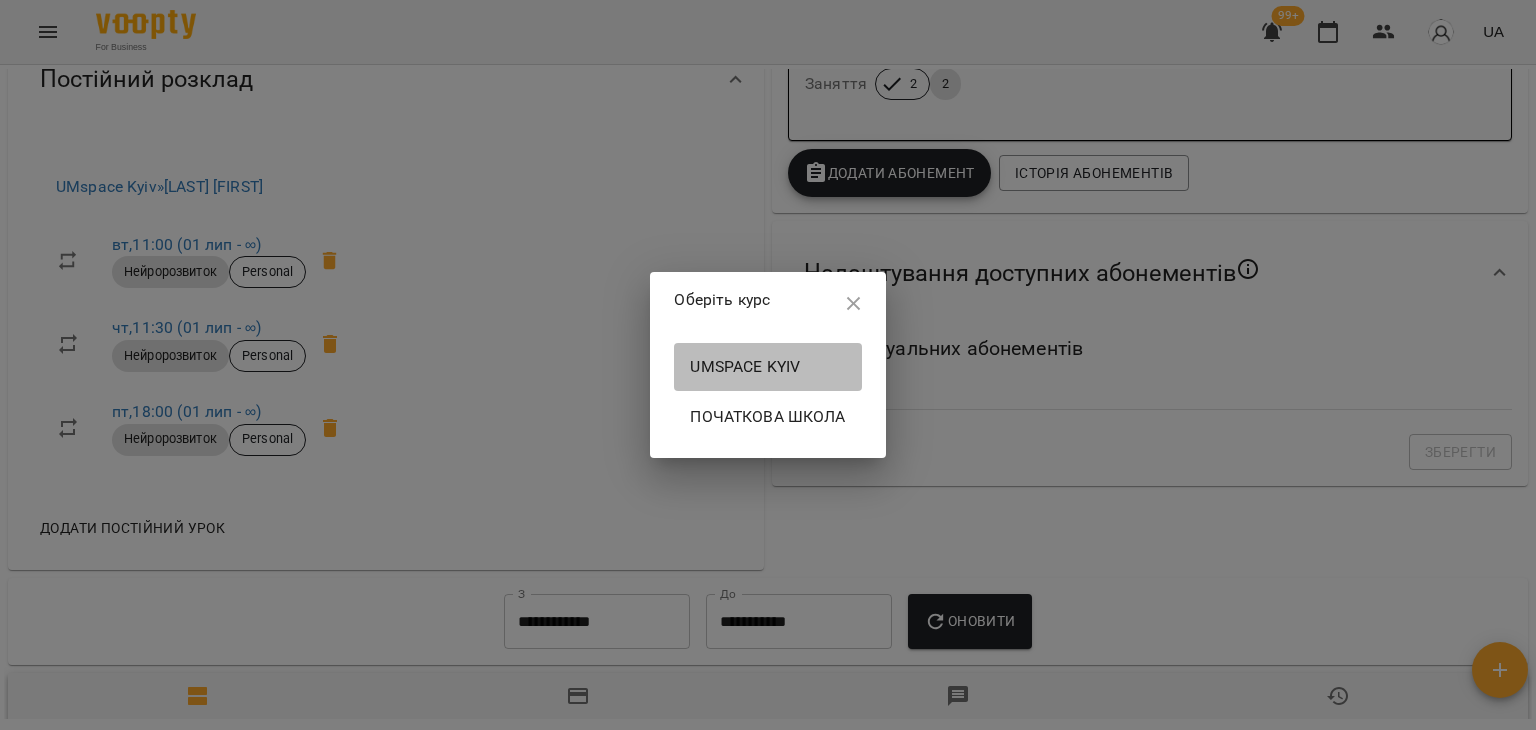 click on "UMspace Kyiv" at bounding box center [767, 367] 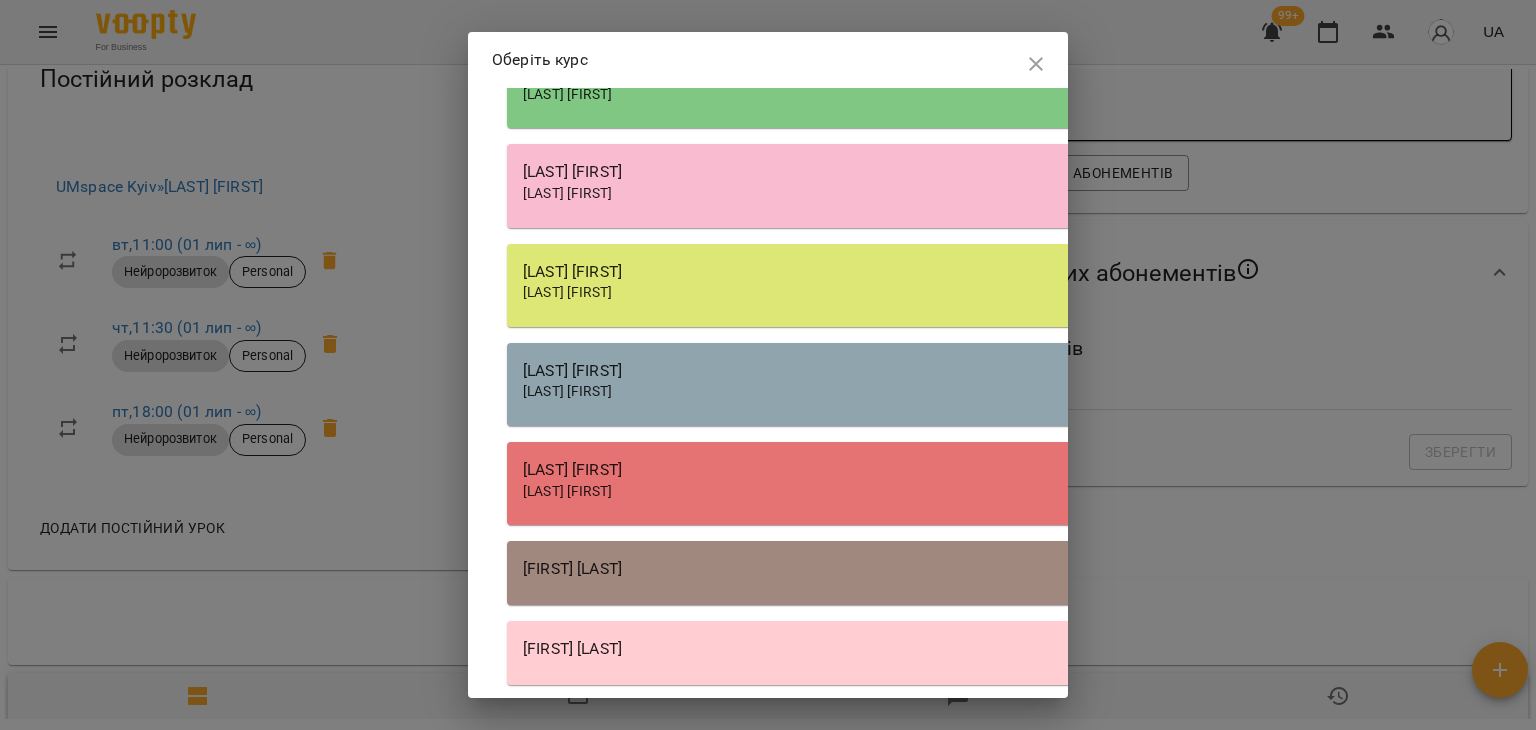 scroll, scrollTop: 949, scrollLeft: 0, axis: vertical 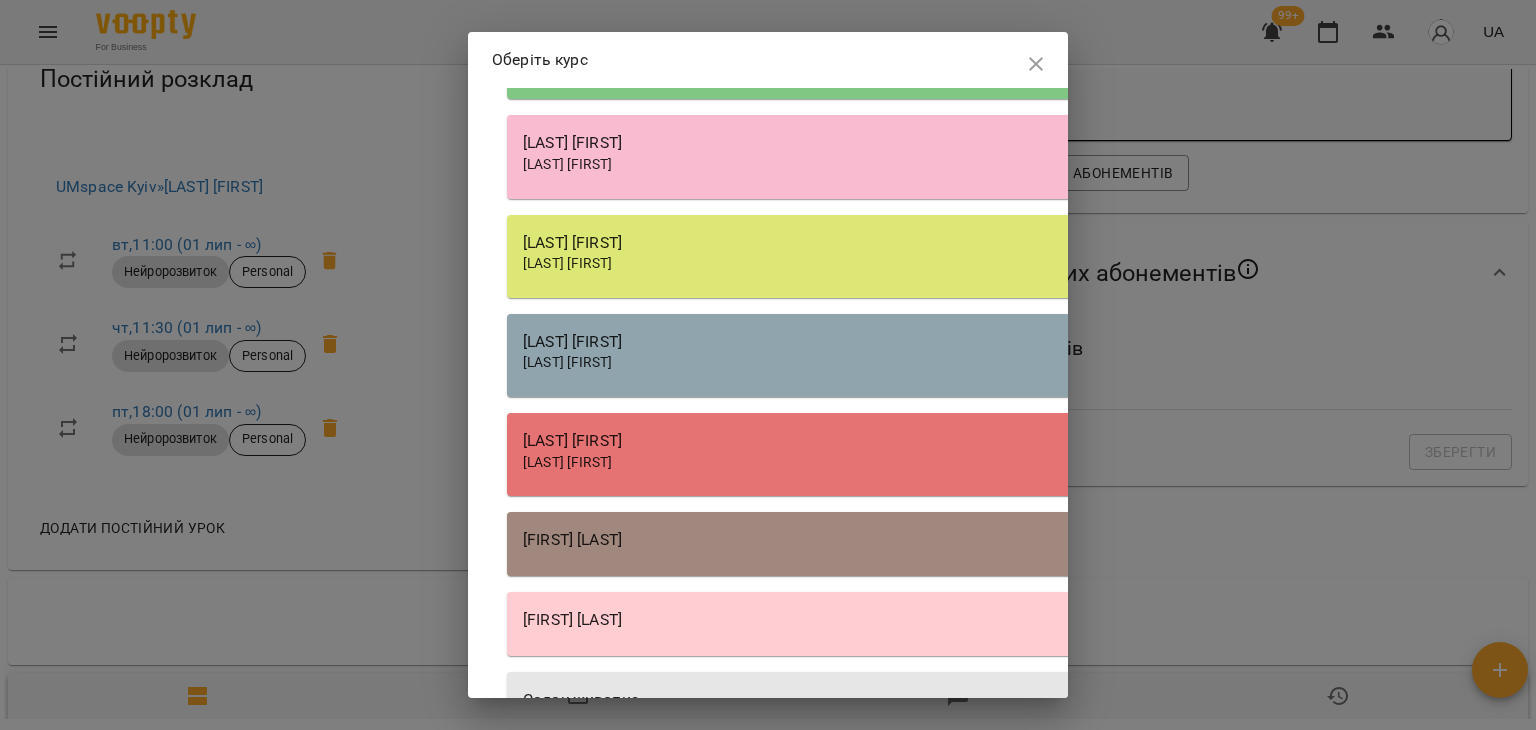 click on "[LAST] [FIRST]" at bounding box center (1077, 264) 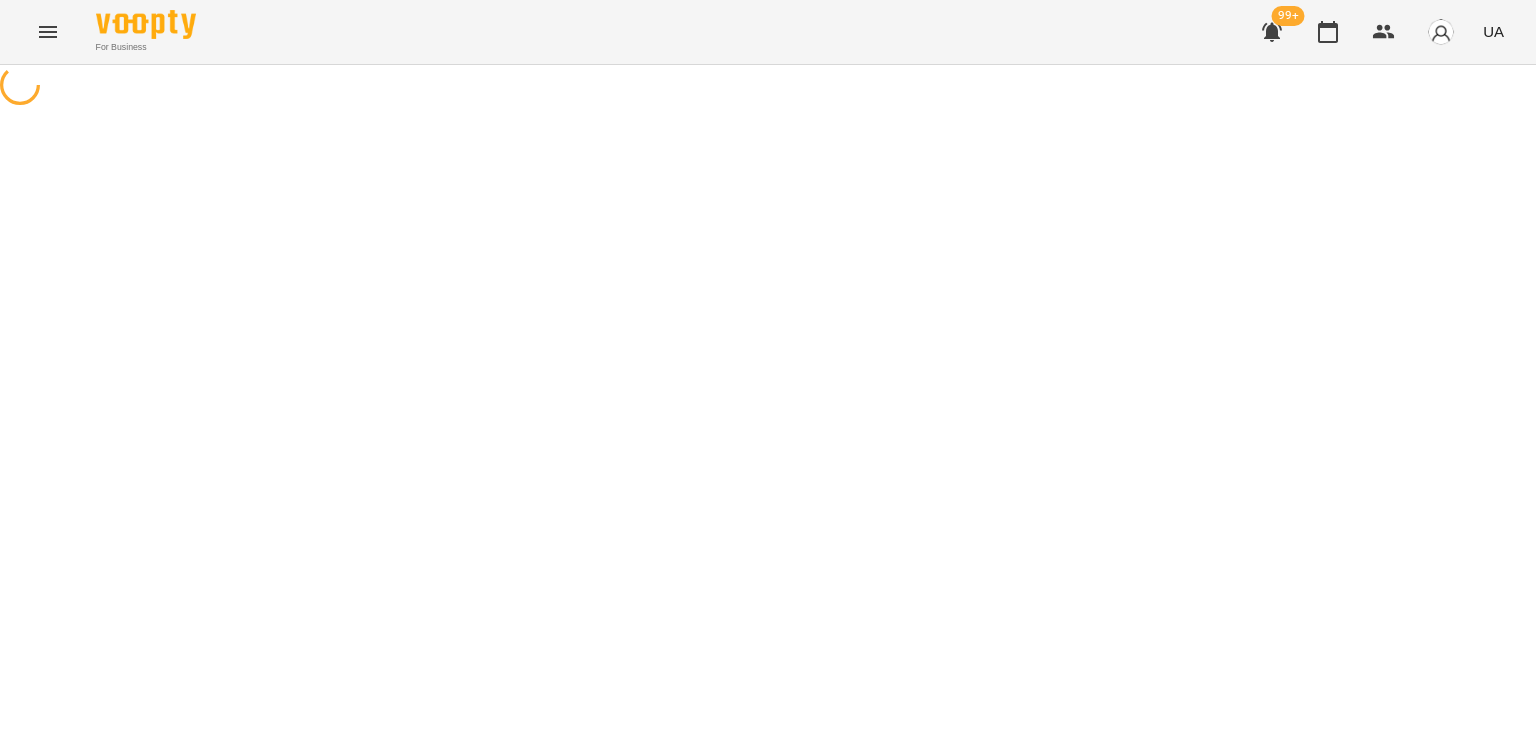 select on "**********" 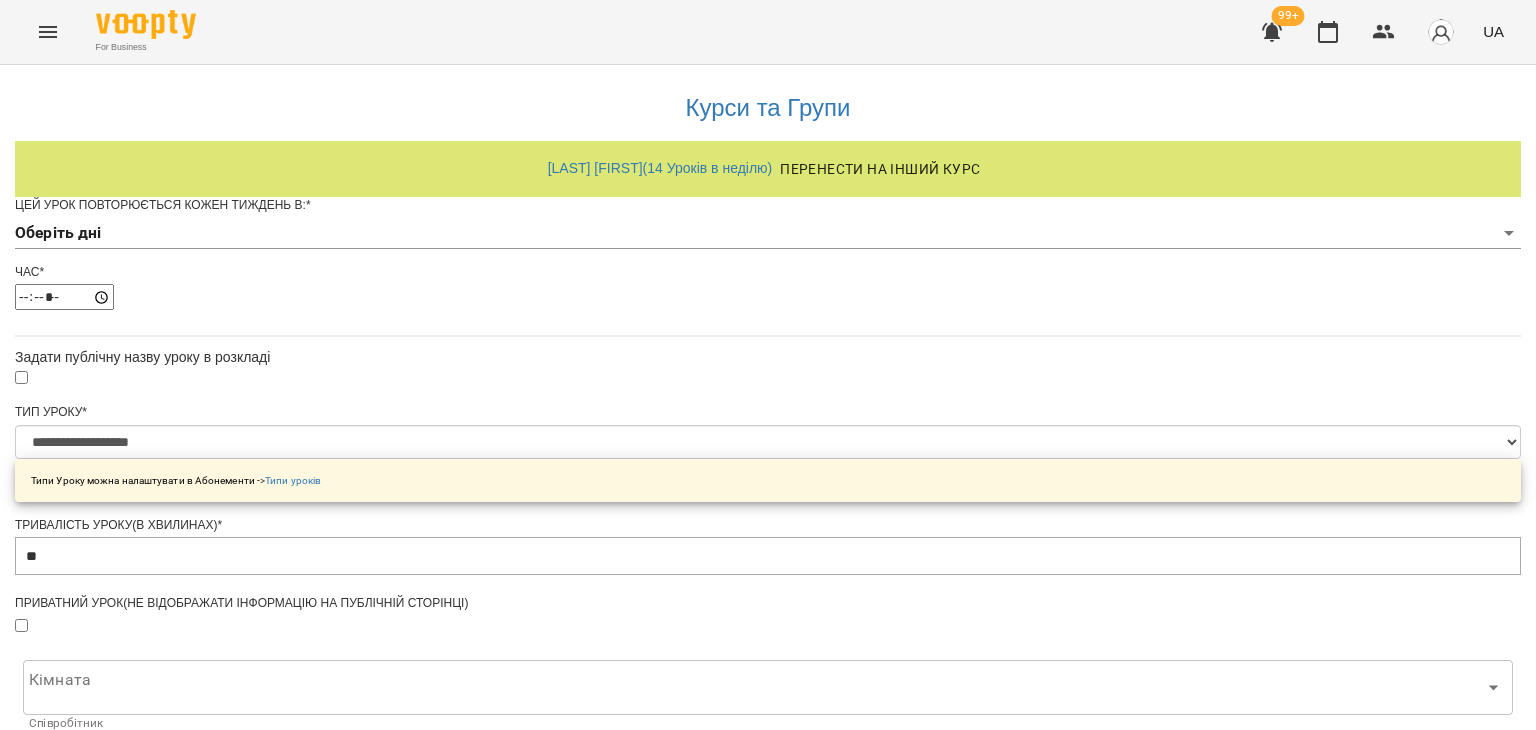 click on "**********" at bounding box center (768, 638) 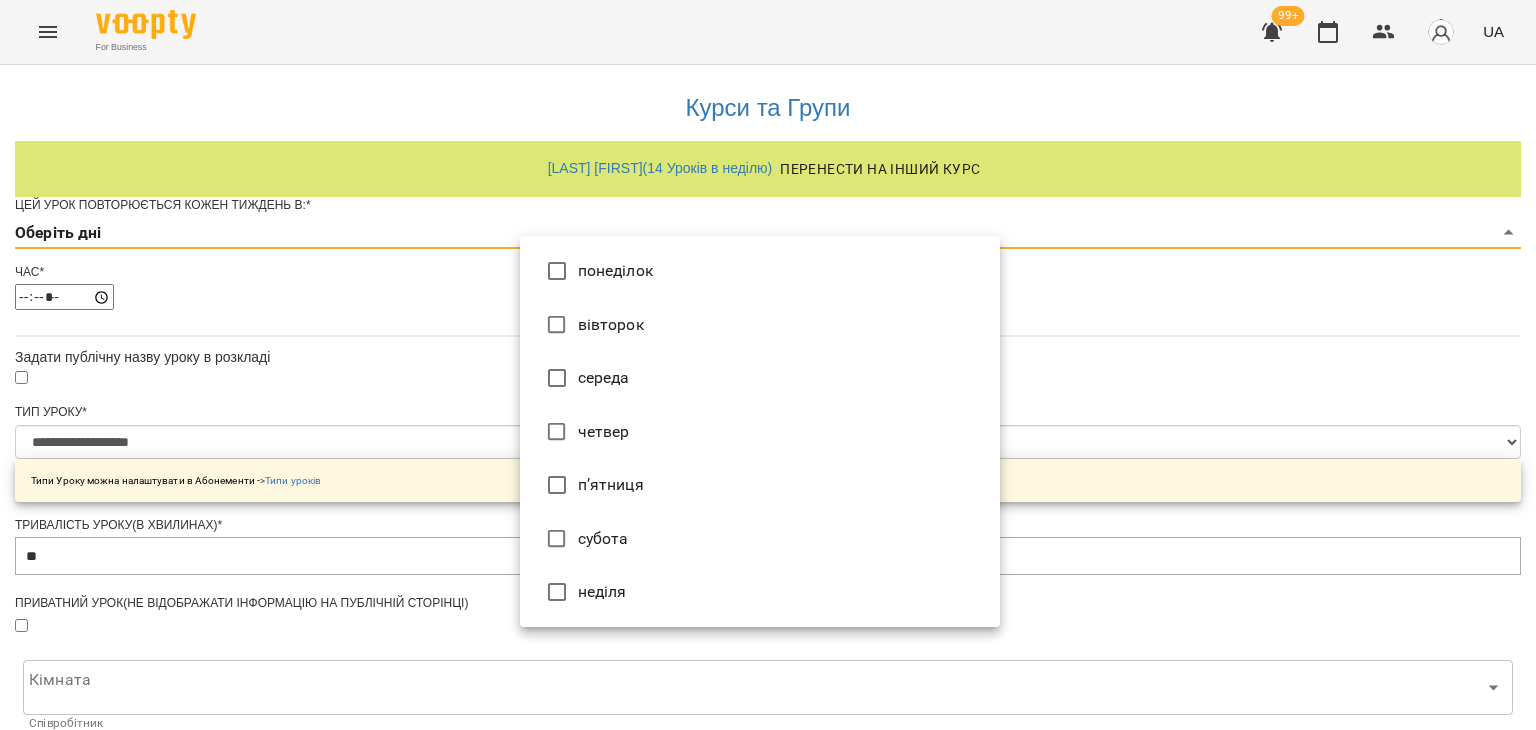 type on "*" 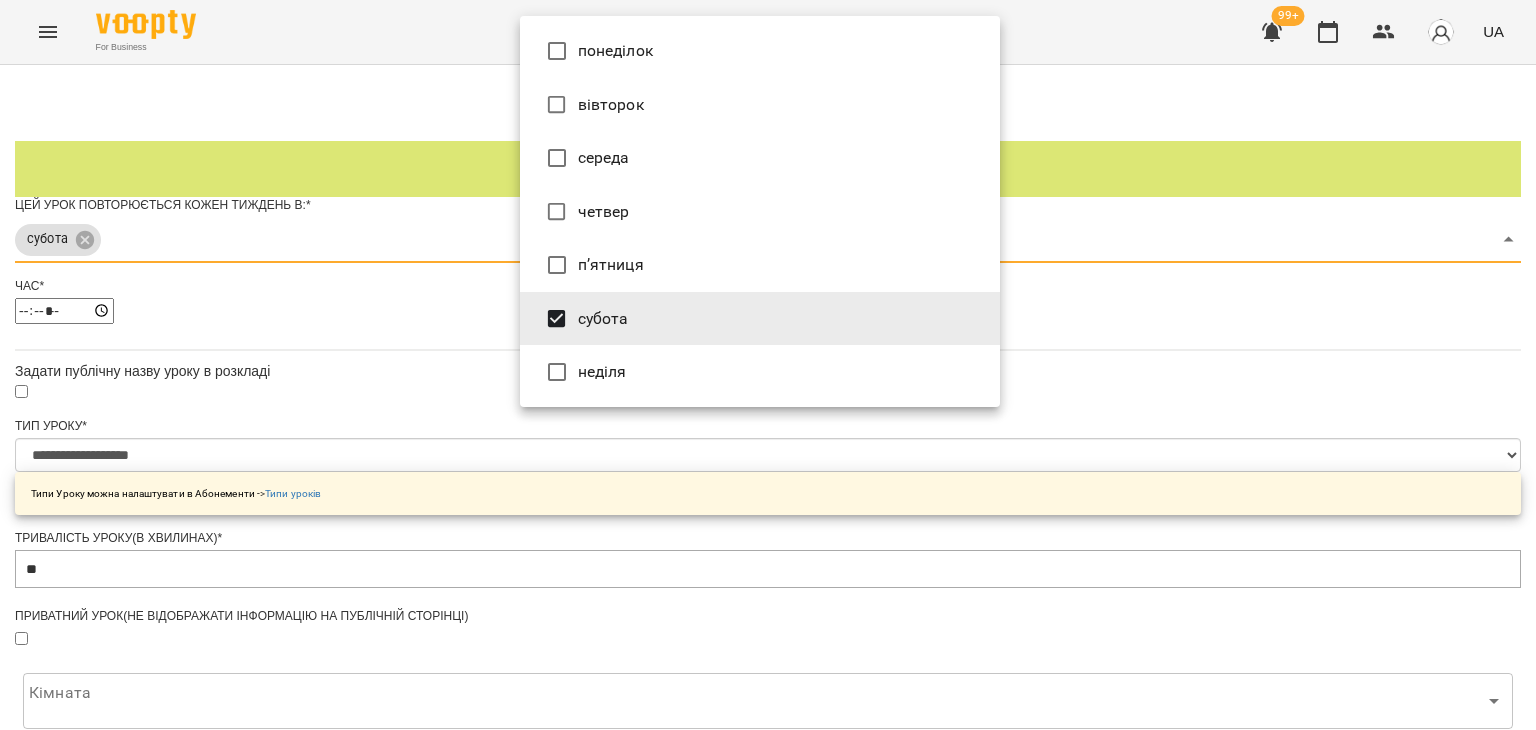 click at bounding box center [768, 365] 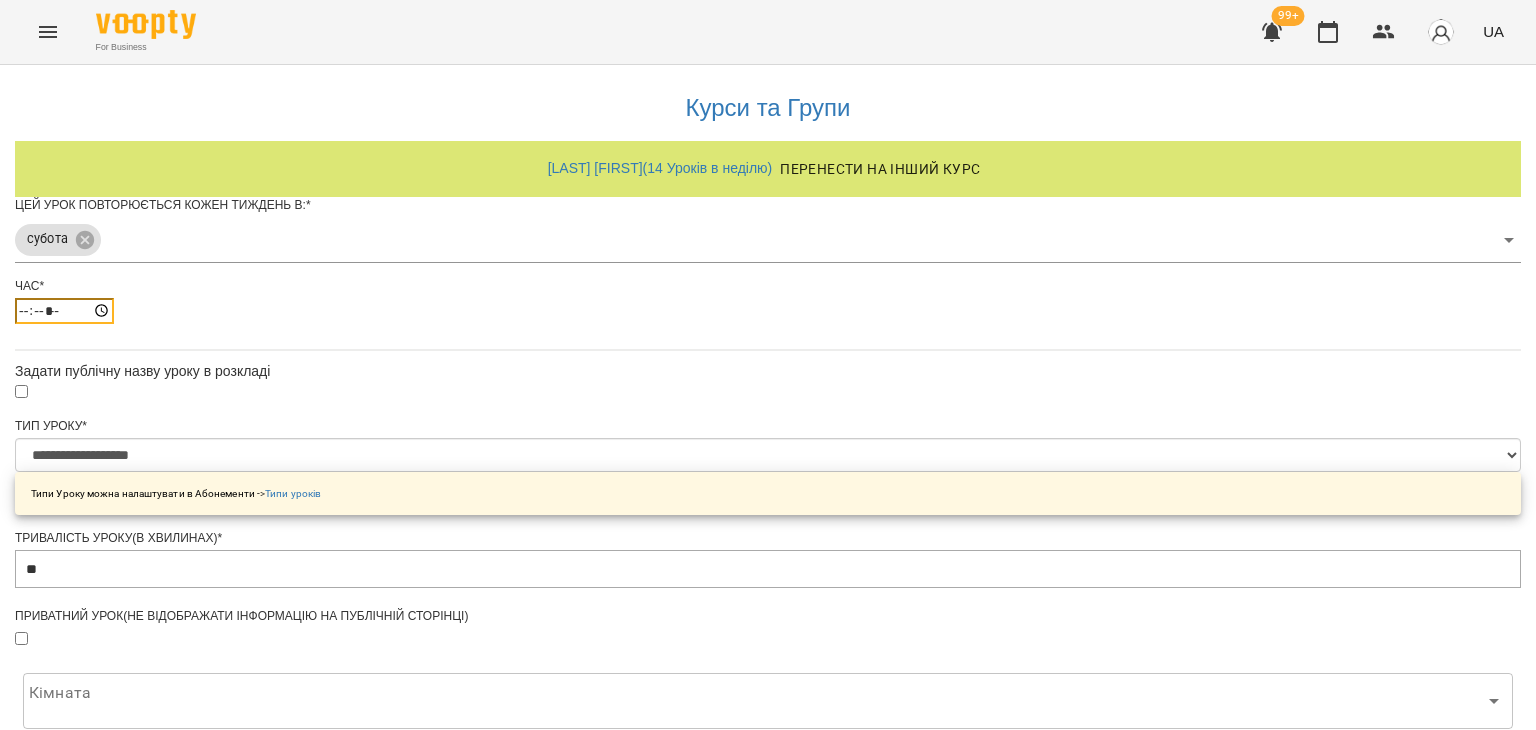 click on "*****" at bounding box center [64, 311] 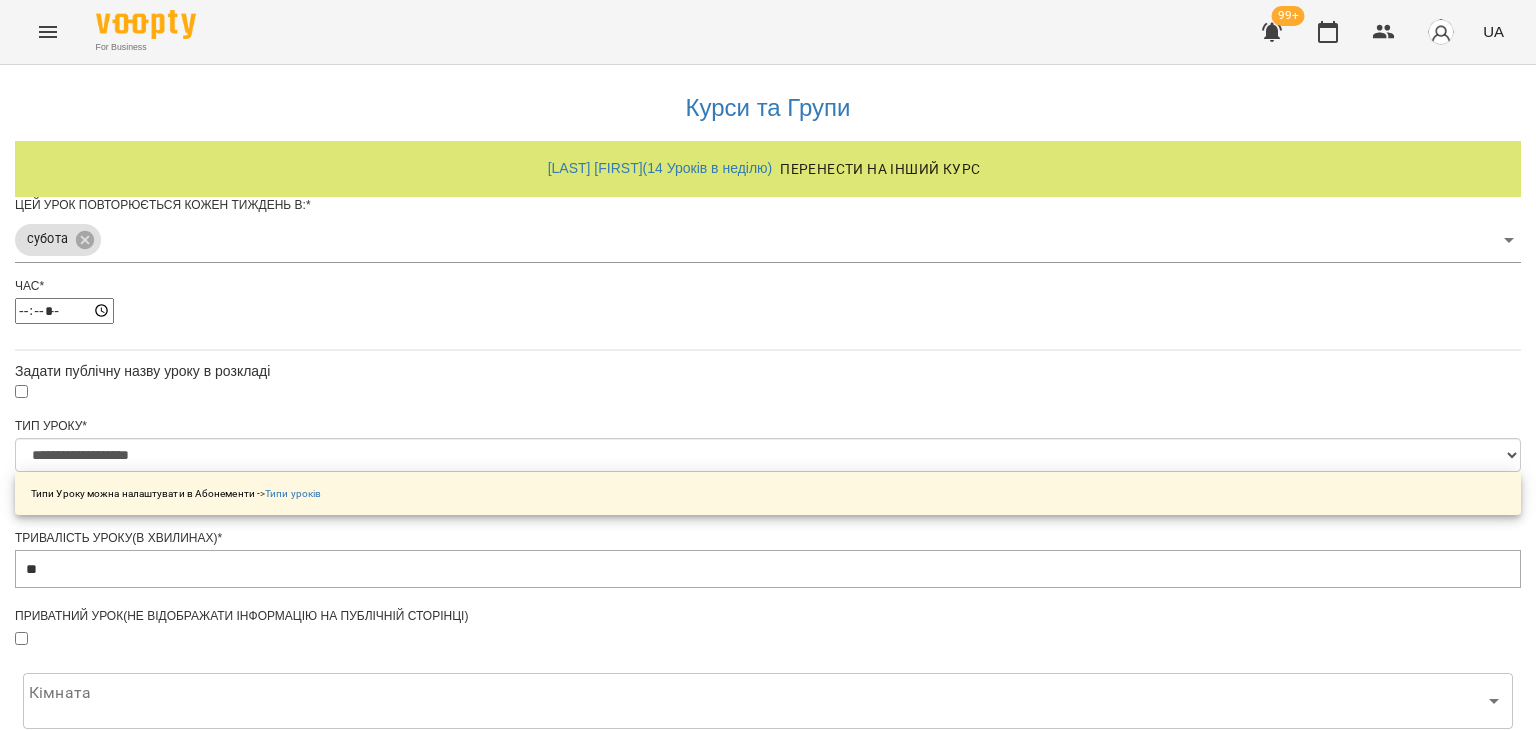 click on "Час * *****" at bounding box center (768, 308) 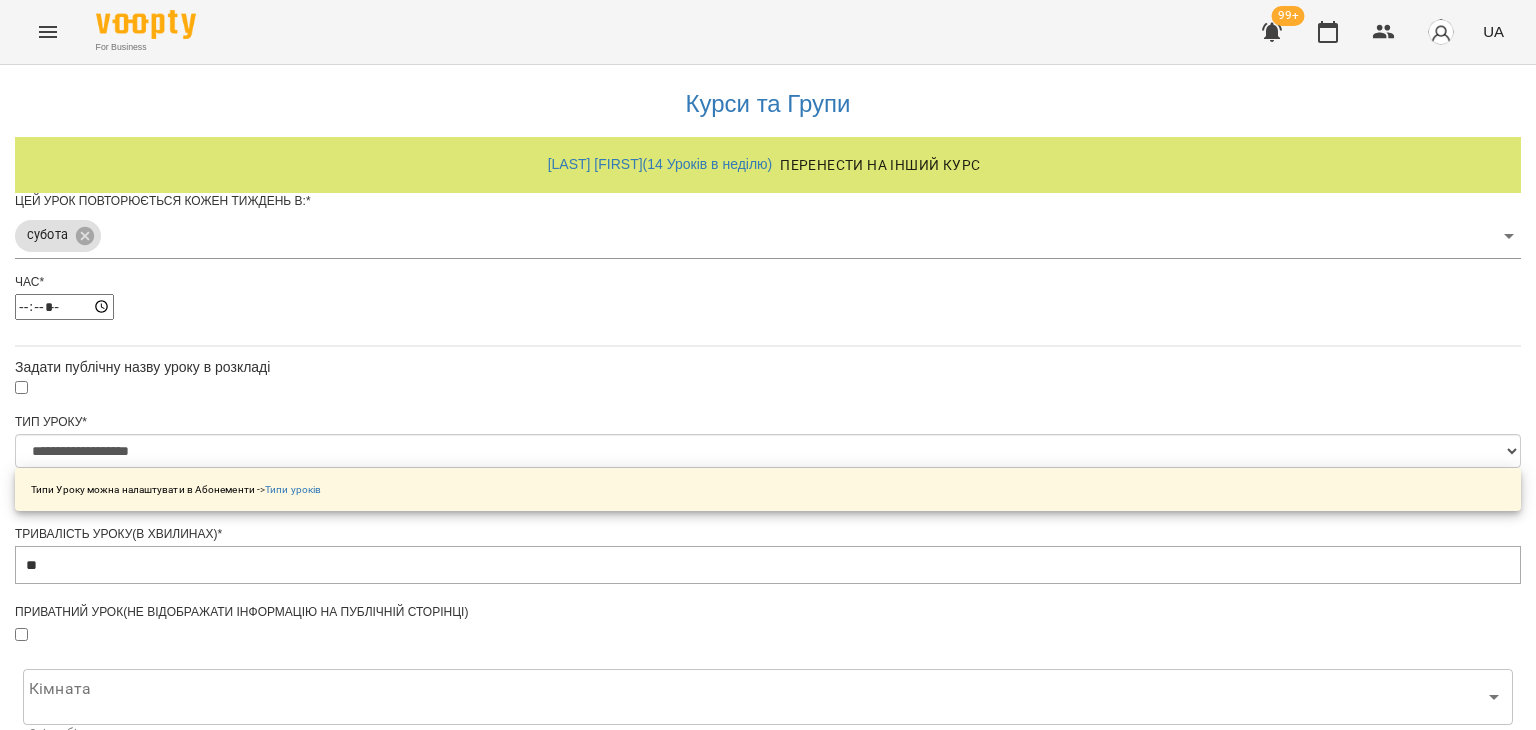 scroll, scrollTop: 697, scrollLeft: 0, axis: vertical 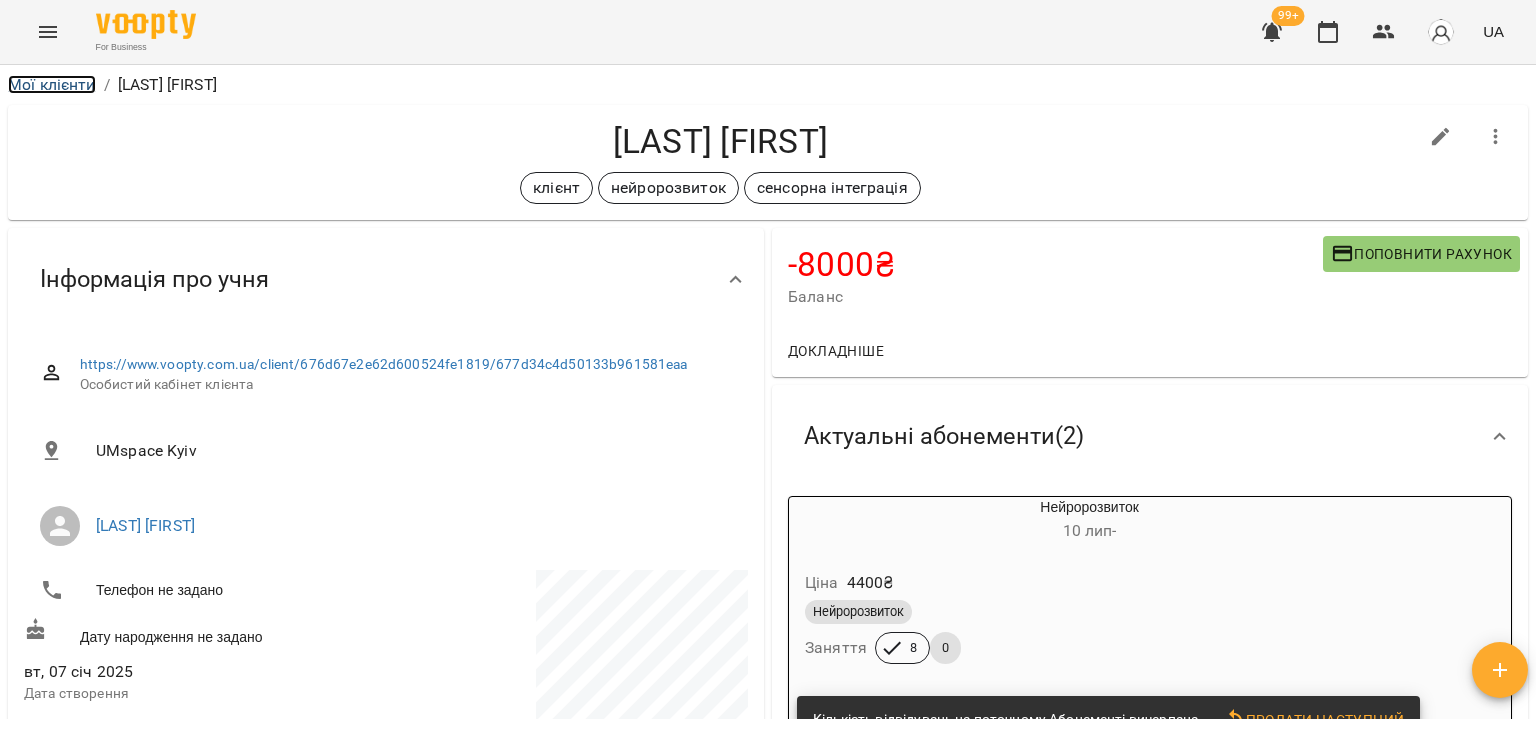 click on "Мої клієнти" at bounding box center [52, 84] 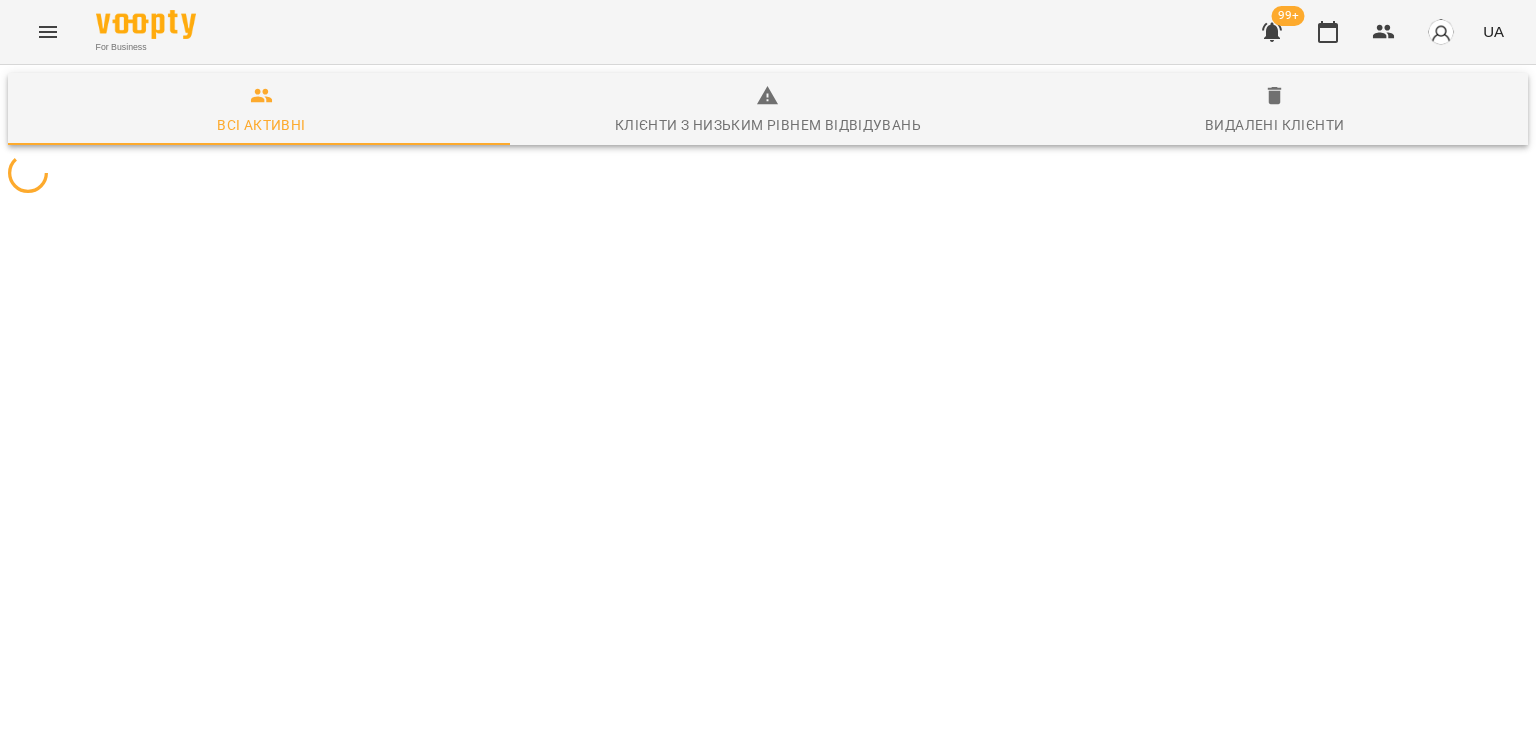 scroll, scrollTop: 0, scrollLeft: 0, axis: both 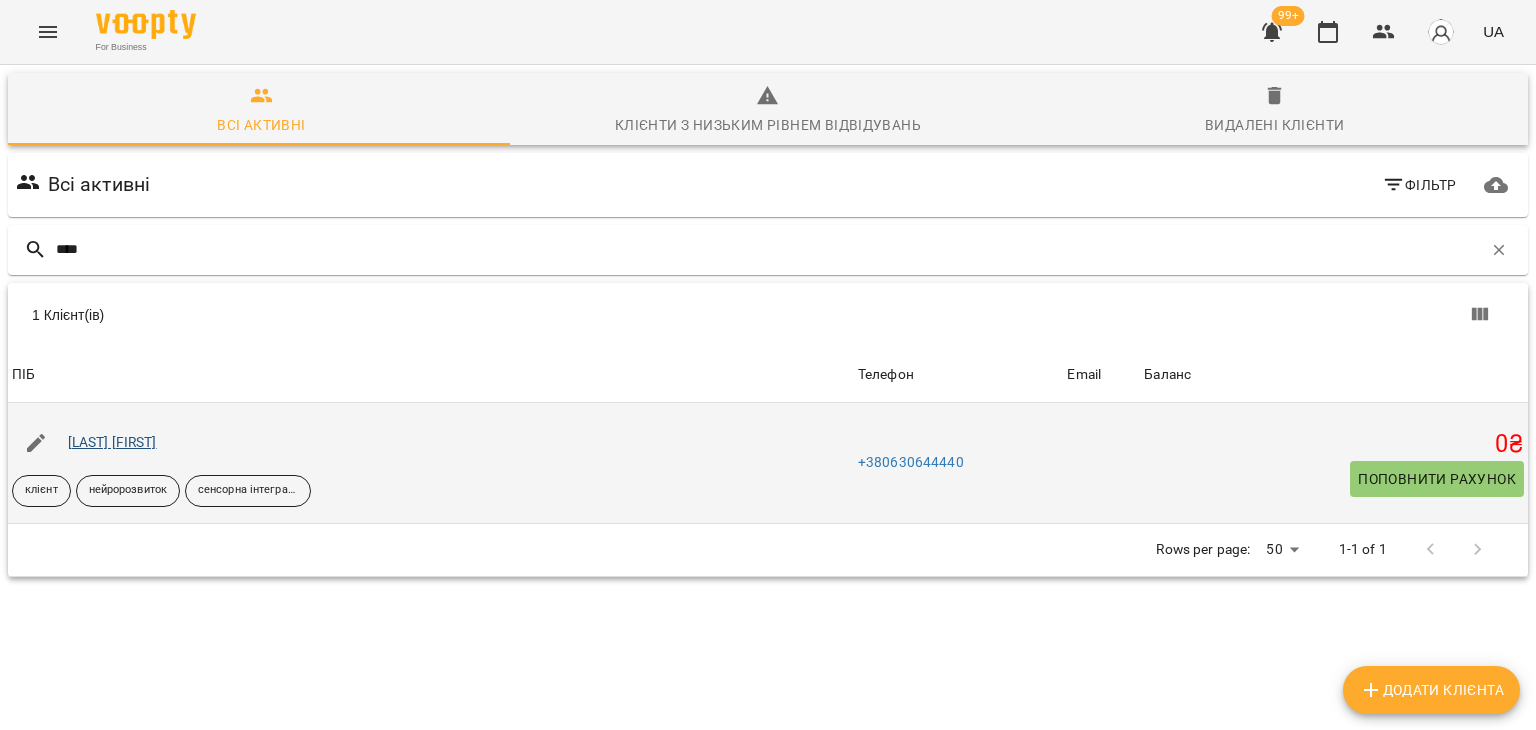 type on "****" 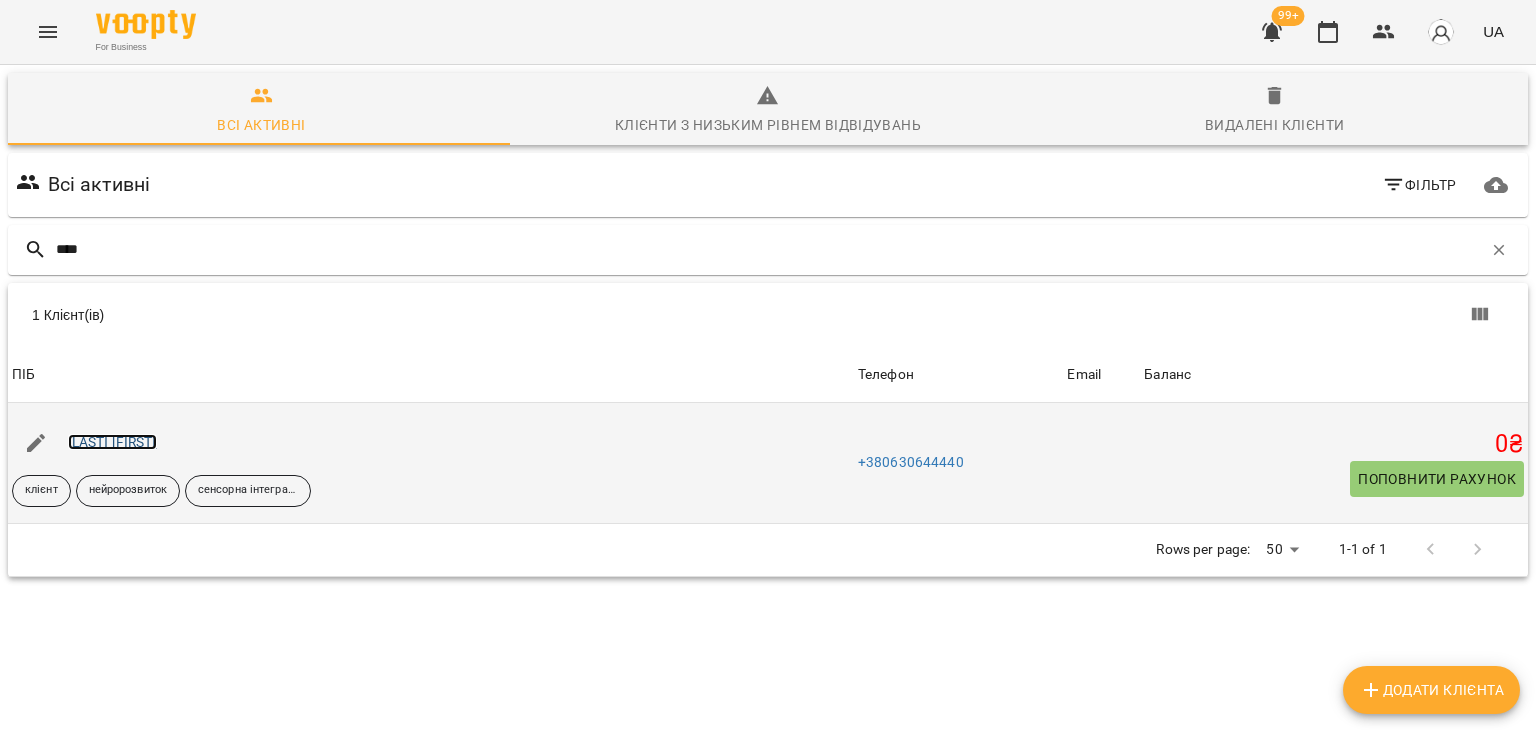 click on "[LAST] [FIRST]" at bounding box center (112, 442) 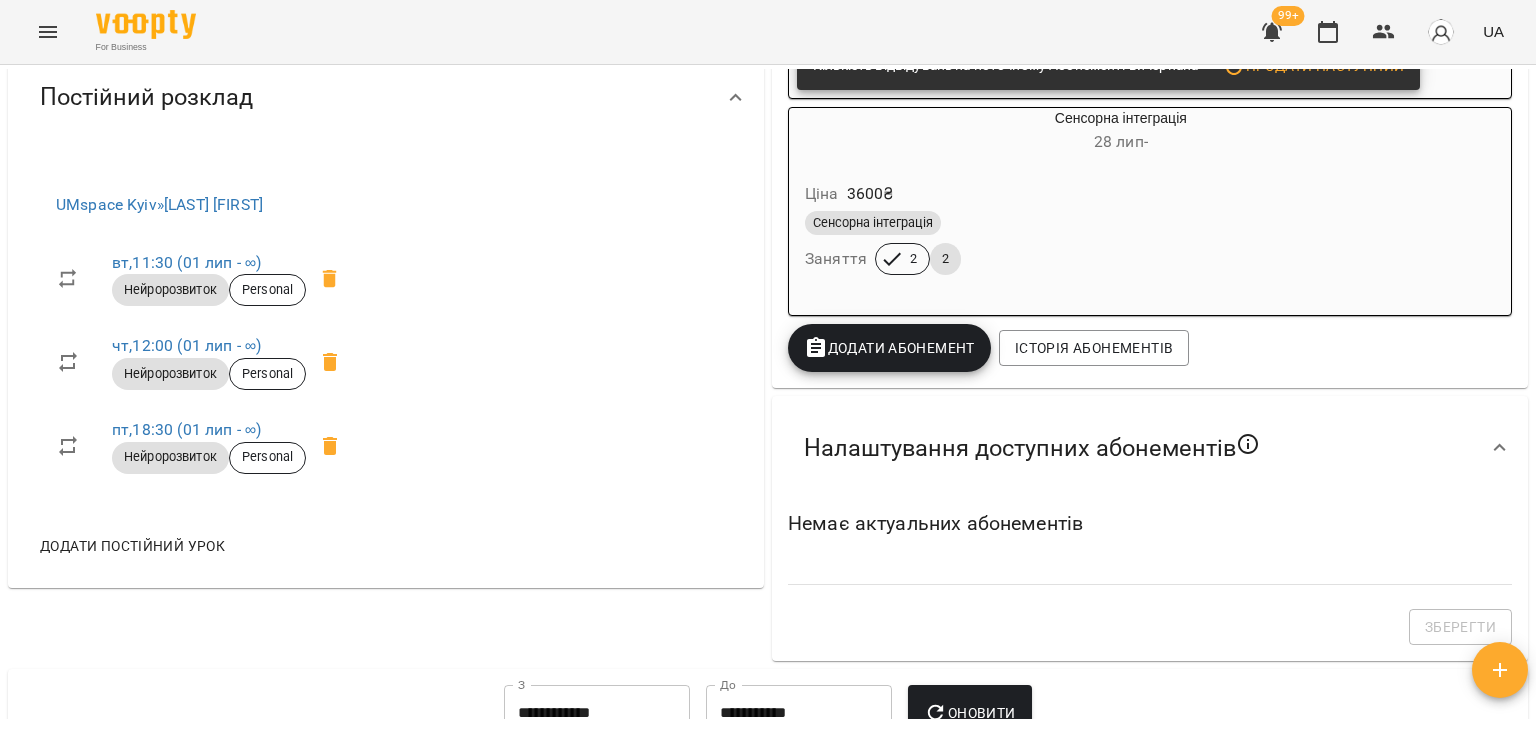 scroll, scrollTop: 871, scrollLeft: 0, axis: vertical 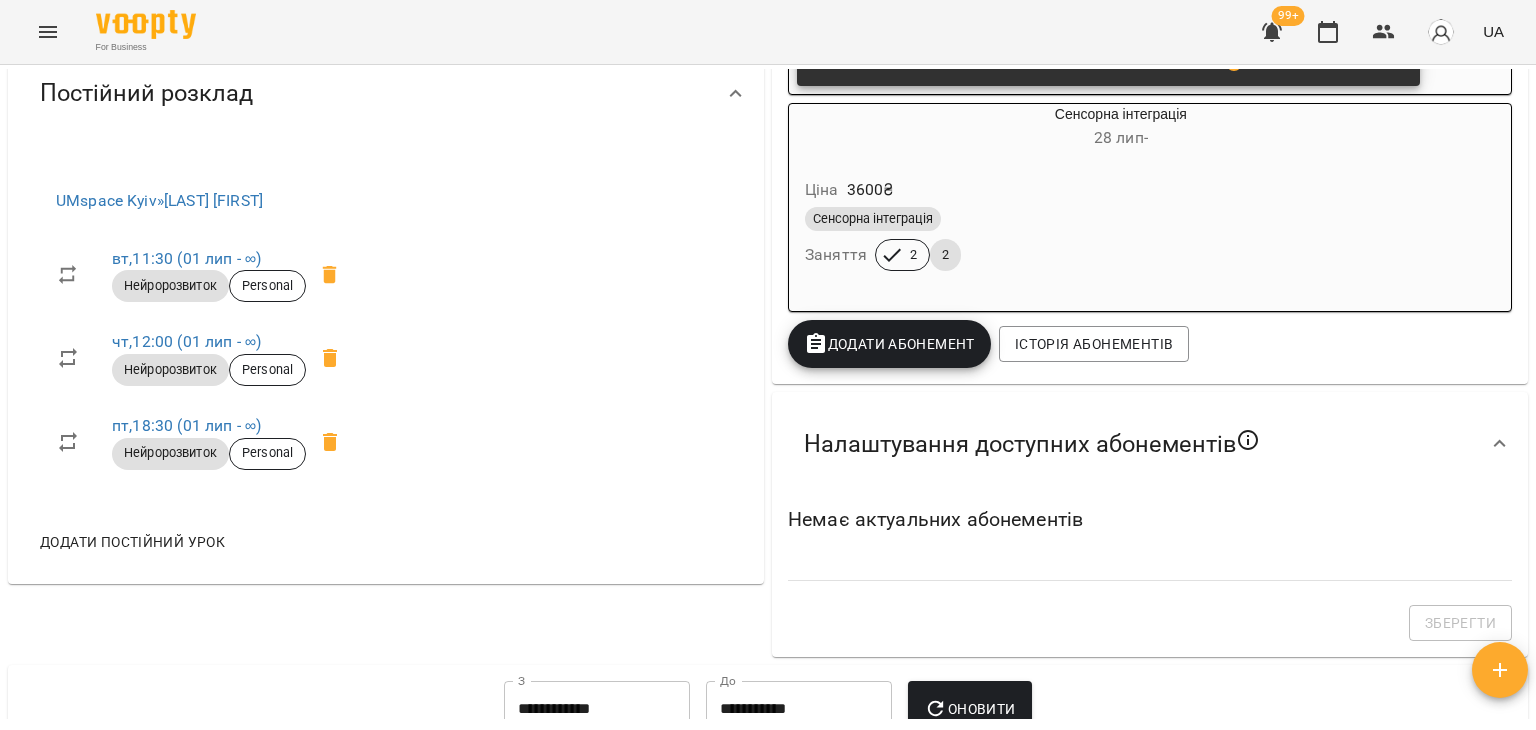 click on "Додати постійний урок" at bounding box center [132, 542] 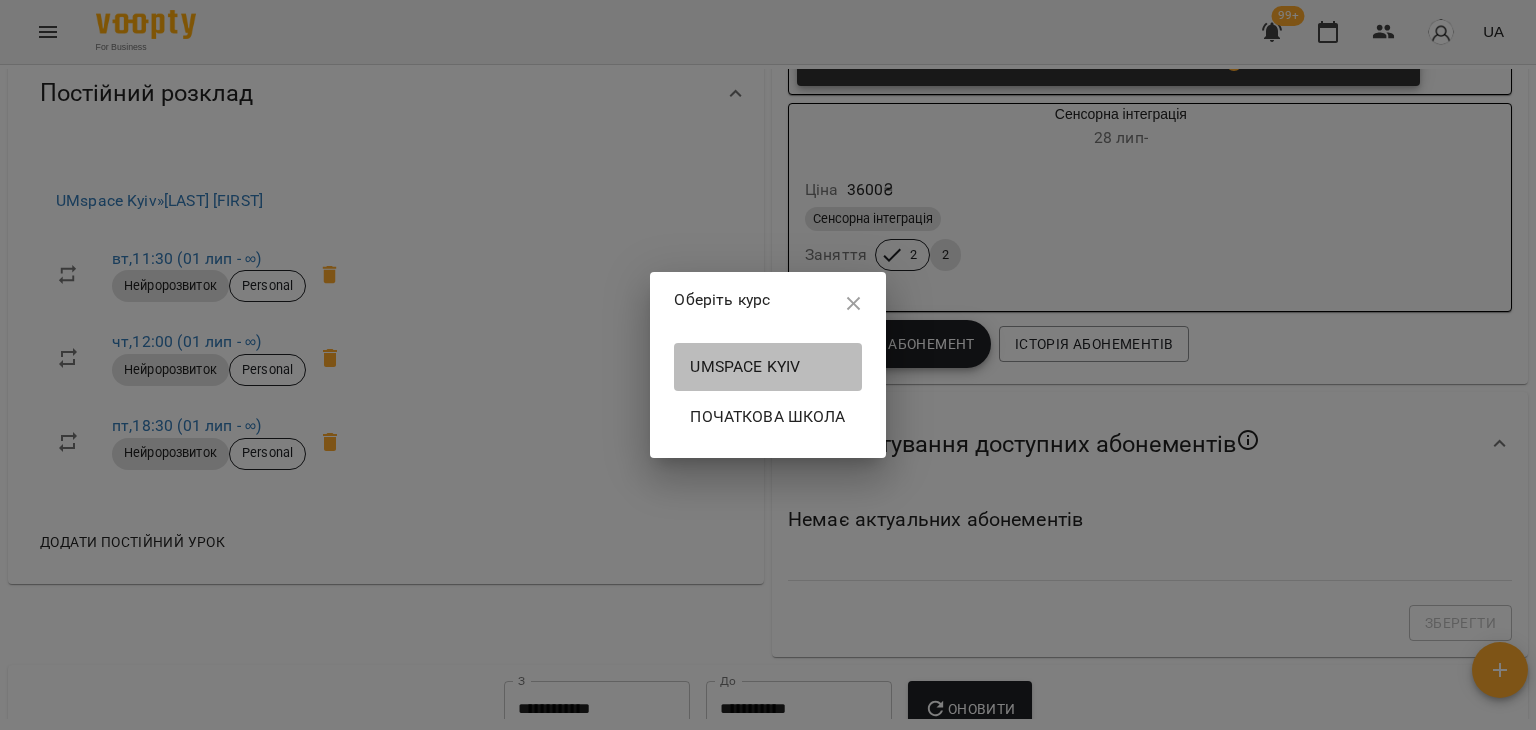 click on "UMspace Kyiv" at bounding box center [767, 367] 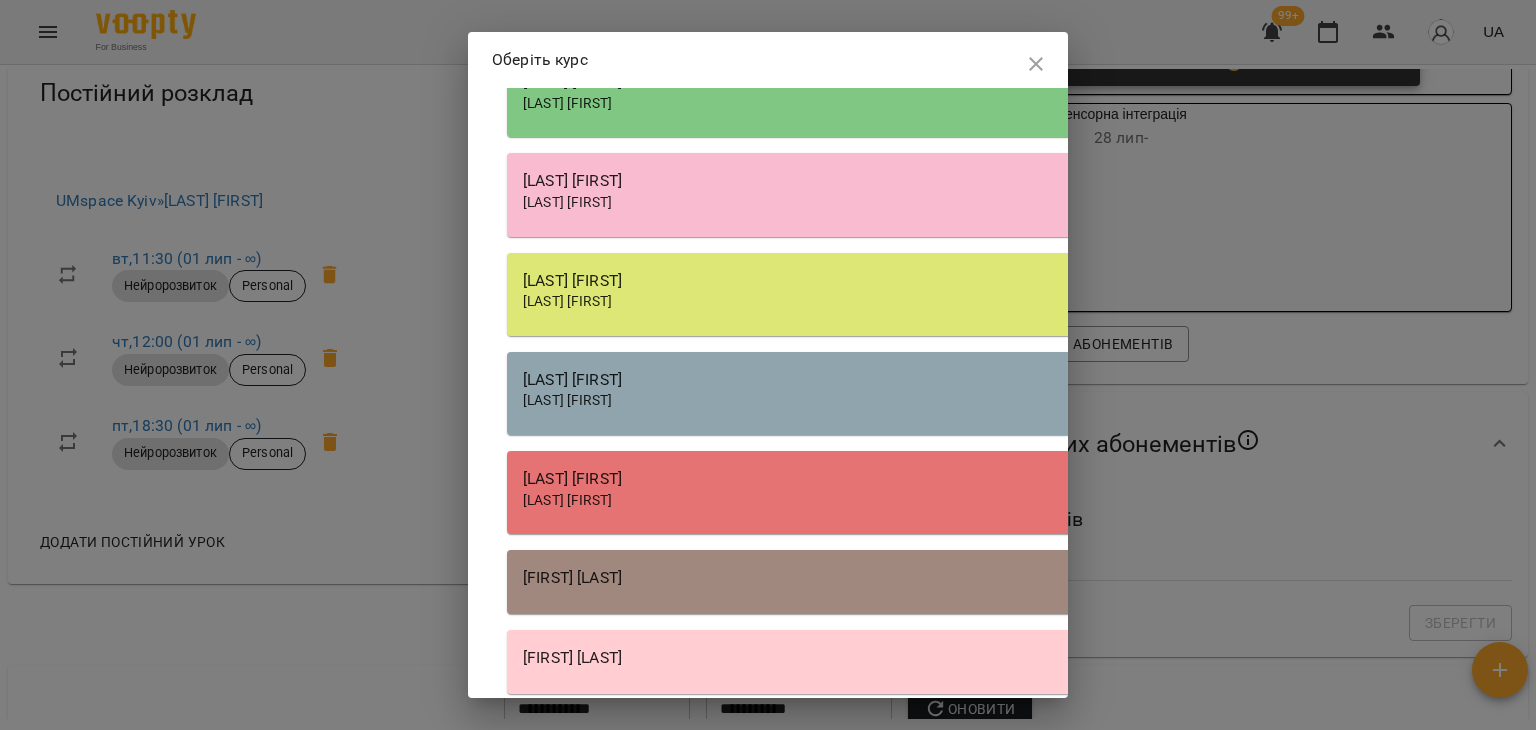 scroll, scrollTop: 906, scrollLeft: 0, axis: vertical 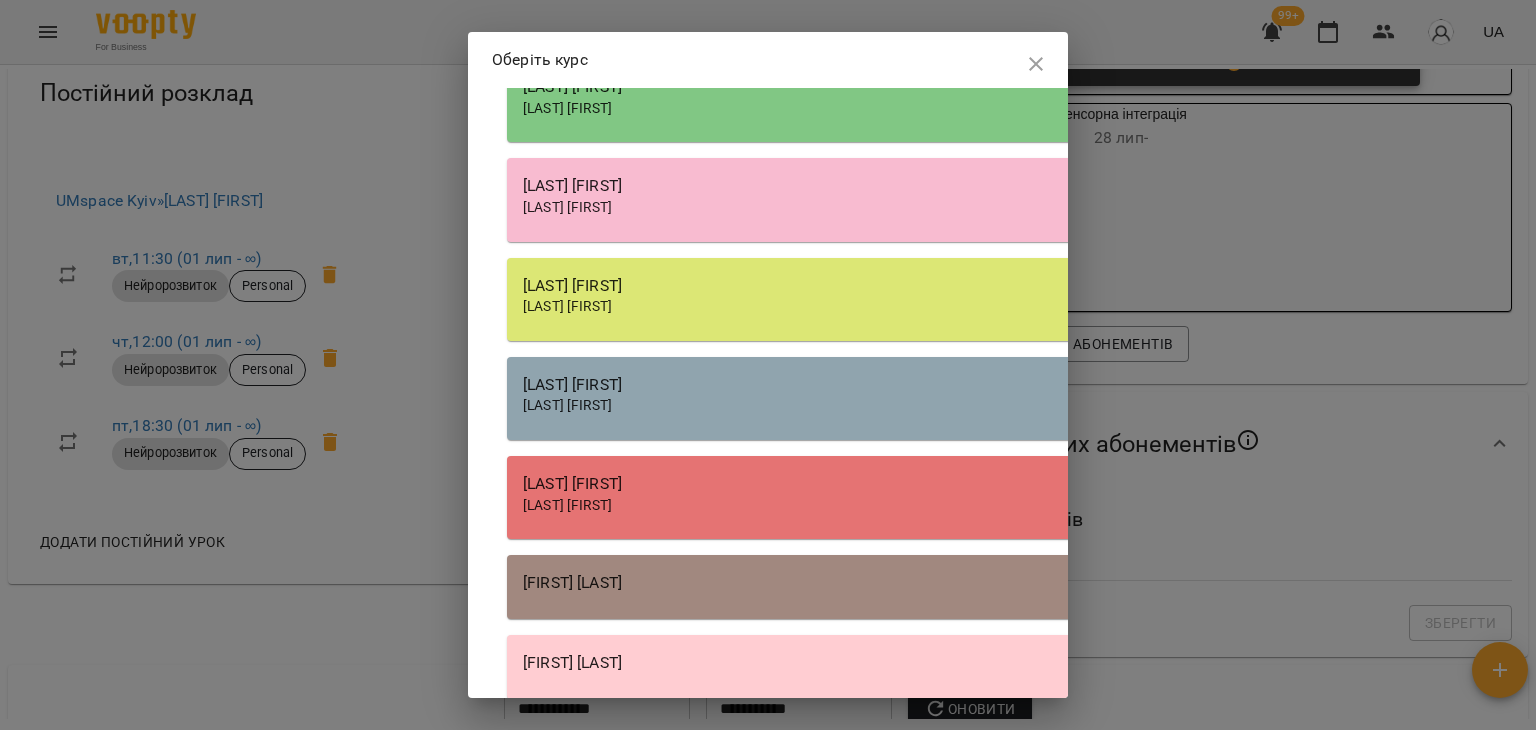 click on "[LAST] [FIRST]" at bounding box center [1077, 307] 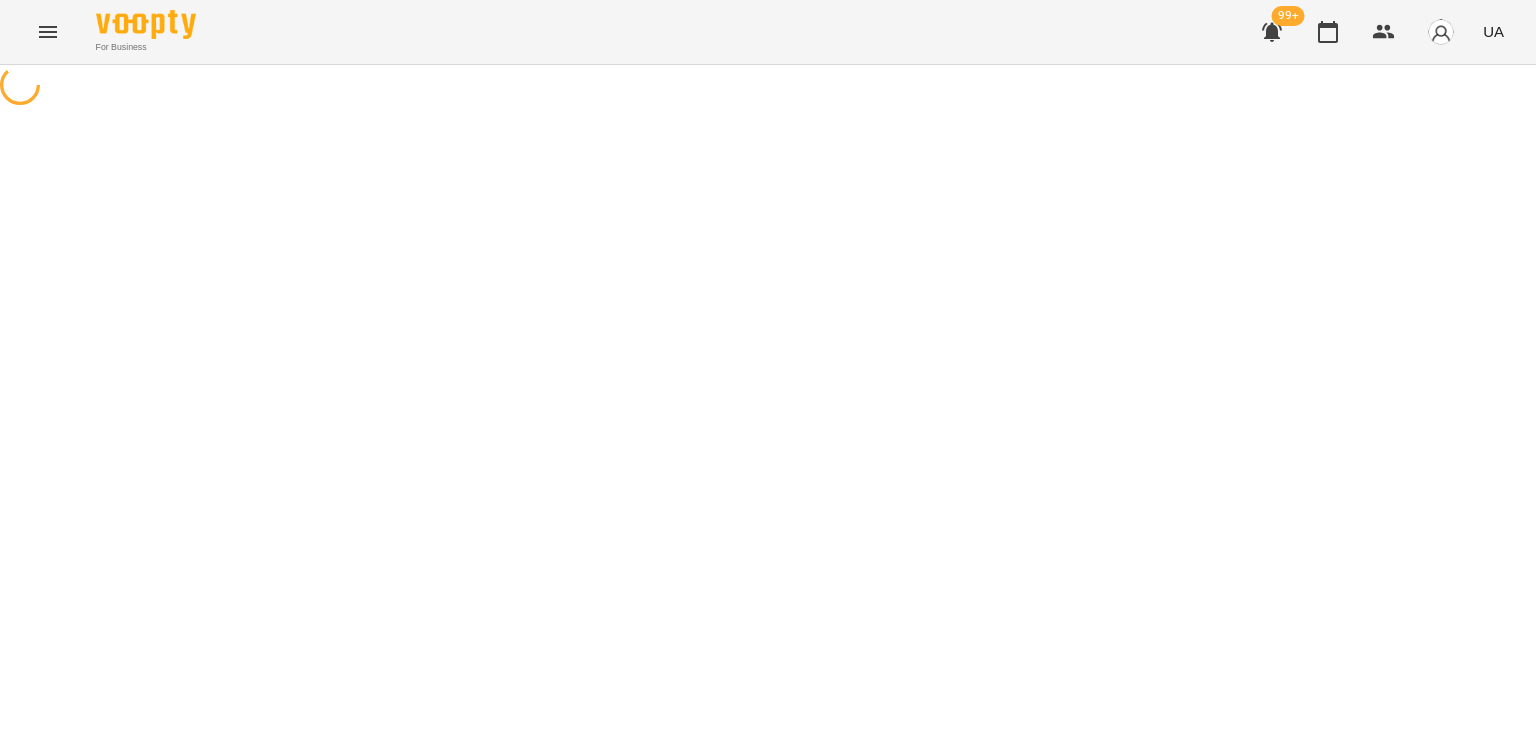select on "**********" 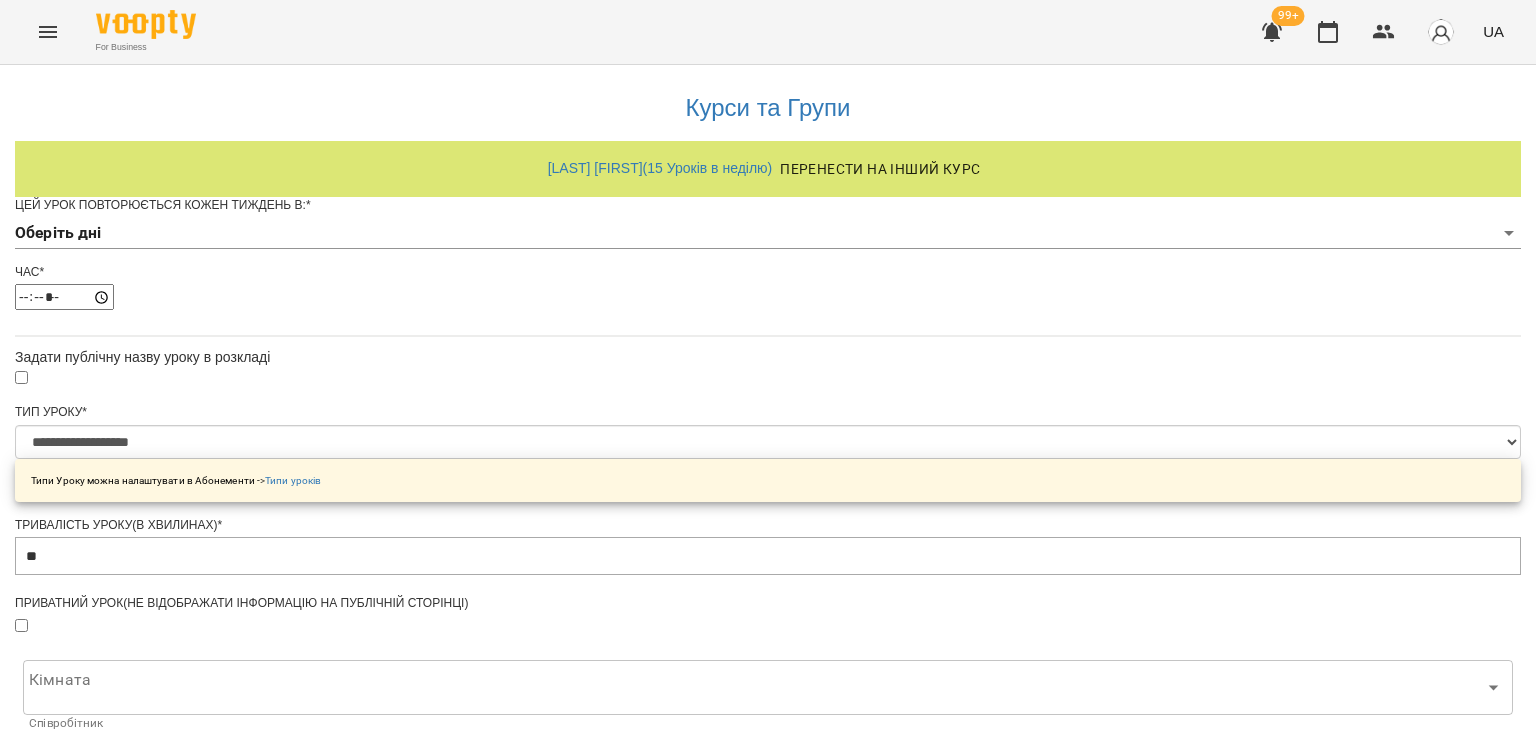 click on "**********" at bounding box center (768, 638) 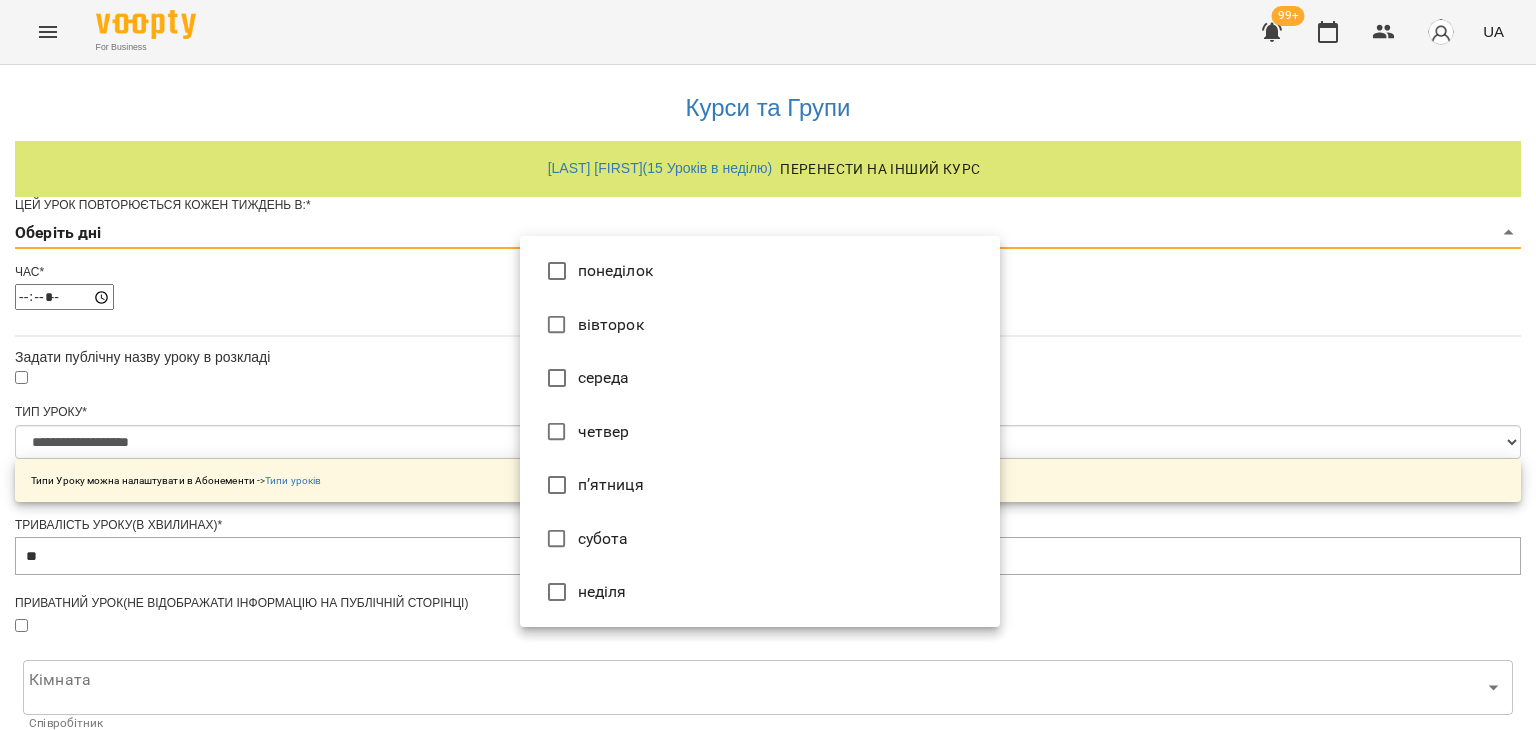 type on "*" 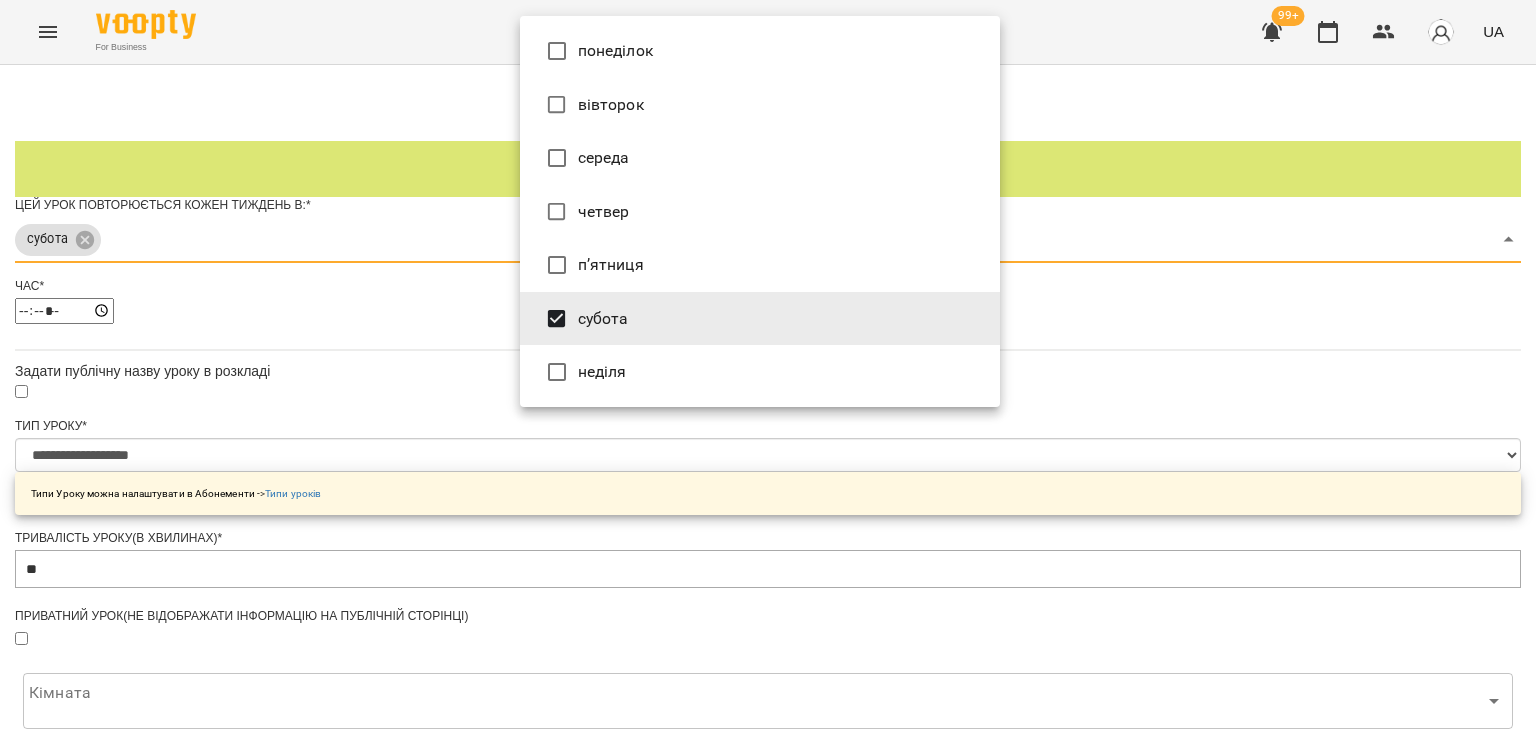 click at bounding box center (768, 365) 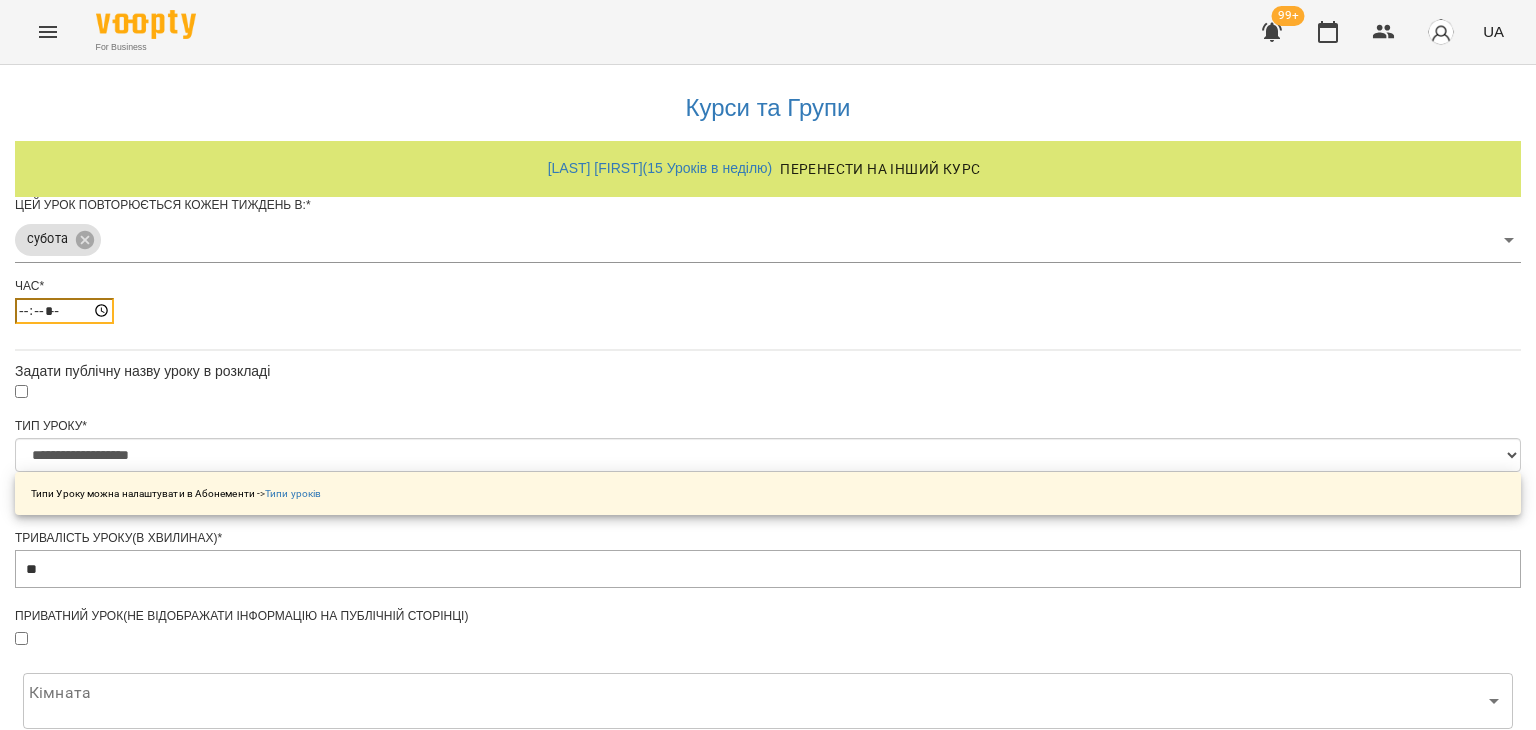 click on "*****" at bounding box center [64, 311] 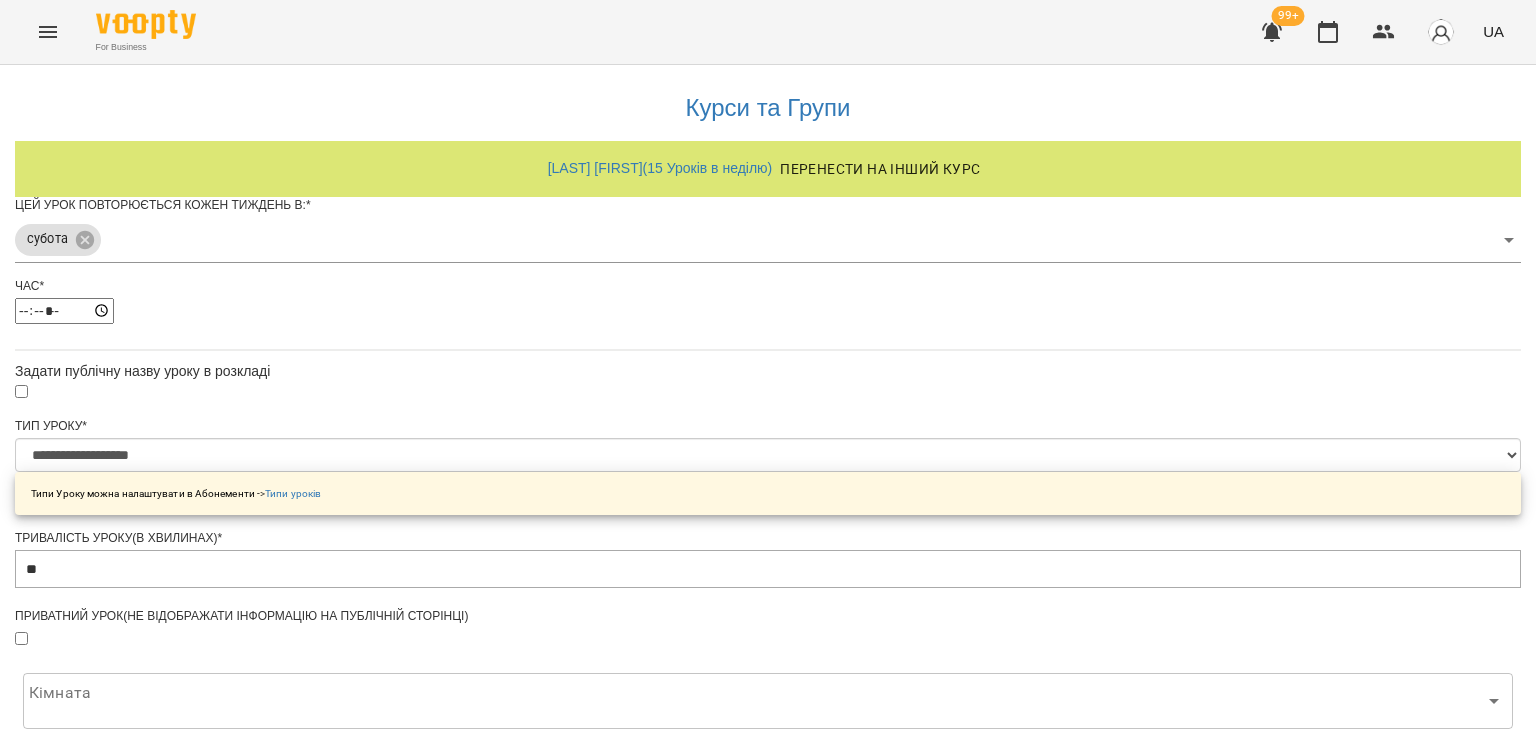 click on "*****" at bounding box center (768, 311) 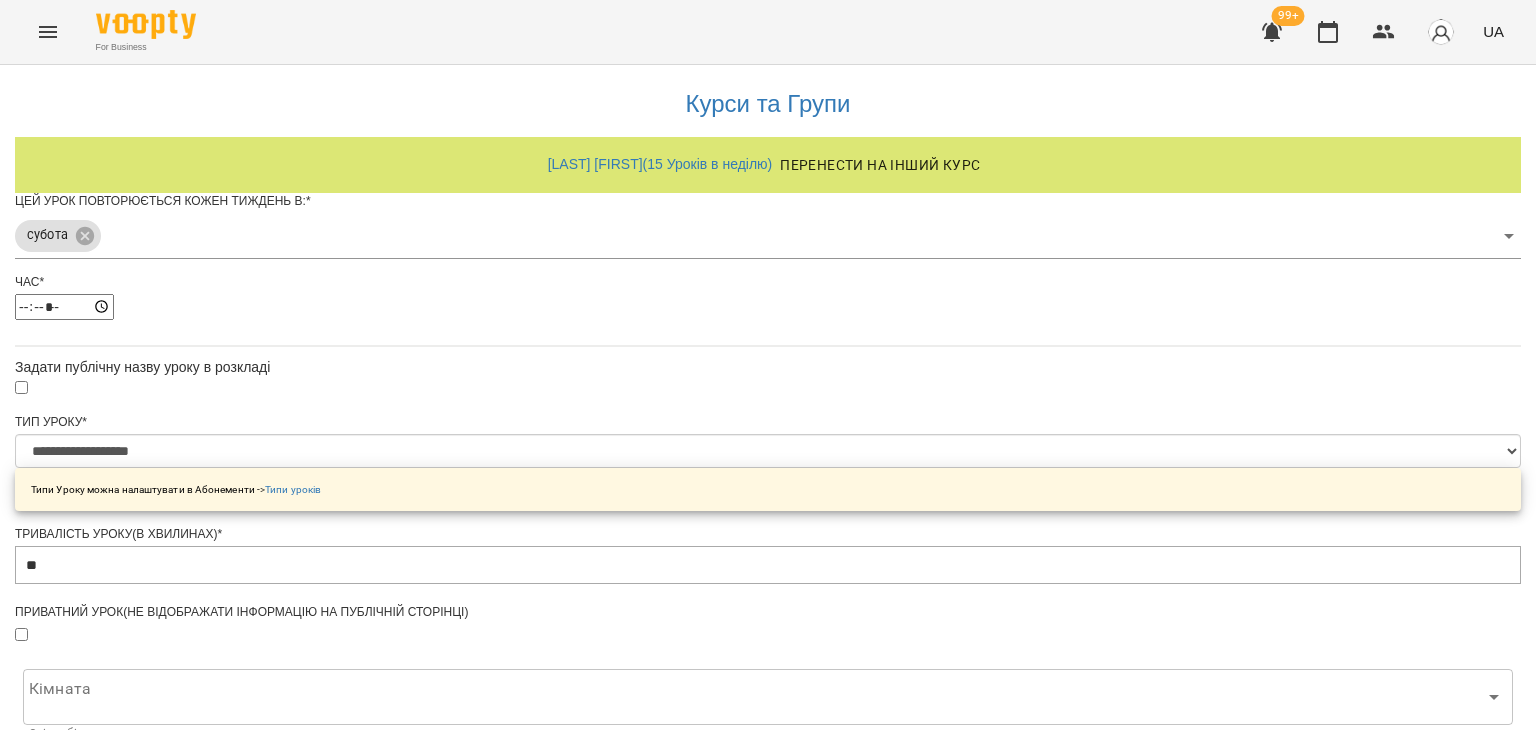 scroll, scrollTop: 697, scrollLeft: 0, axis: vertical 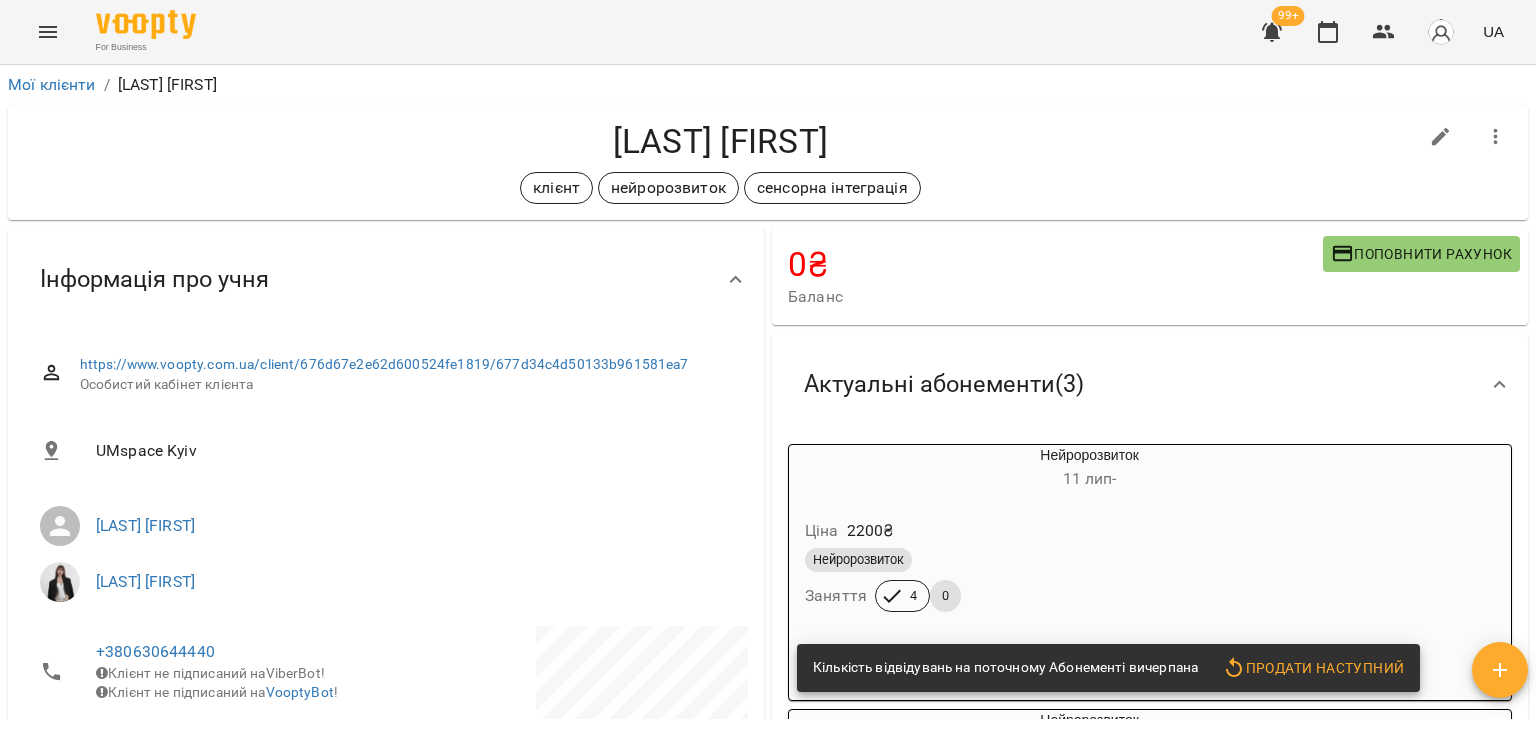click 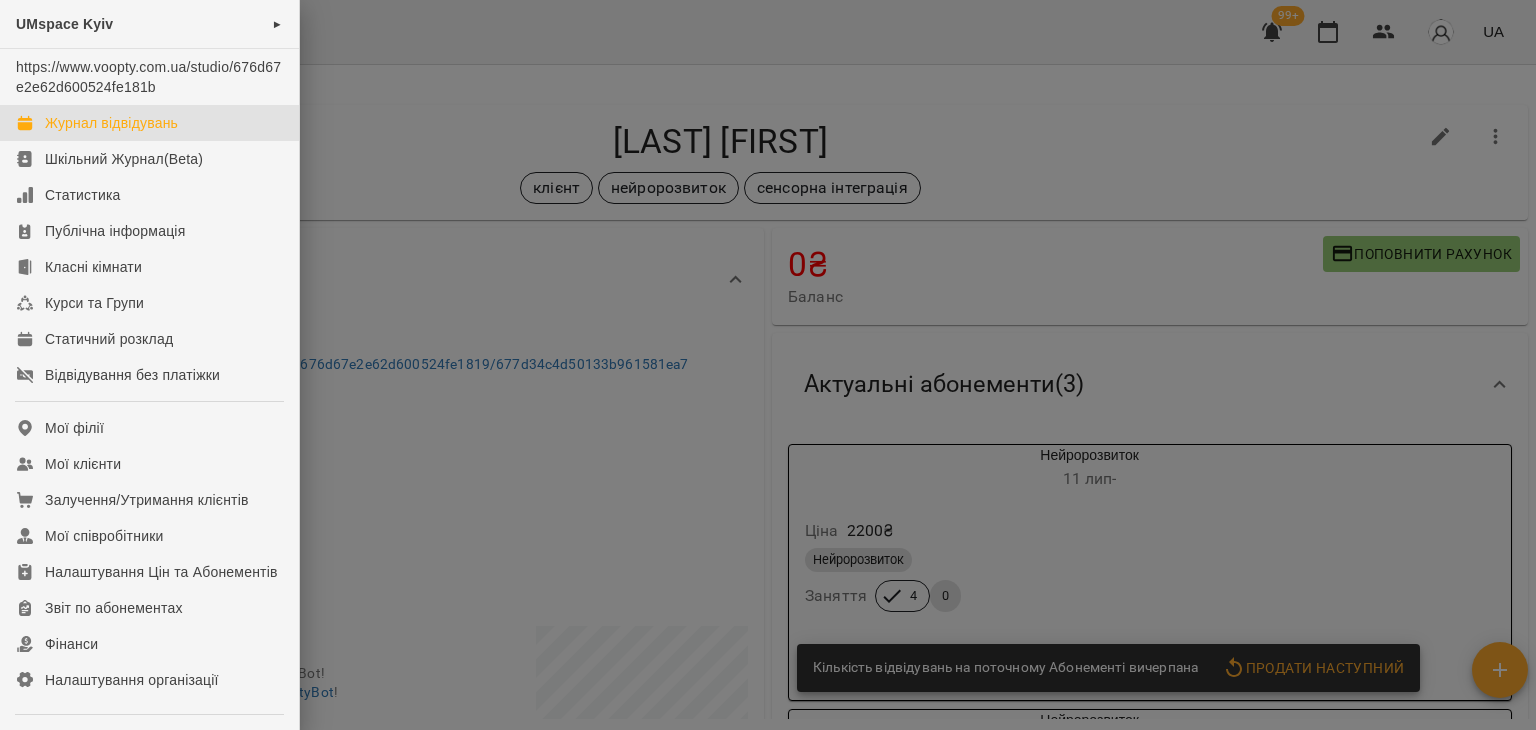 click on "Журнал відвідувань" at bounding box center [111, 123] 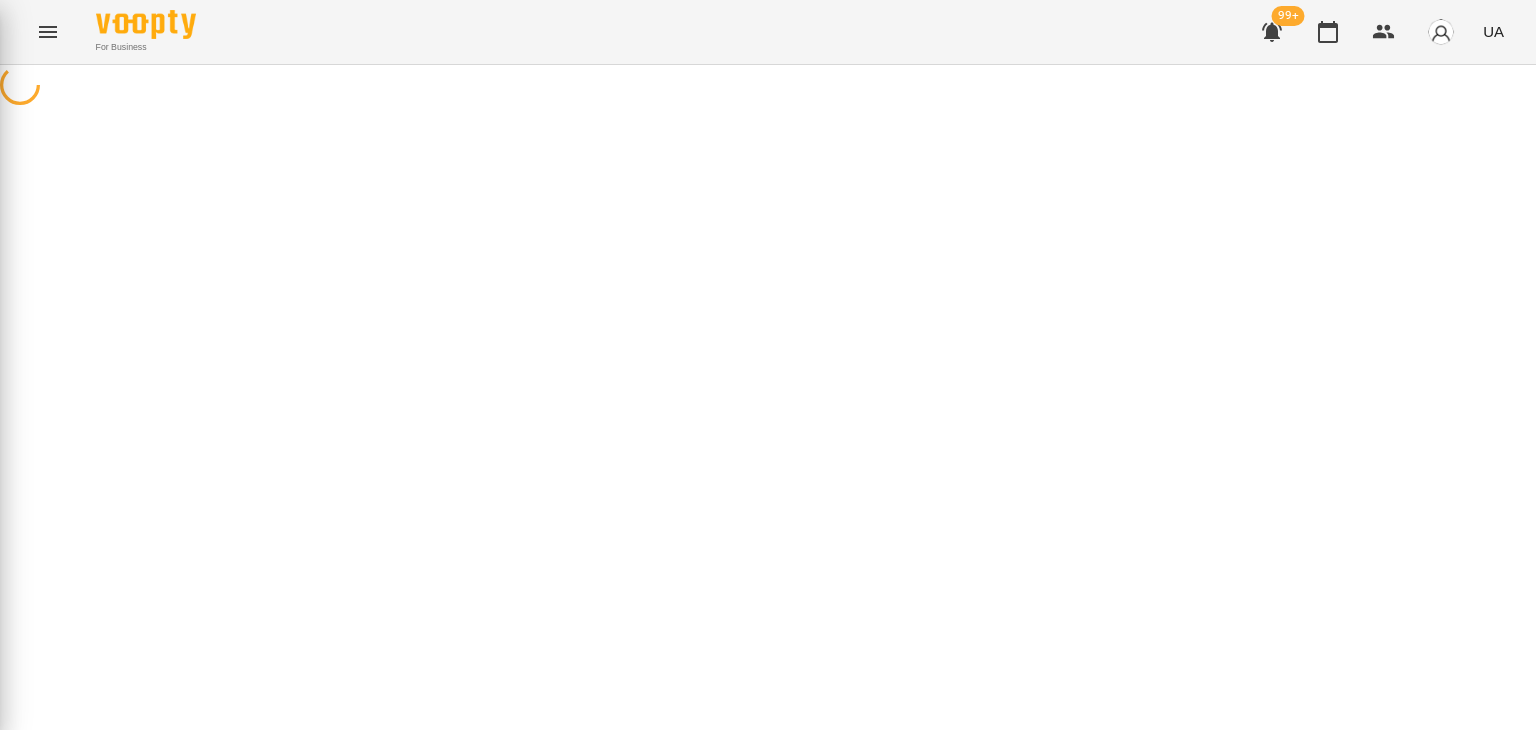 scroll, scrollTop: 0, scrollLeft: 0, axis: both 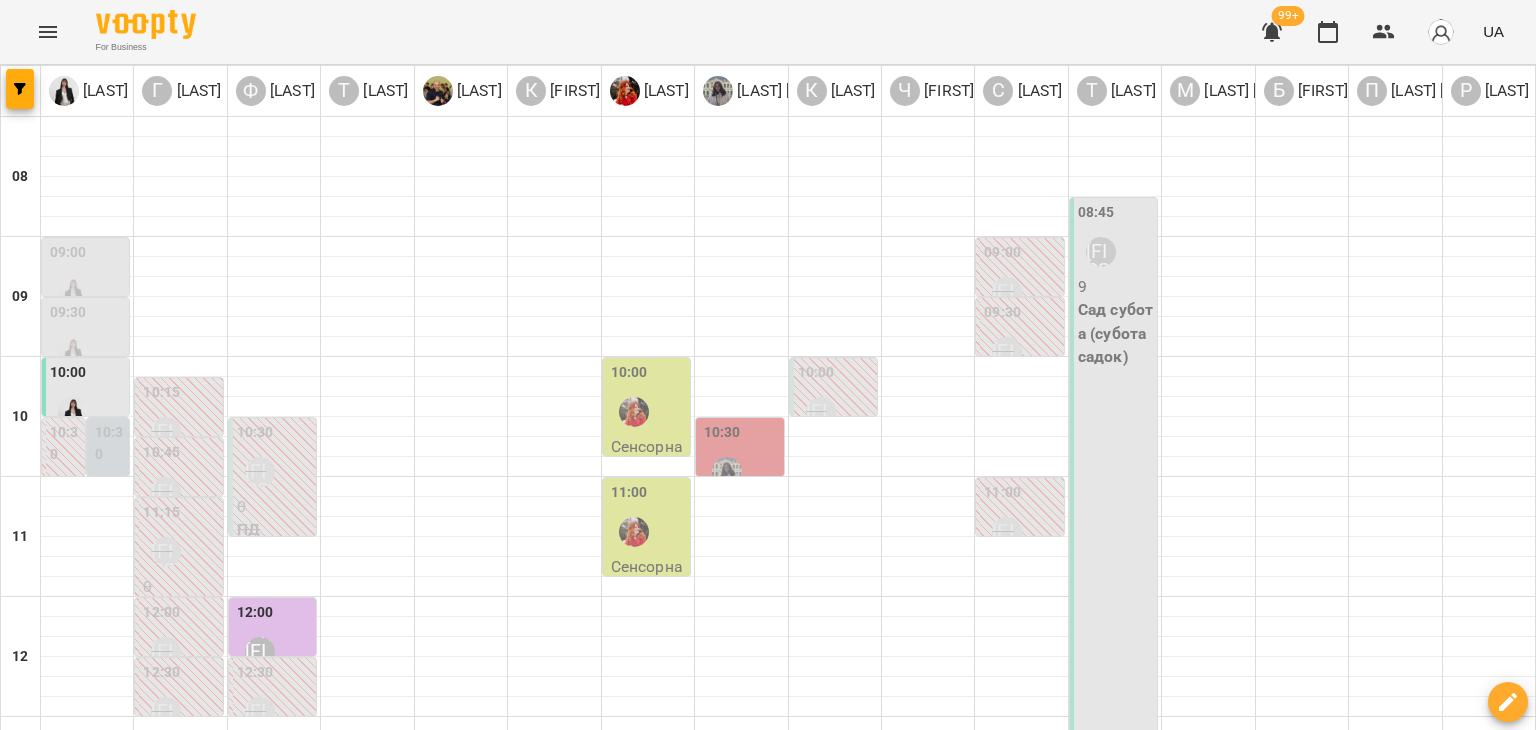 click at bounding box center [634, 412] 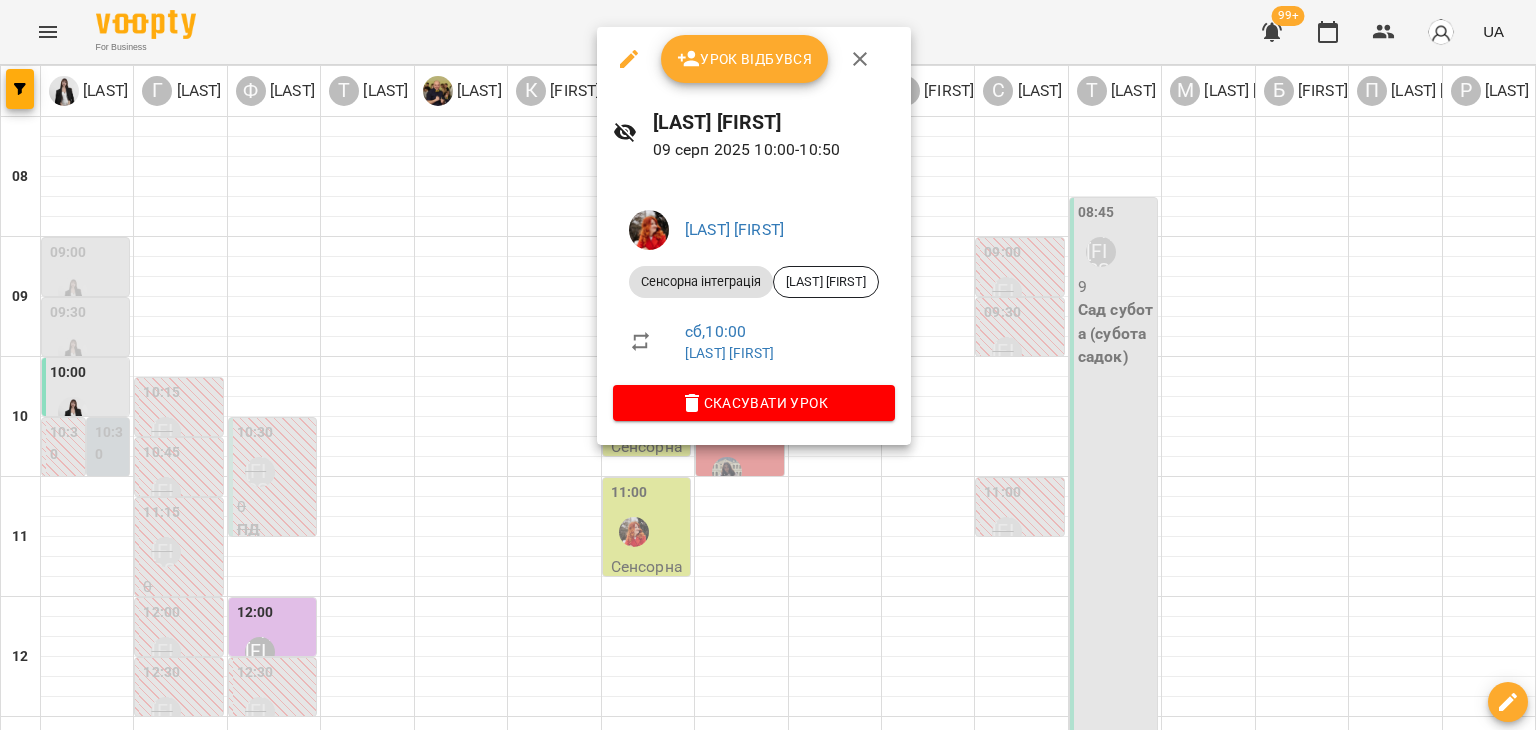 click on "Урок відбувся" at bounding box center (745, 59) 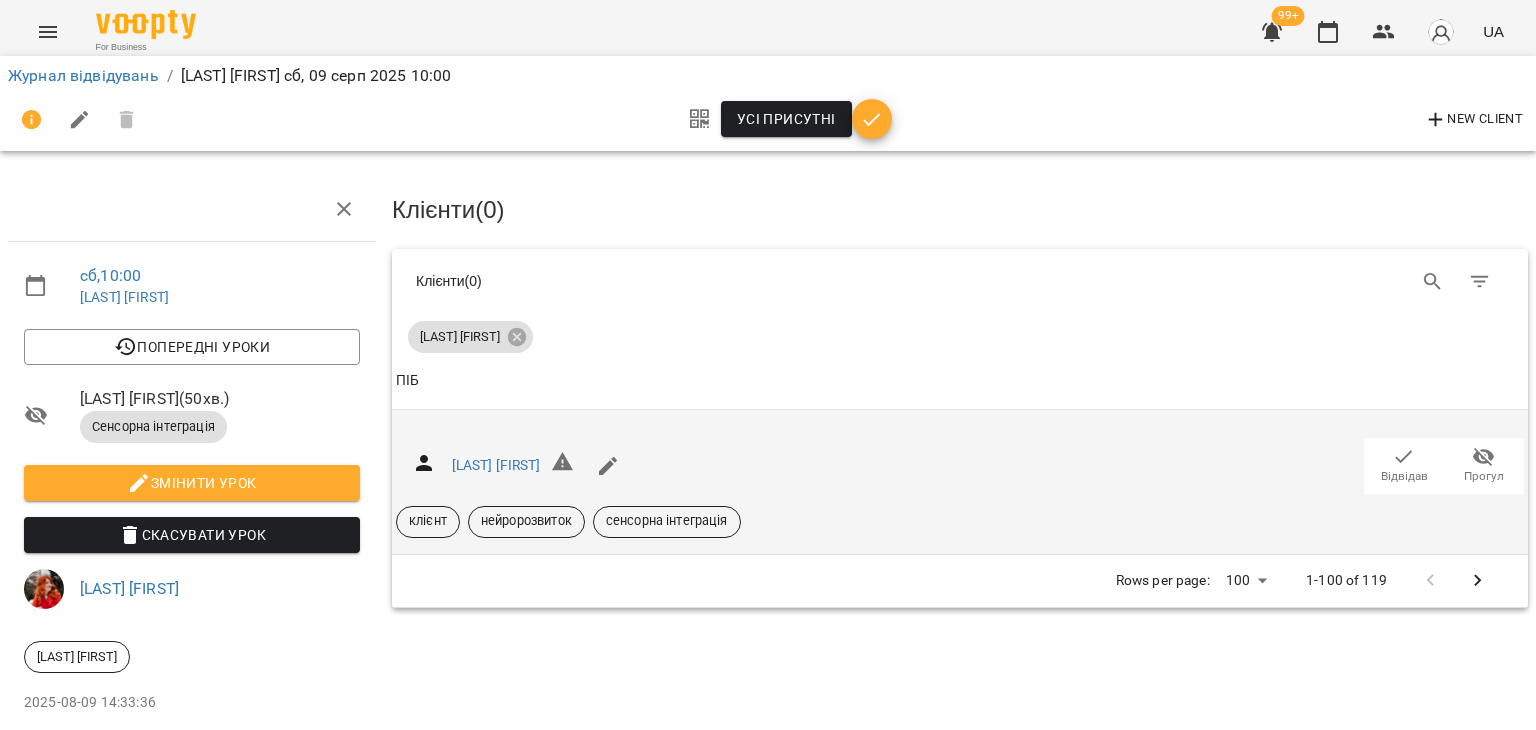 click on "Відвідав" at bounding box center [1404, 476] 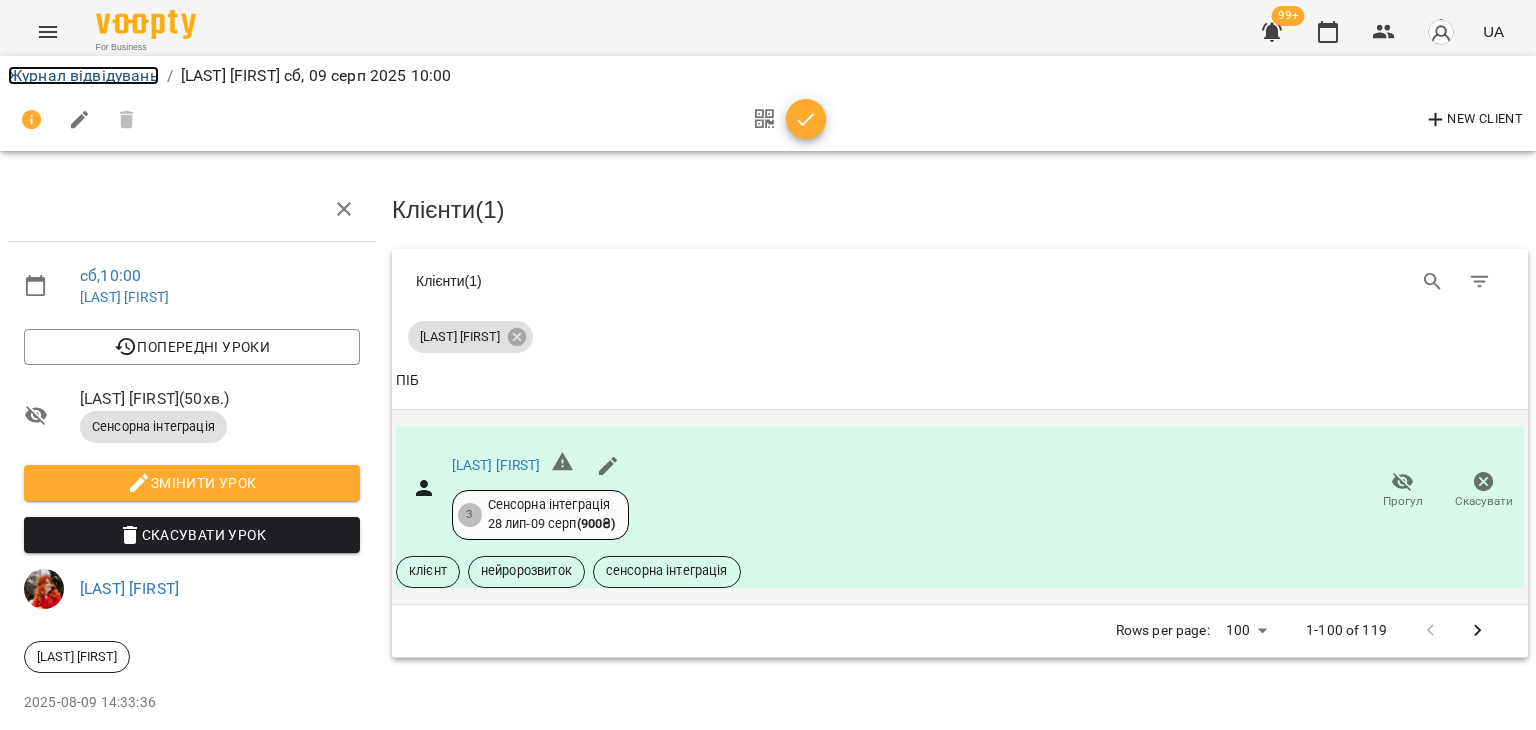 click on "Журнал відвідувань" at bounding box center (83, 75) 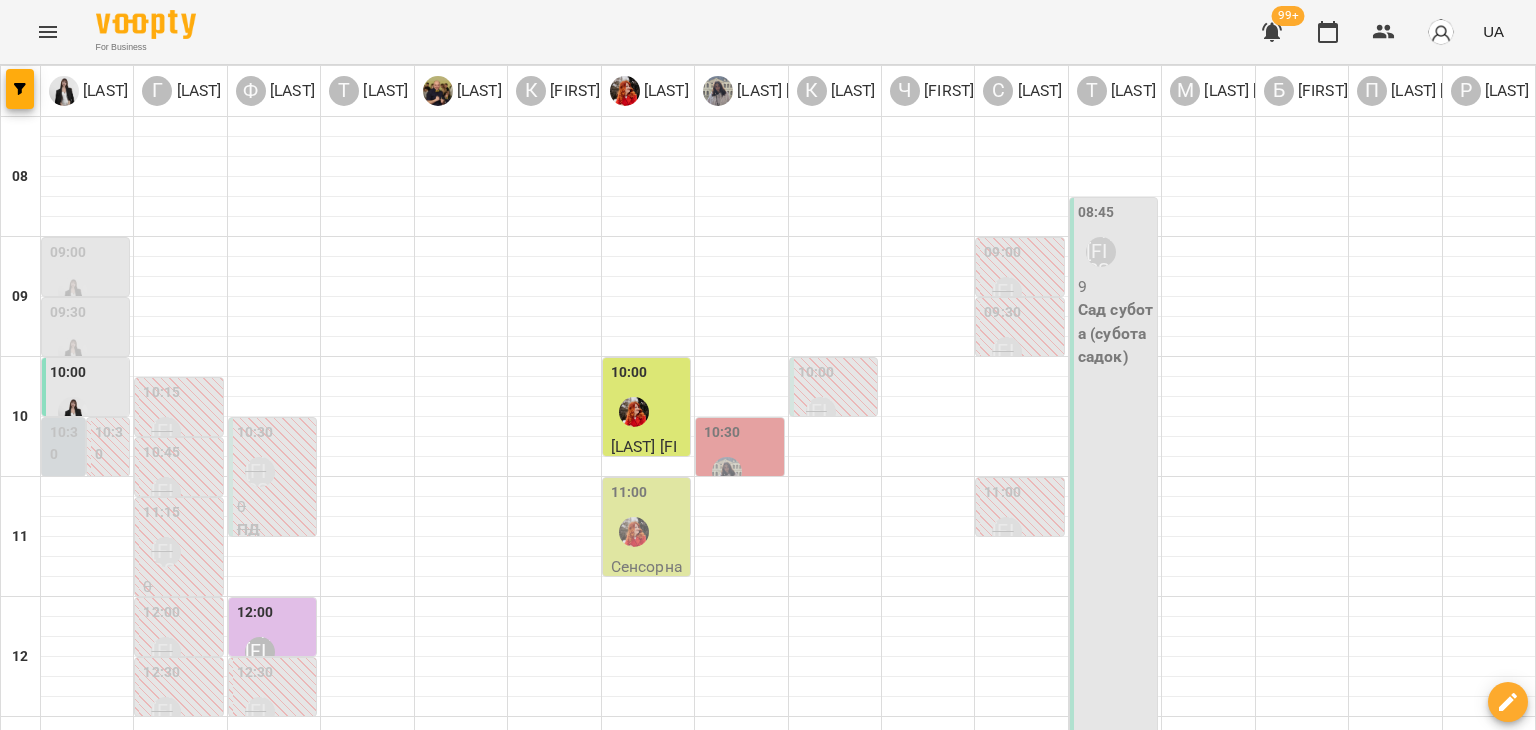 click on "11:00" at bounding box center (648, 518) 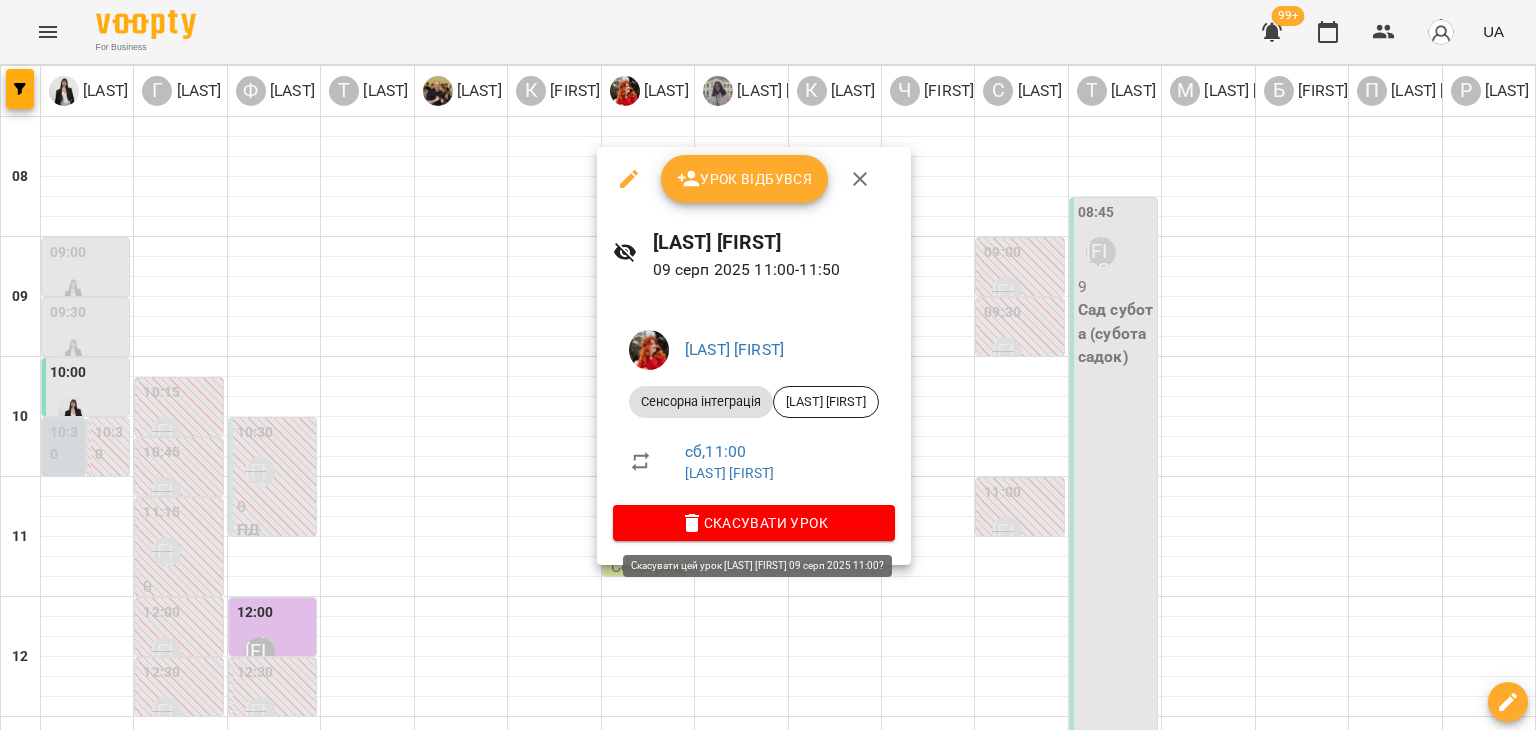 click on "Скасувати Урок" at bounding box center [754, 523] 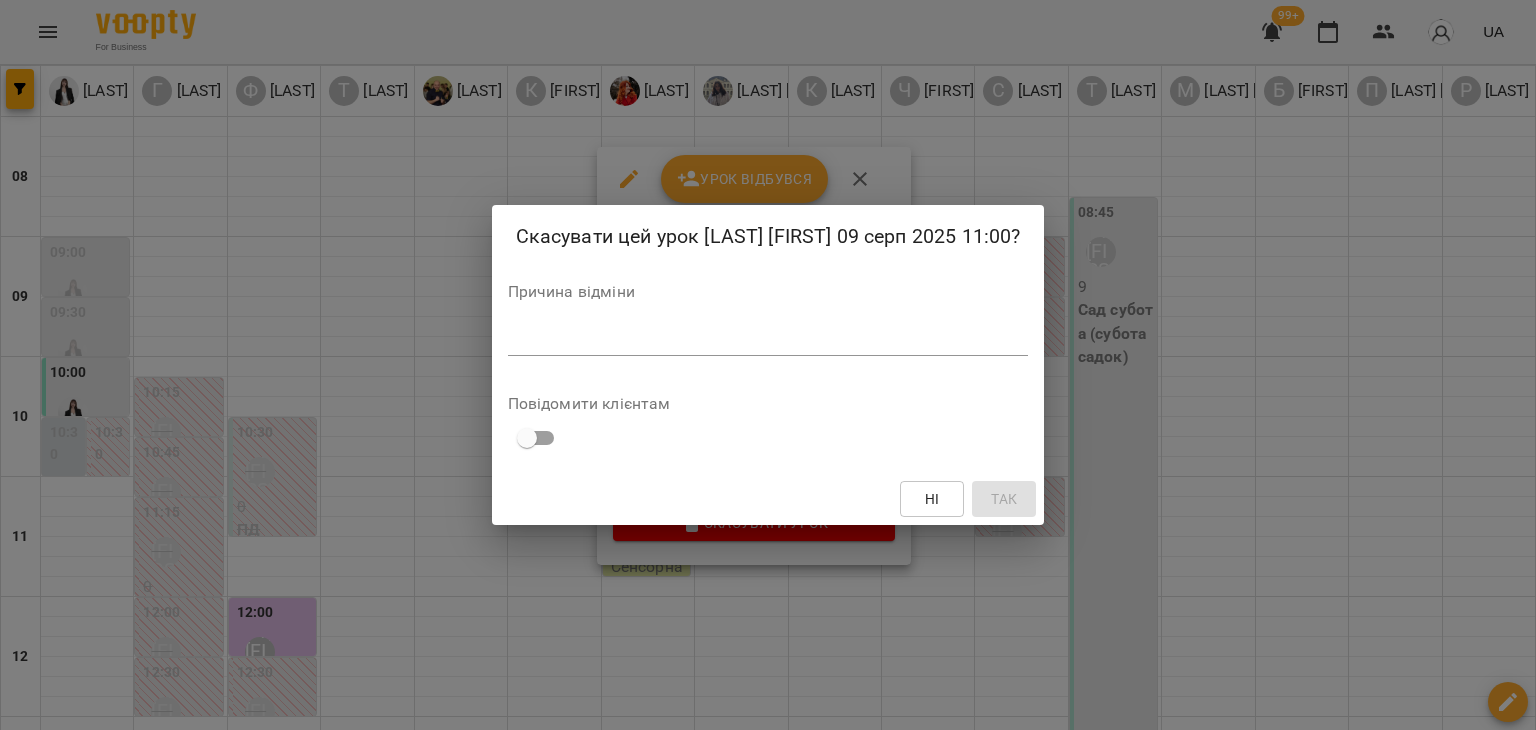 click at bounding box center [768, 339] 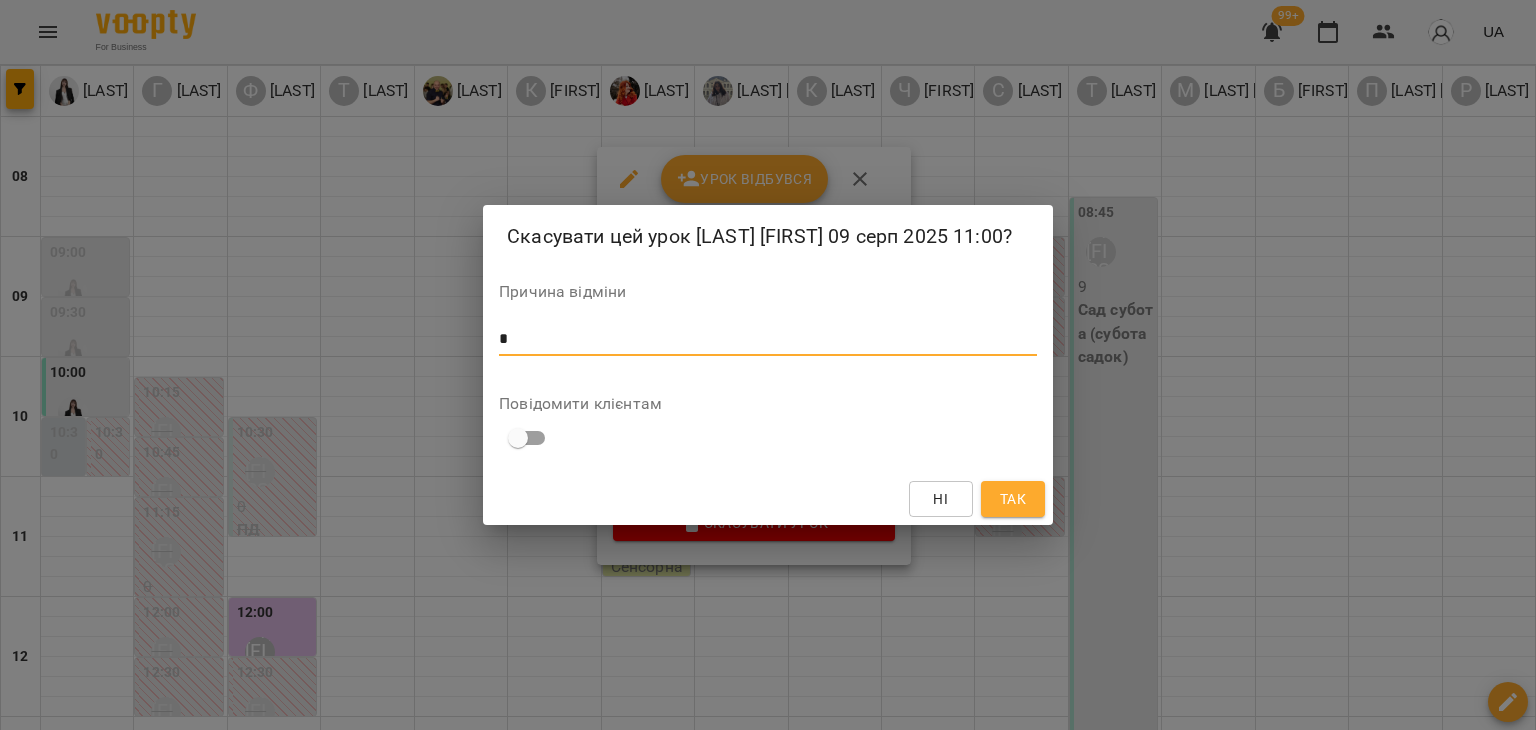 type on "*" 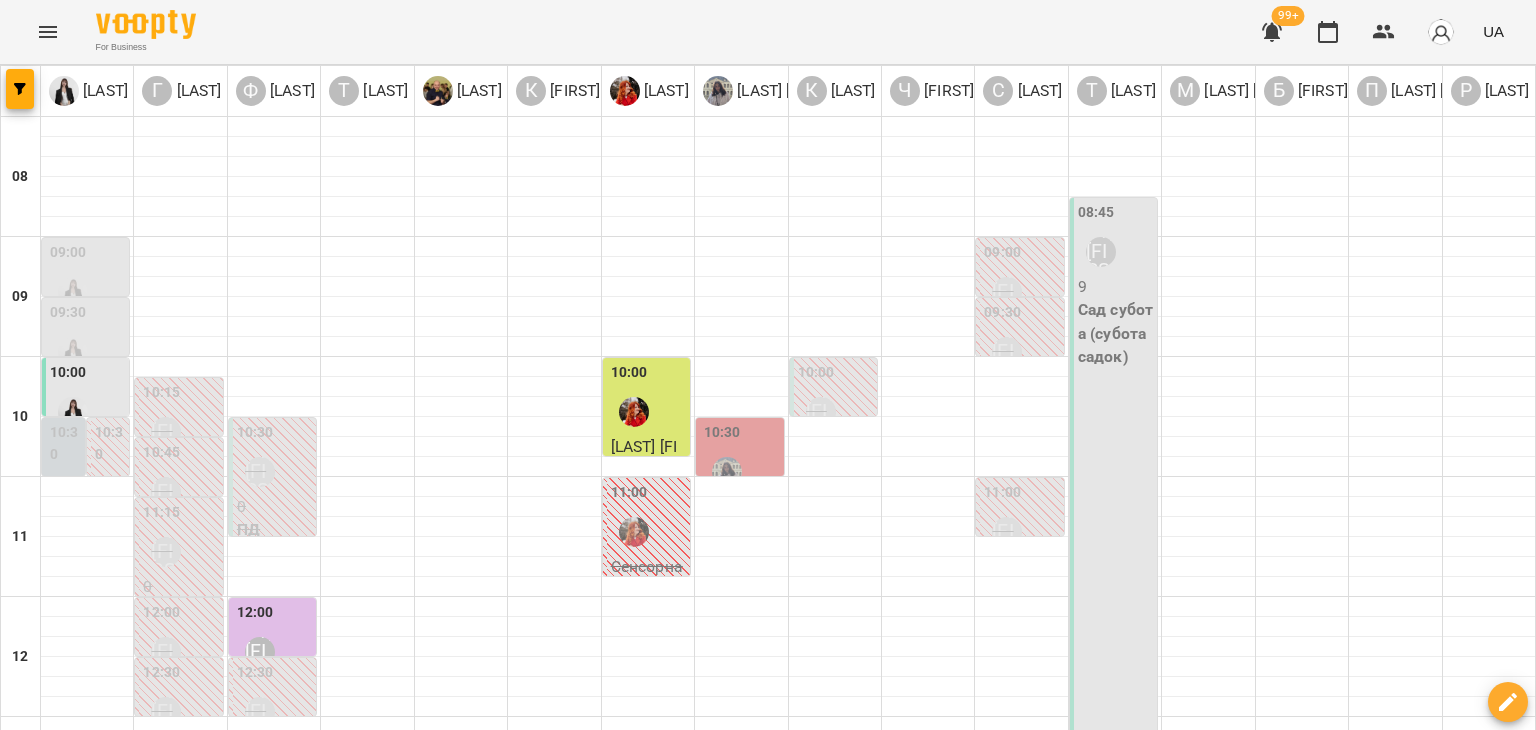 scroll, scrollTop: 75, scrollLeft: 0, axis: vertical 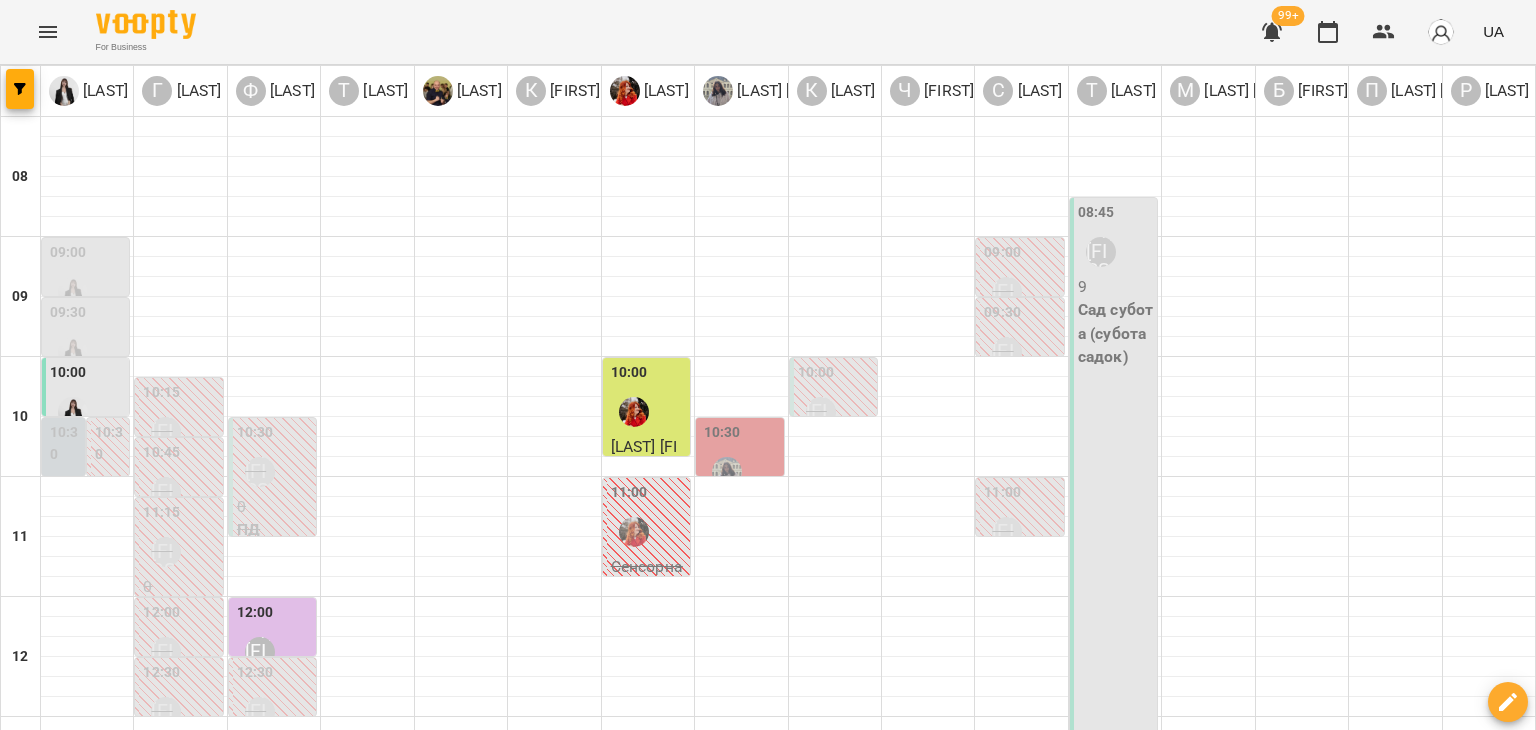 click on "пт 08 серп" at bounding box center (890, 1709) 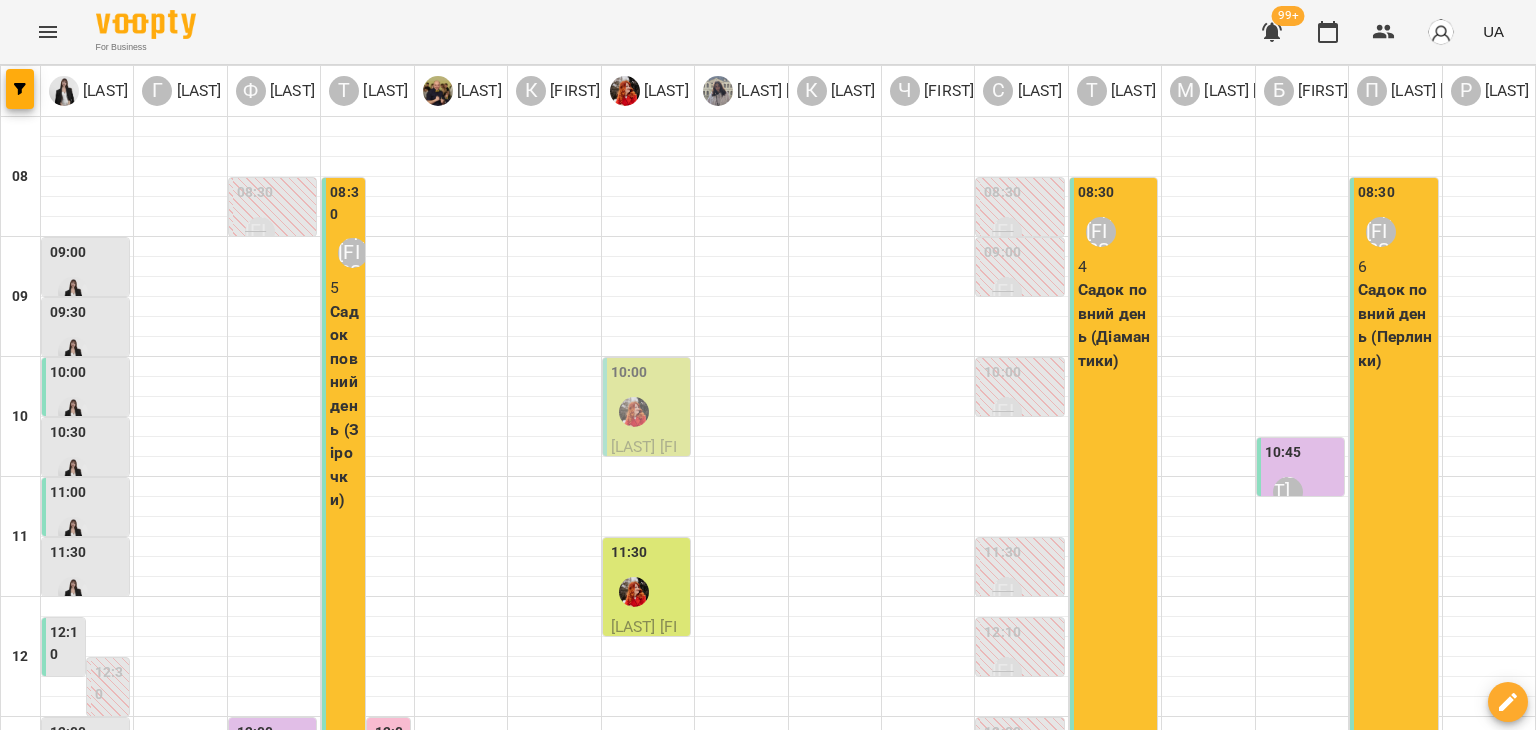 scroll, scrollTop: 1080, scrollLeft: 0, axis: vertical 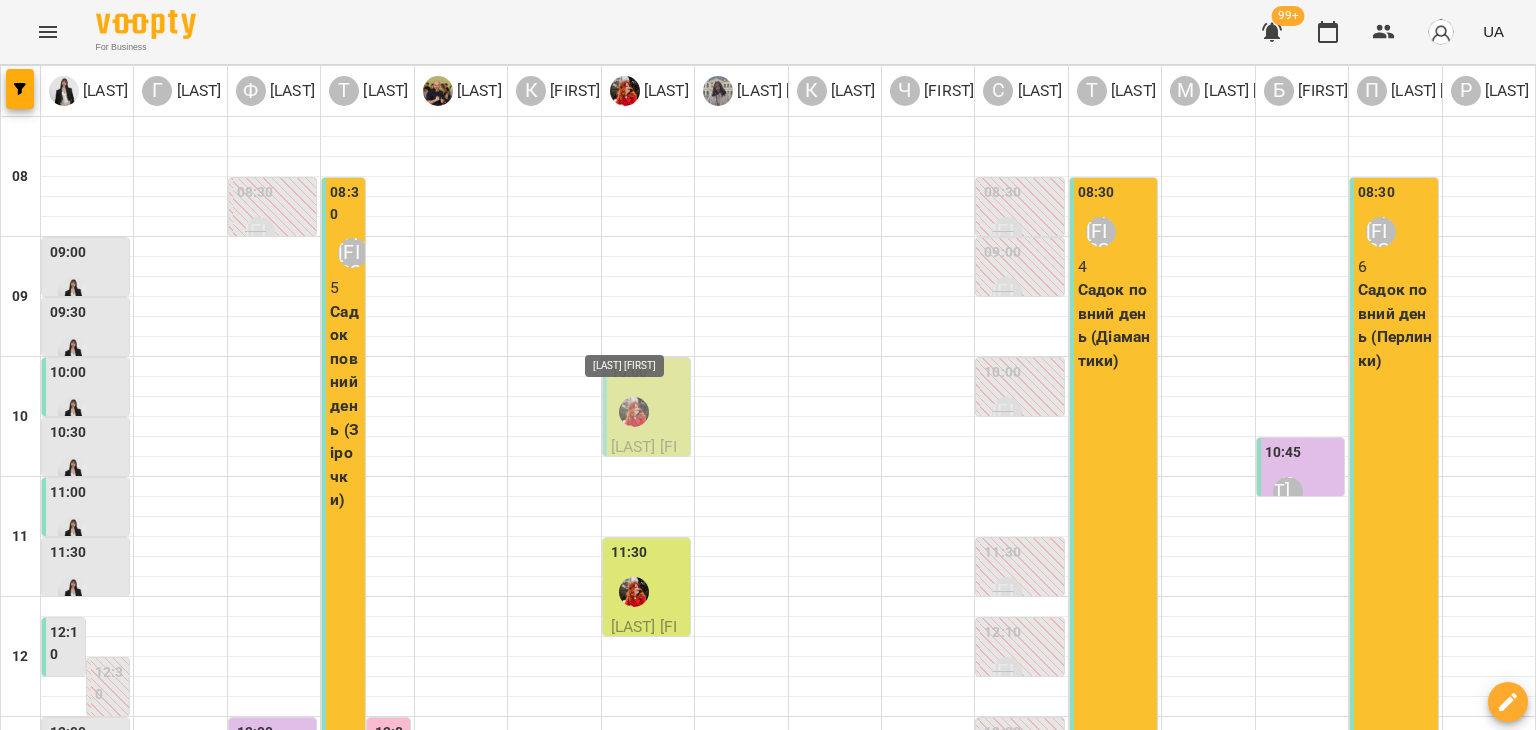 click at bounding box center (634, 412) 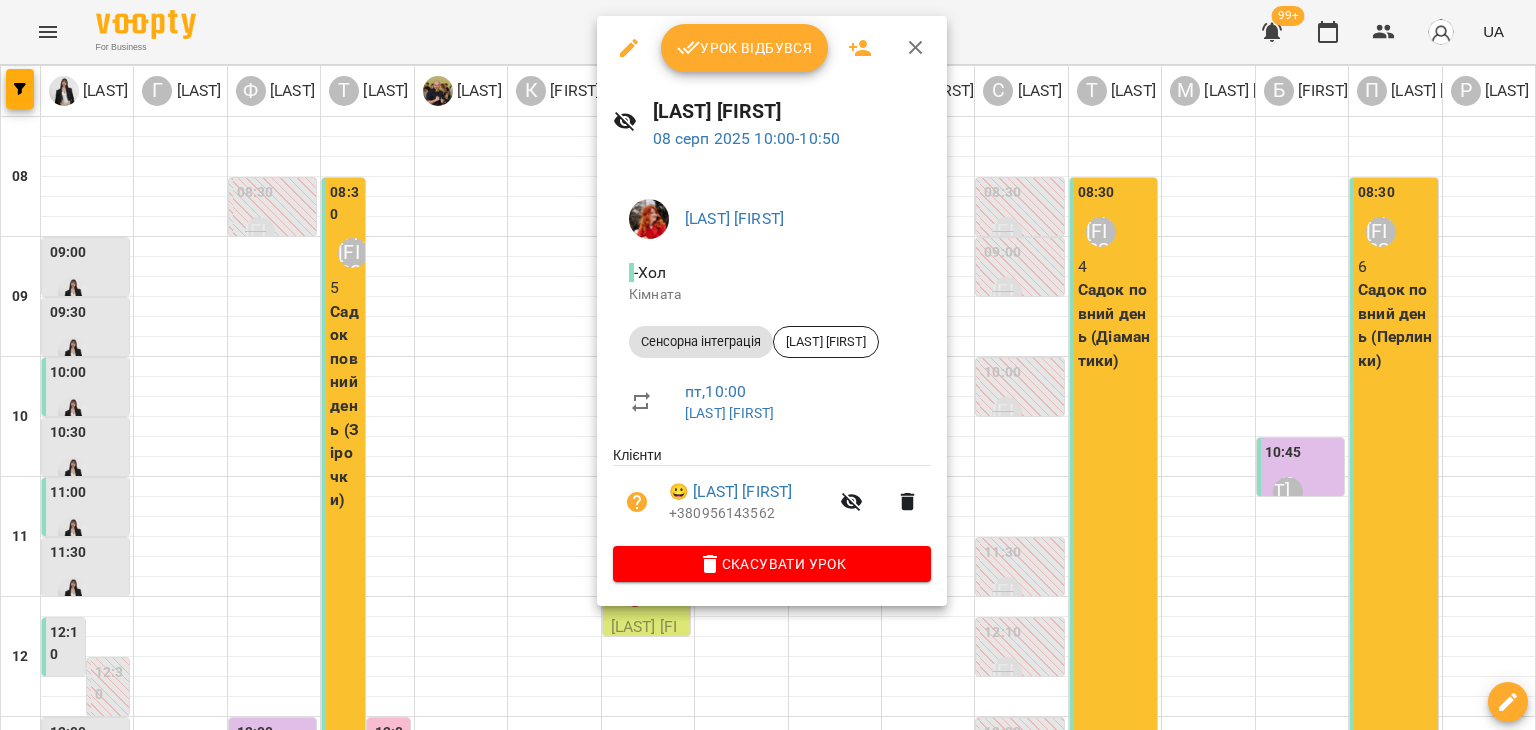 click at bounding box center [768, 365] 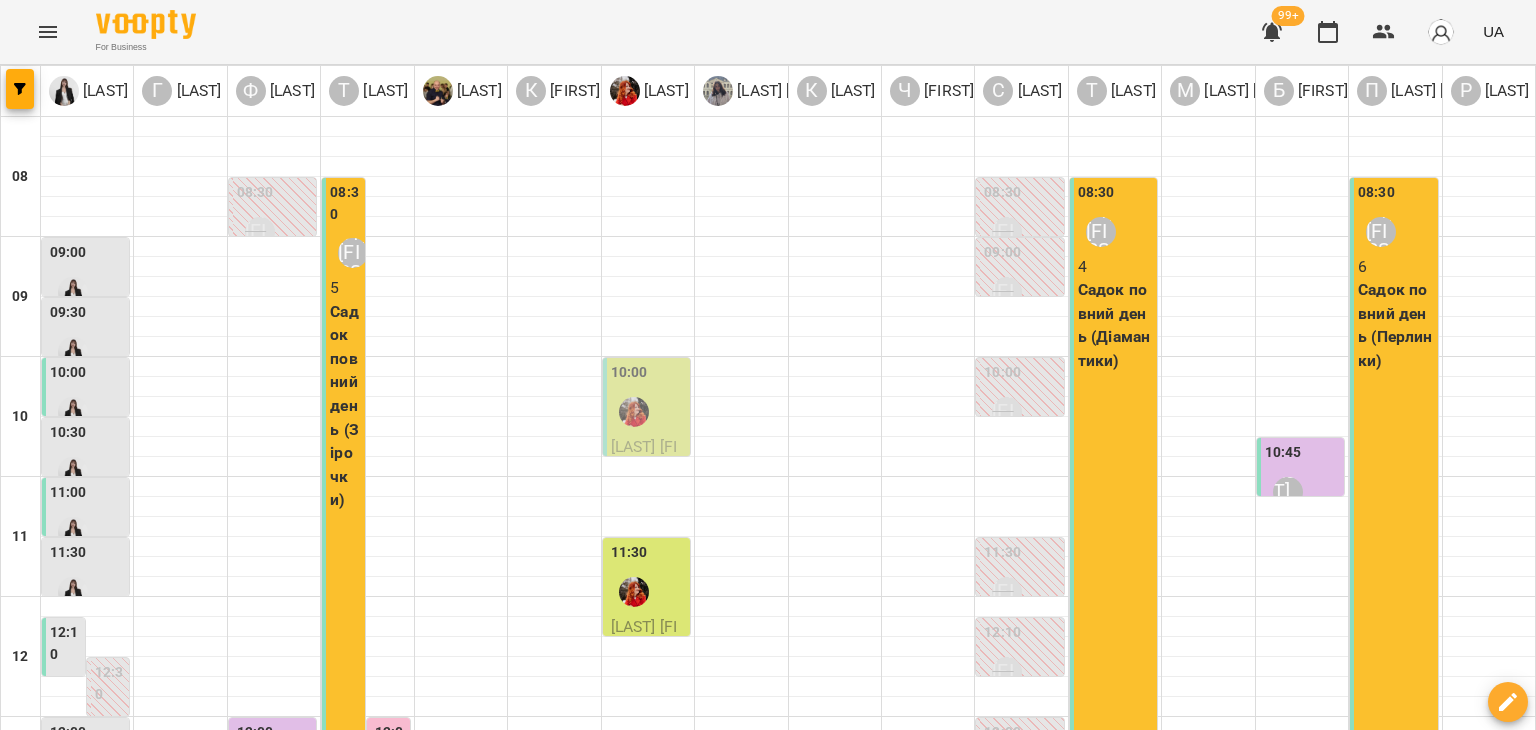 scroll, scrollTop: 0, scrollLeft: 0, axis: both 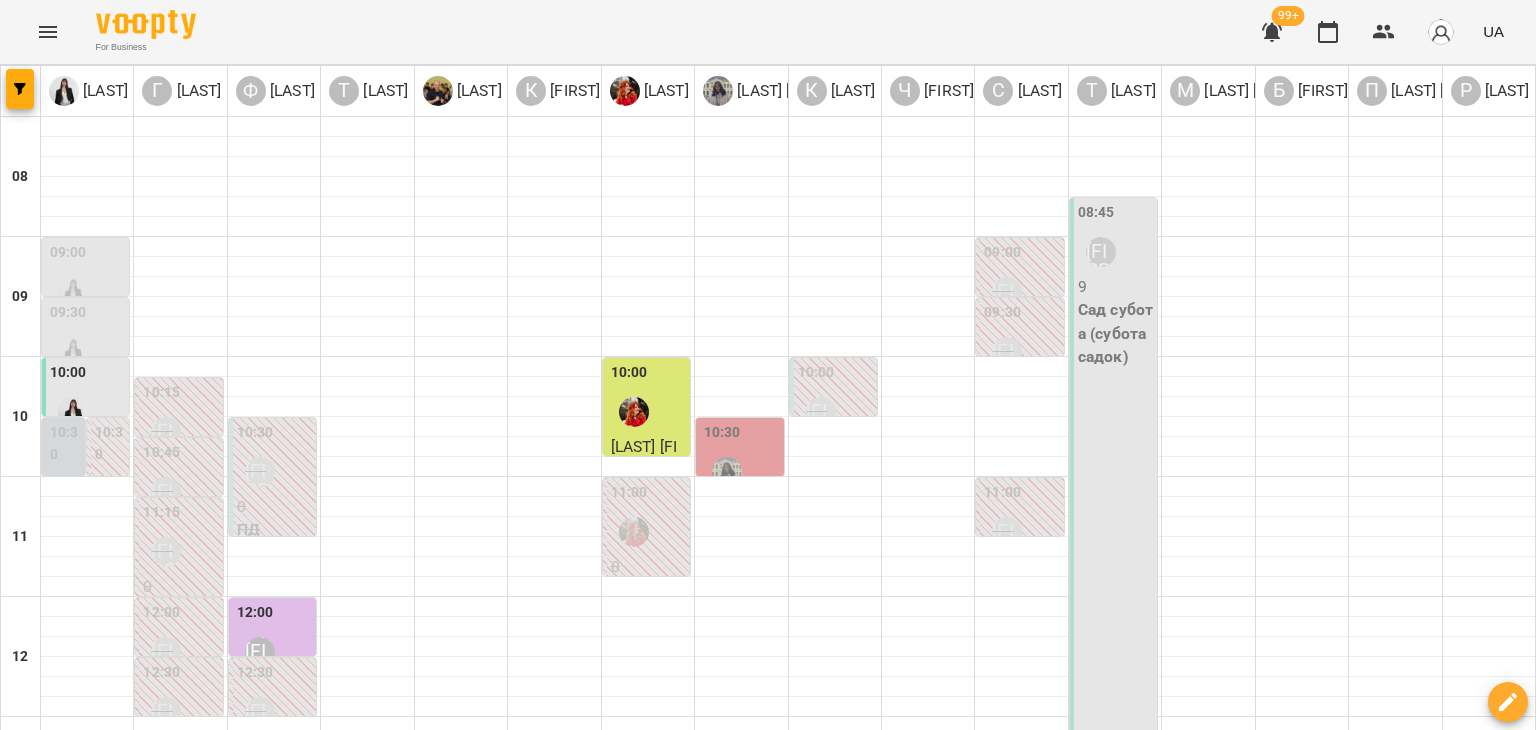 click on "10:00 Компаніченко Марія" at bounding box center (835, 398) 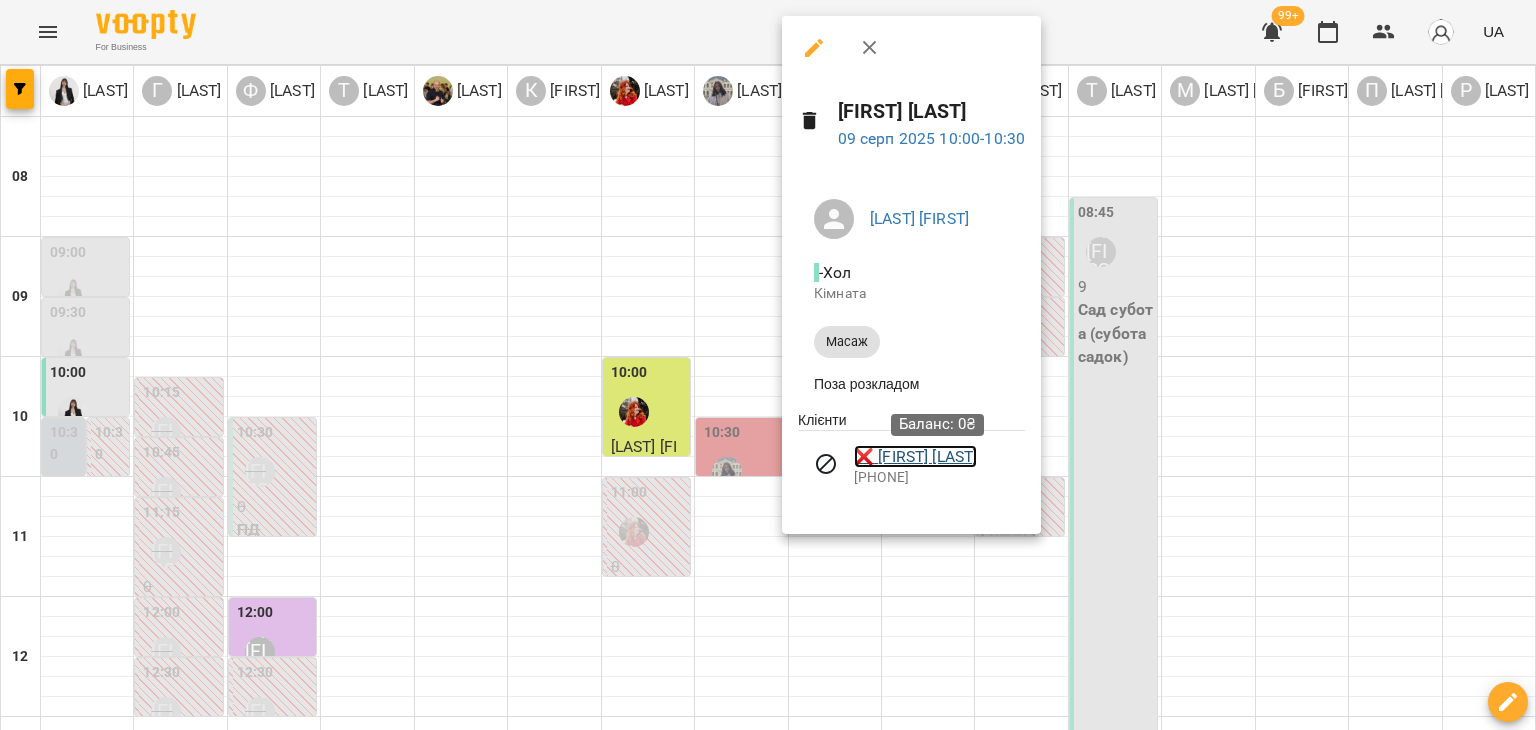 click on "❌   Агрененко Данило" at bounding box center [915, 457] 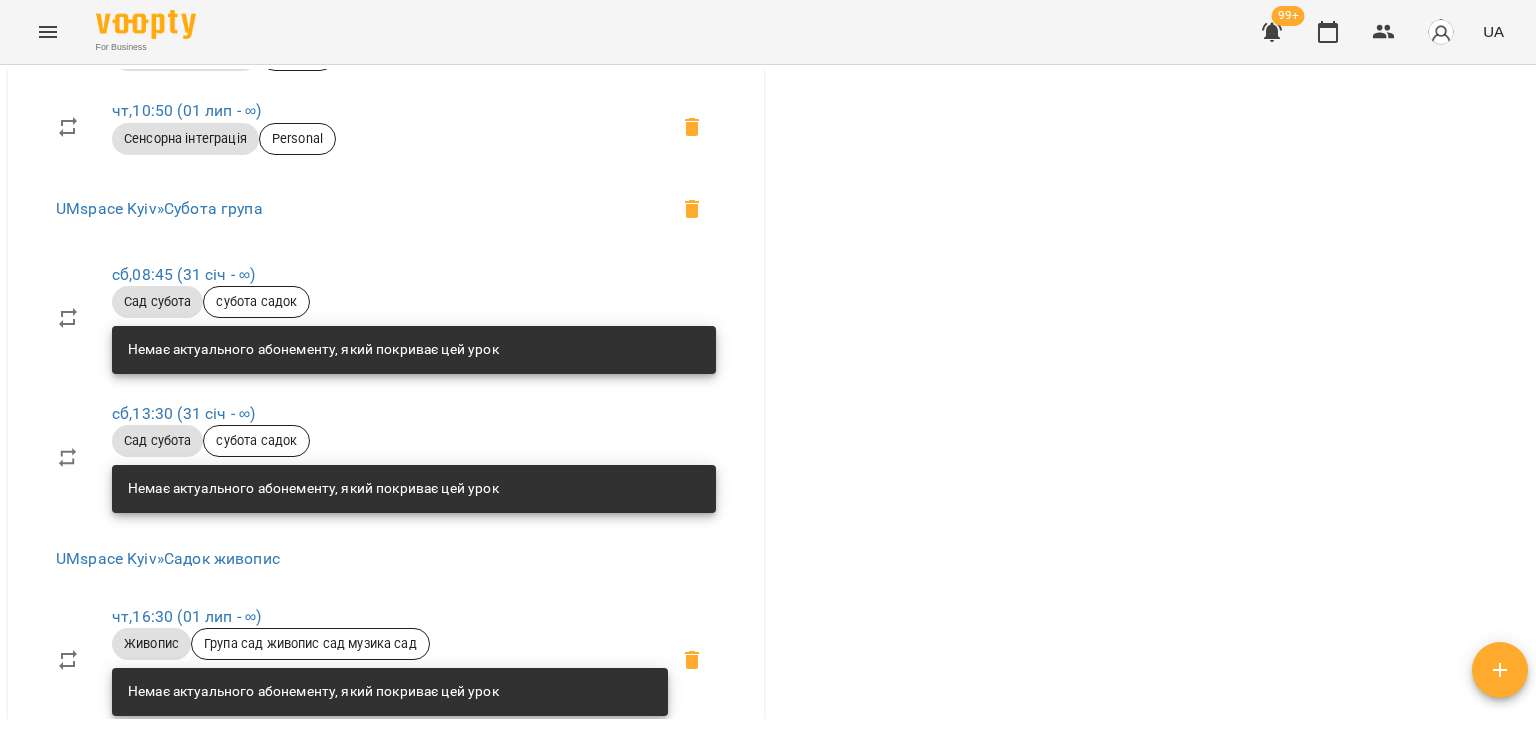 scroll, scrollTop: 2291, scrollLeft: 0, axis: vertical 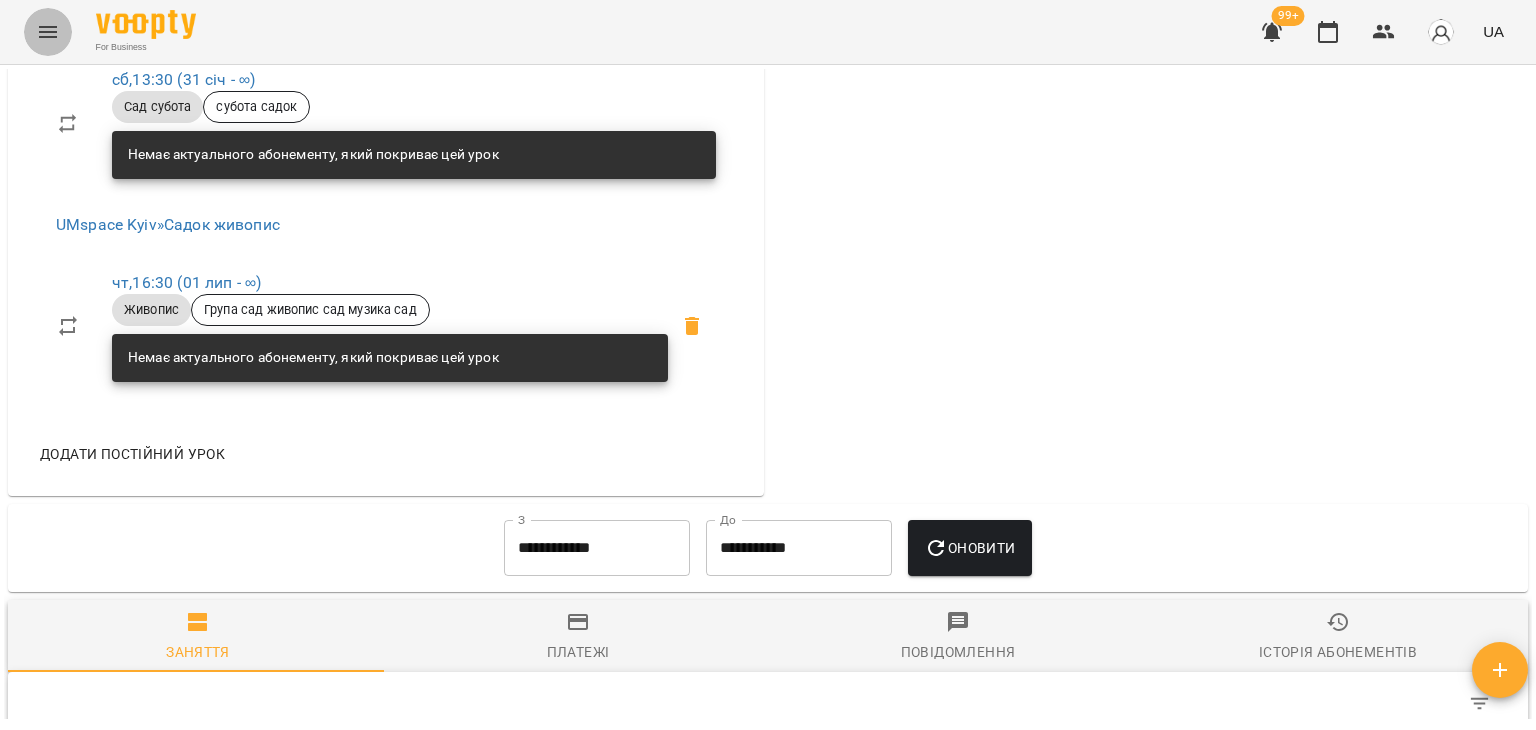 click 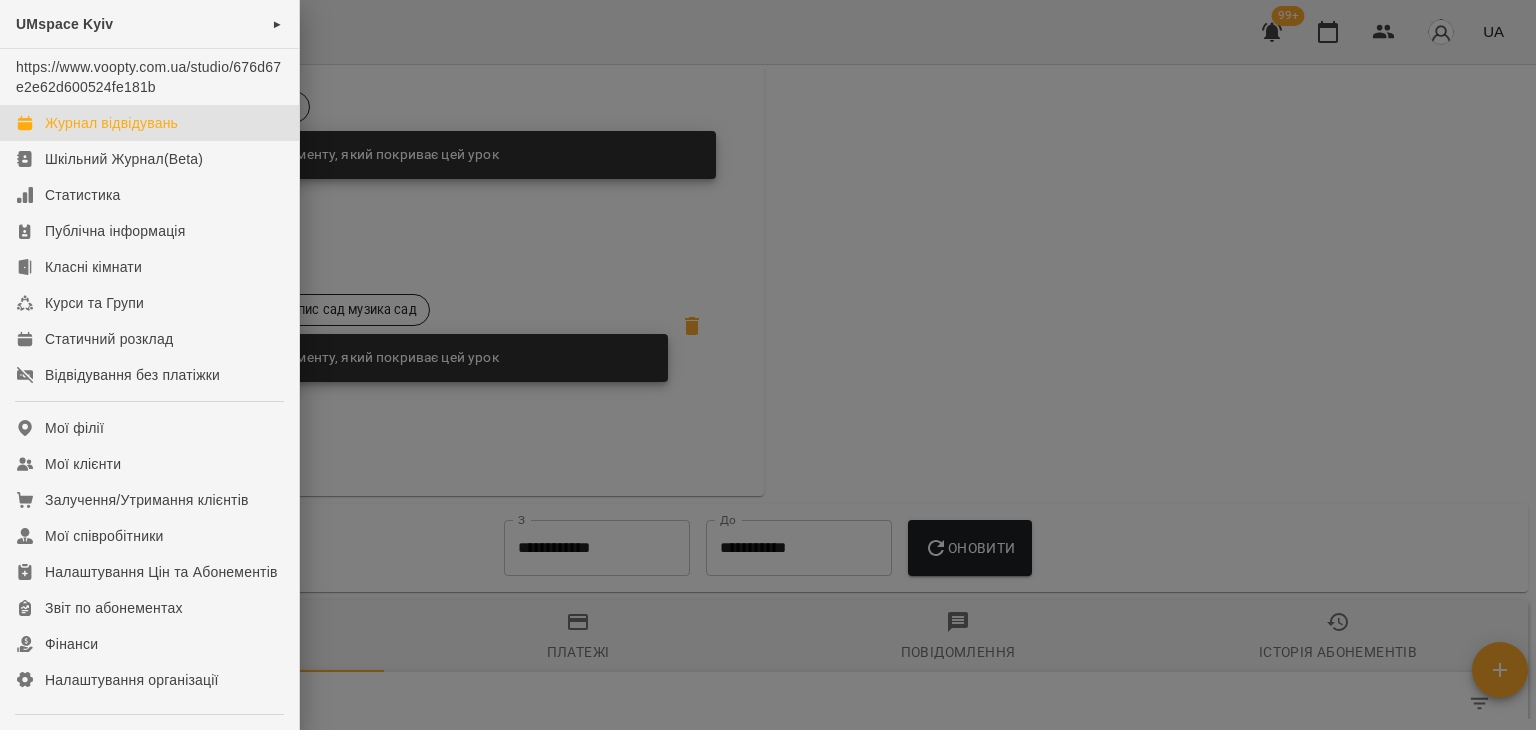click on "Журнал відвідувань" at bounding box center [111, 123] 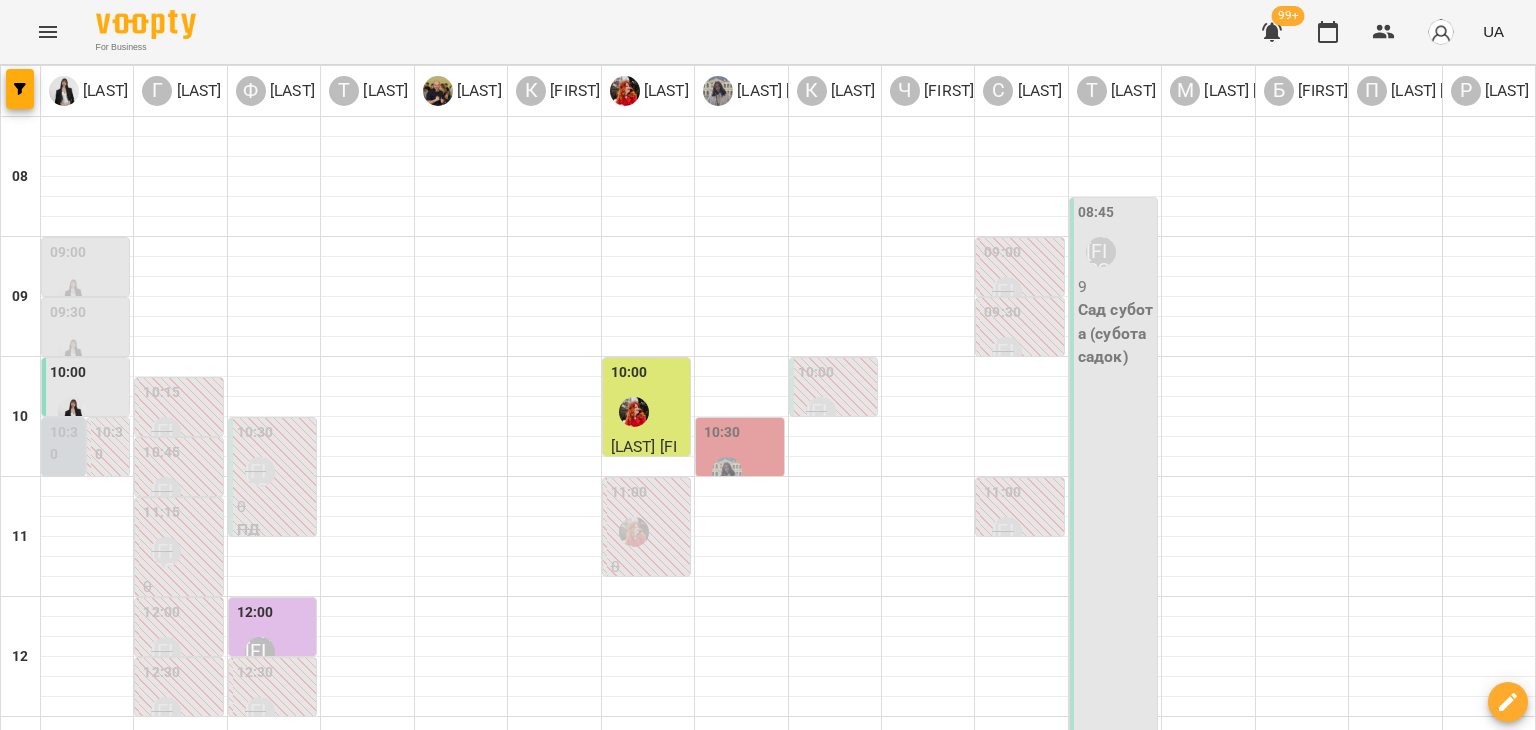 click on "10:00" at bounding box center (648, 398) 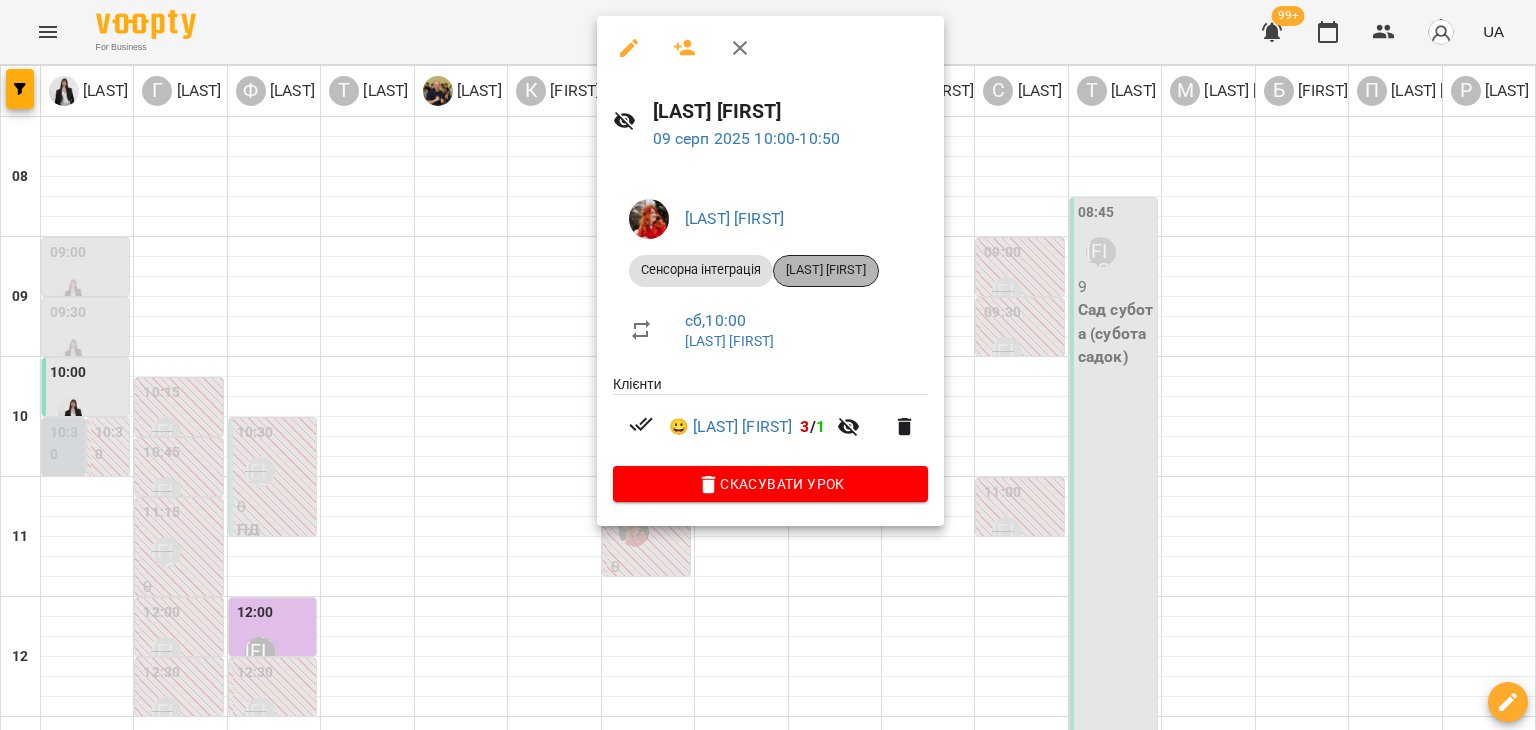 click on "[LAST] [FIRST]" at bounding box center [826, 270] 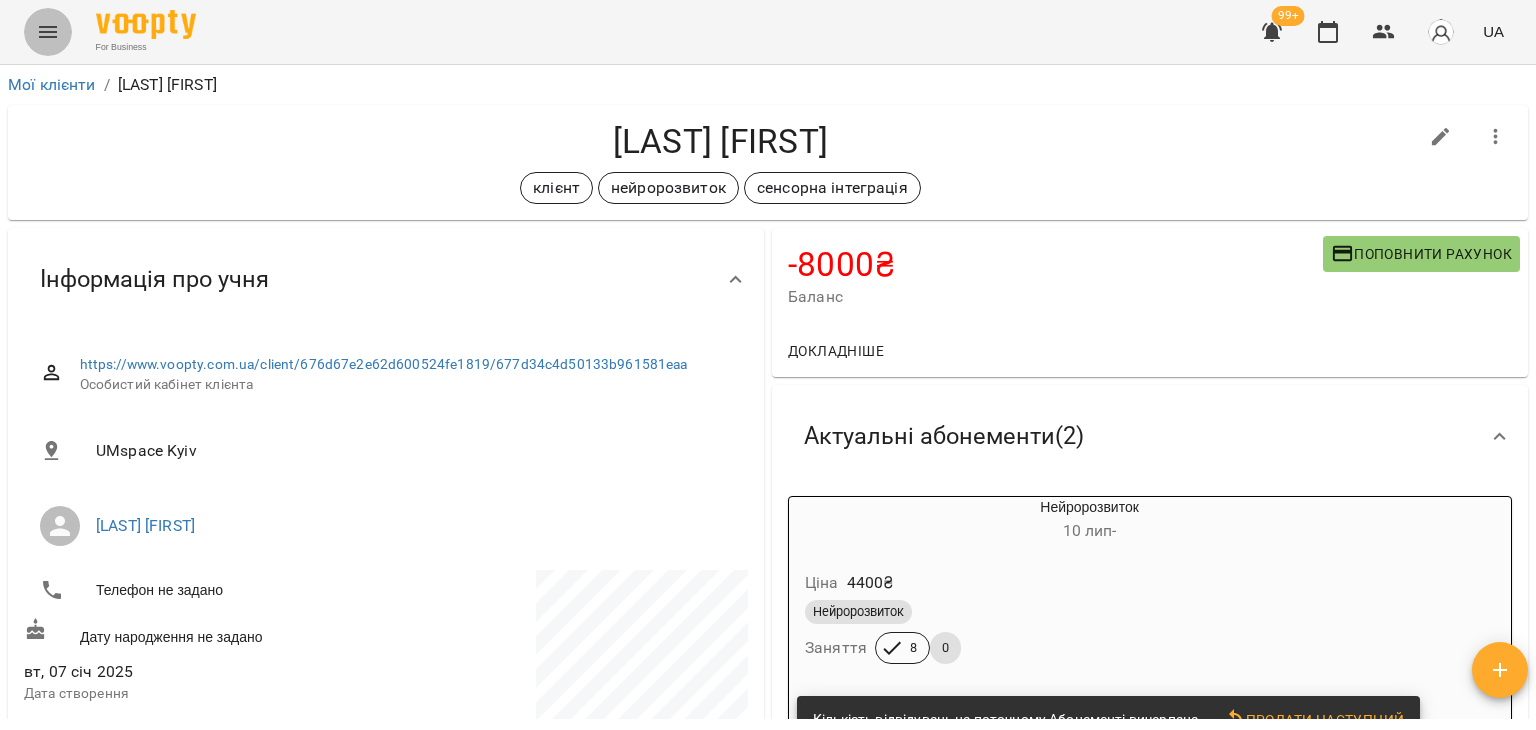 click 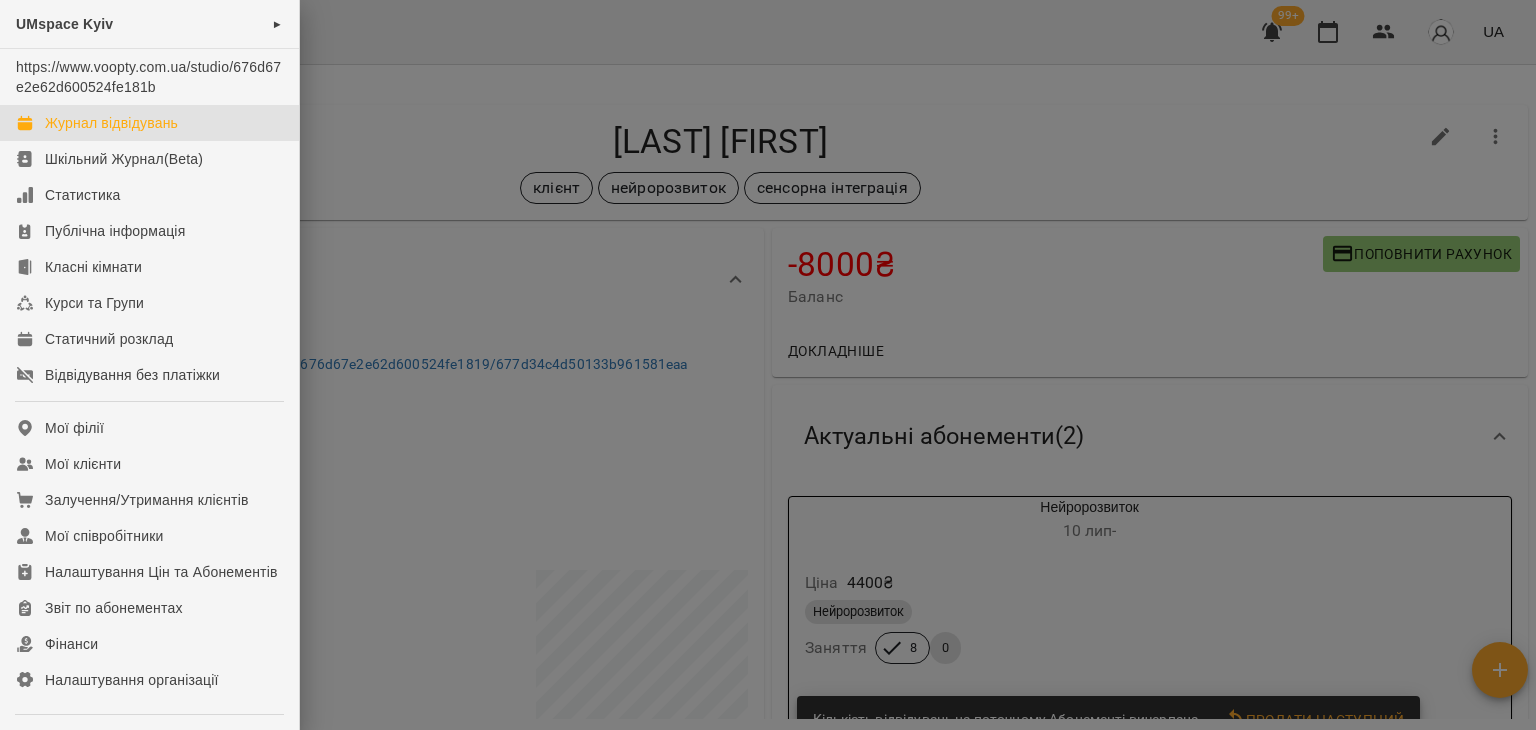 click on "Журнал відвідувань" at bounding box center (111, 123) 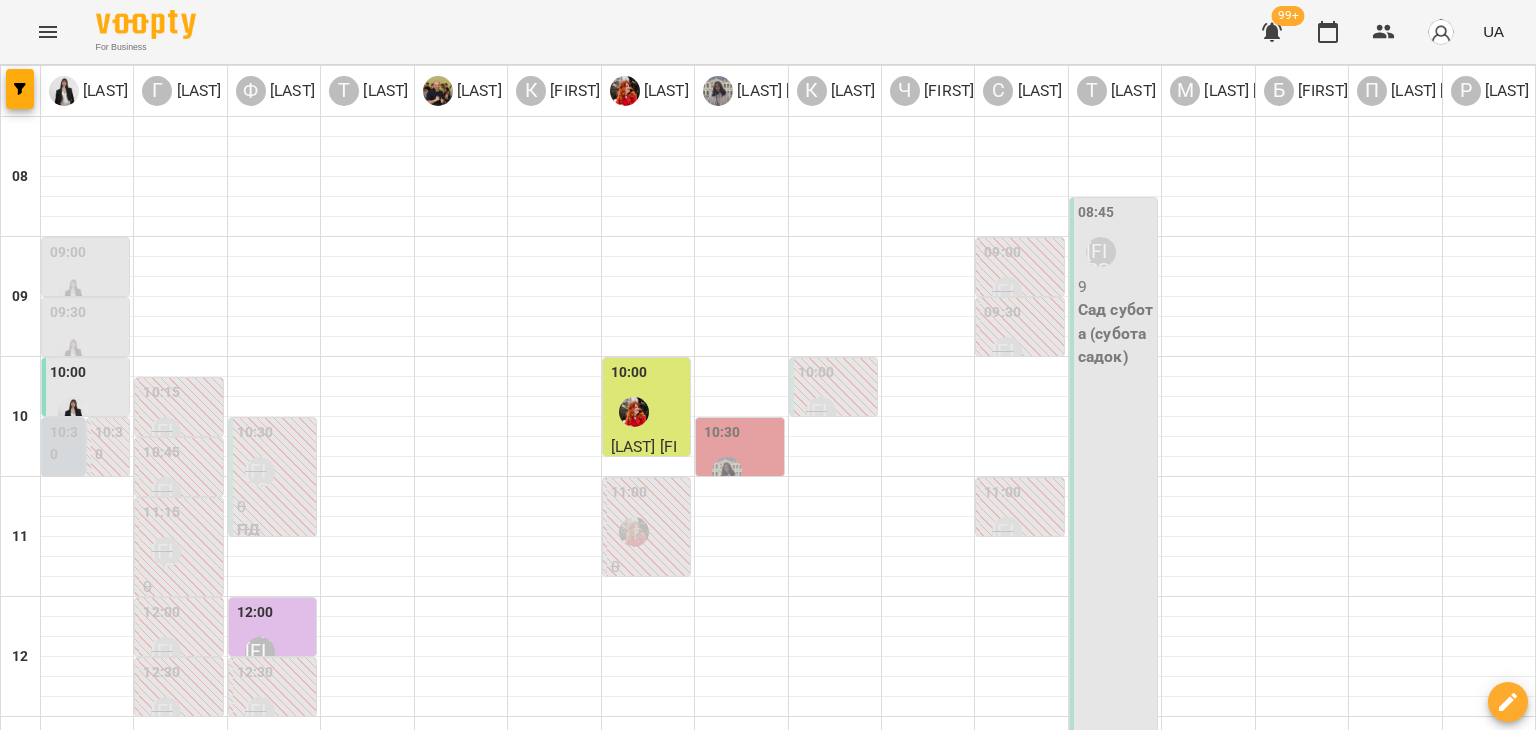 click on "10:30" at bounding box center (65, 443) 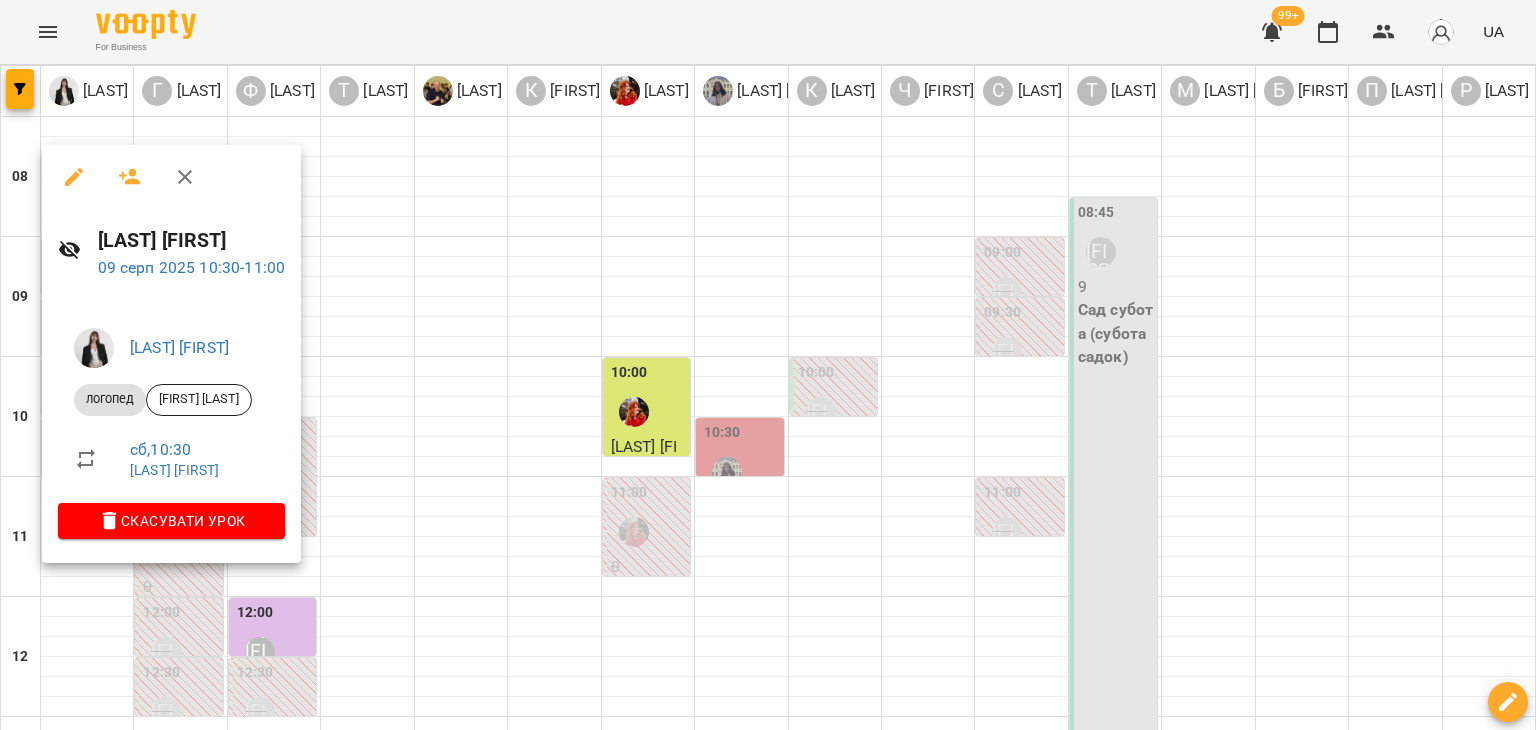 click at bounding box center [768, 365] 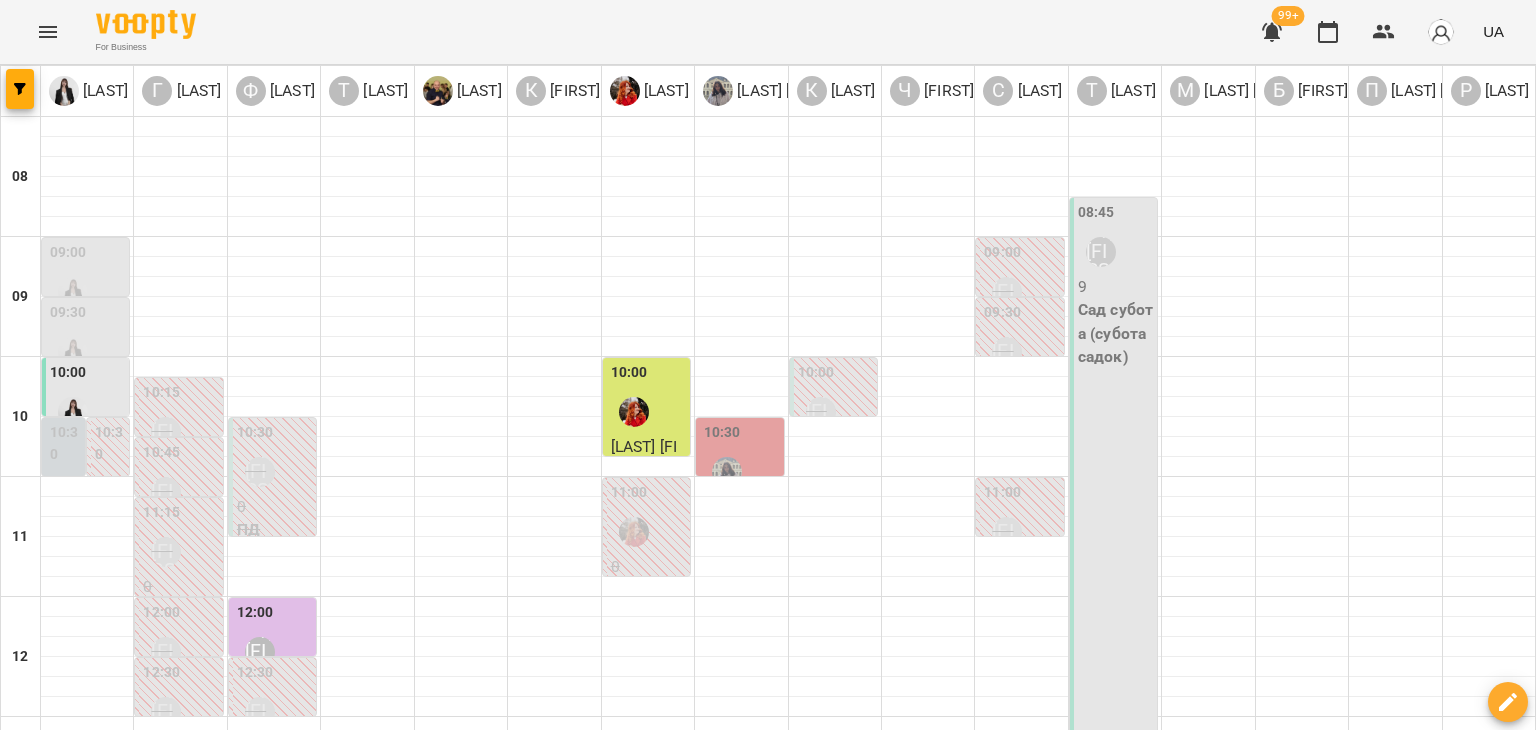 scroll, scrollTop: 0, scrollLeft: 0, axis: both 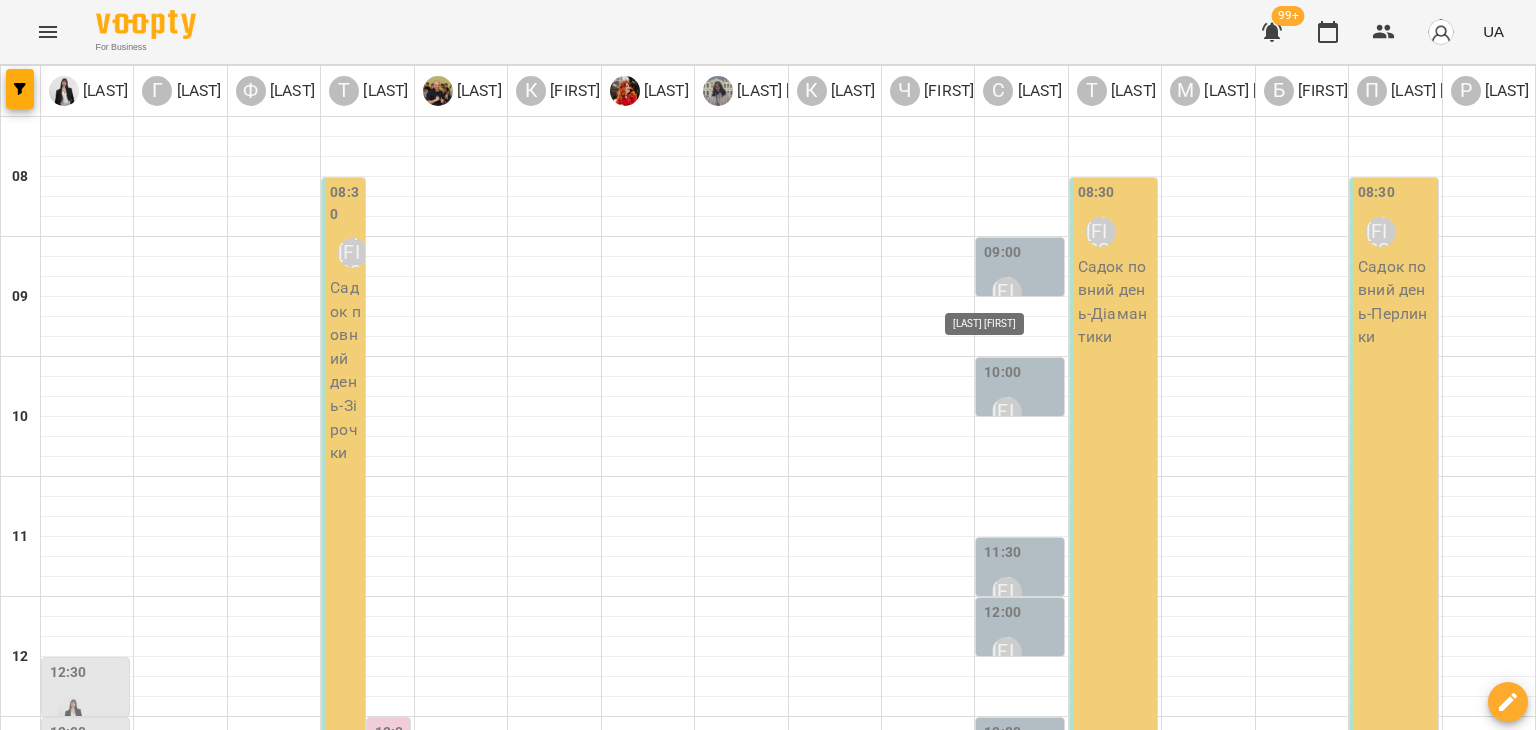 click on "[LAST] [FIRST]" at bounding box center [1007, 292] 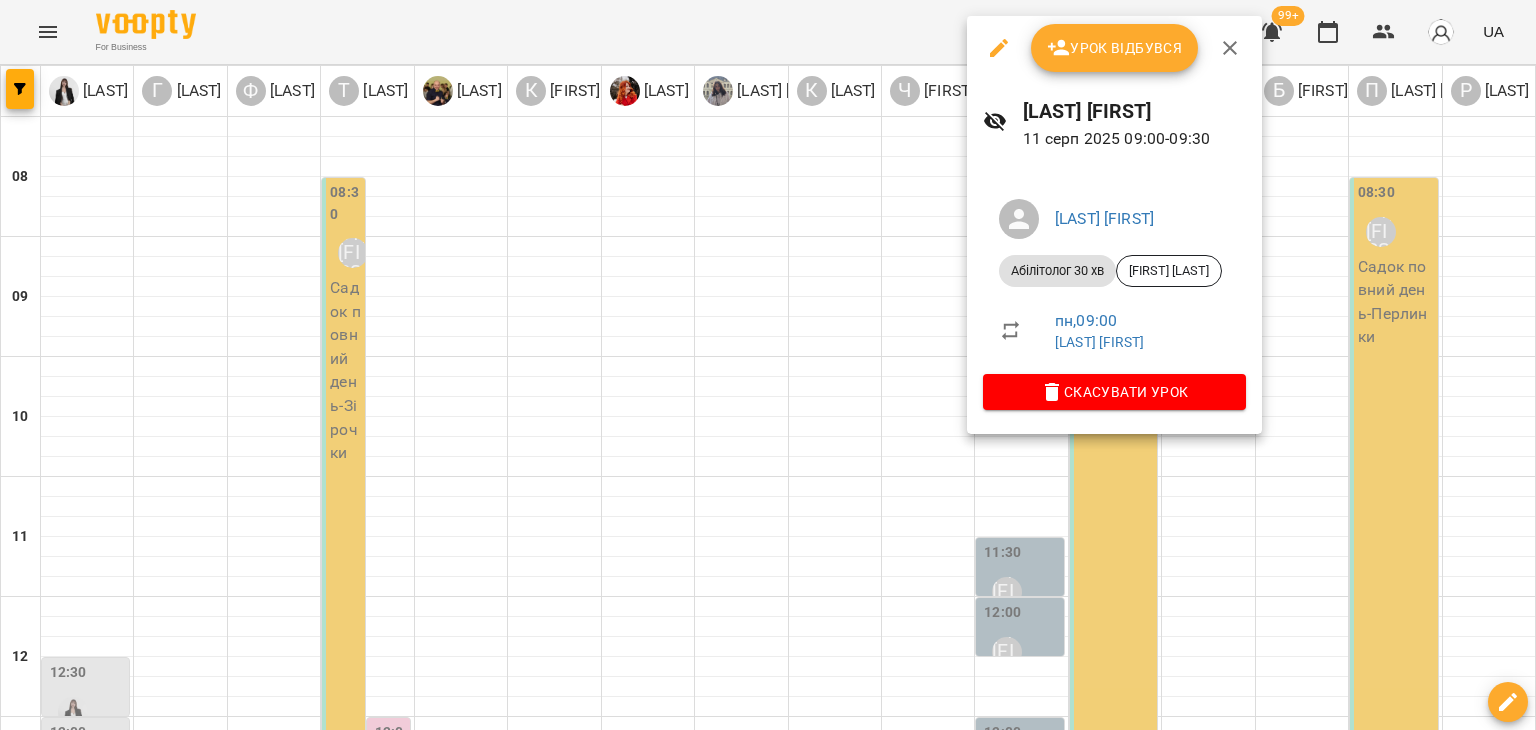 click at bounding box center [768, 365] 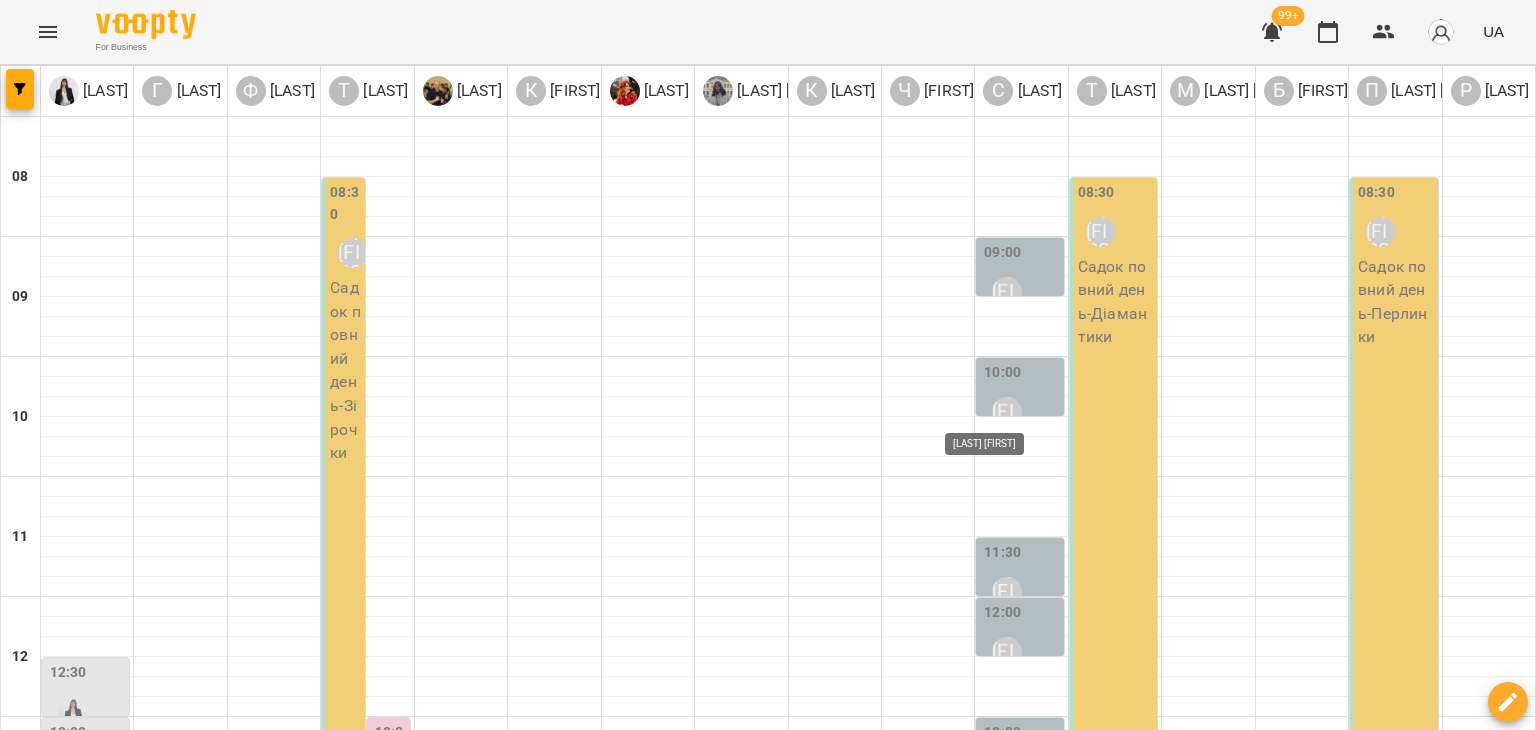 click on "[LAST] [FIRST]" at bounding box center [1007, 412] 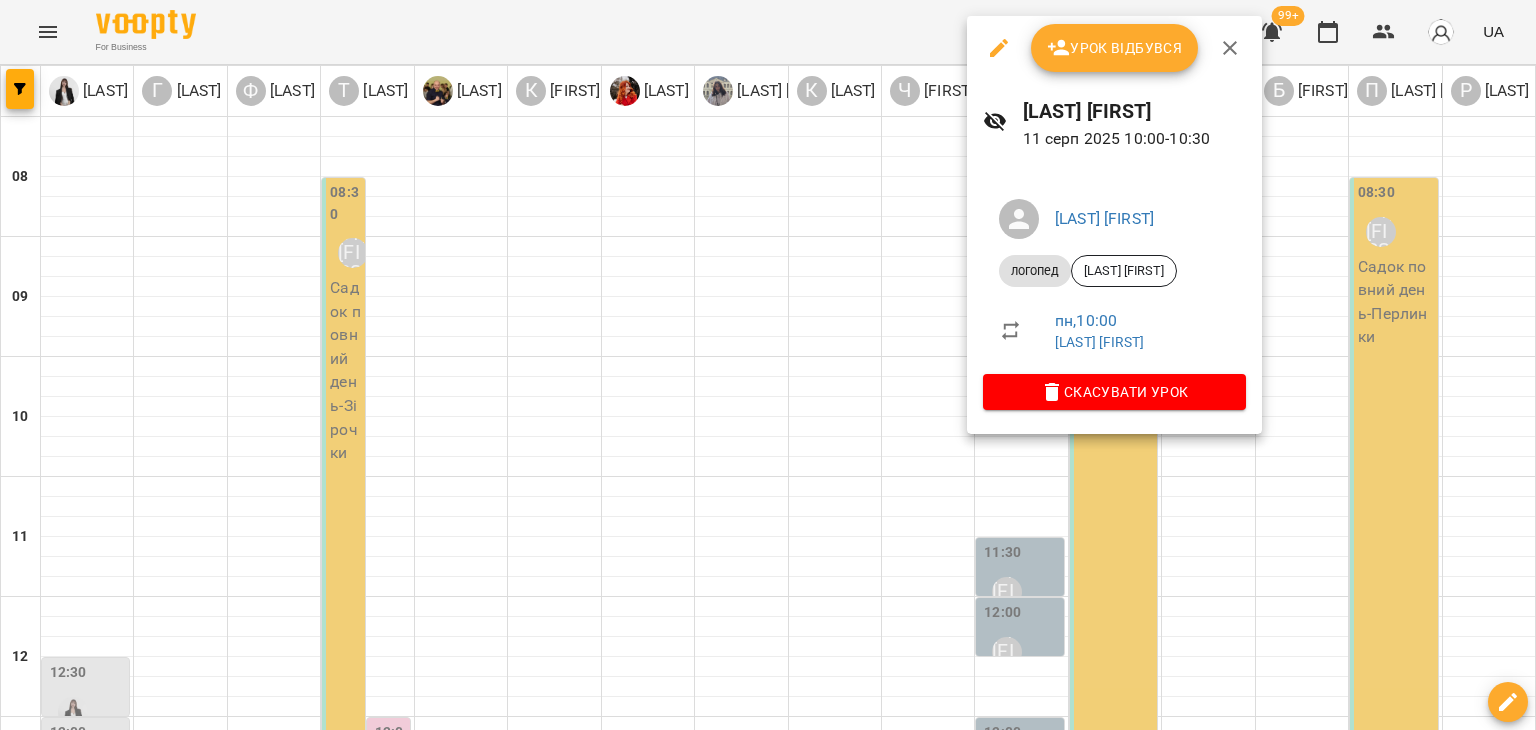 click at bounding box center (768, 365) 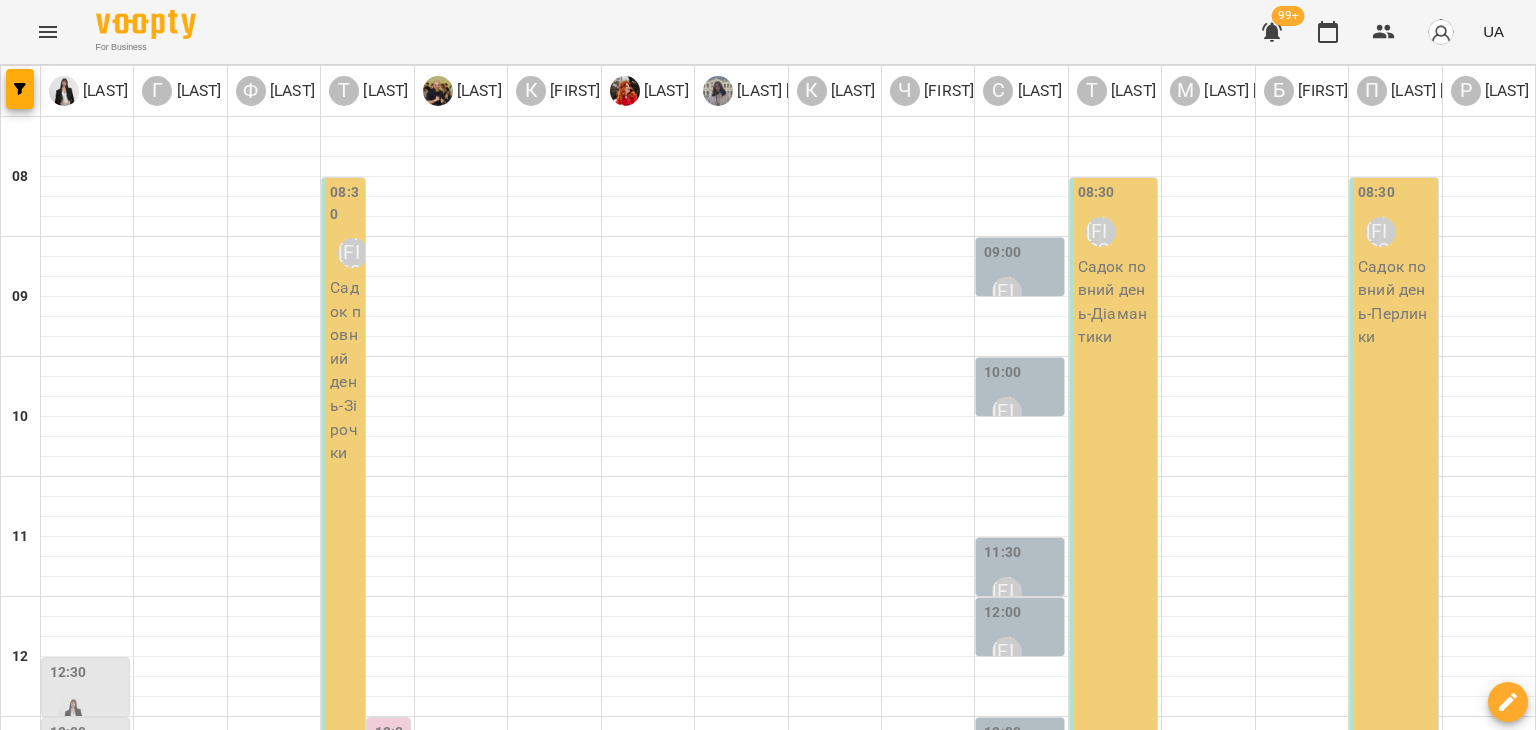 click on "[LAST] [FIRST]" at bounding box center [1007, 592] 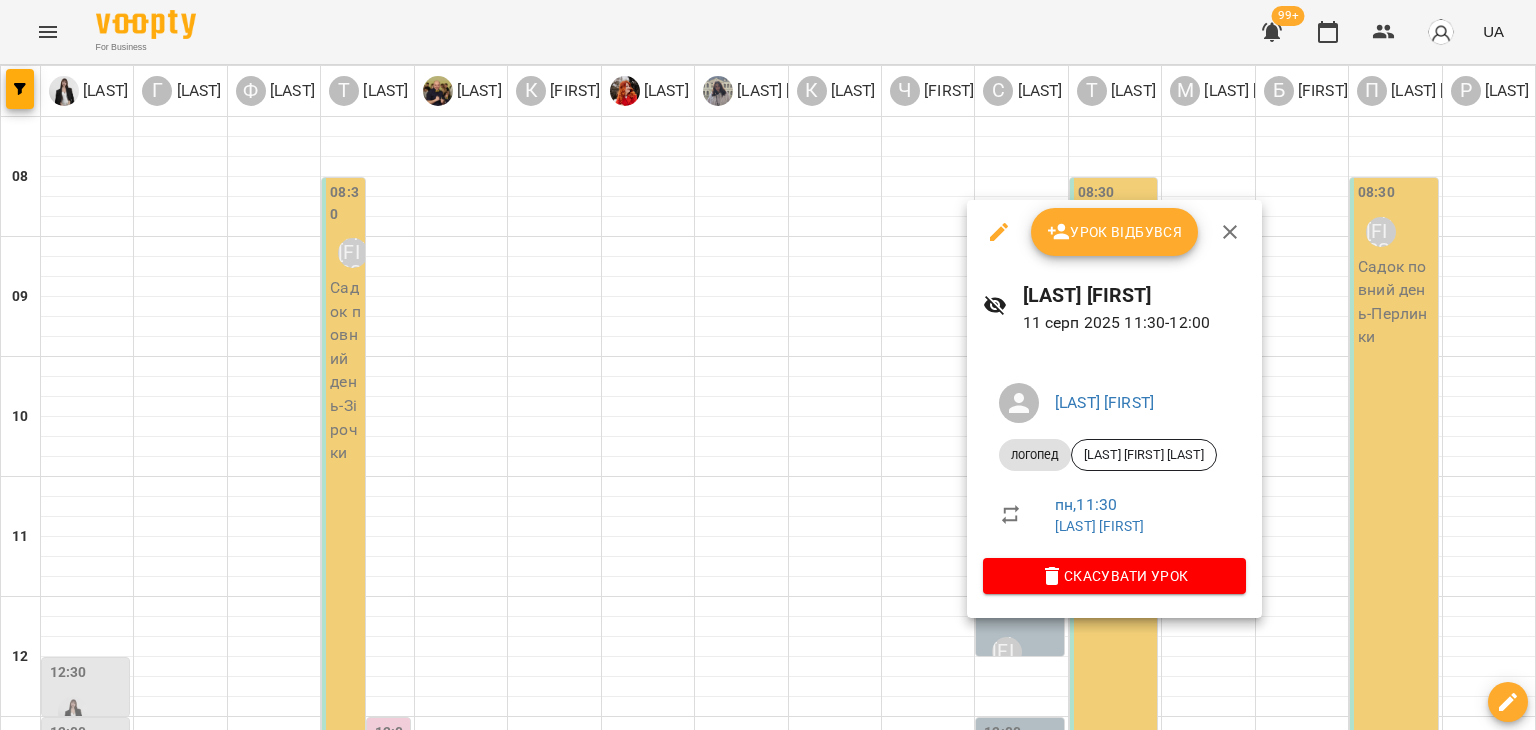 click at bounding box center [768, 365] 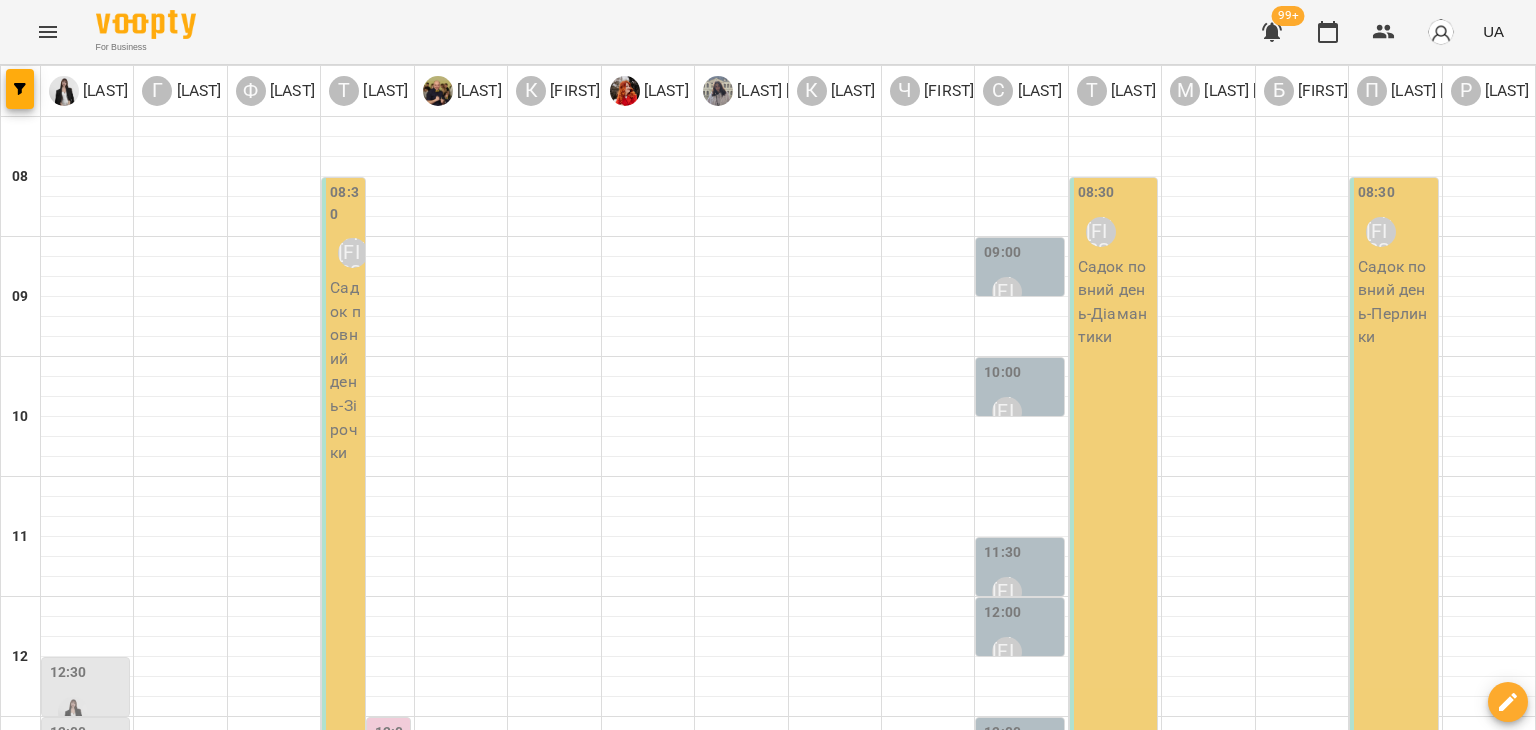 scroll, scrollTop: 357, scrollLeft: 0, axis: vertical 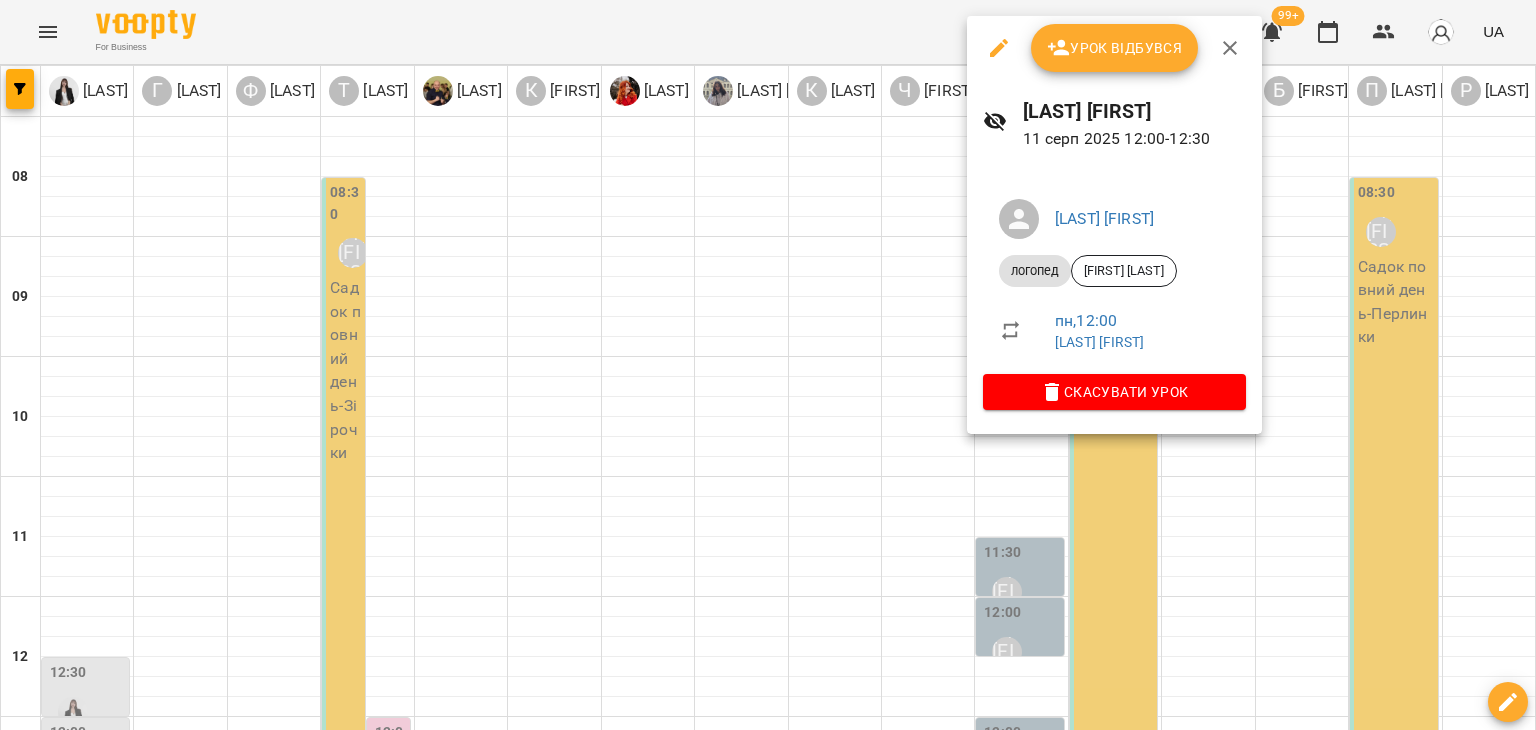 click at bounding box center (768, 365) 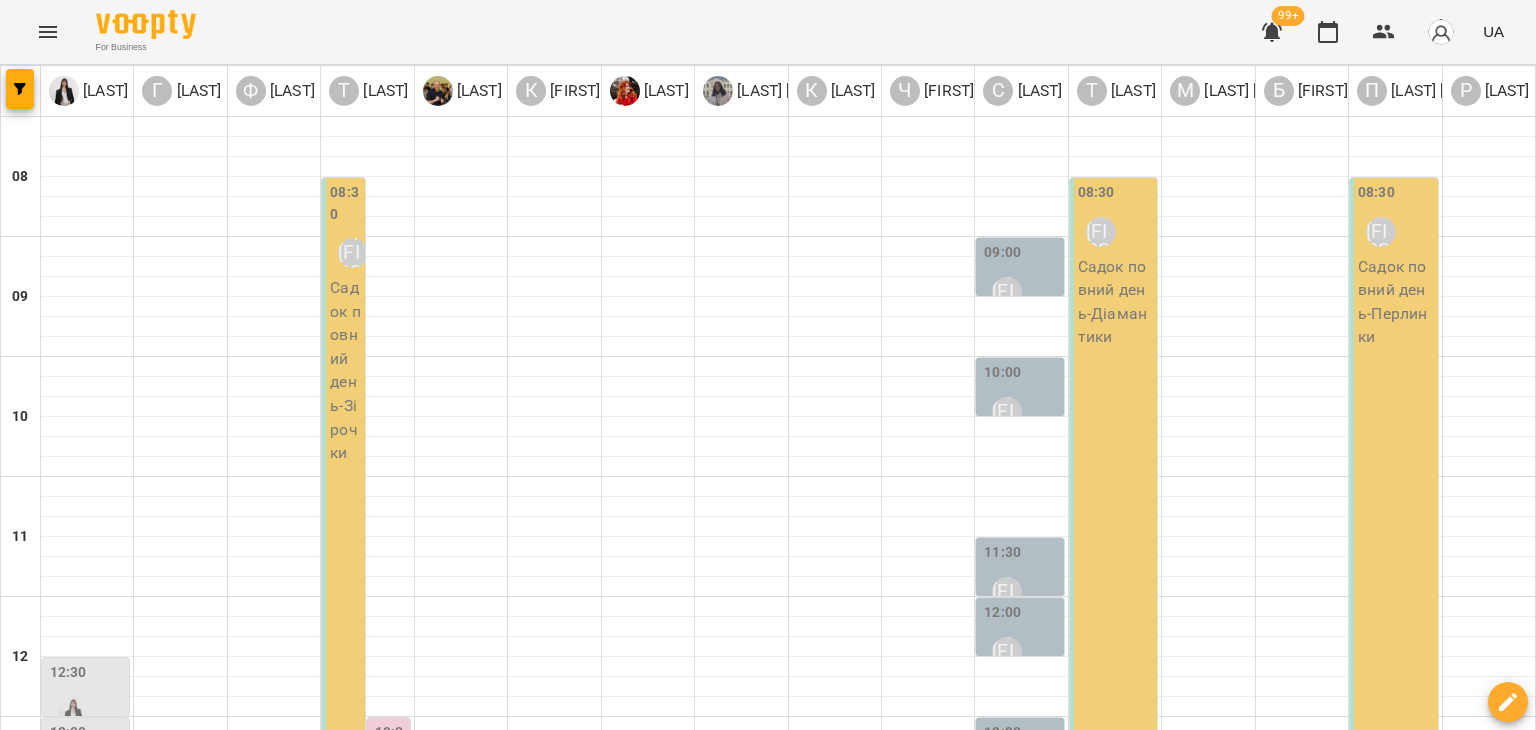 scroll, scrollTop: 0, scrollLeft: 0, axis: both 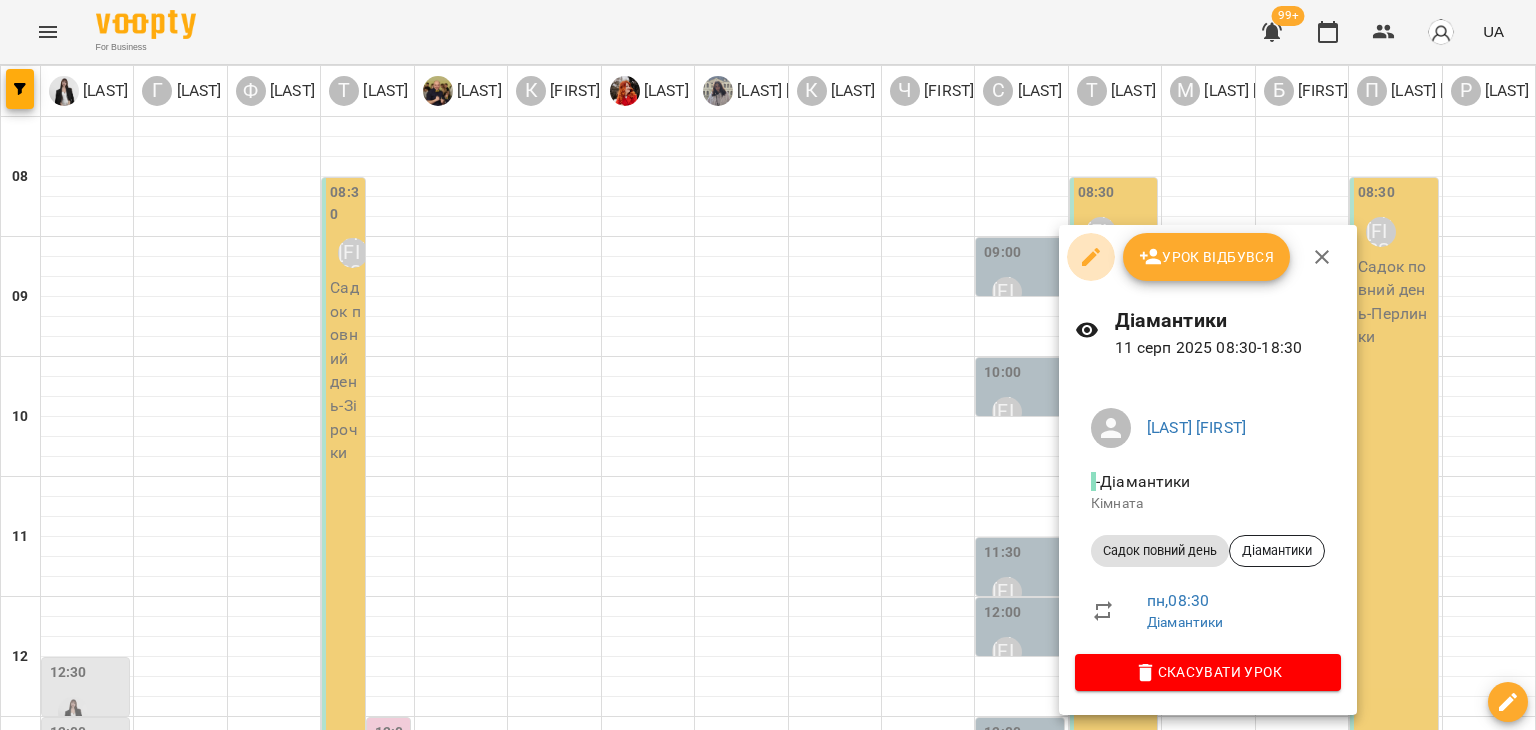 click 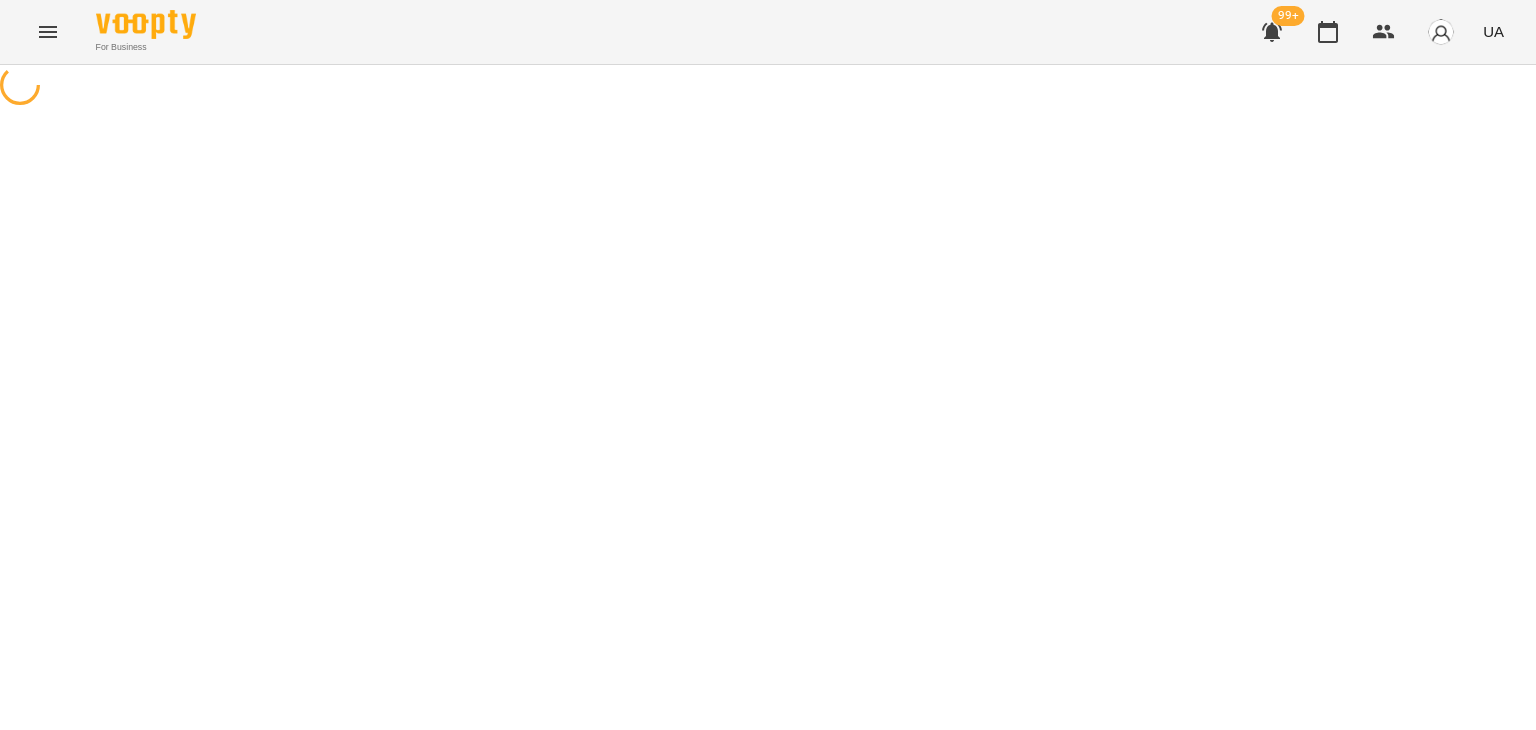 select on "**********" 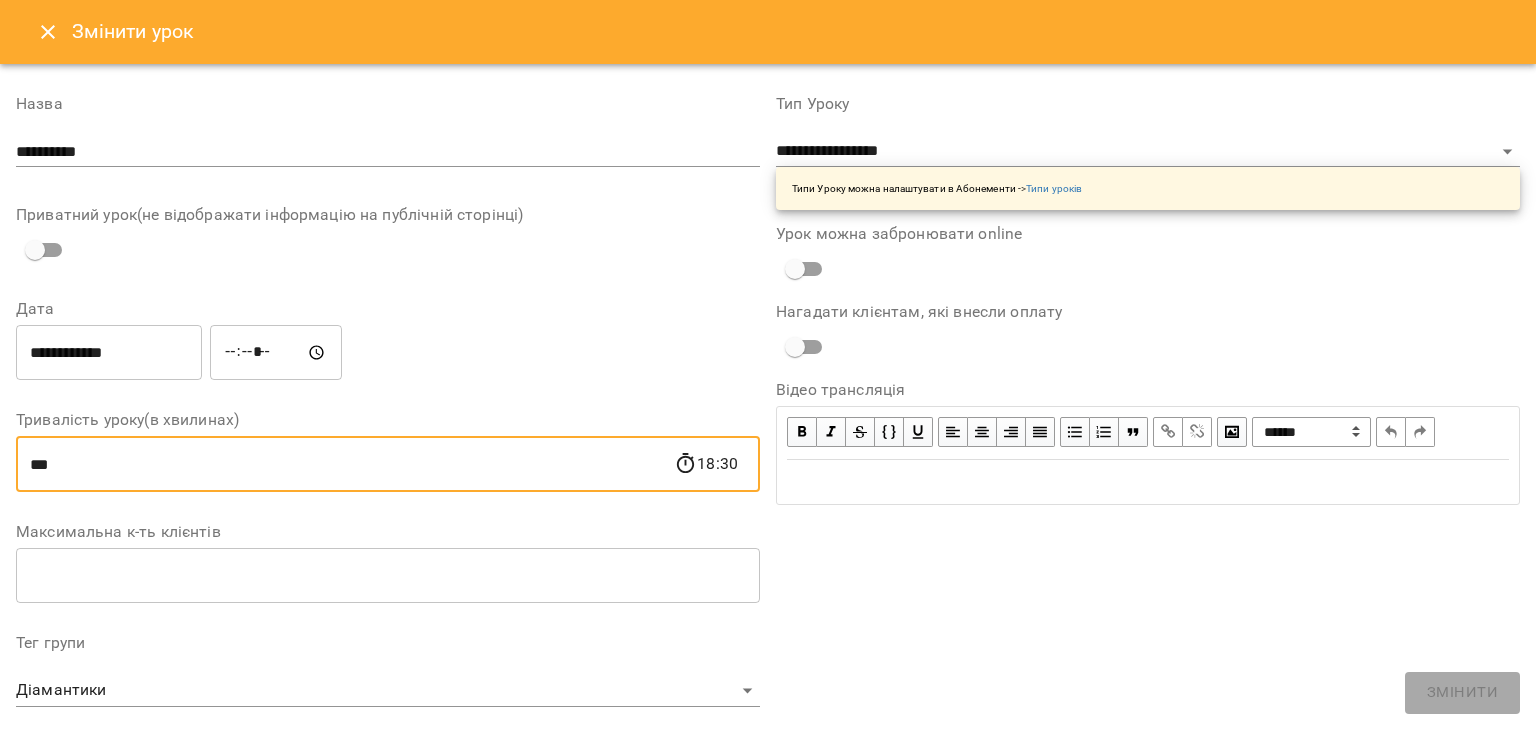 click on "***" at bounding box center (345, 464) 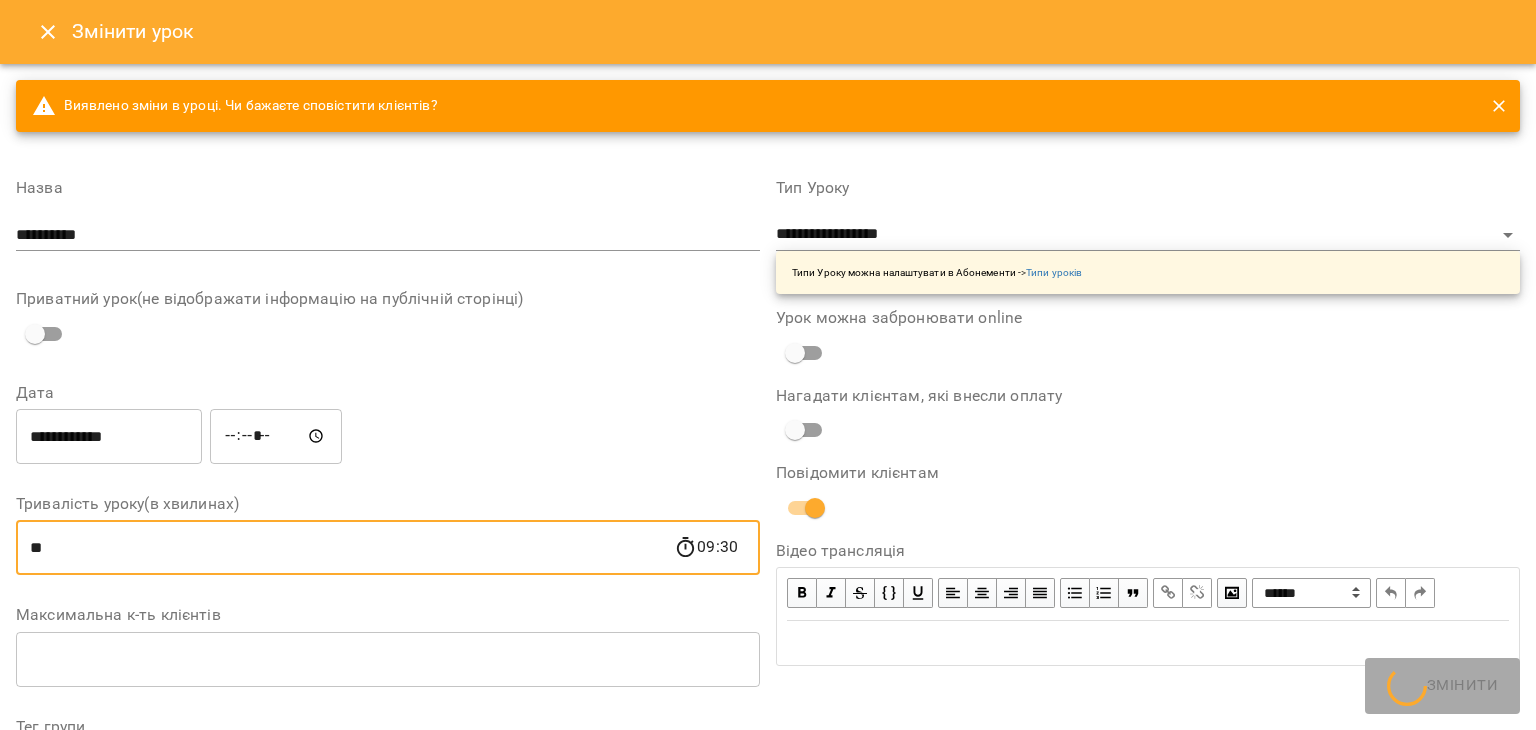 type on "*" 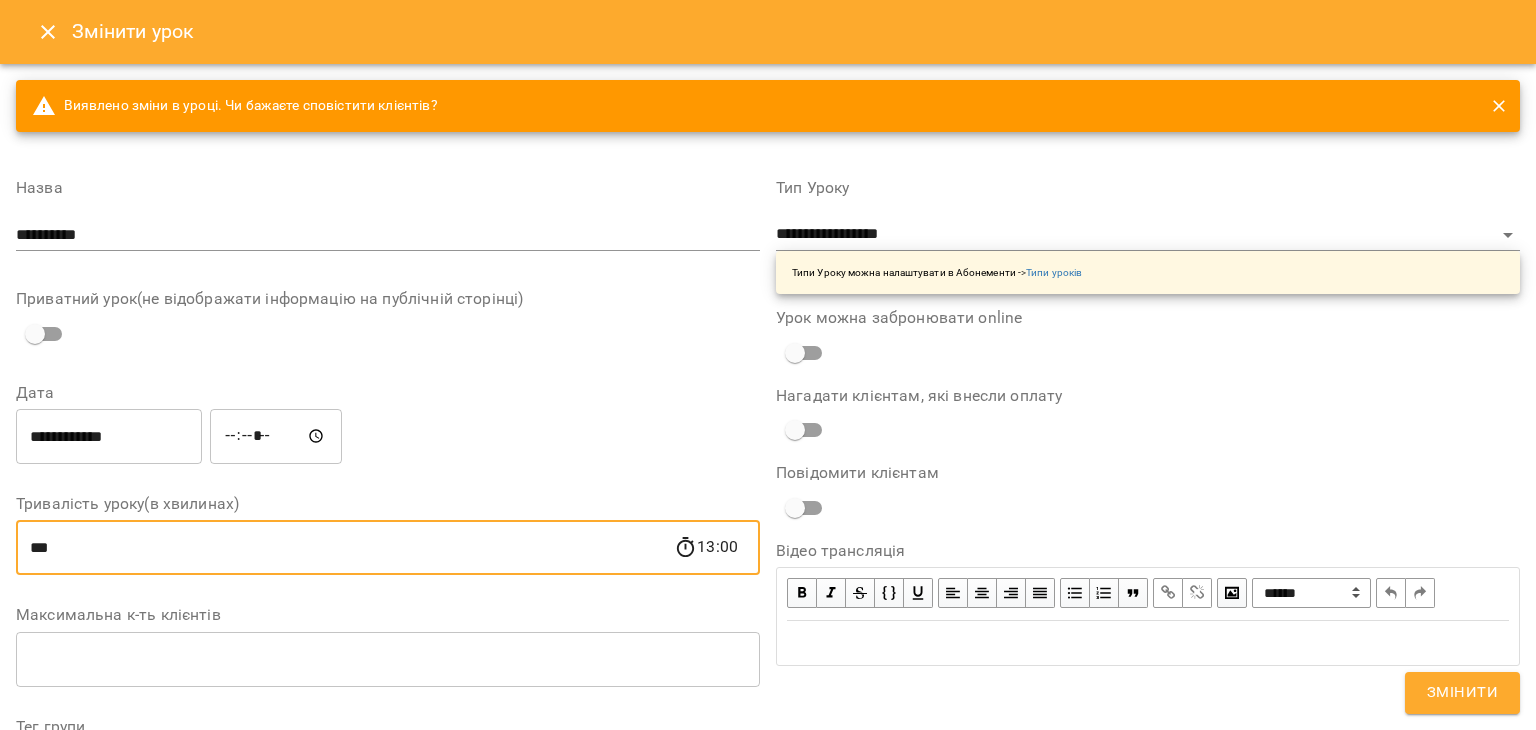 click on "***" at bounding box center (345, 548) 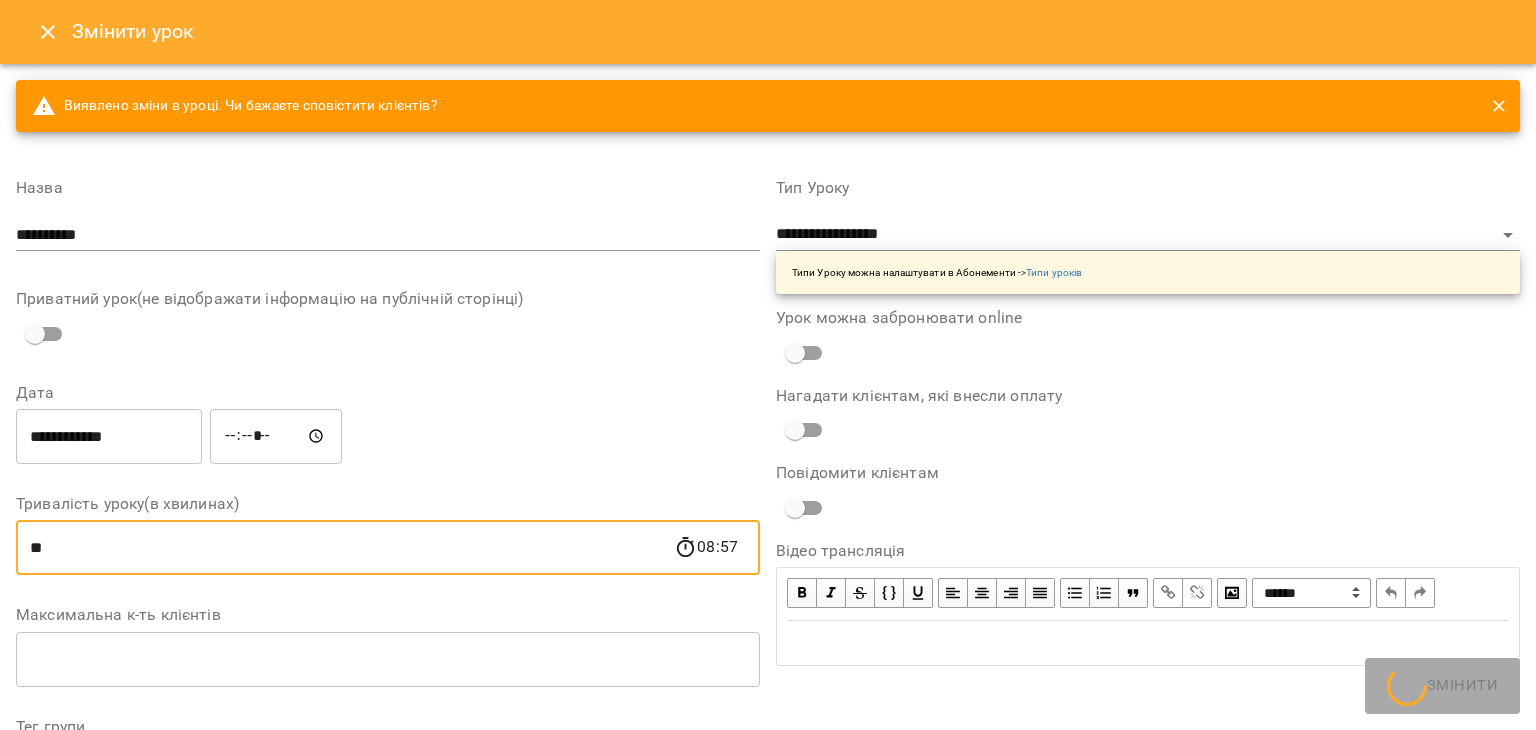 type on "*" 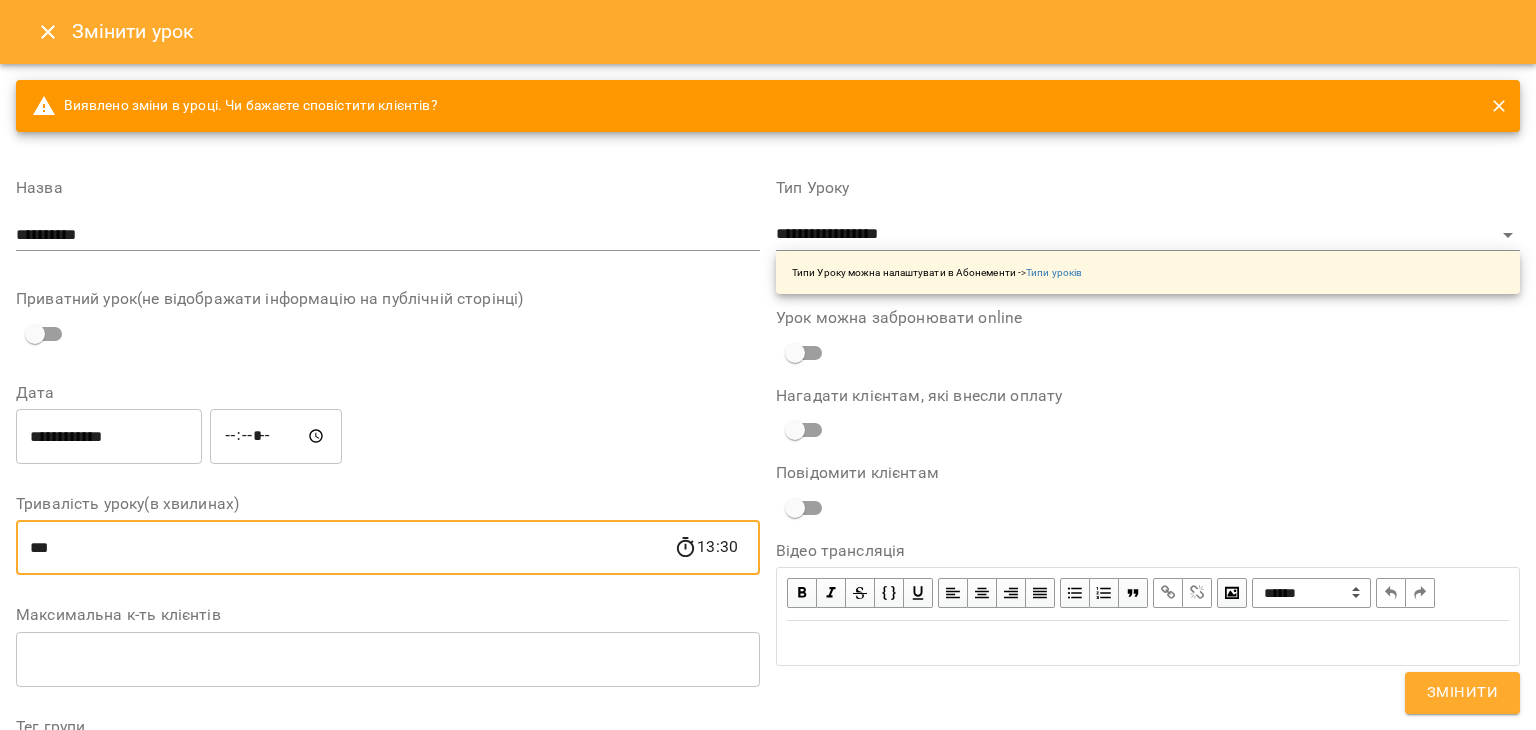 type on "***" 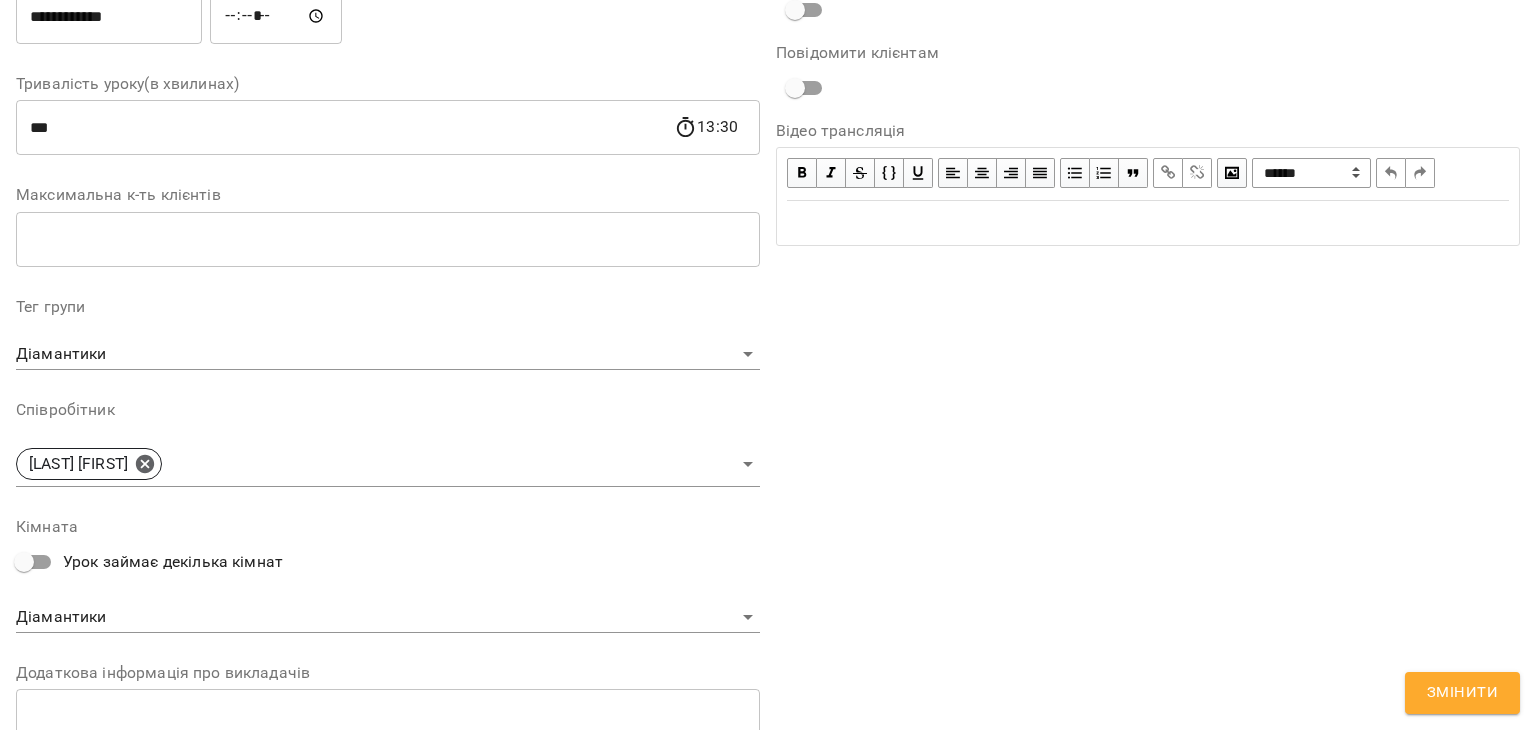 scroll, scrollTop: 429, scrollLeft: 0, axis: vertical 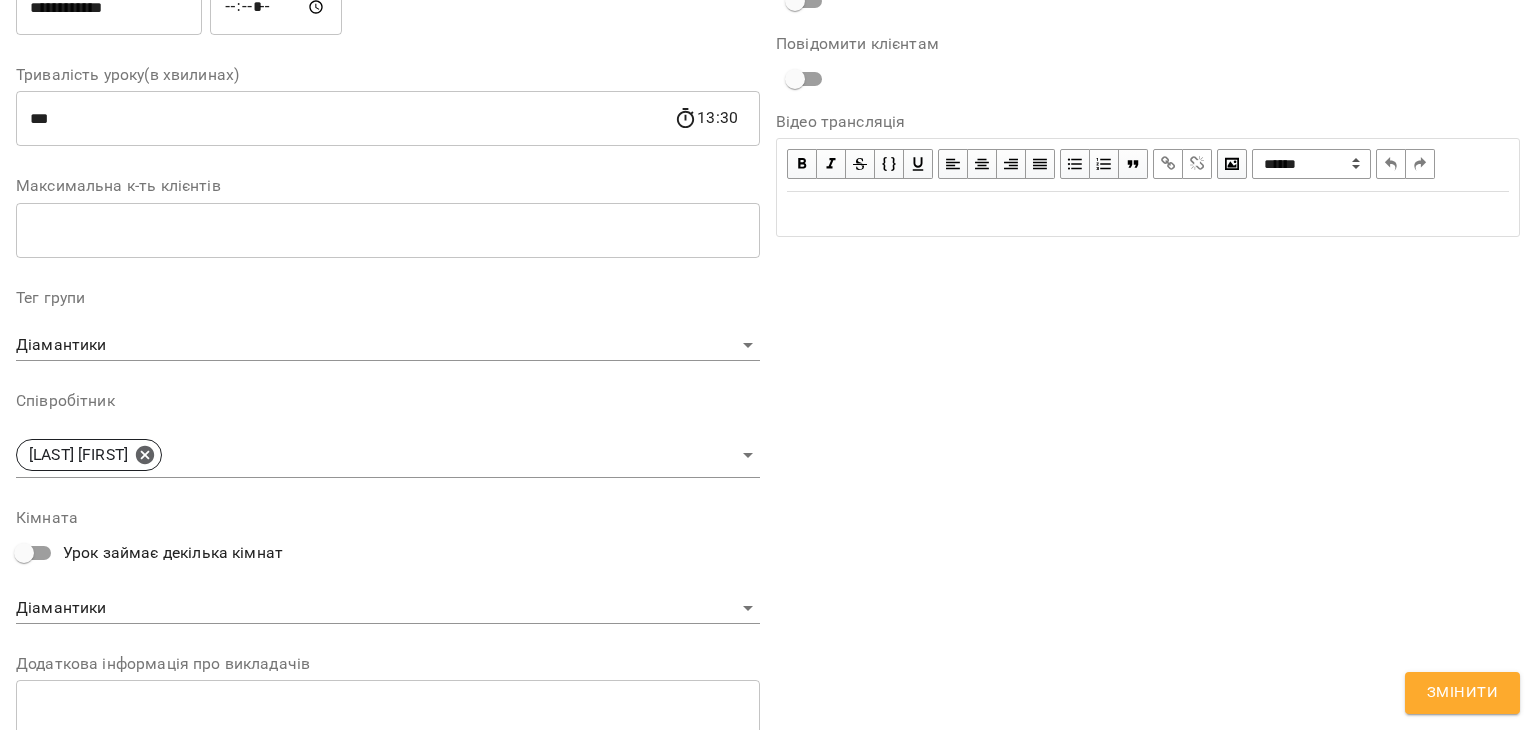 click on "For Business 99+ UA Журнал відвідувань / Діамантики   пн, 11 серп 2025 08:30 / Урок відбувся Усі присутні New Client пн ,  08:30 Діамантики Урок №40 Попередні уроки пт 08 серп 2025 13:30 пт 08 серп 2025 08:30 чт 07 серп 2025 13:30 чт 07 серп 2025 08:30 ср 06 серп 2025 08:30 Діамантики ( 600 хв. ) Садок повний день Змінити урок Скасувати Урок Туливітер Надія Діамантики Кімната Діамантики 2025-08-09 14:40:52 Клієнти ( 0 ) Клієнти ( 0 ) Діамантики Клієнти ( 0 ) ПІБ ПІБ Борисочев Герман +380506210109 Відвідав Прогул клієнт дозвіл на фото сенсорна інтеграція листопад договір Діамантики ПІБ +380962387681 ПІБ 100" at bounding box center [768, 597] 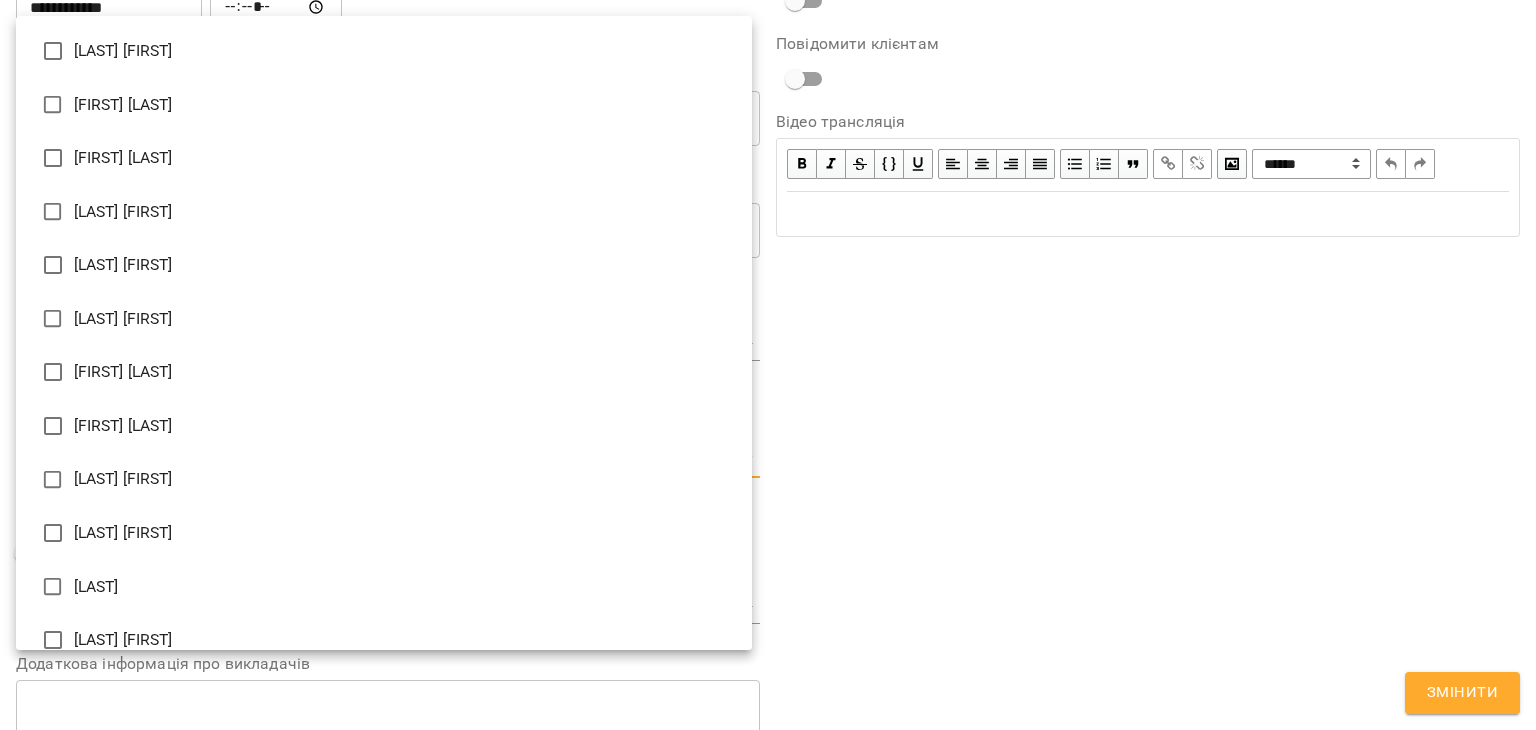 scroll, scrollTop: 346, scrollLeft: 0, axis: vertical 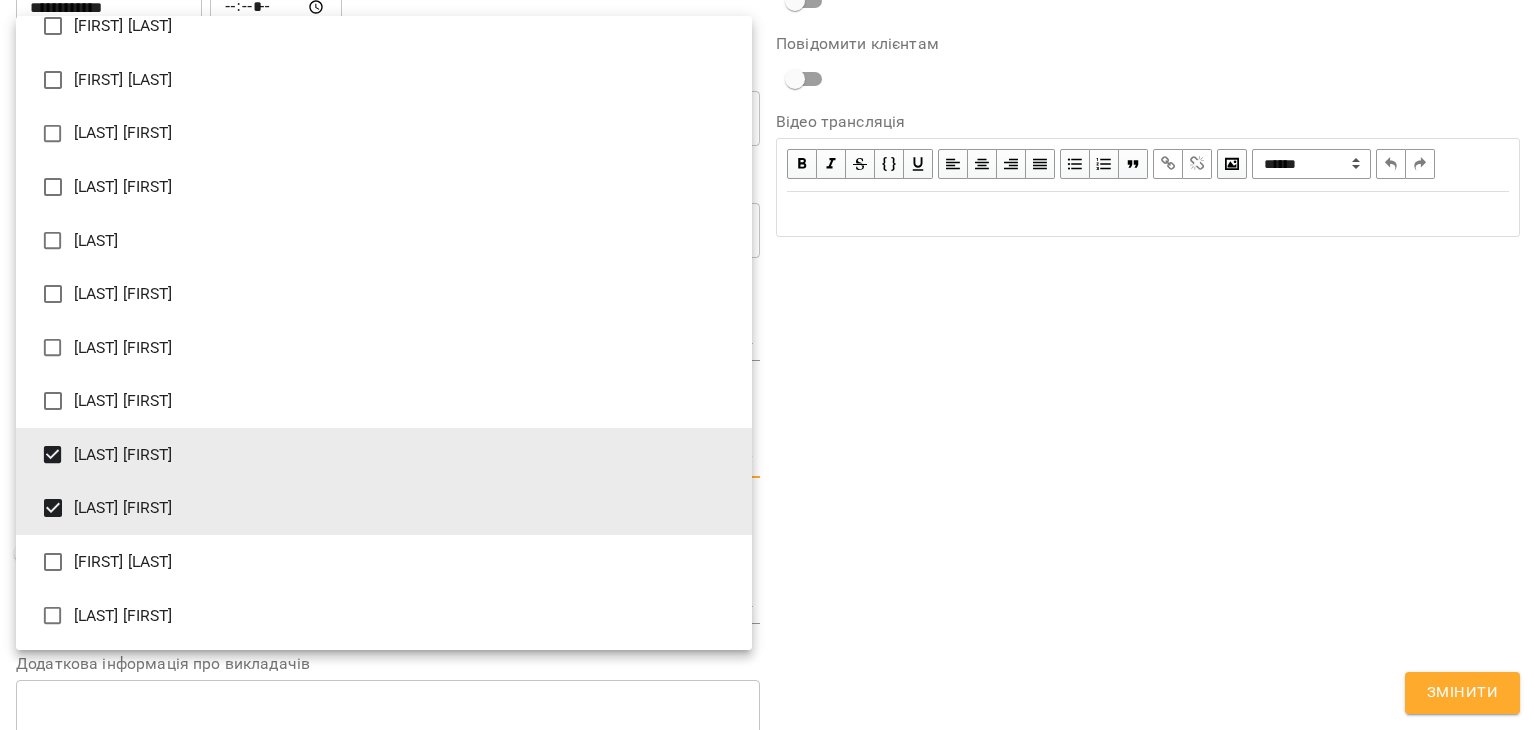 type on "**********" 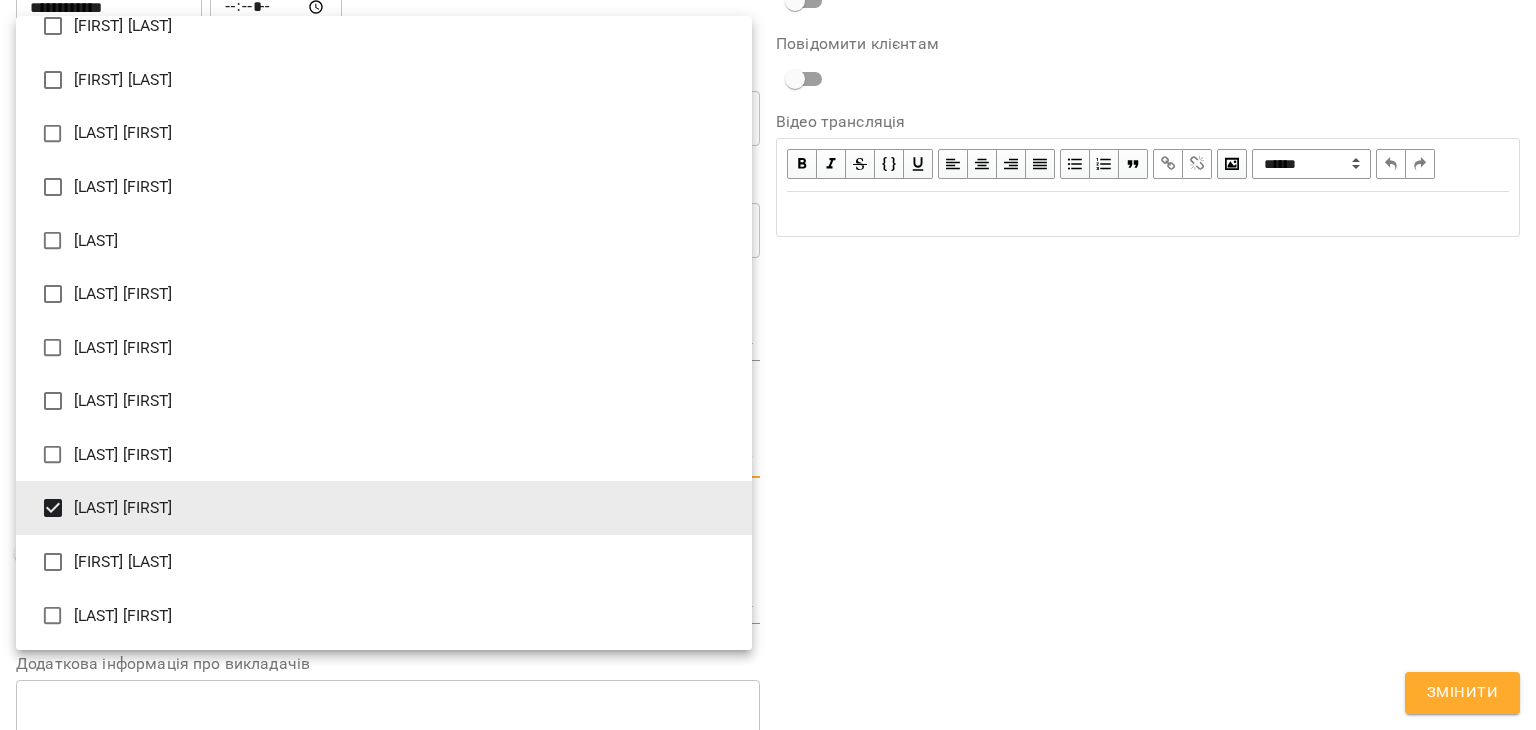 click at bounding box center (768, 365) 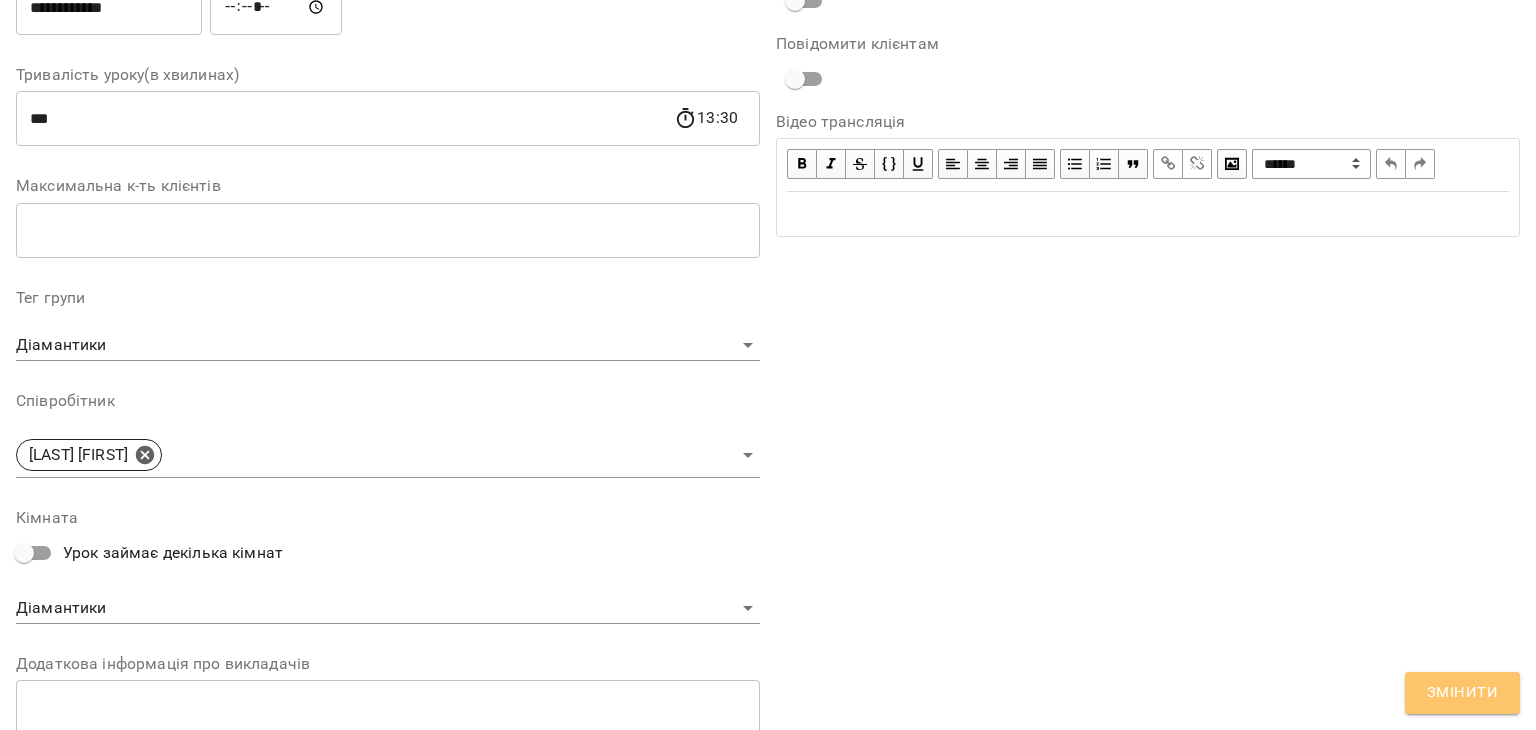 click on "Змінити" at bounding box center [1462, 693] 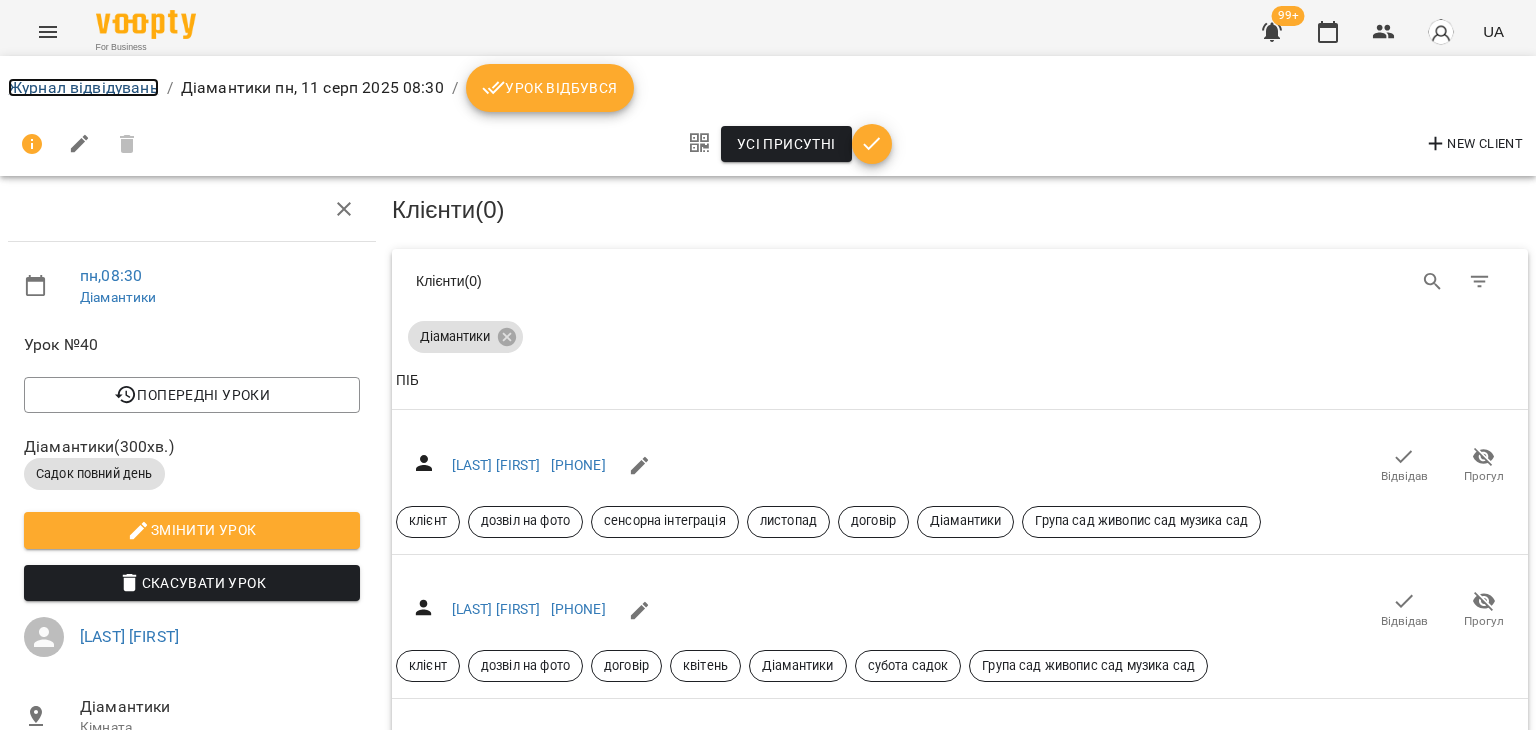 click on "Журнал відвідувань" at bounding box center [83, 87] 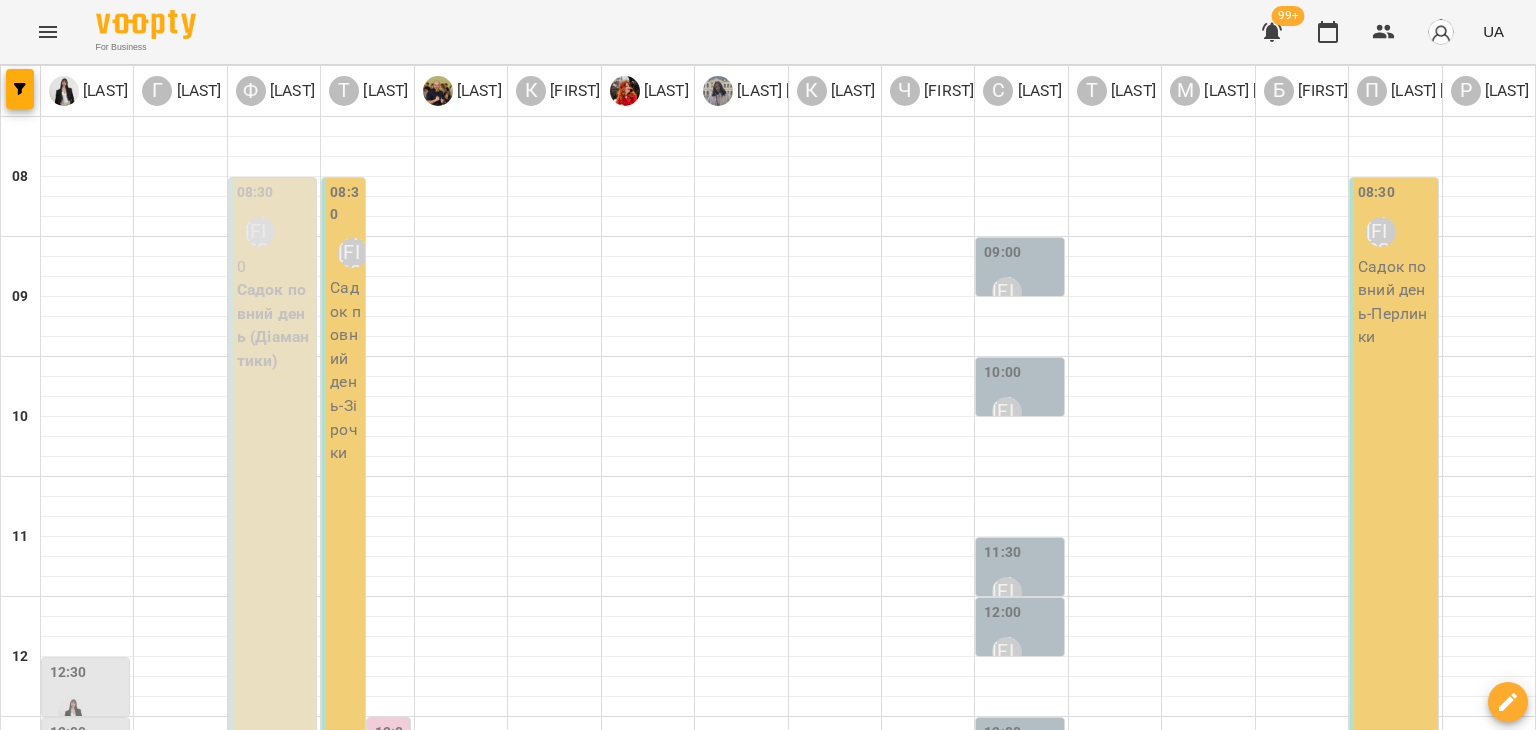 click on "[LAST] [FIRST]" at bounding box center (353, 253) 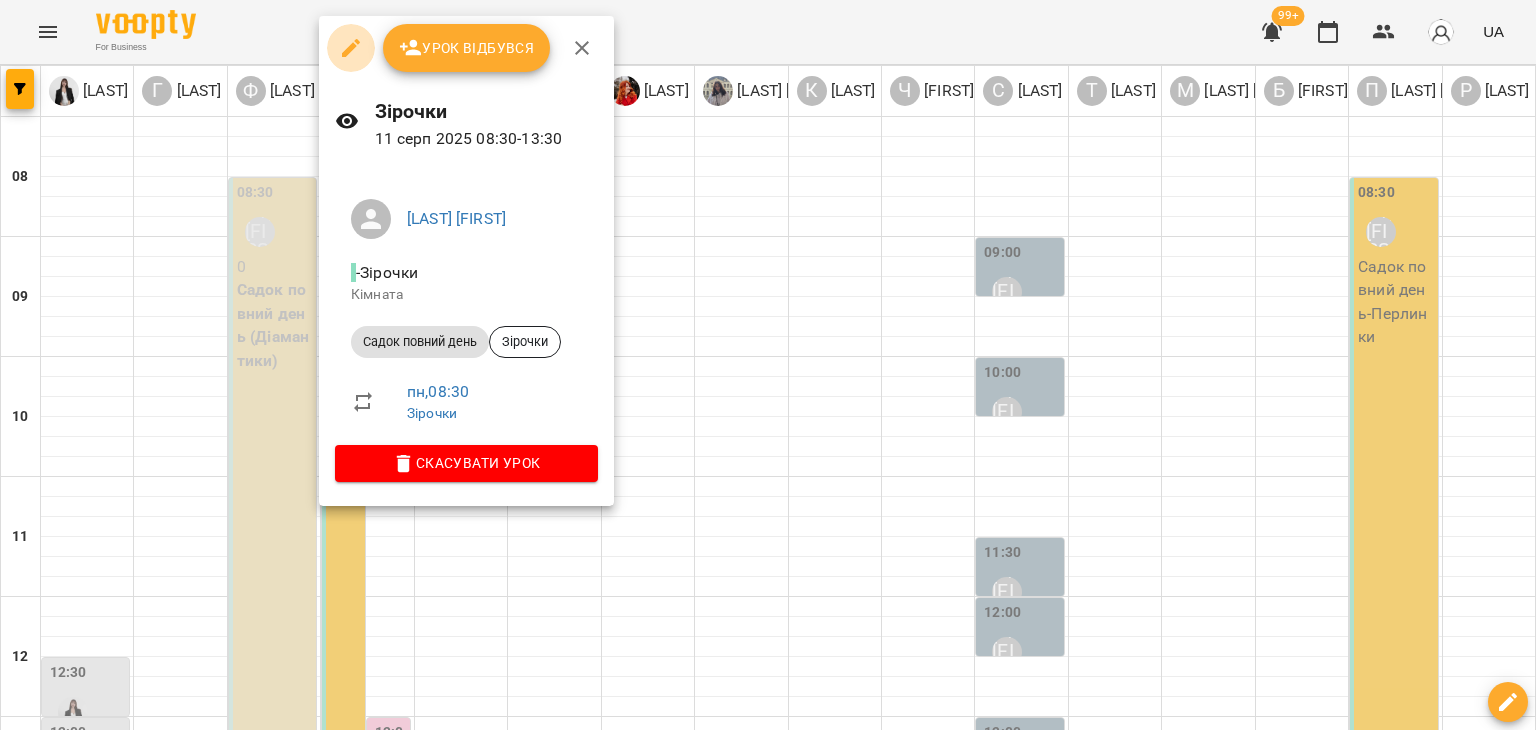 click 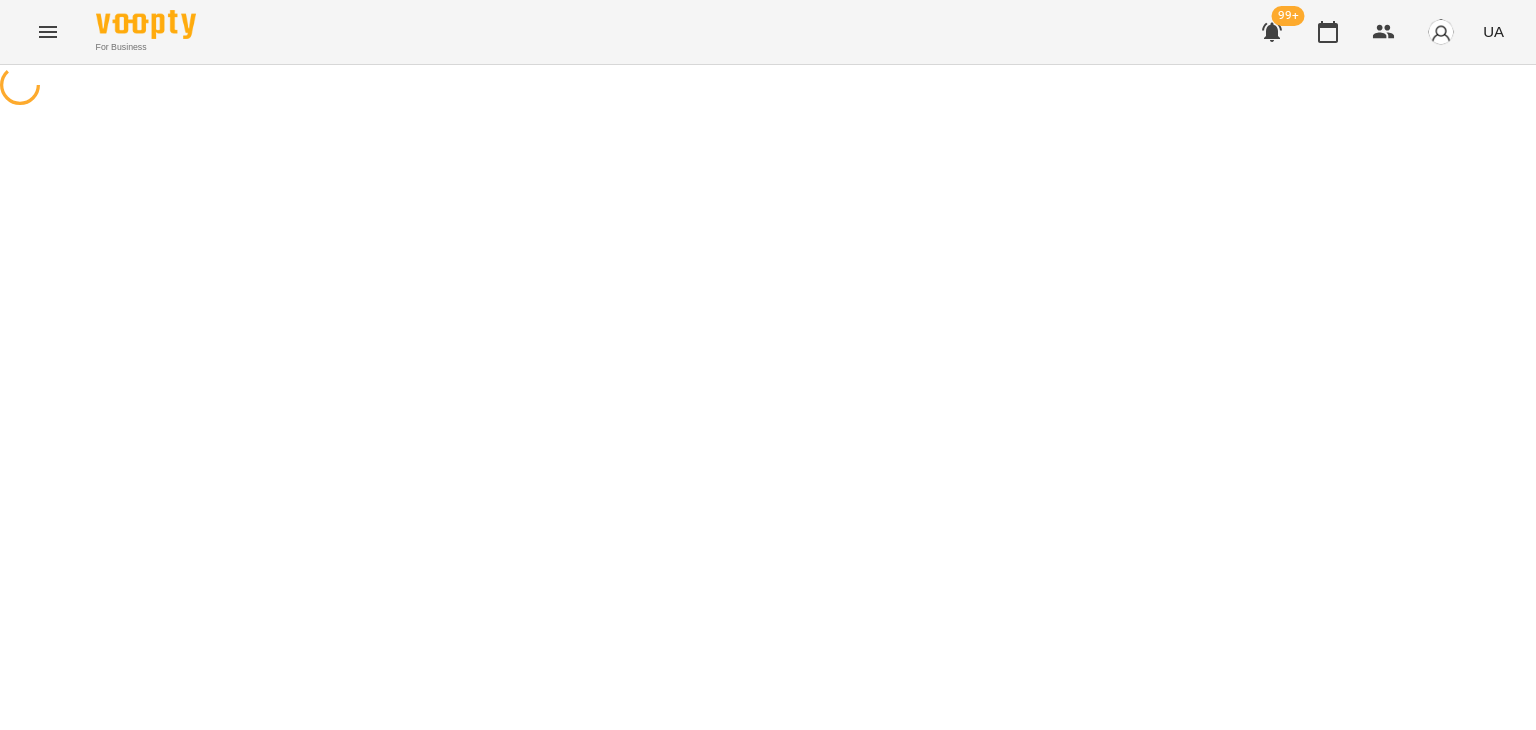 select on "**********" 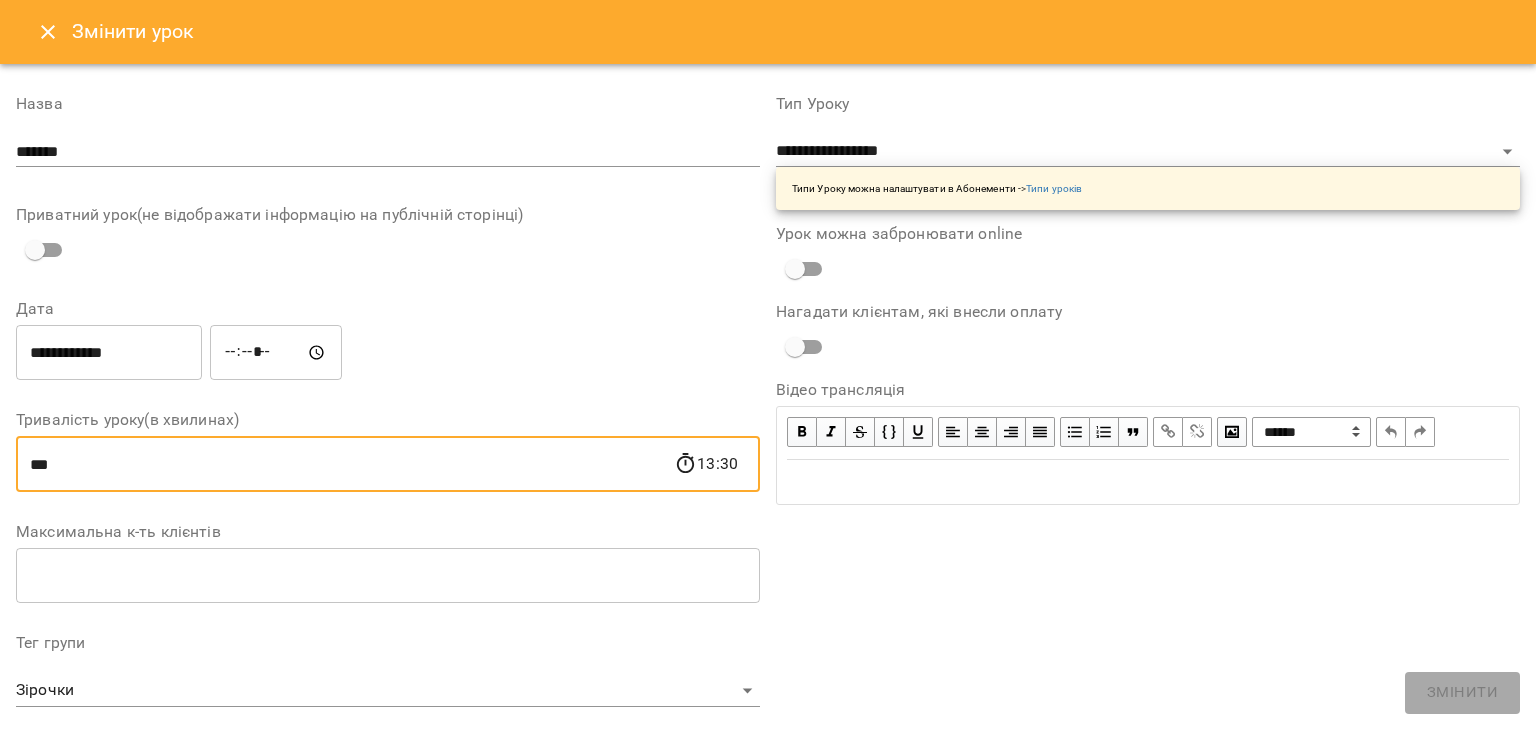 click on "***" at bounding box center [345, 464] 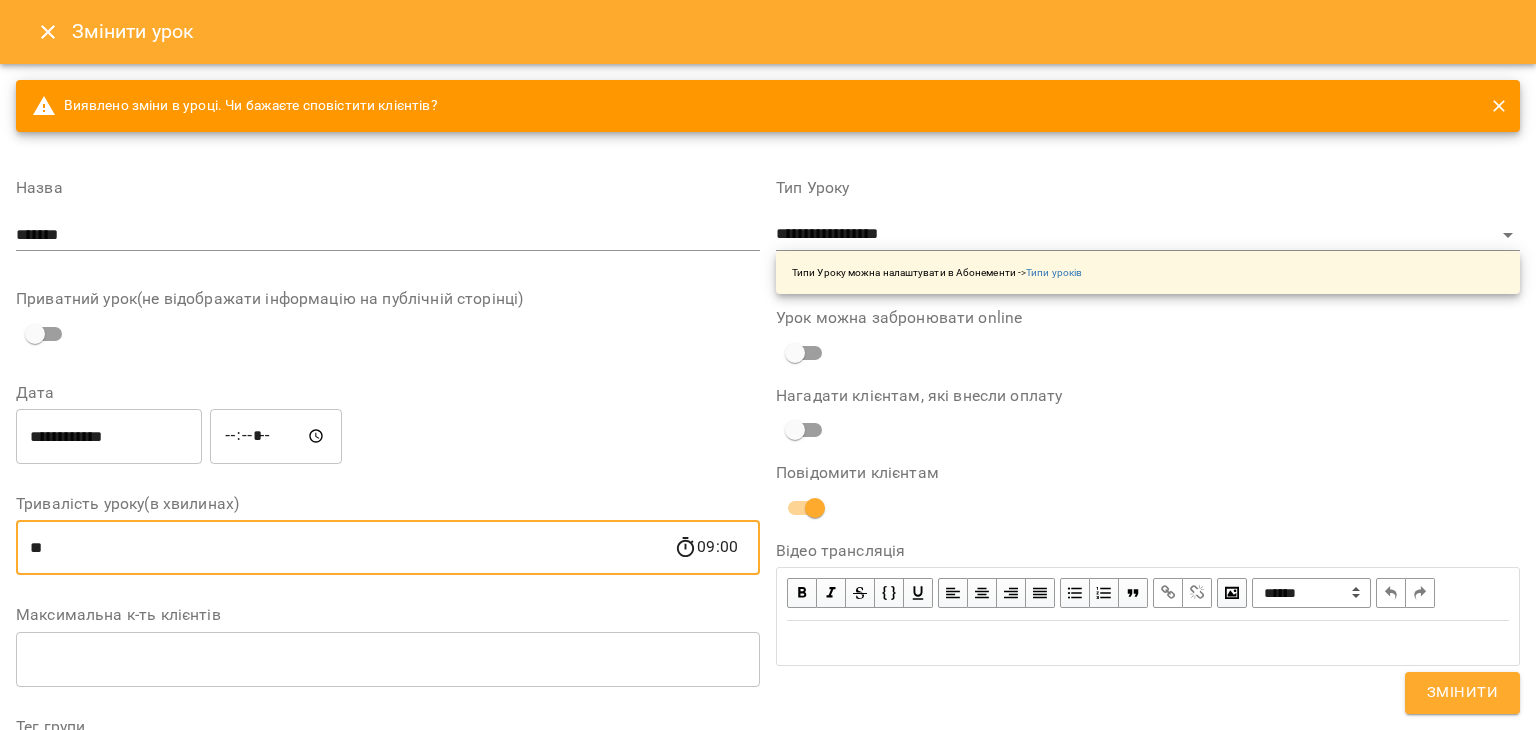 type on "*" 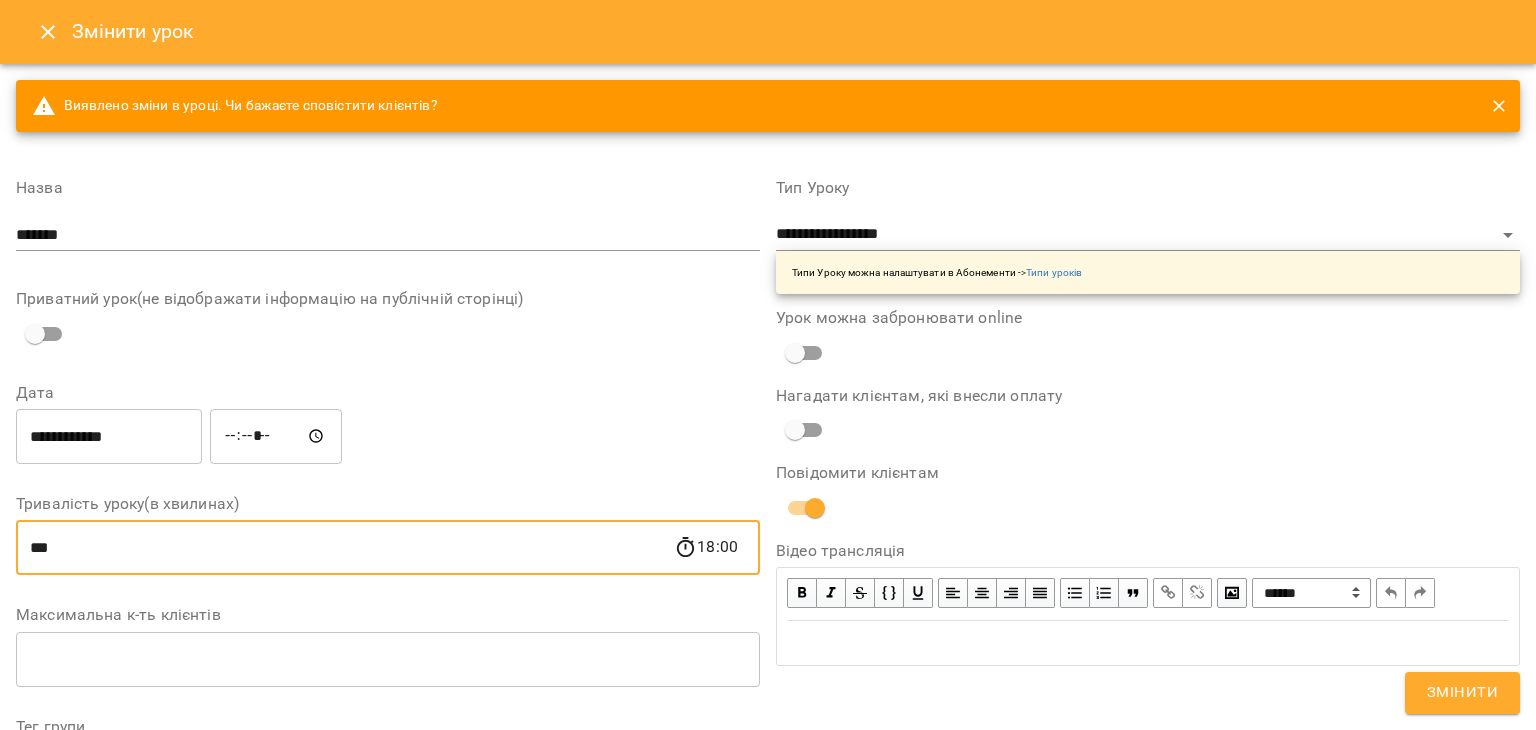 type on "***" 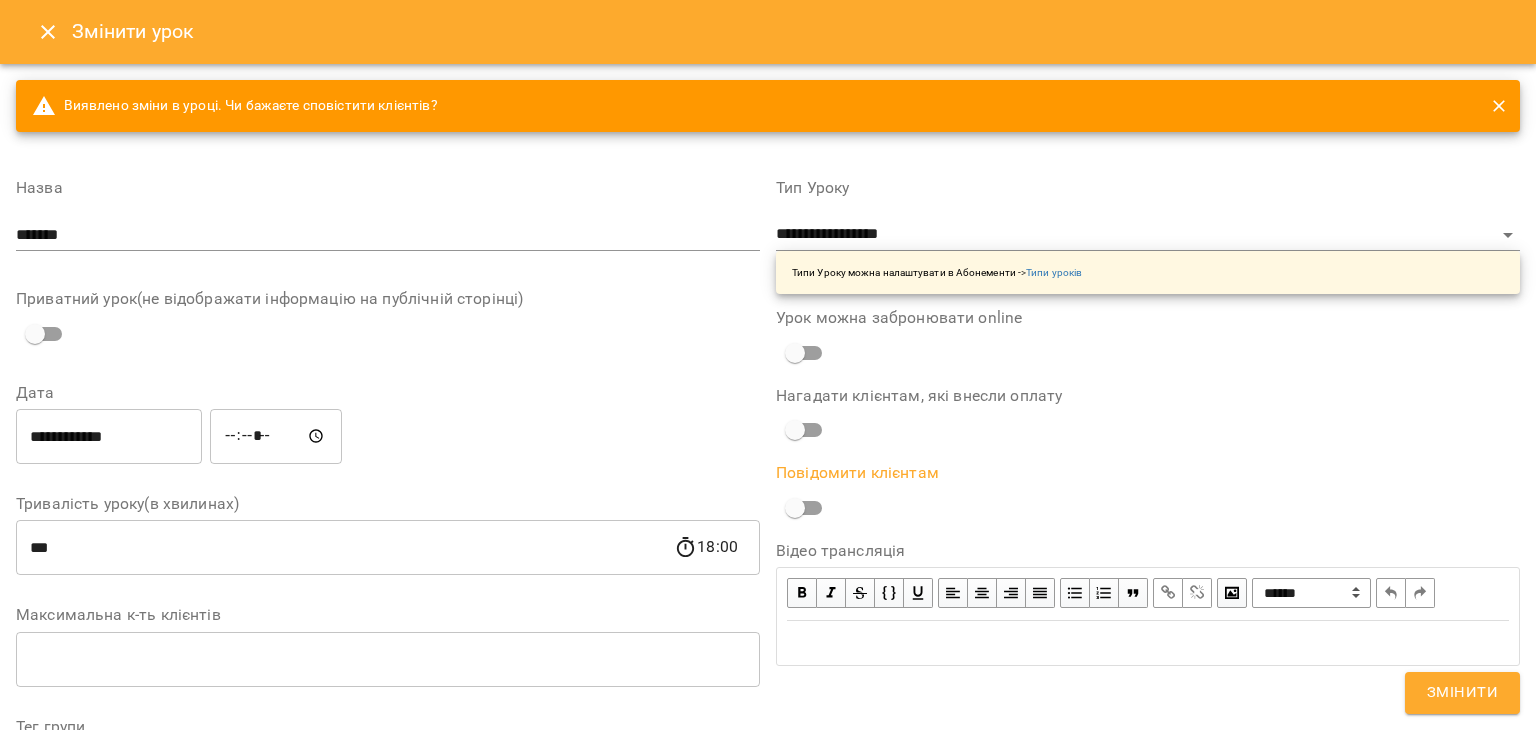 click on "Змінити" at bounding box center (1462, 693) 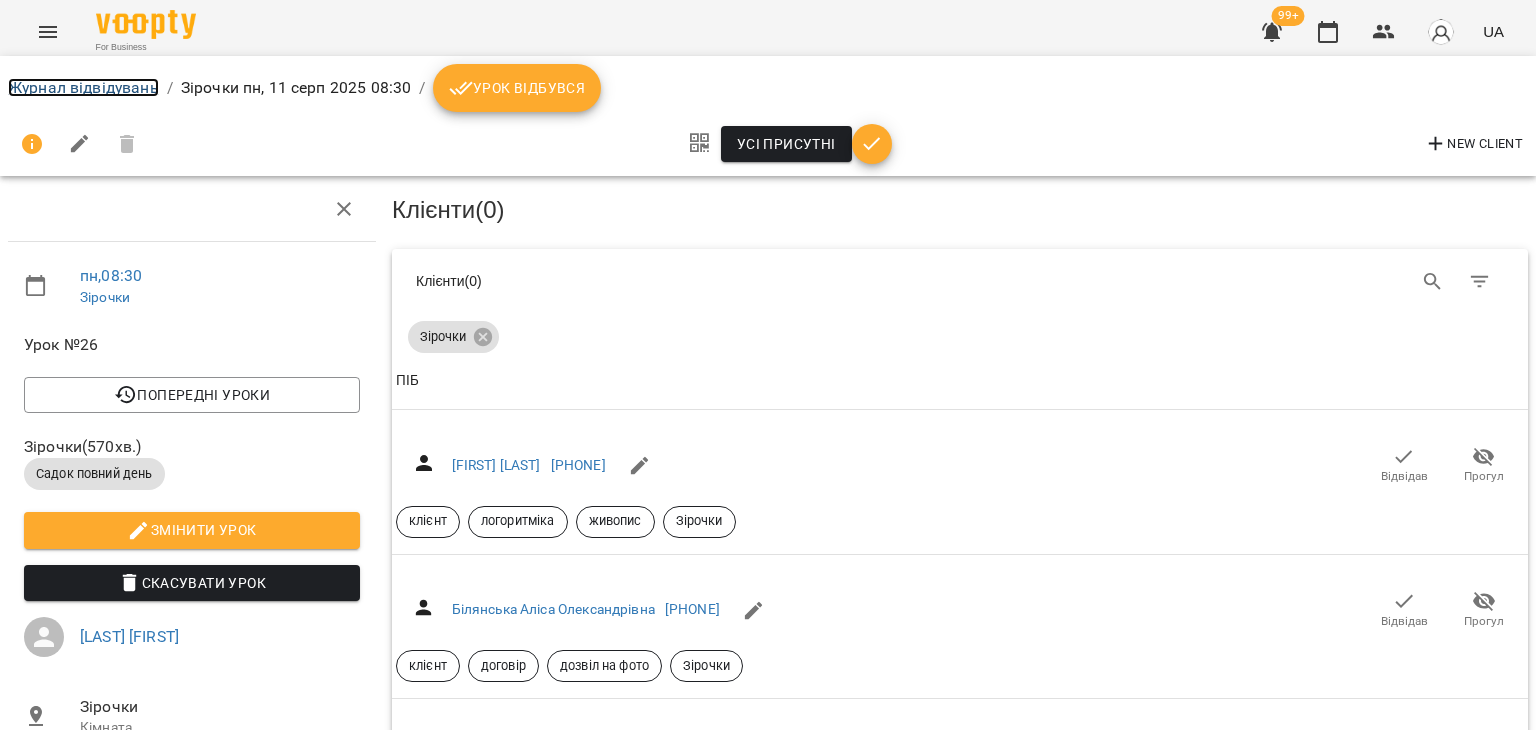 click on "Журнал відвідувань" at bounding box center (83, 87) 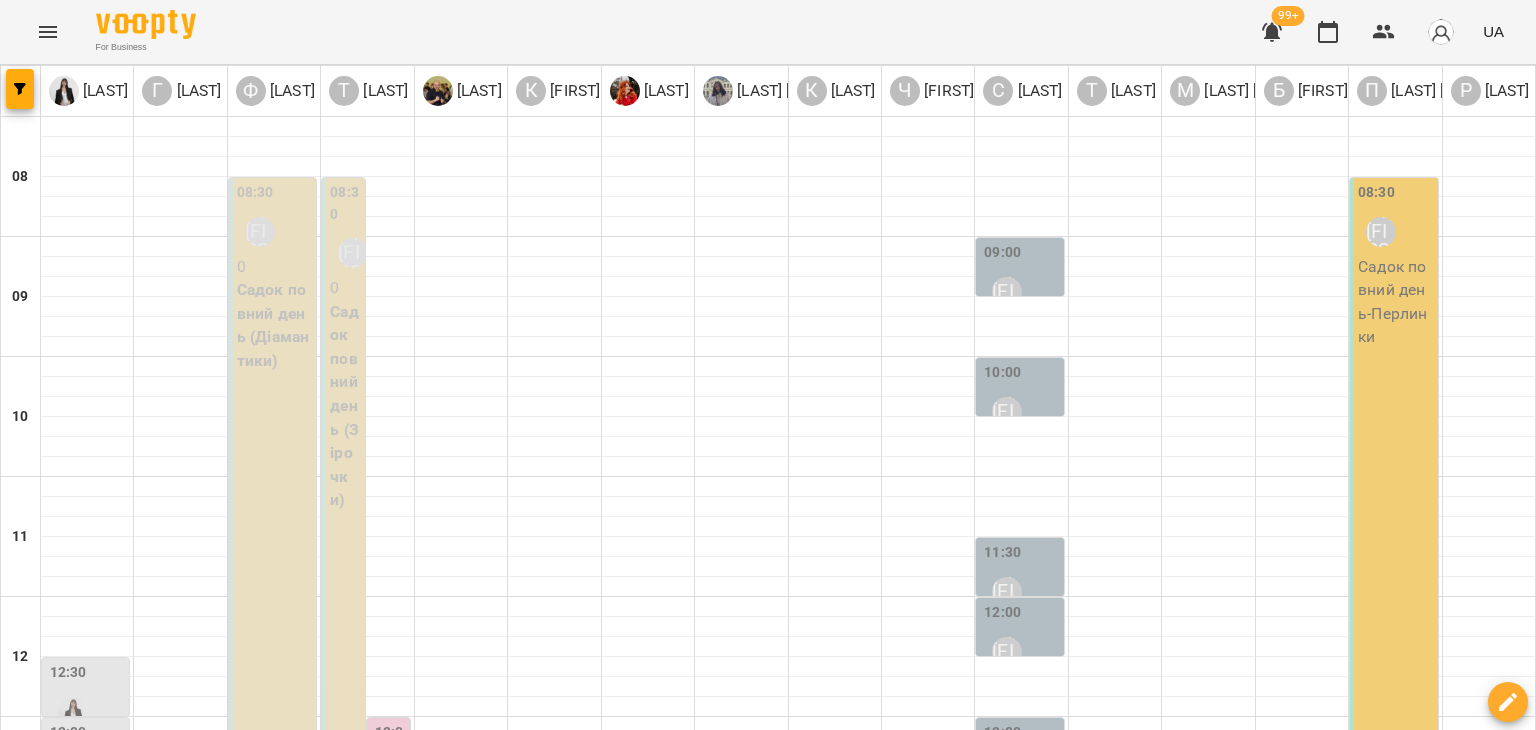 scroll, scrollTop: 740, scrollLeft: 0, axis: vertical 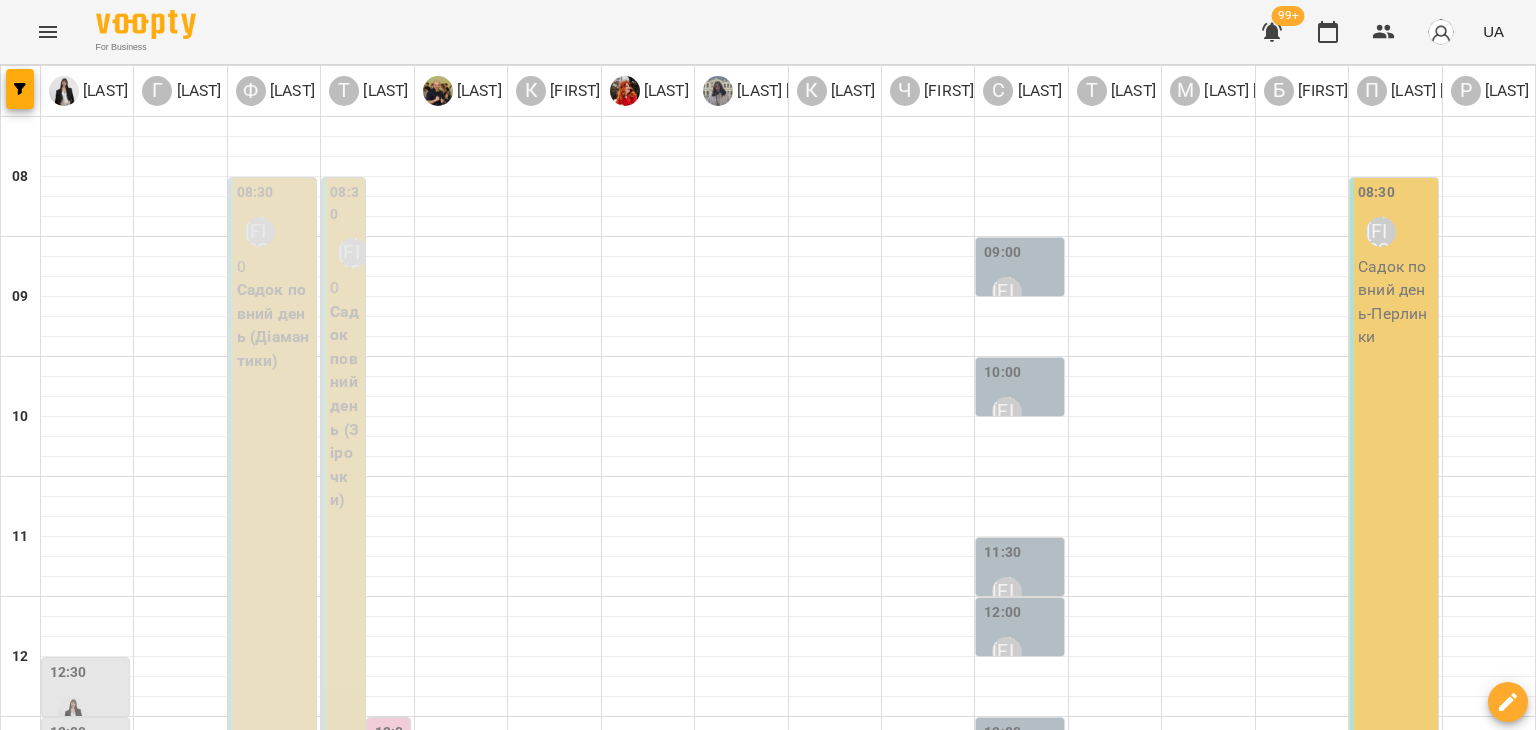 click on "13:30 Гандрабура Наталя" at bounding box center [180, 818] 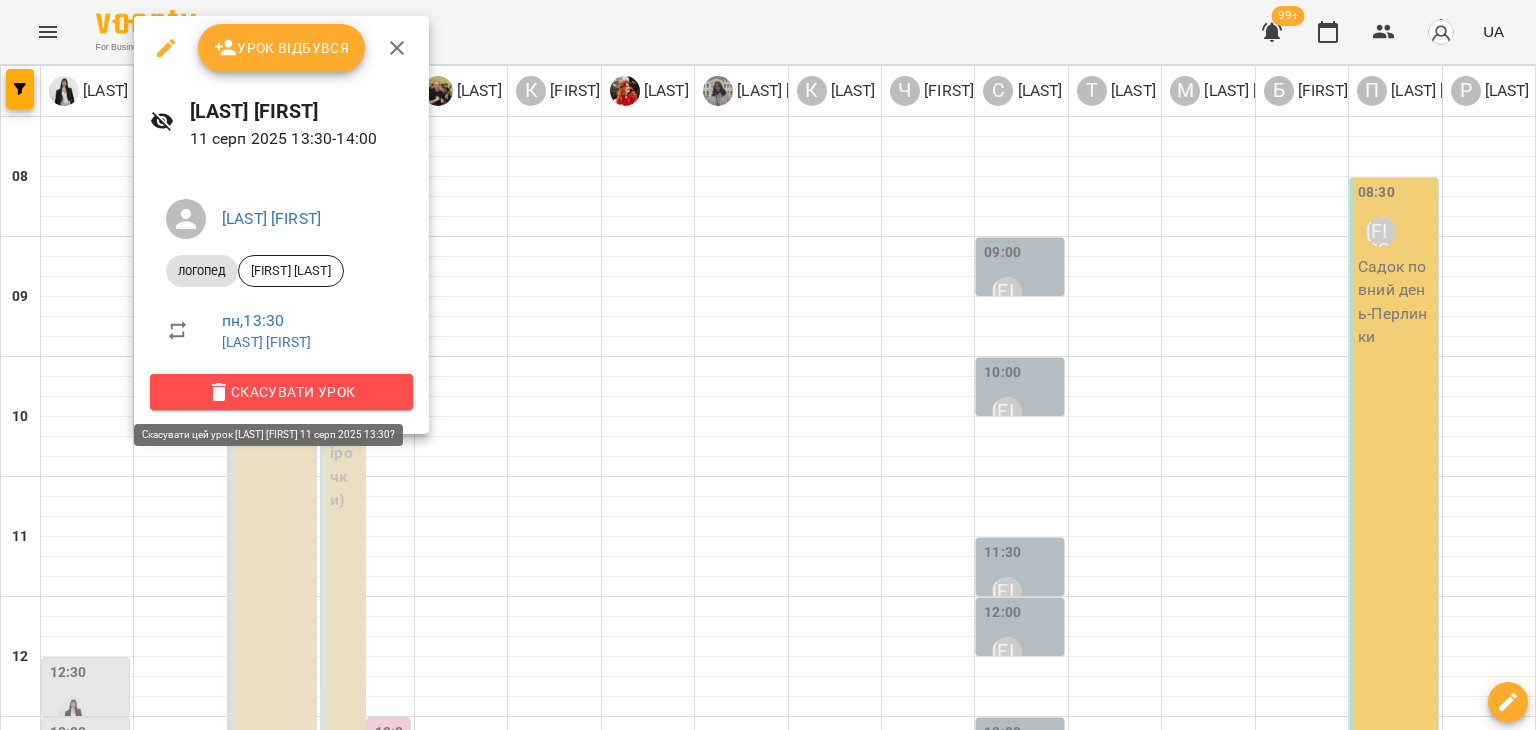 click on "Скасувати Урок" at bounding box center (281, 392) 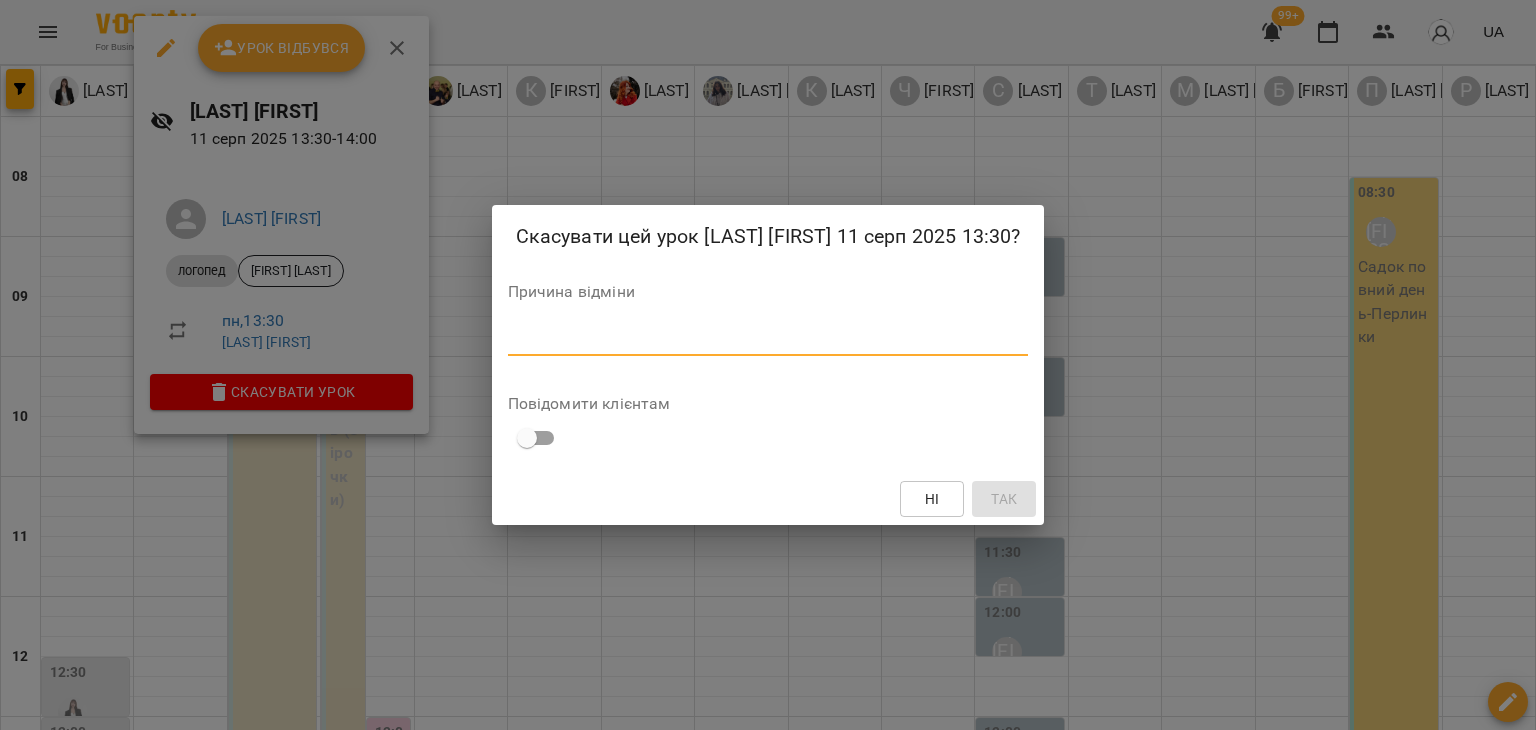 click at bounding box center [768, 339] 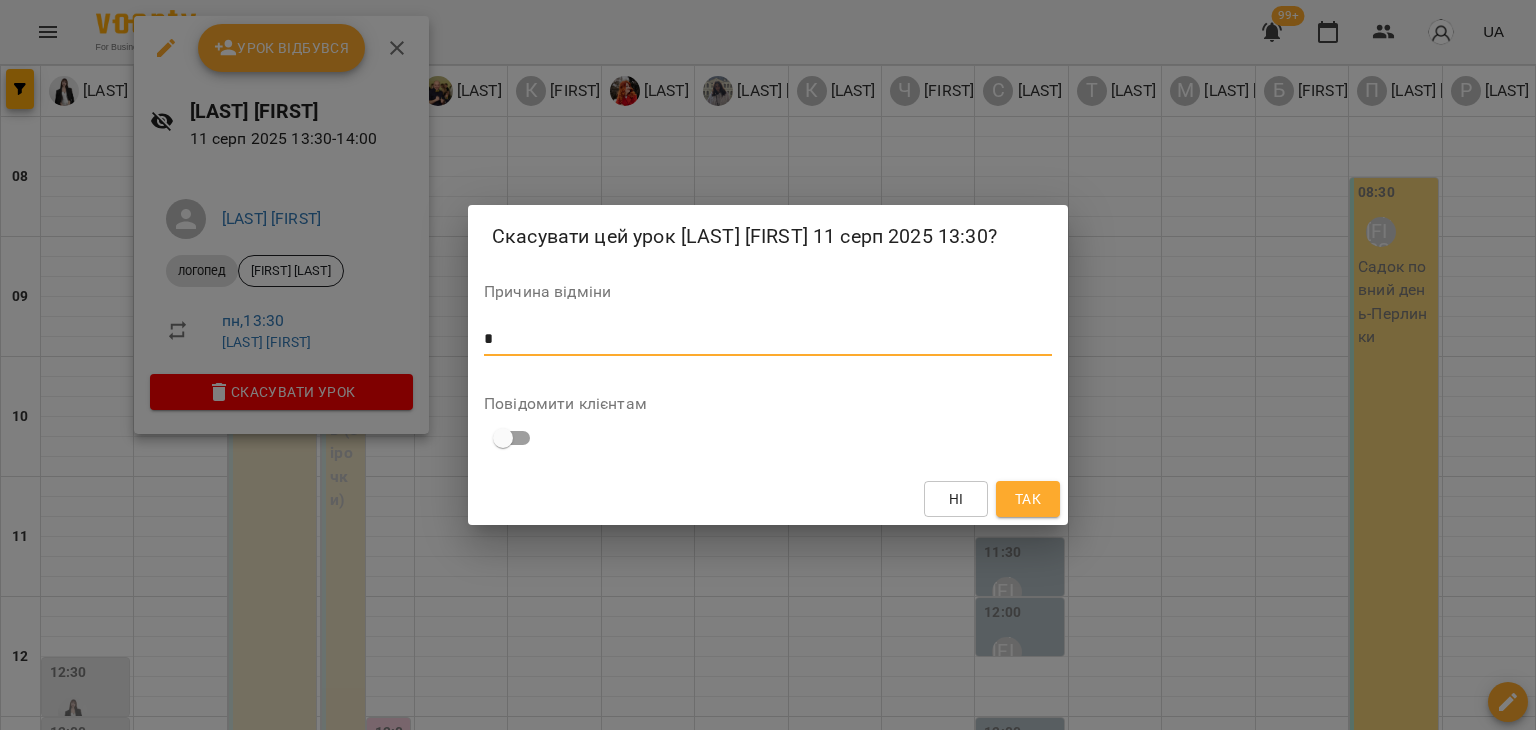 type on "*" 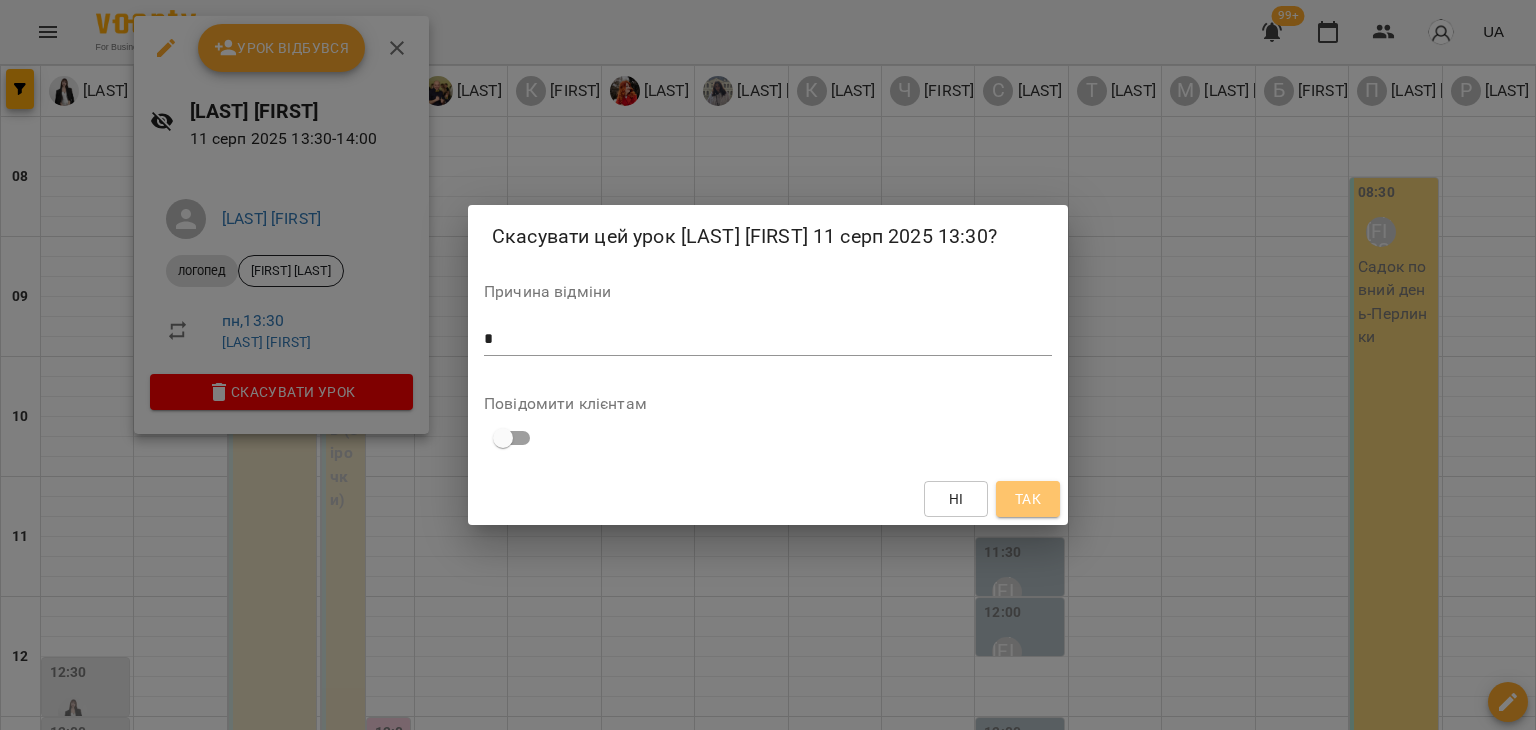 click on "Так" at bounding box center (1028, 499) 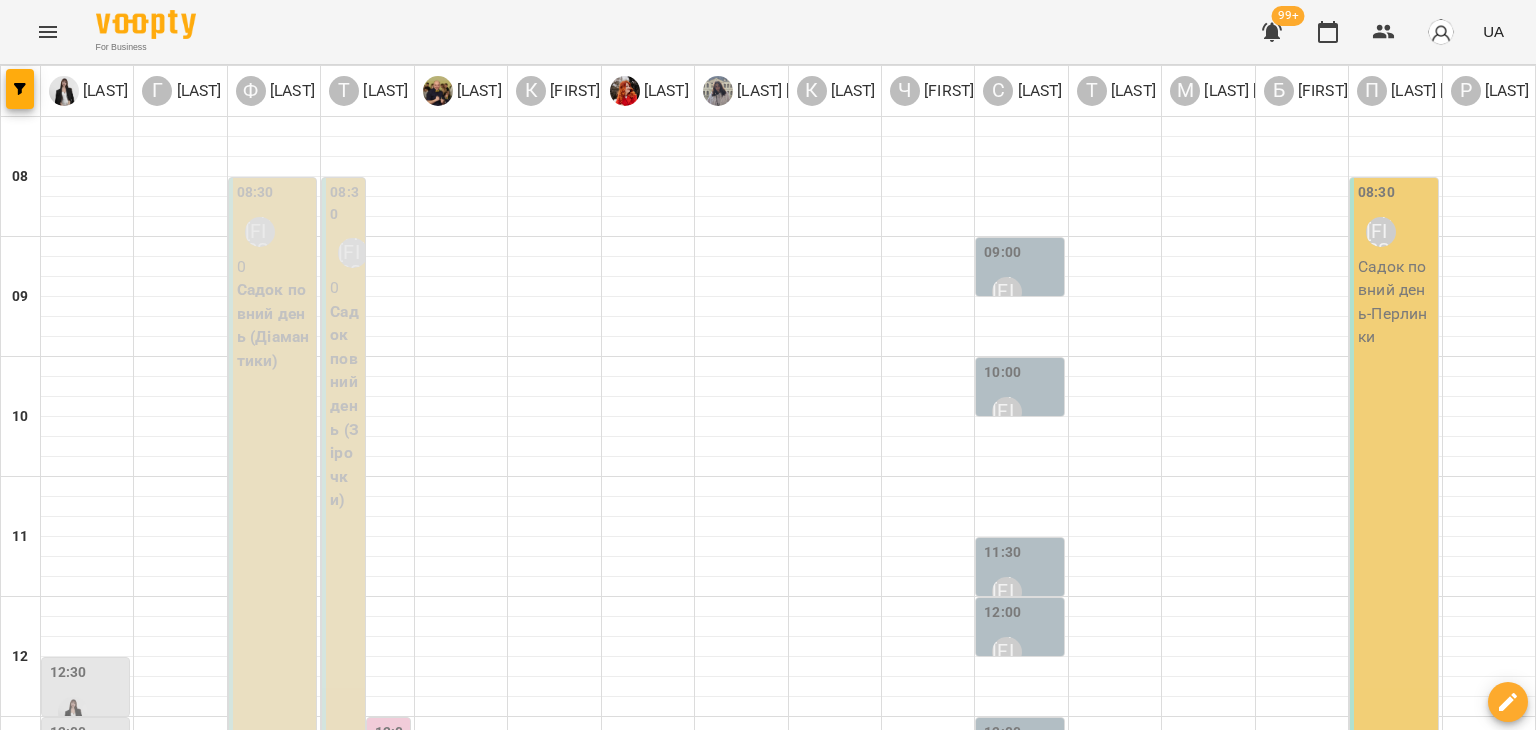 scroll, scrollTop: 987, scrollLeft: 0, axis: vertical 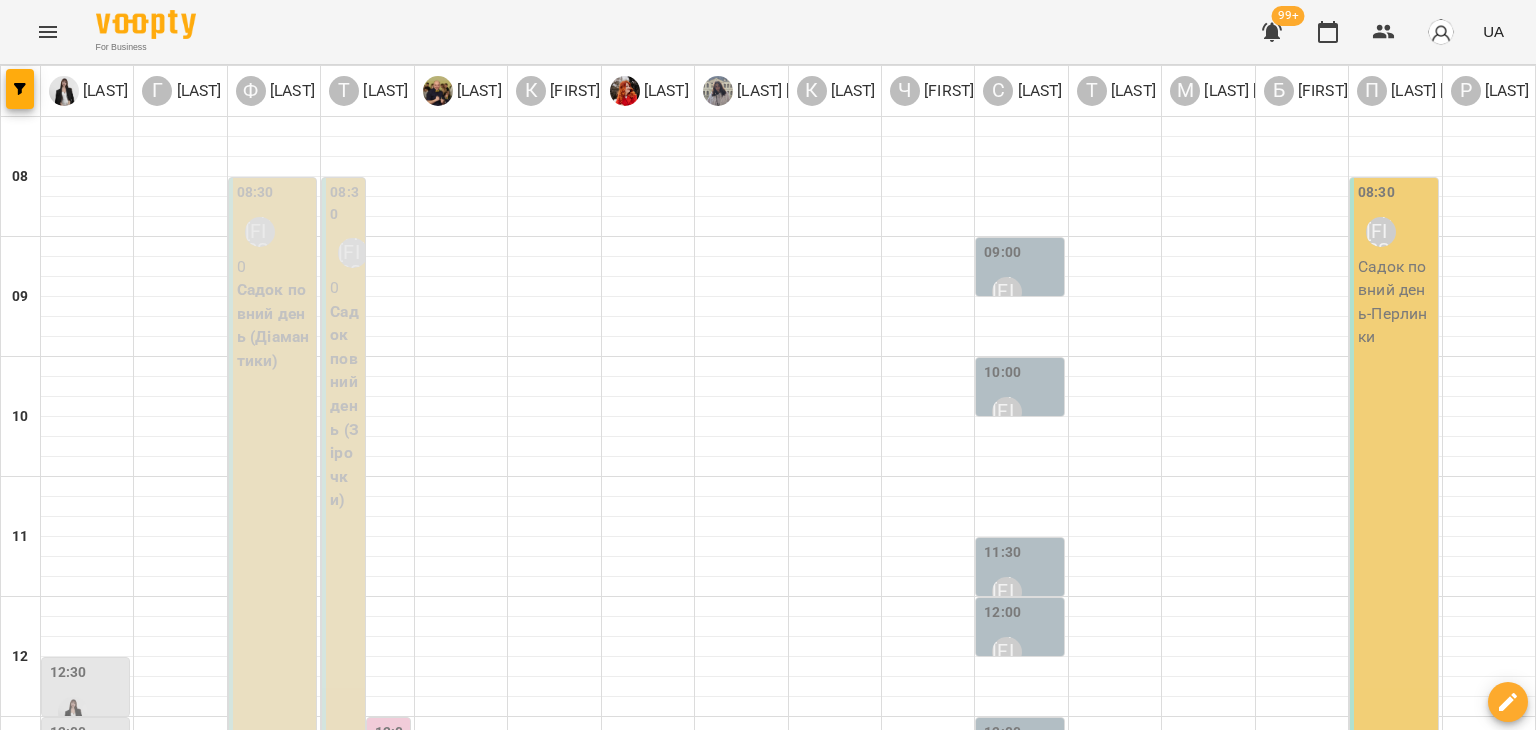 click on "16:30" at bounding box center (161, 1155) 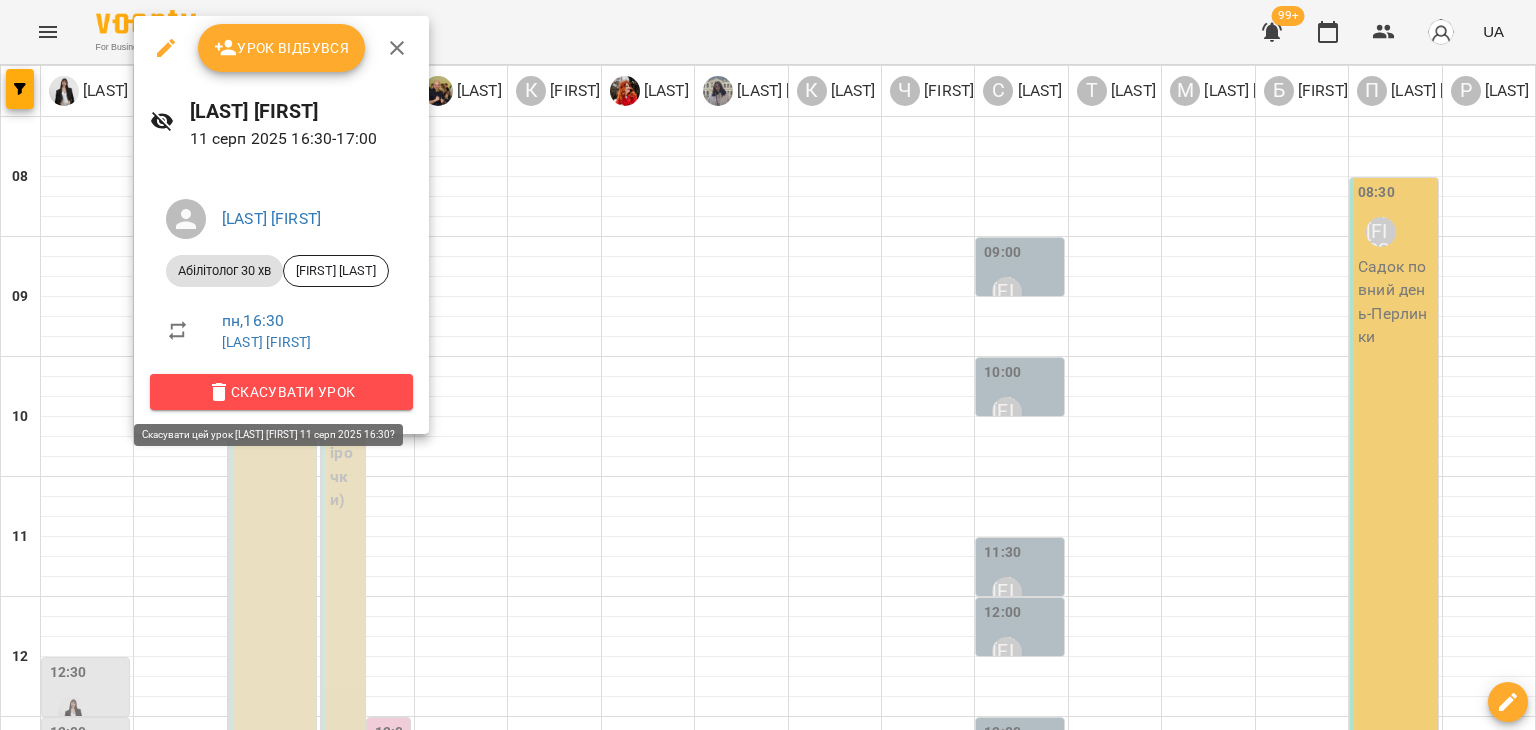 click on "Скасувати Урок" at bounding box center (281, 392) 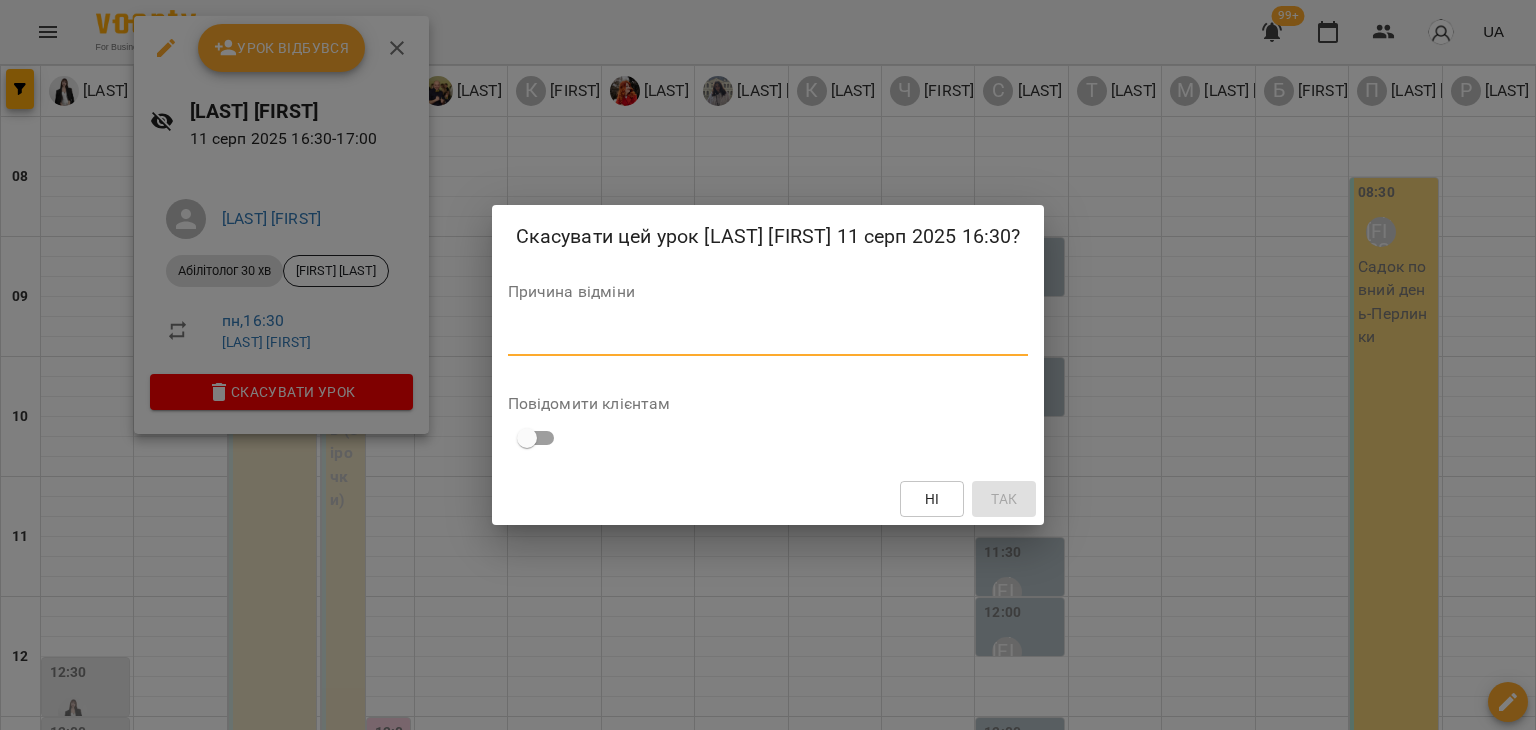 click at bounding box center [768, 339] 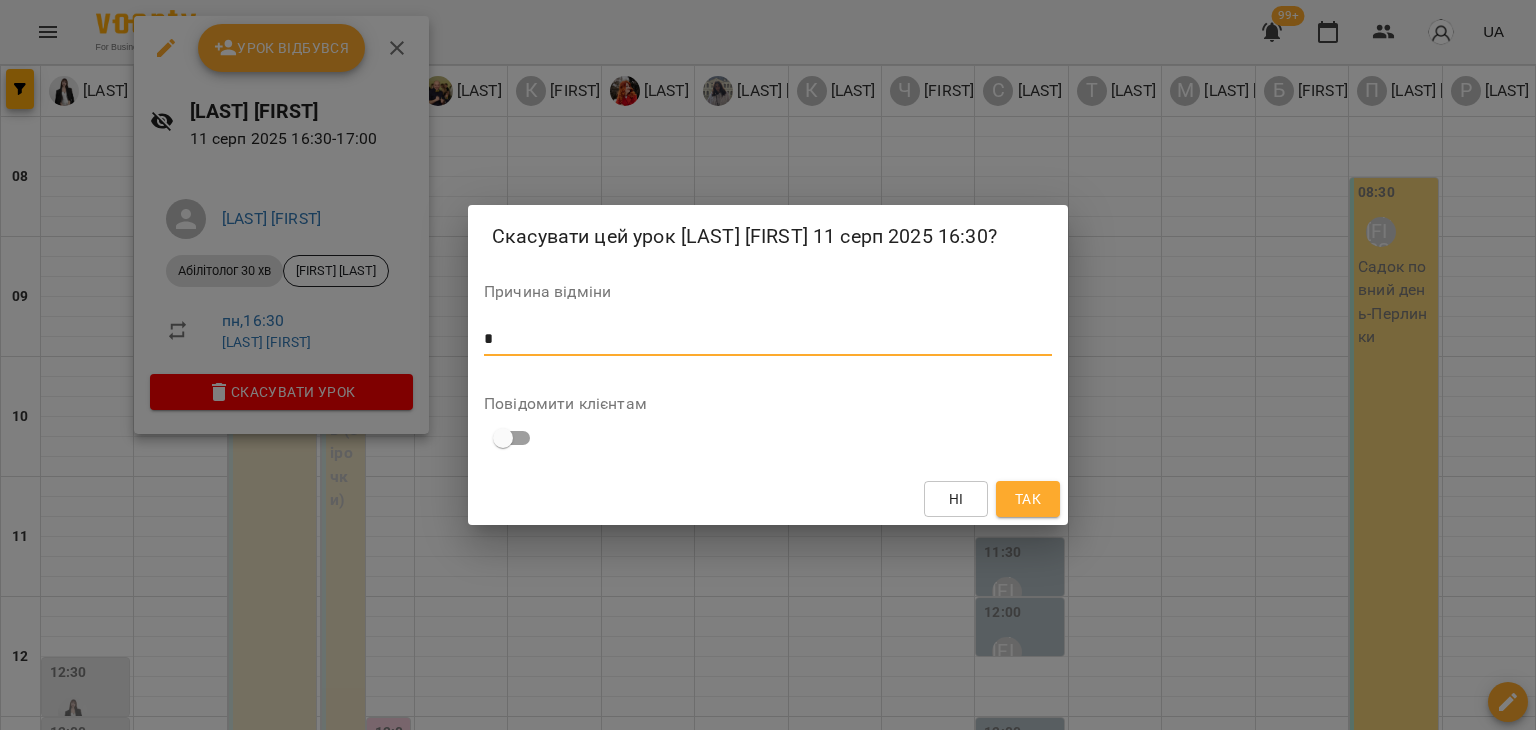 type on "*" 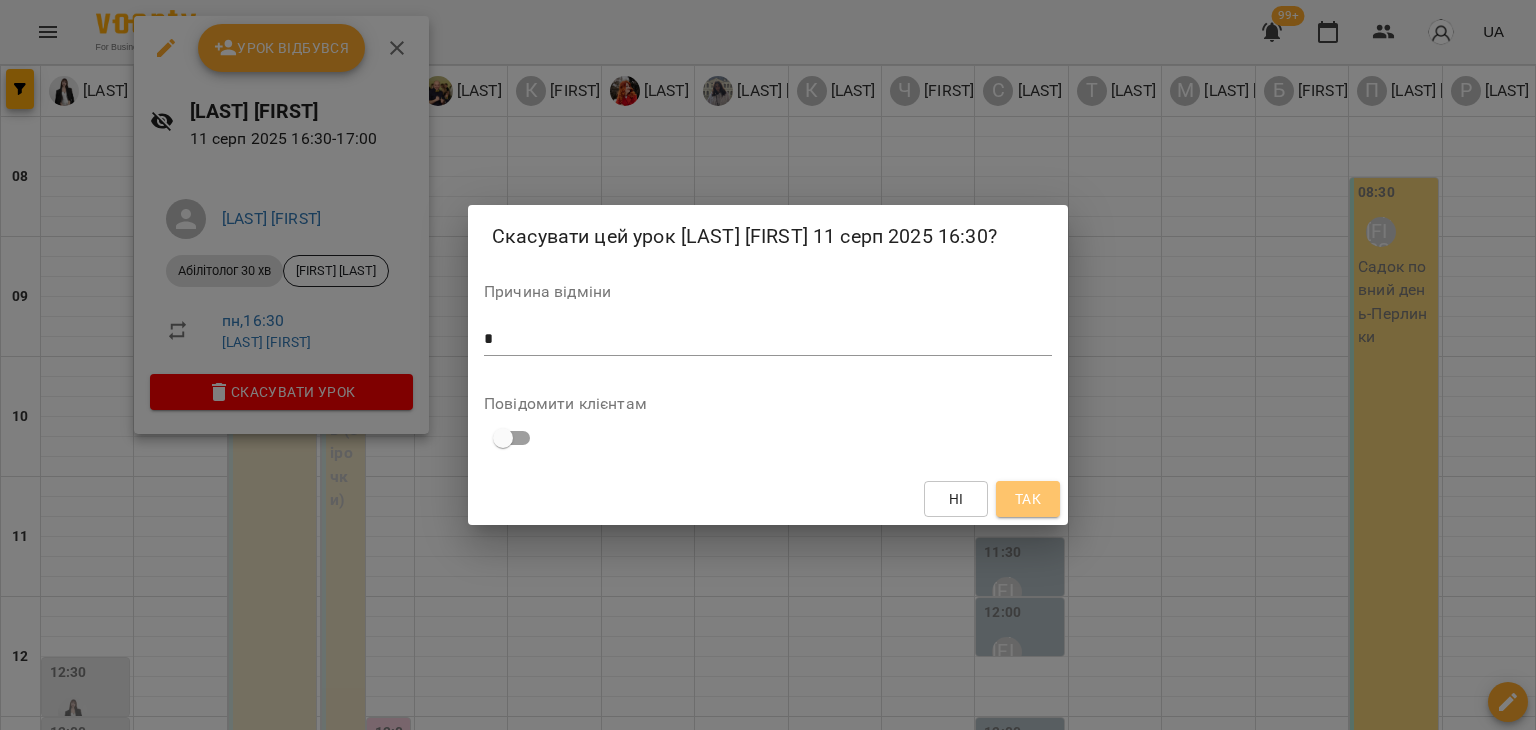 click on "Так" at bounding box center [1028, 499] 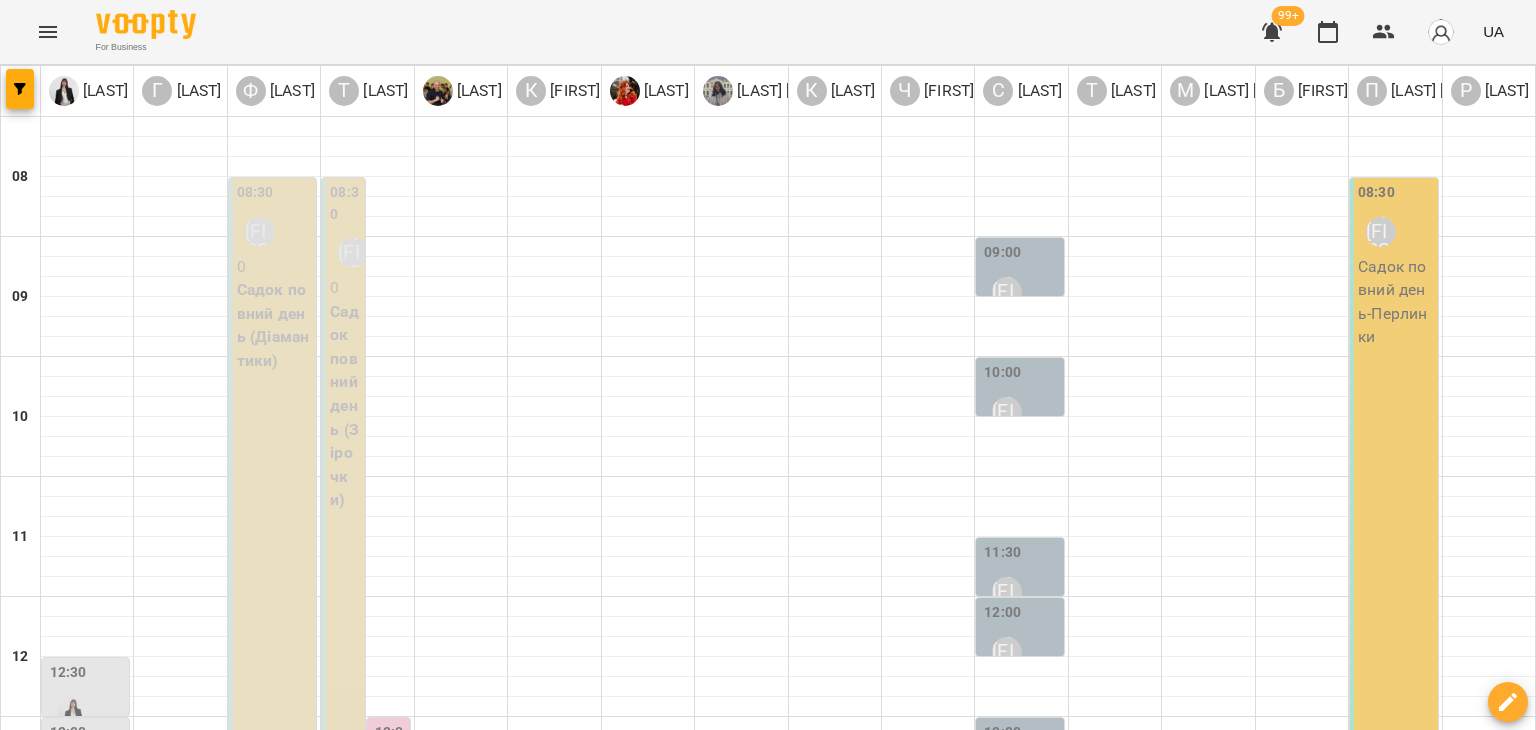 click on "17:00" at bounding box center (161, 1213) 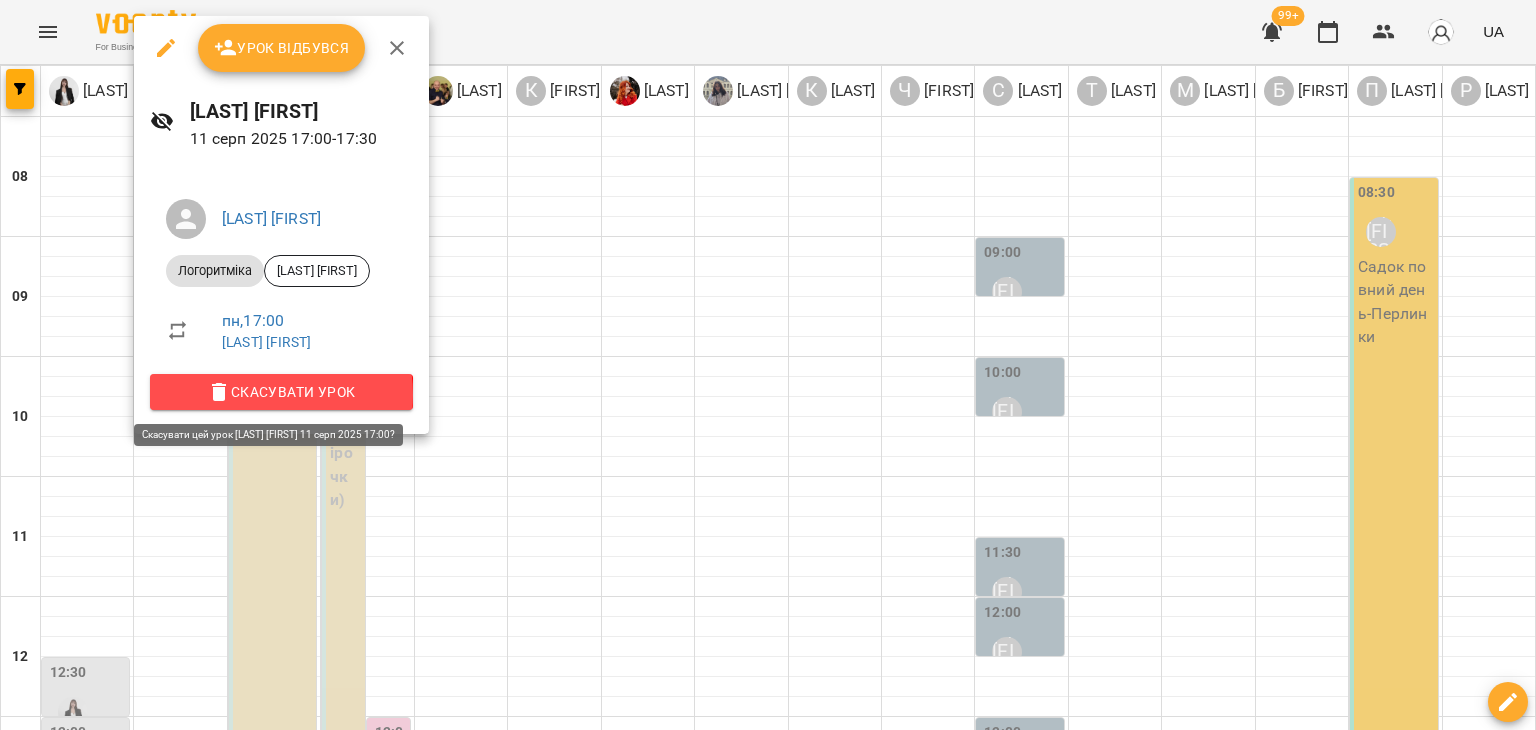 click on "Скасувати Урок" at bounding box center [281, 392] 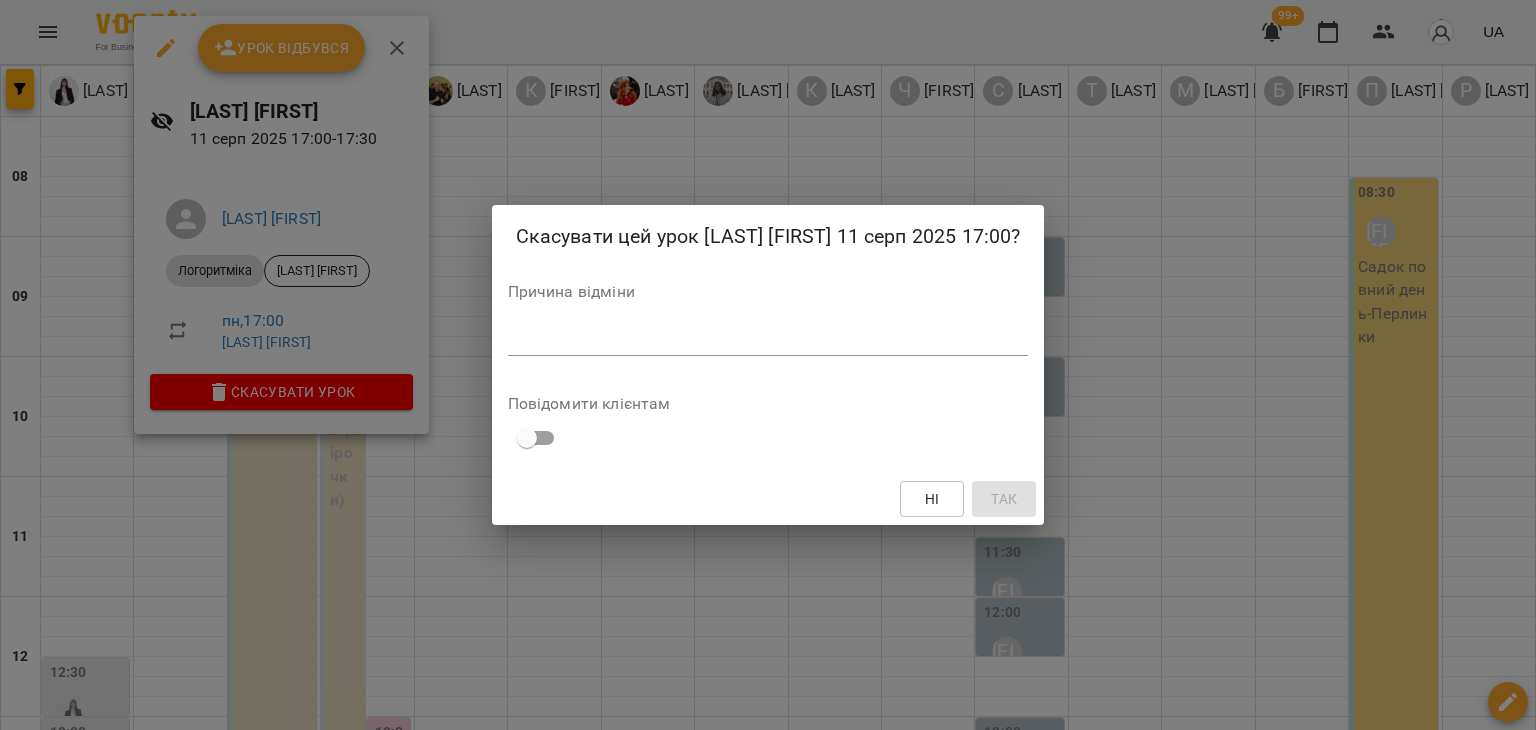 click on "*" at bounding box center (768, 340) 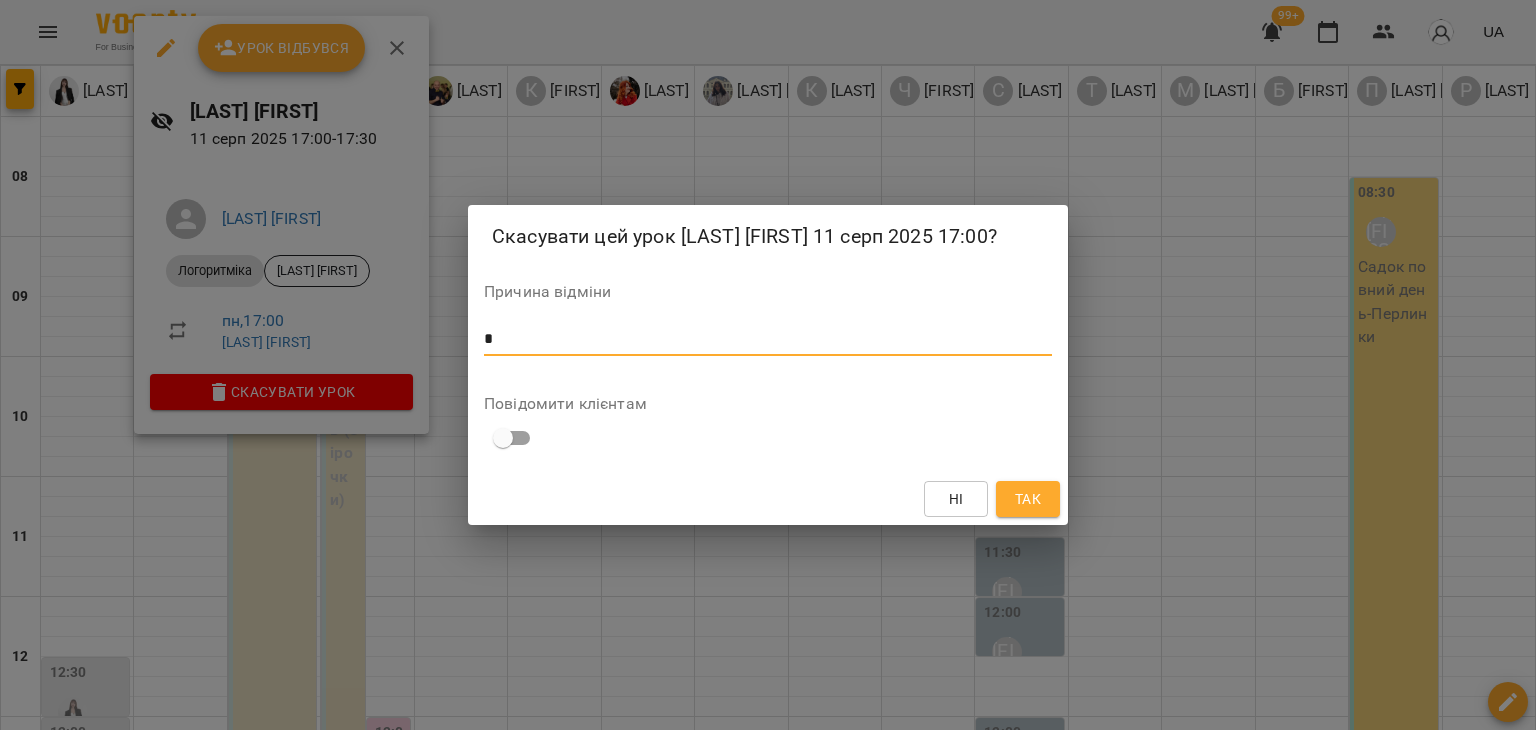 type on "*" 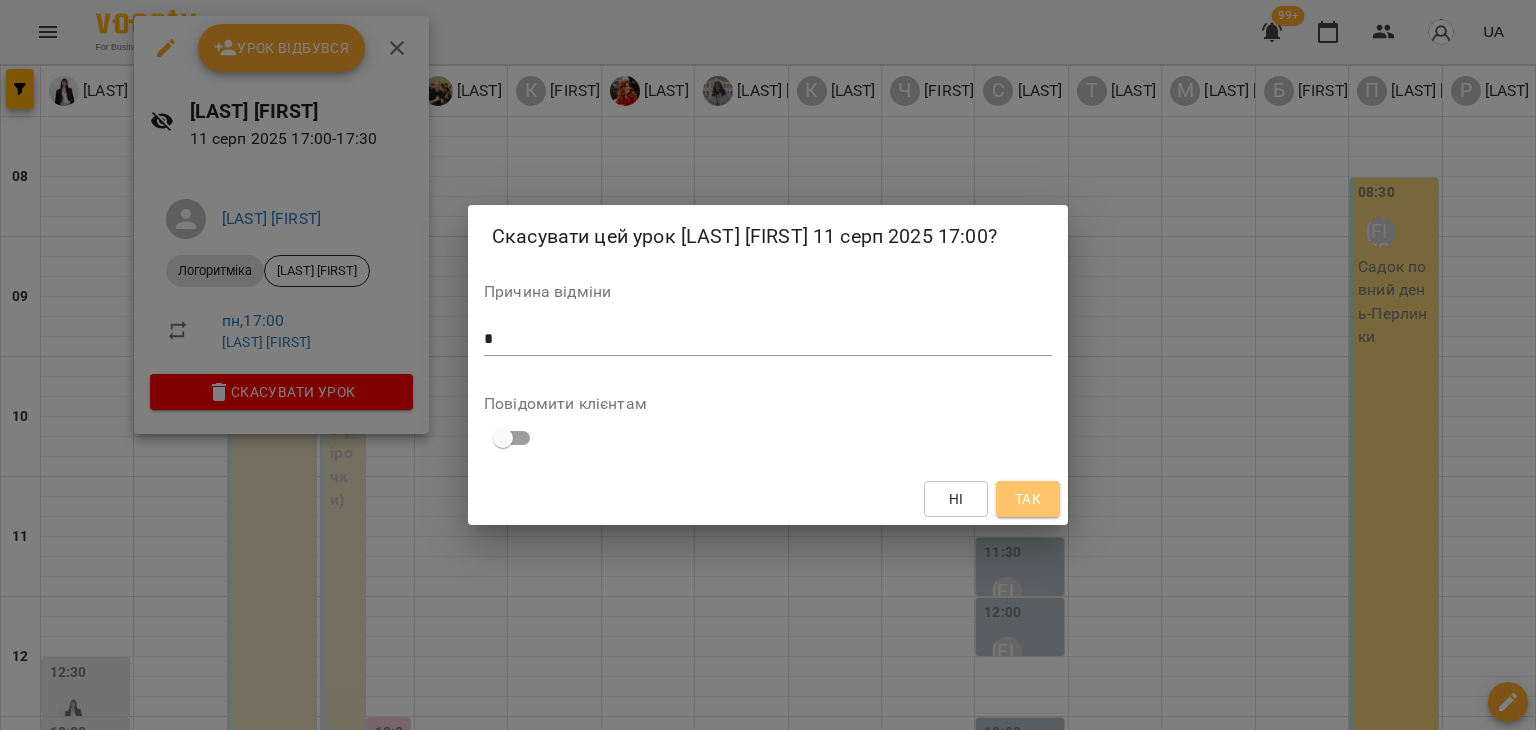 click on "Так" at bounding box center (1028, 499) 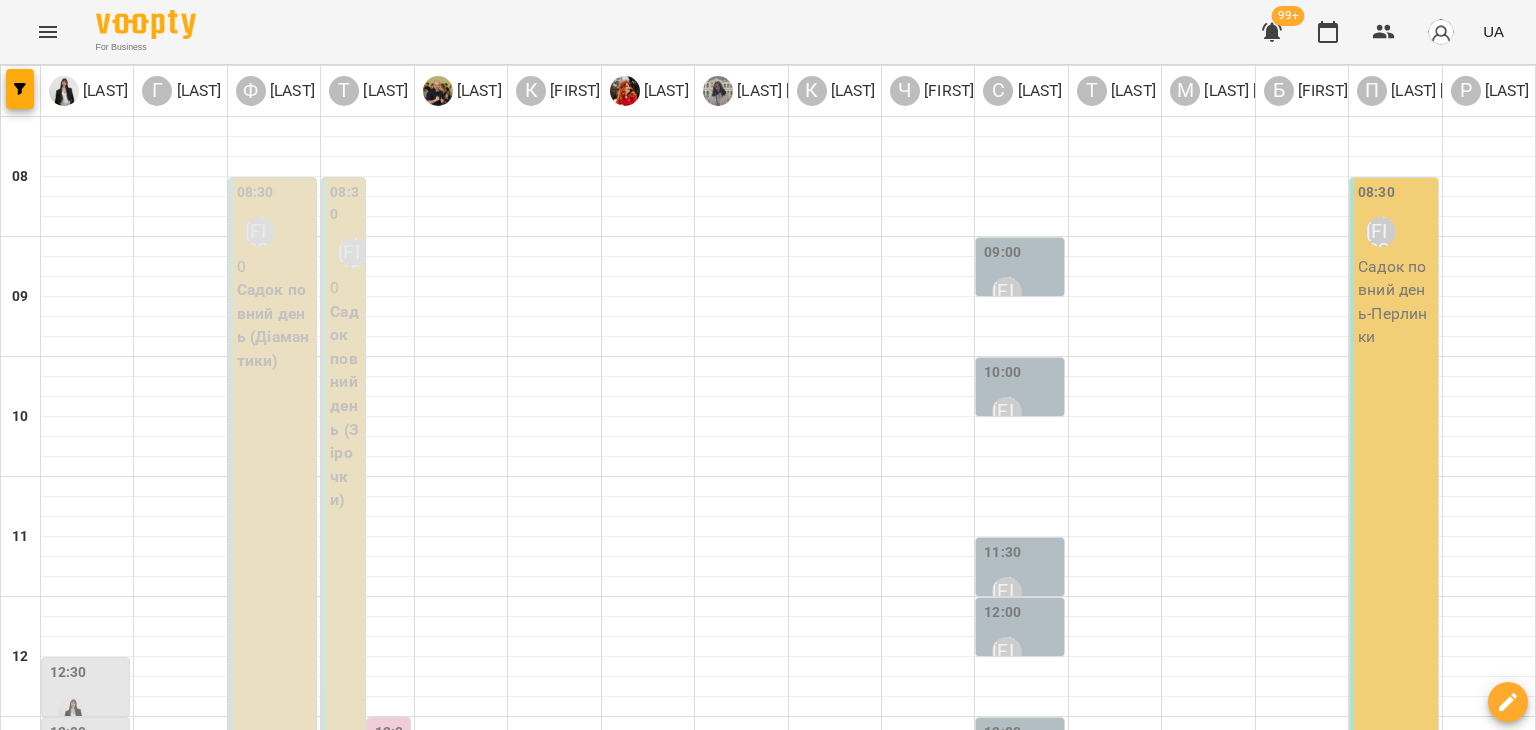 click on "17:30" at bounding box center (161, 1275) 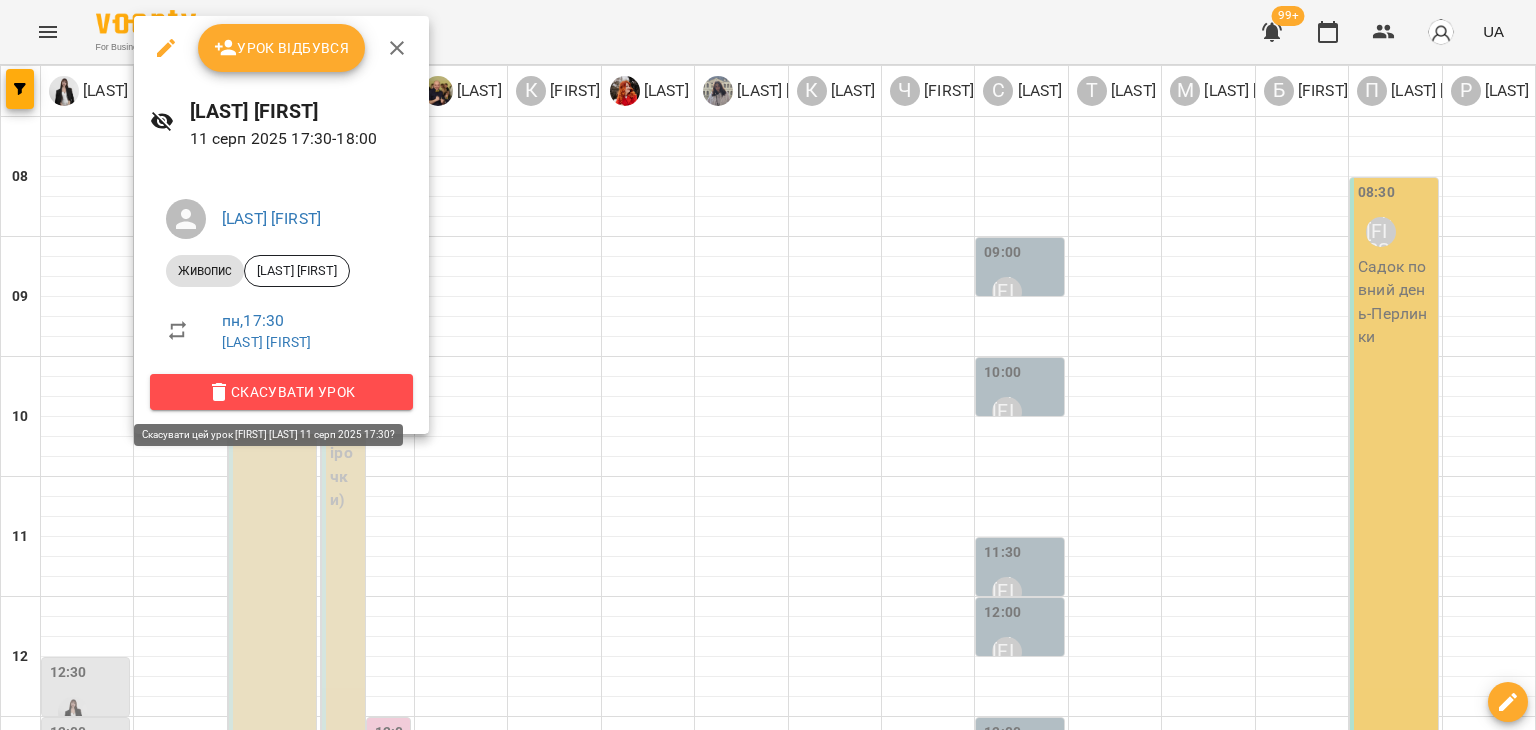 click on "Скасувати Урок" at bounding box center (281, 392) 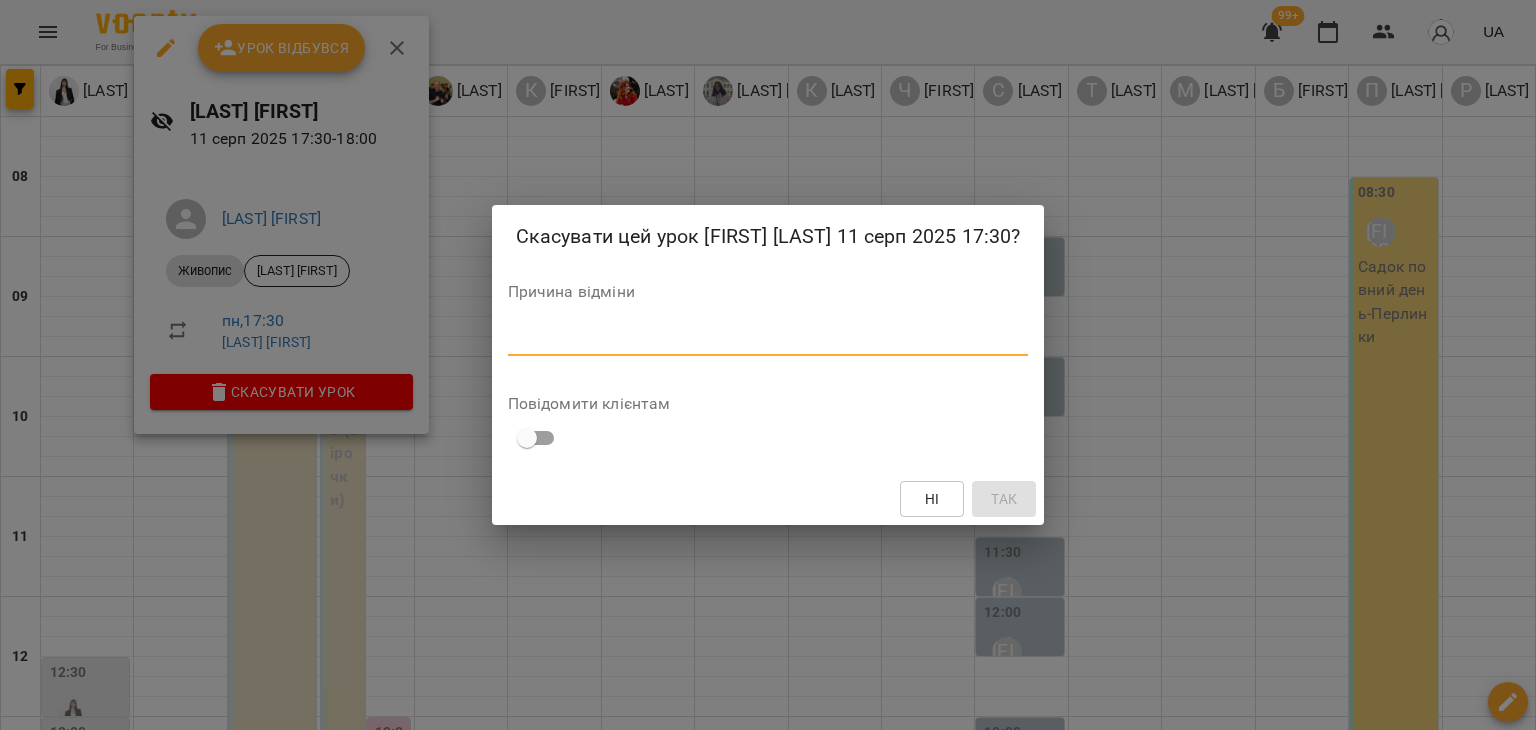 click at bounding box center [768, 339] 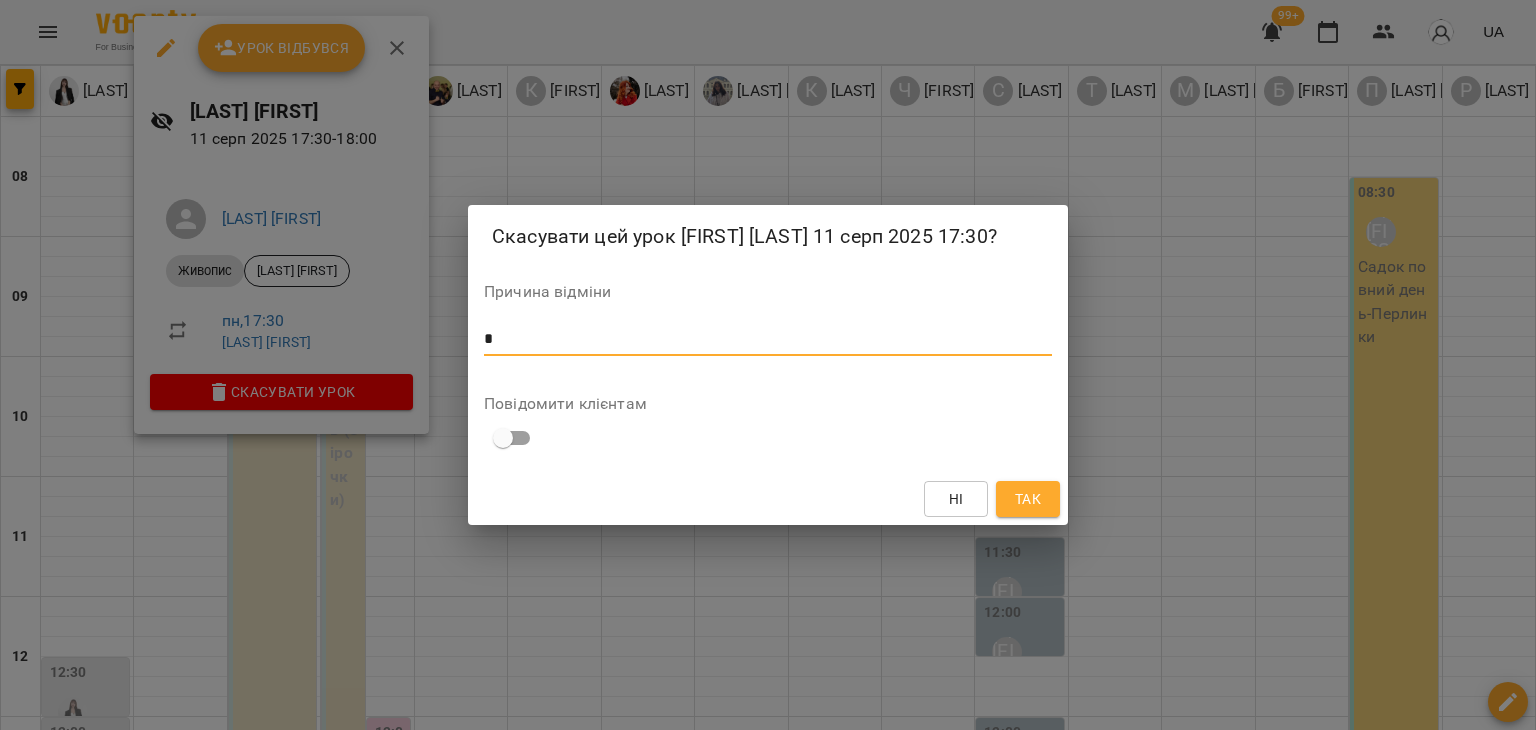 type on "*" 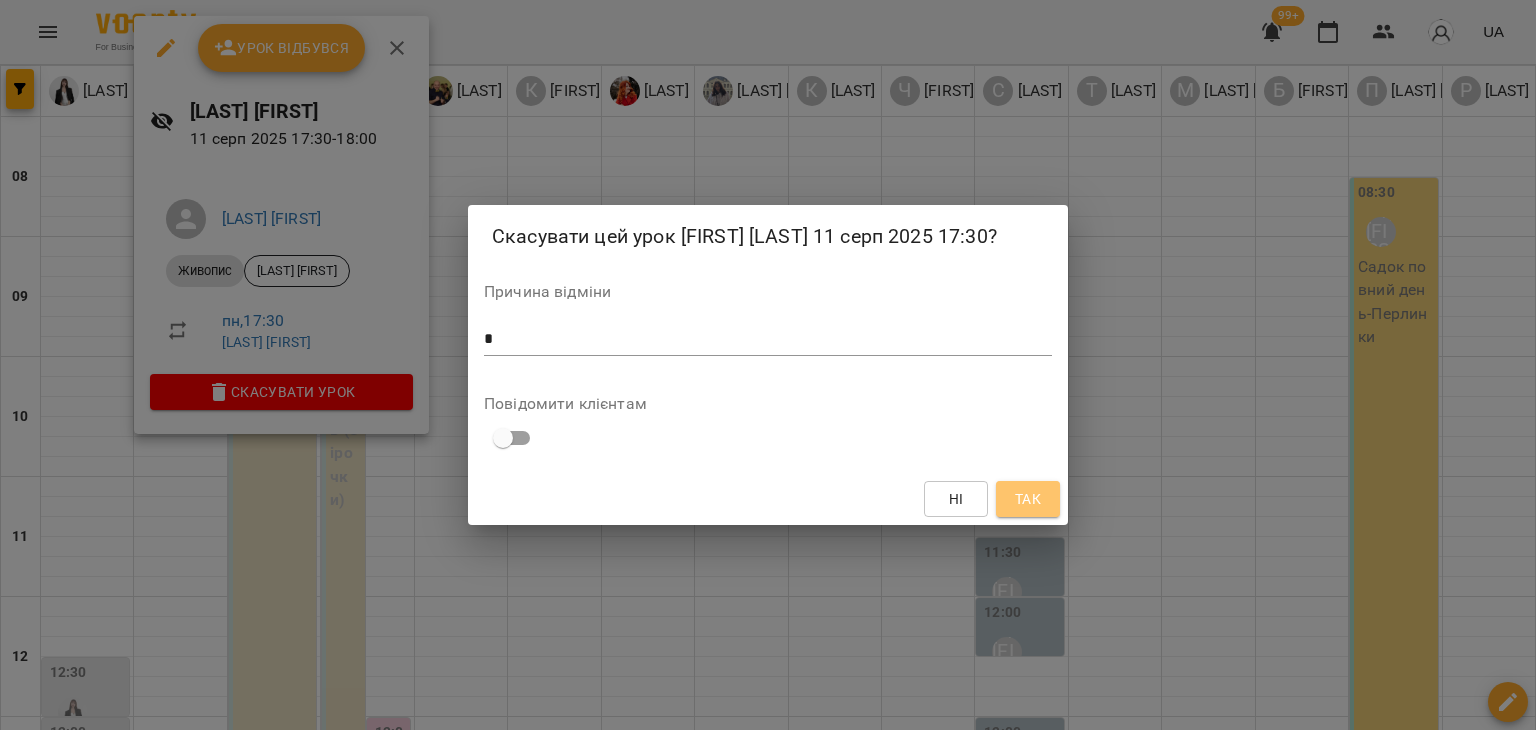 click on "Так" at bounding box center (1028, 499) 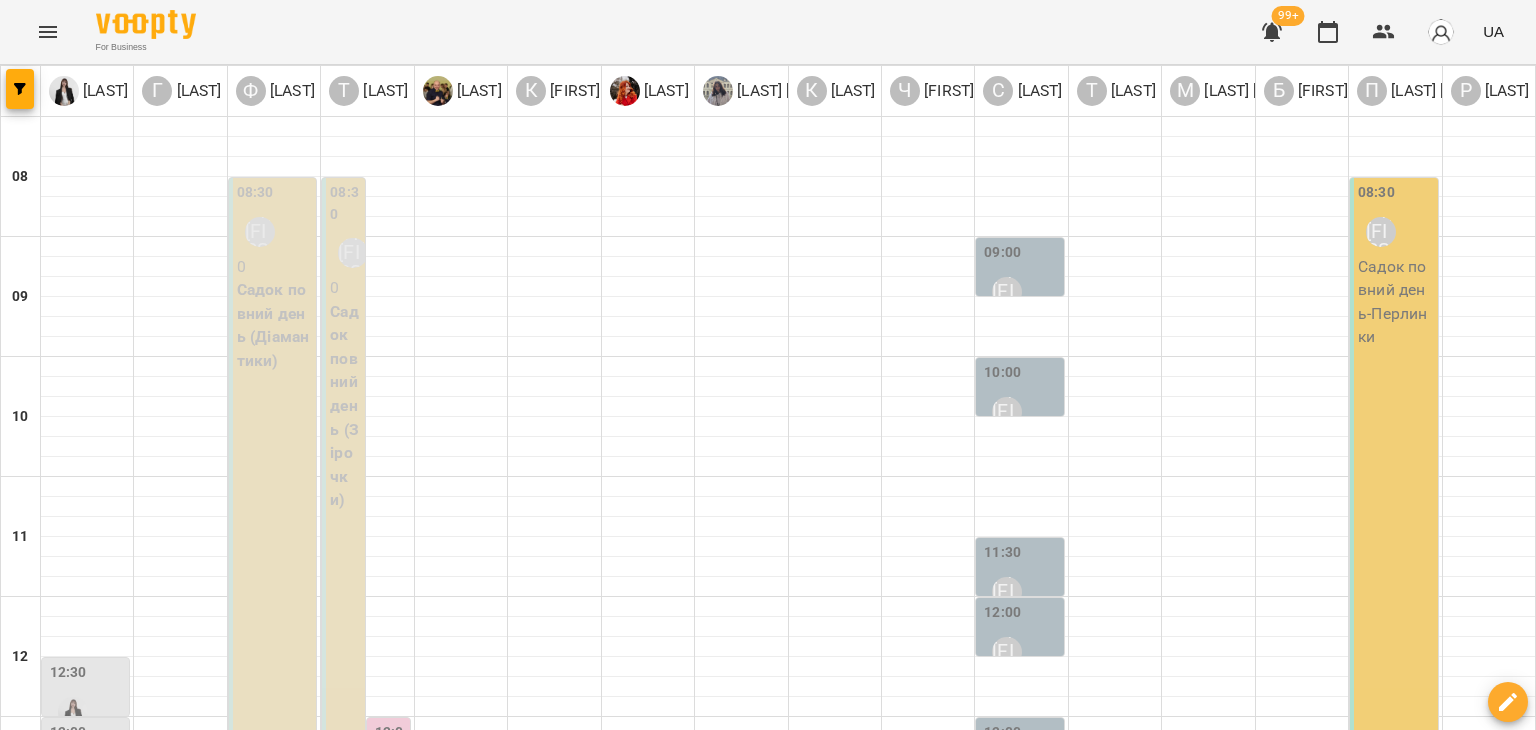click on "18:00 Гандрабура Наталя" at bounding box center [180, 1358] 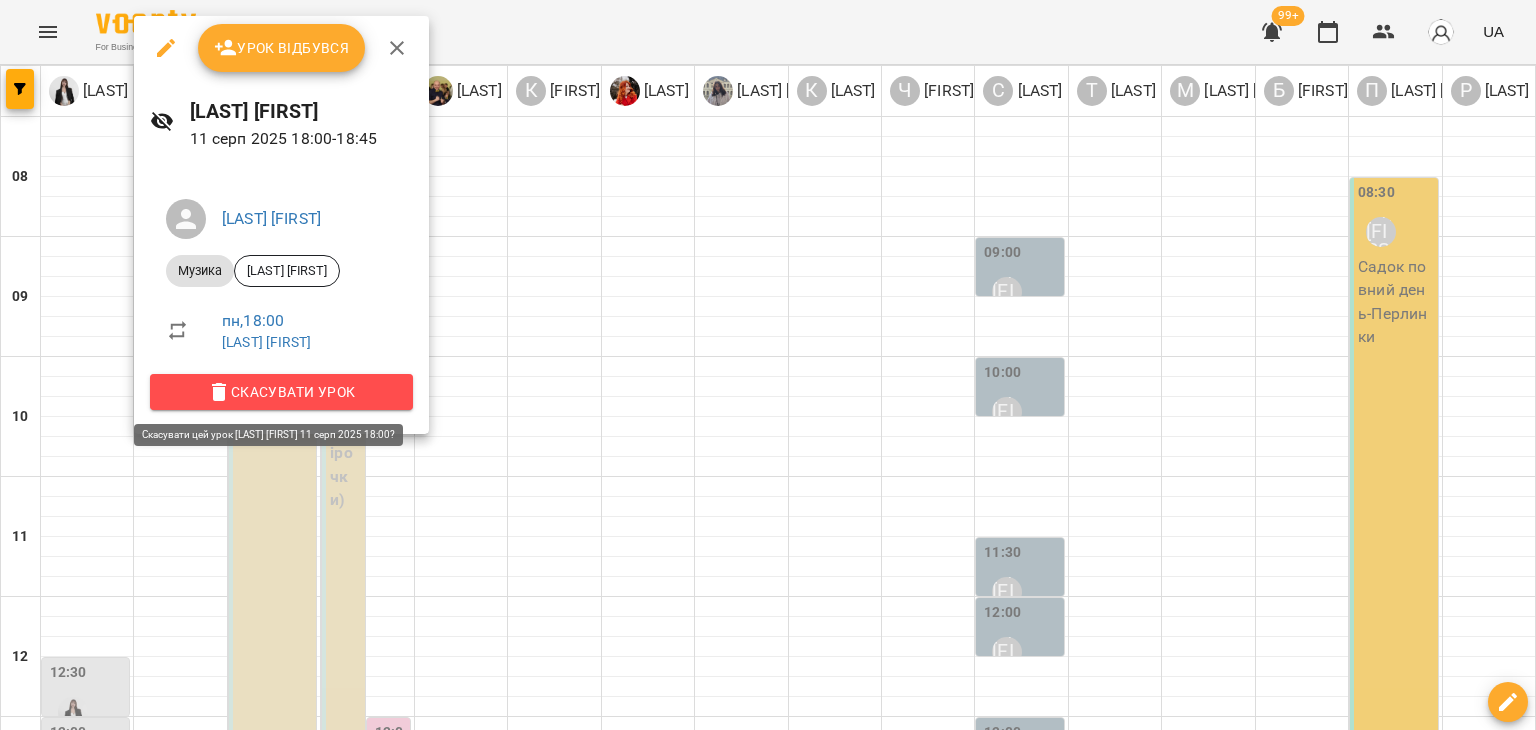 click on "Скасувати Урок" at bounding box center [281, 392] 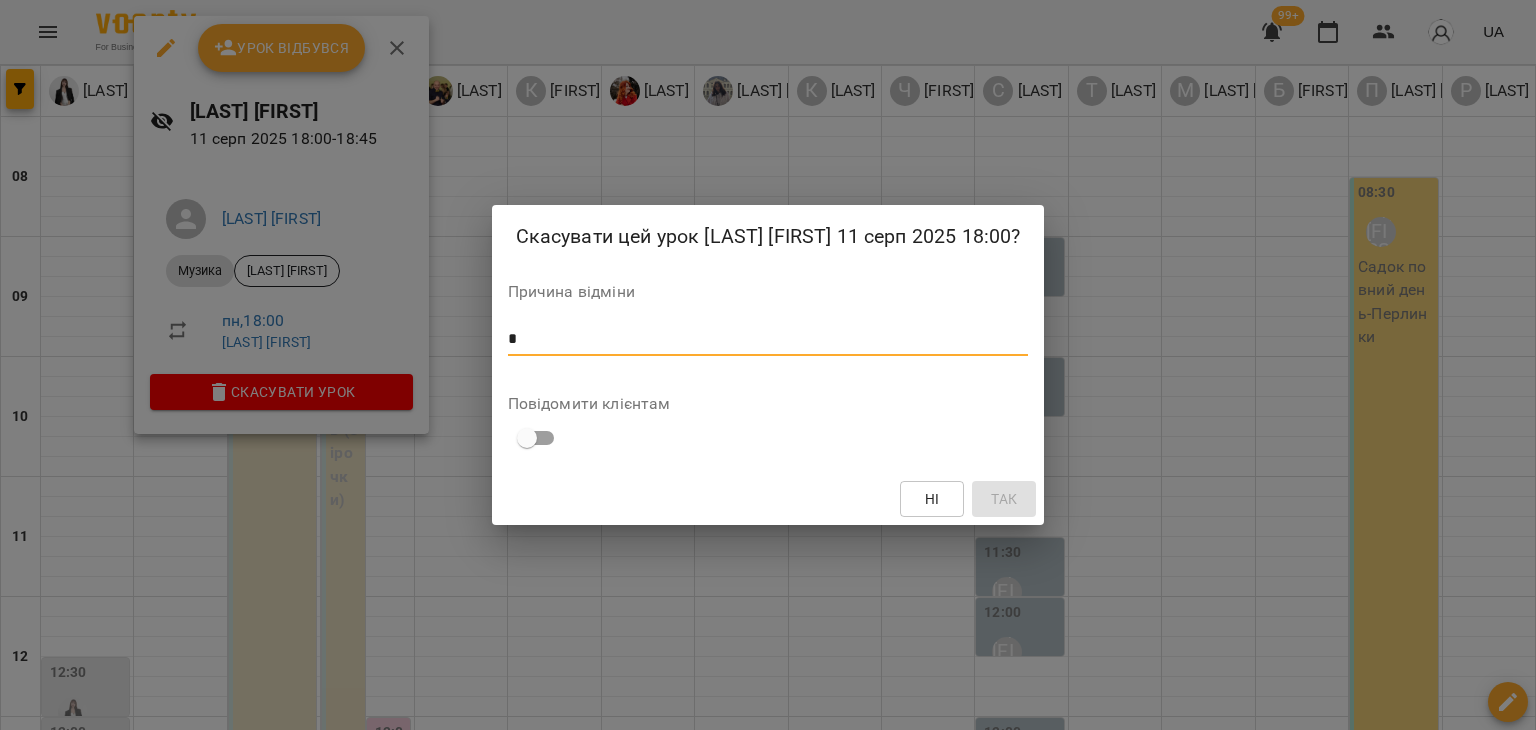 click on "*" at bounding box center [768, 339] 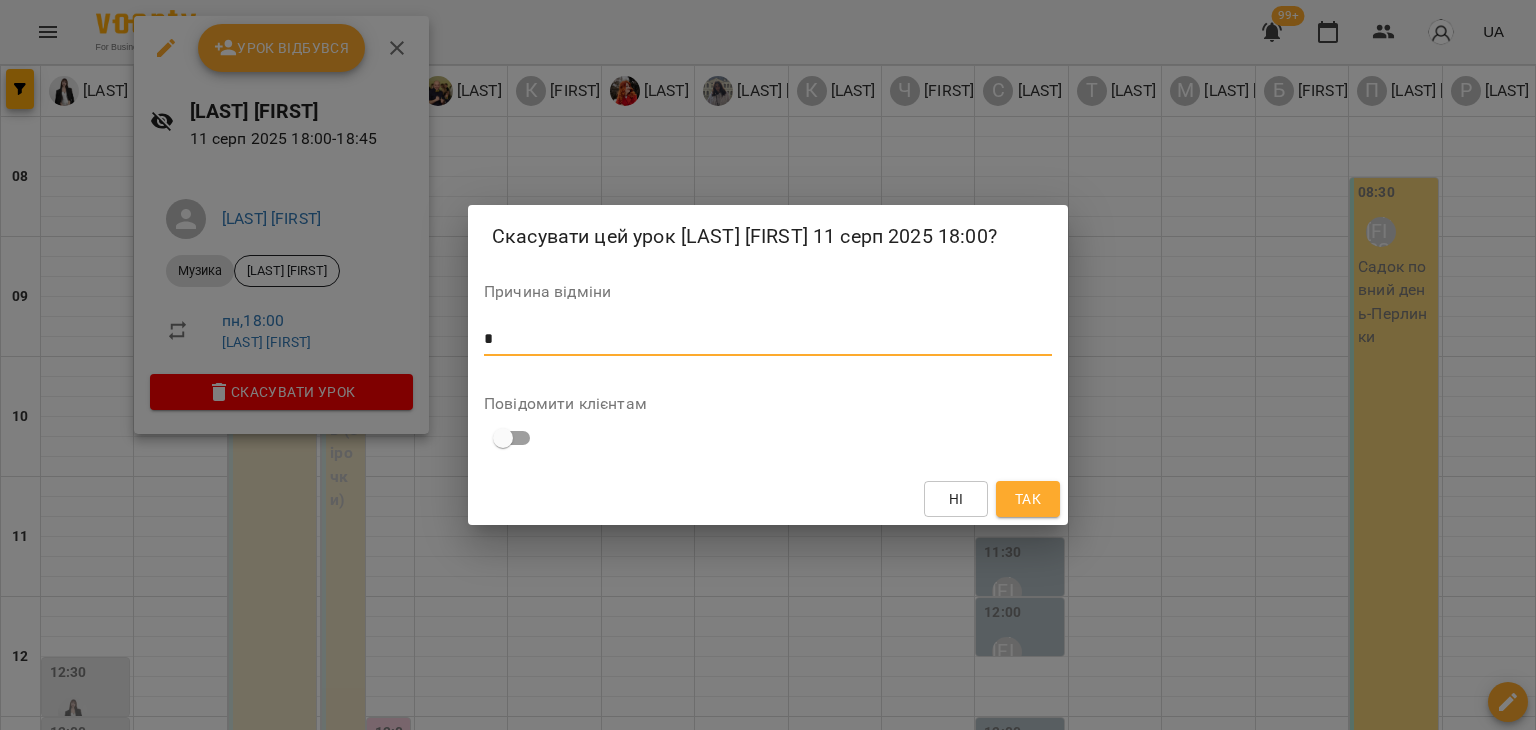 type on "*" 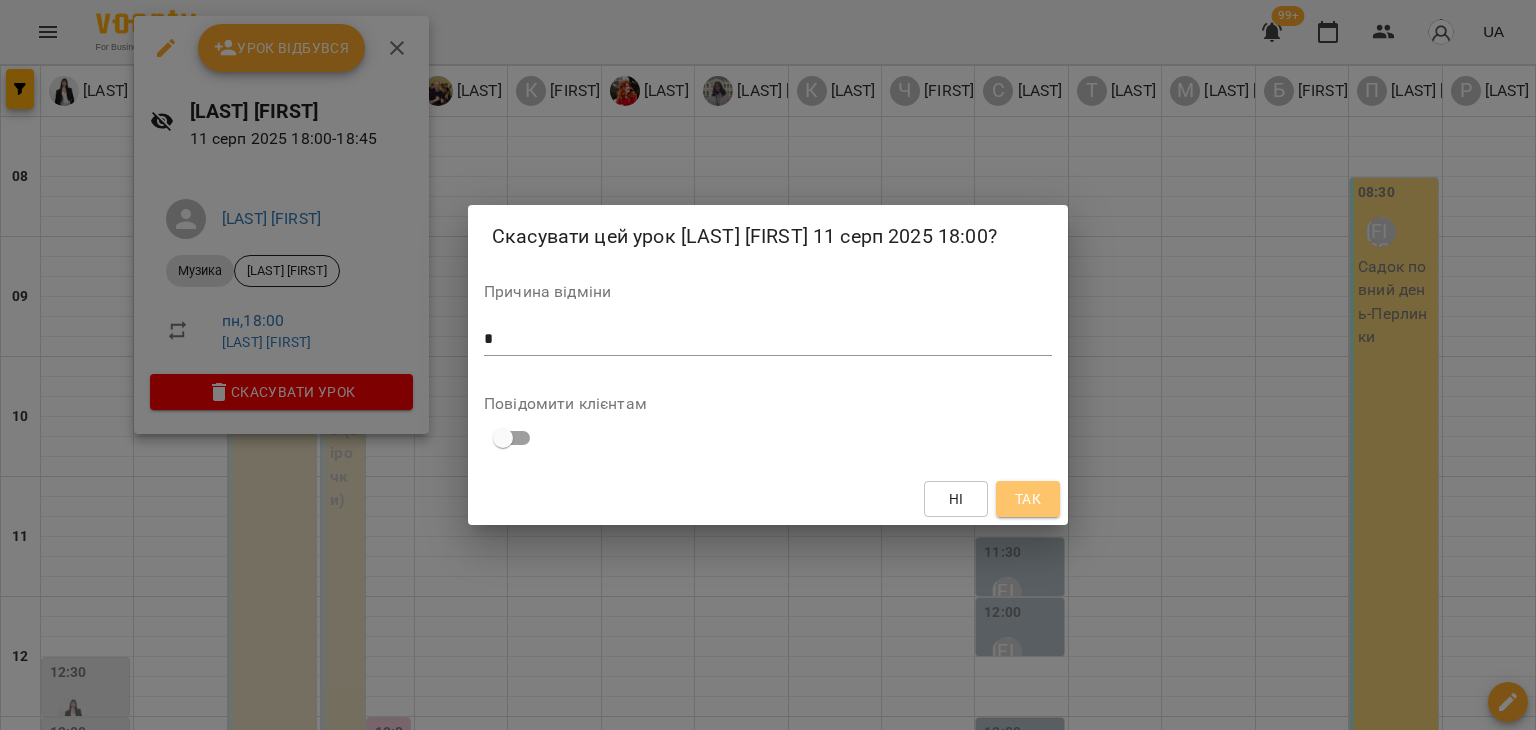 click on "Так" at bounding box center (1028, 499) 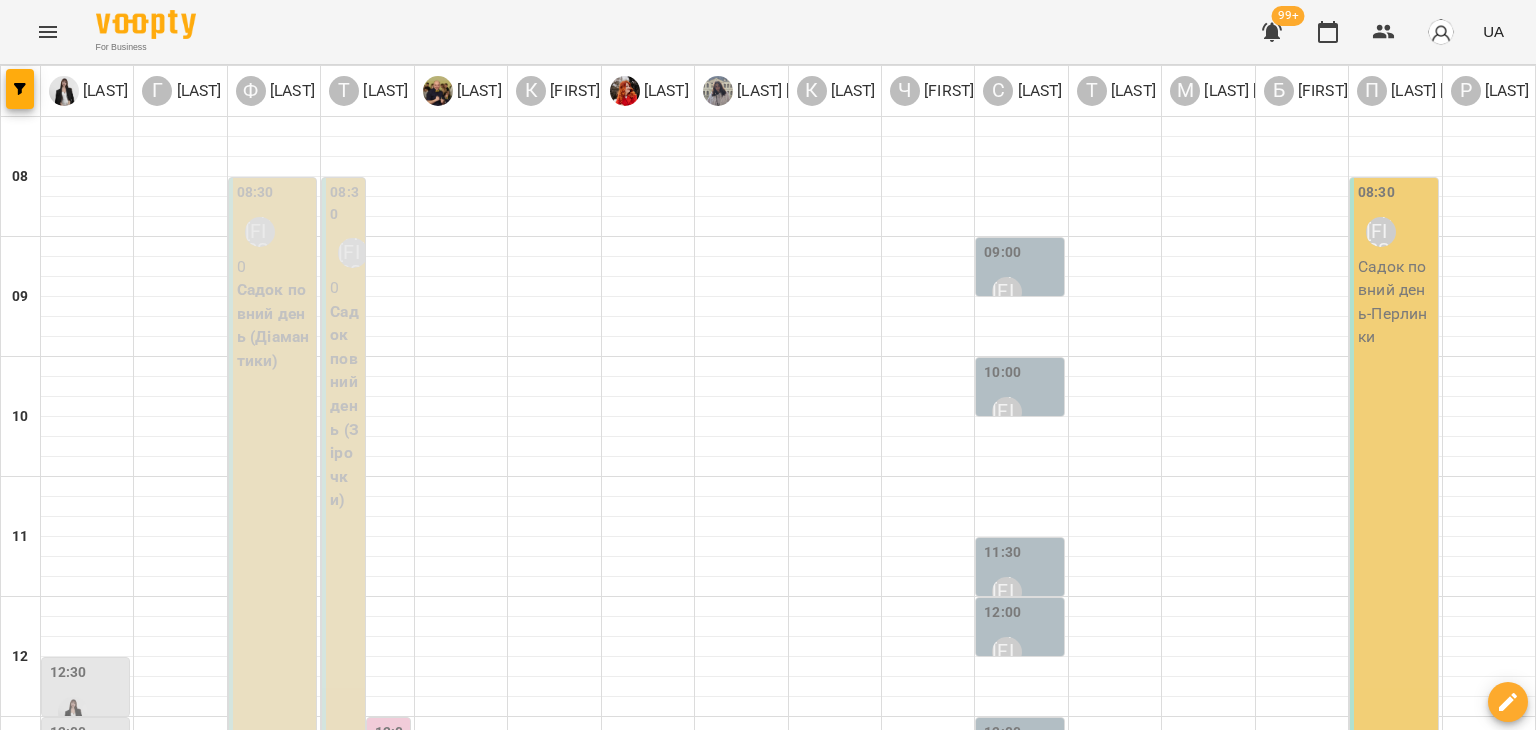 scroll, scrollTop: 420, scrollLeft: 0, axis: vertical 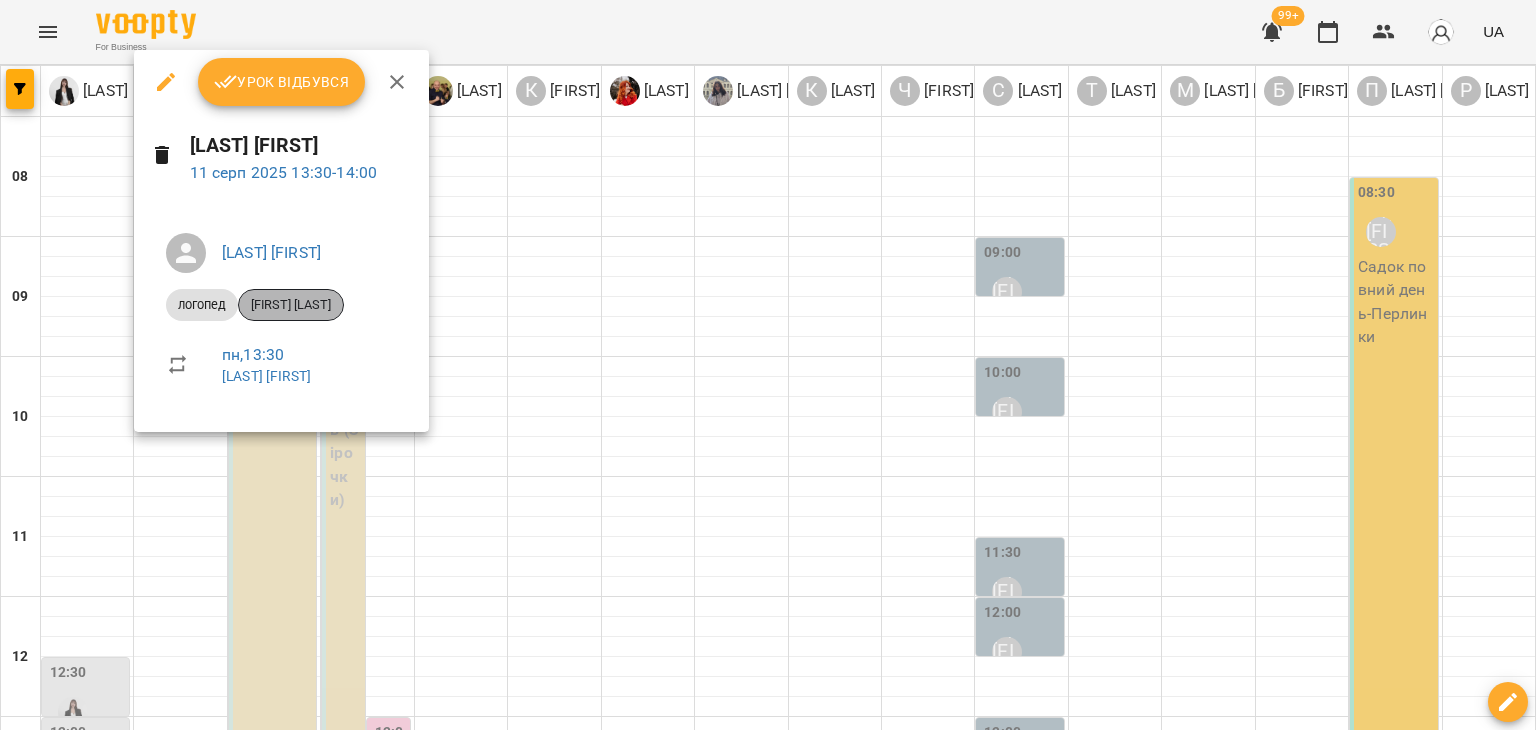 click on "[LAST] [FIRST]" at bounding box center [291, 305] 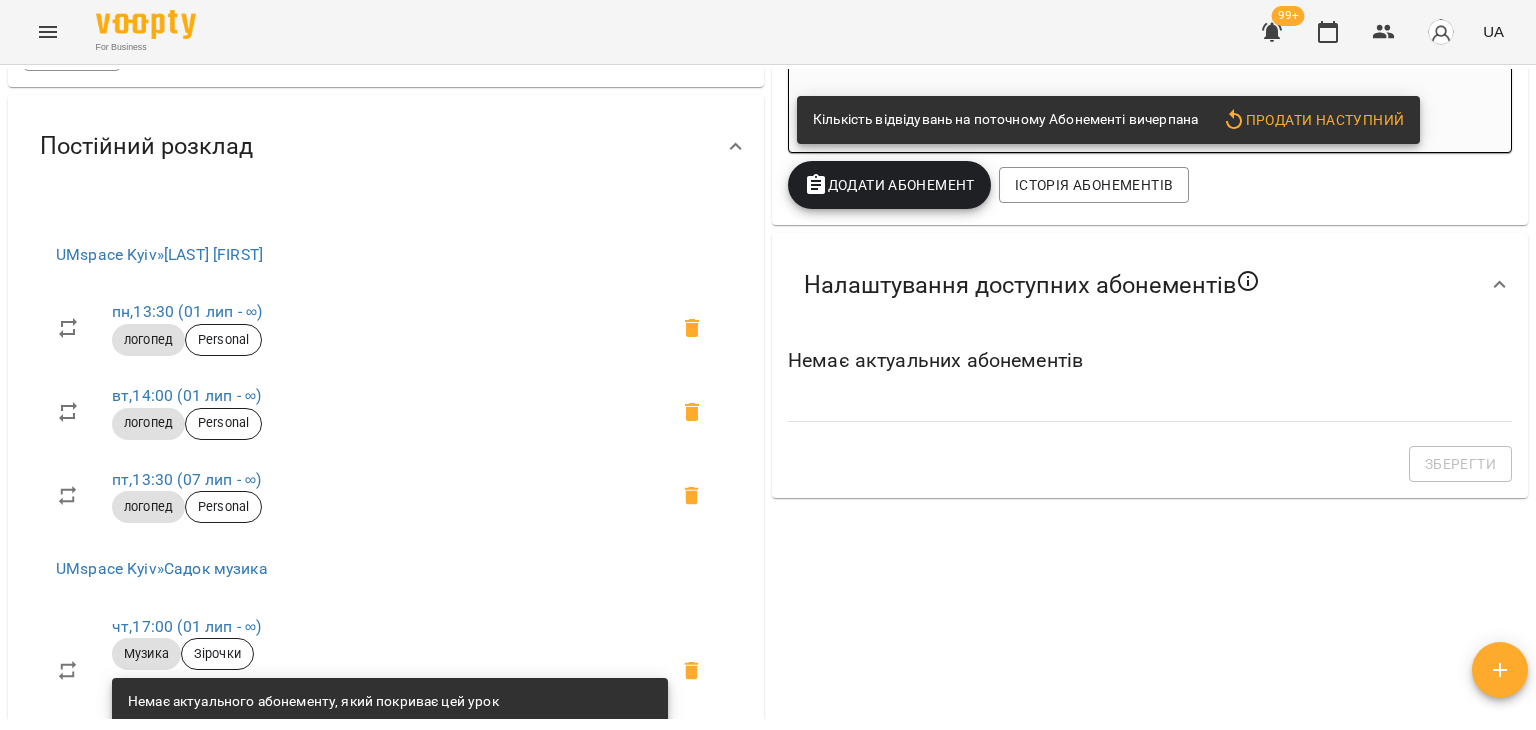 scroll, scrollTop: 855, scrollLeft: 0, axis: vertical 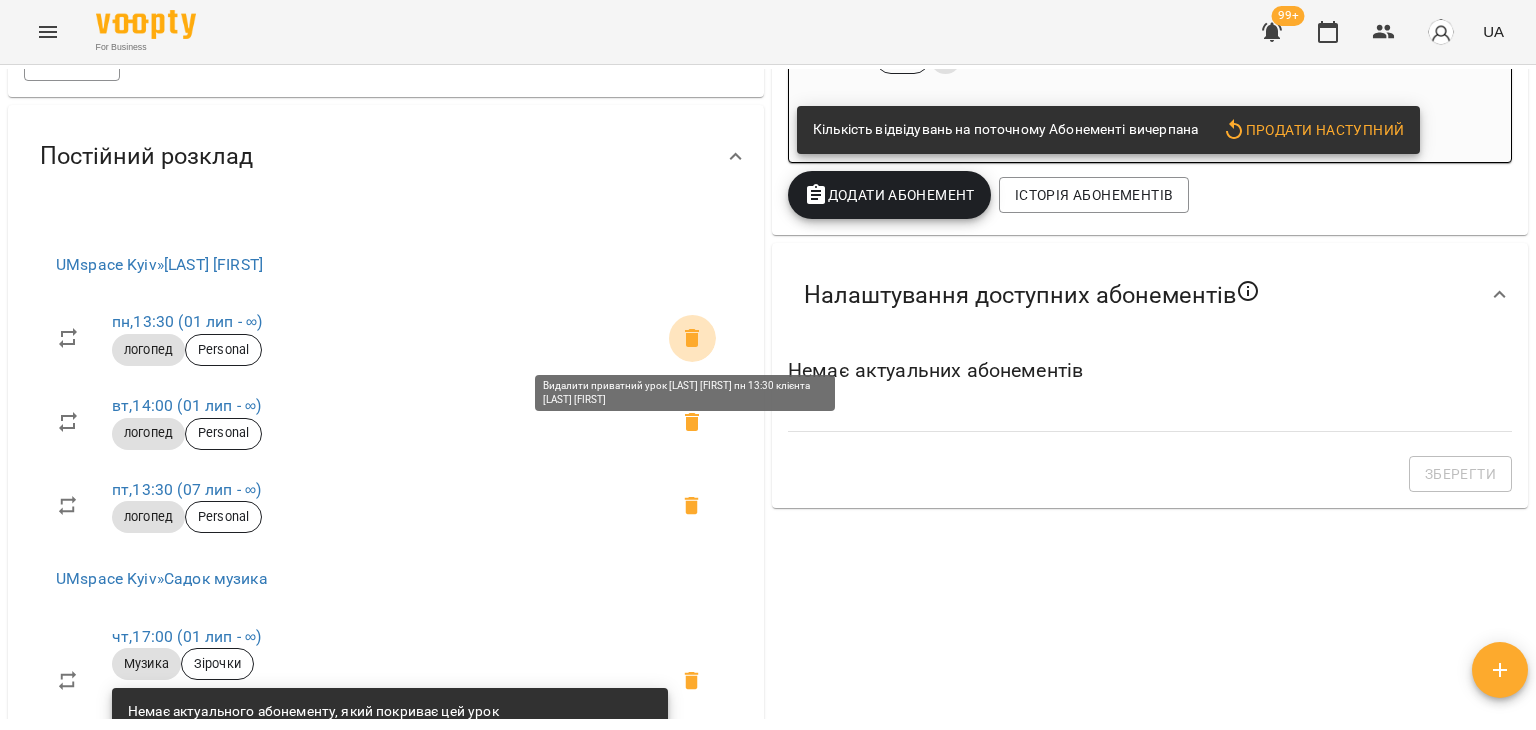click 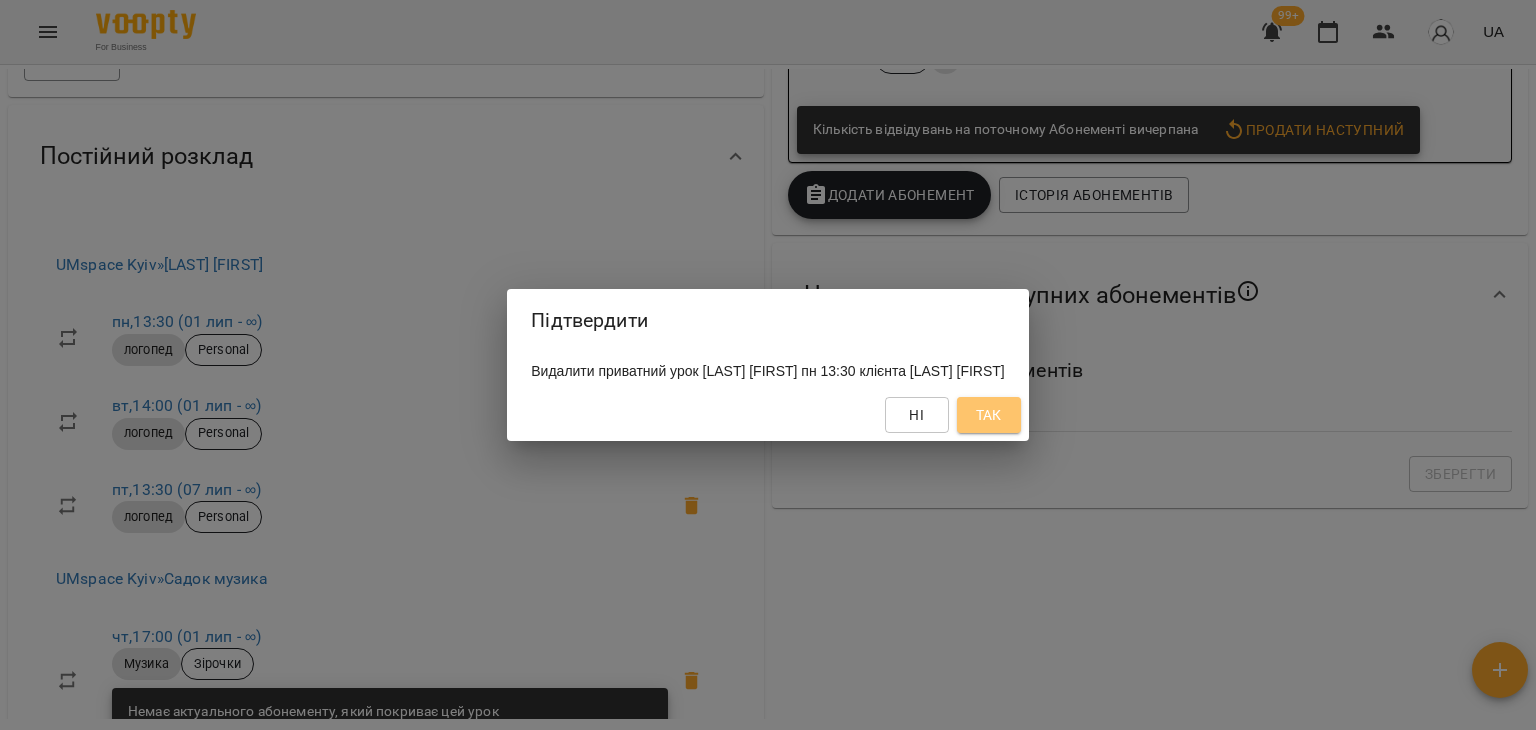 click on "Так" at bounding box center (989, 415) 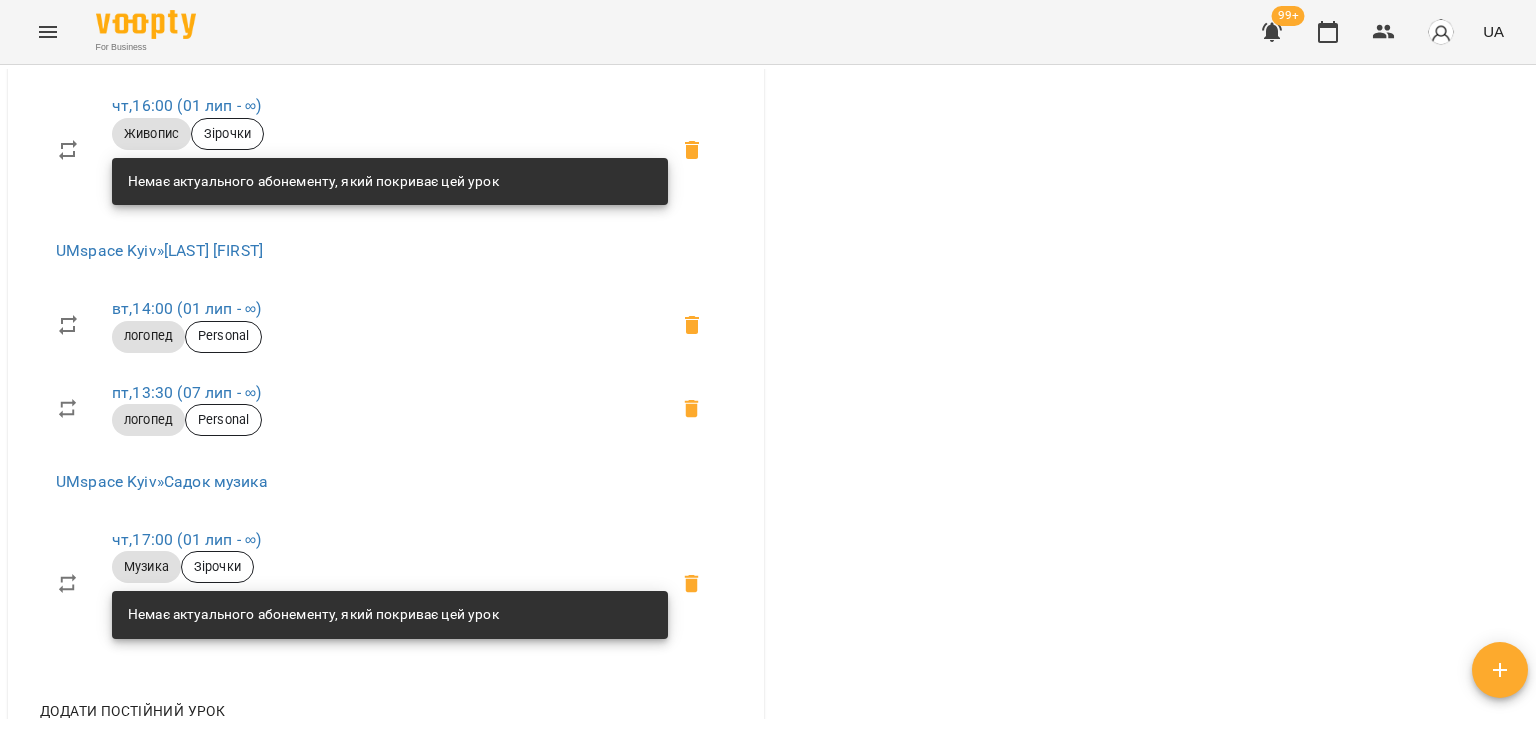 scroll, scrollTop: 2121, scrollLeft: 0, axis: vertical 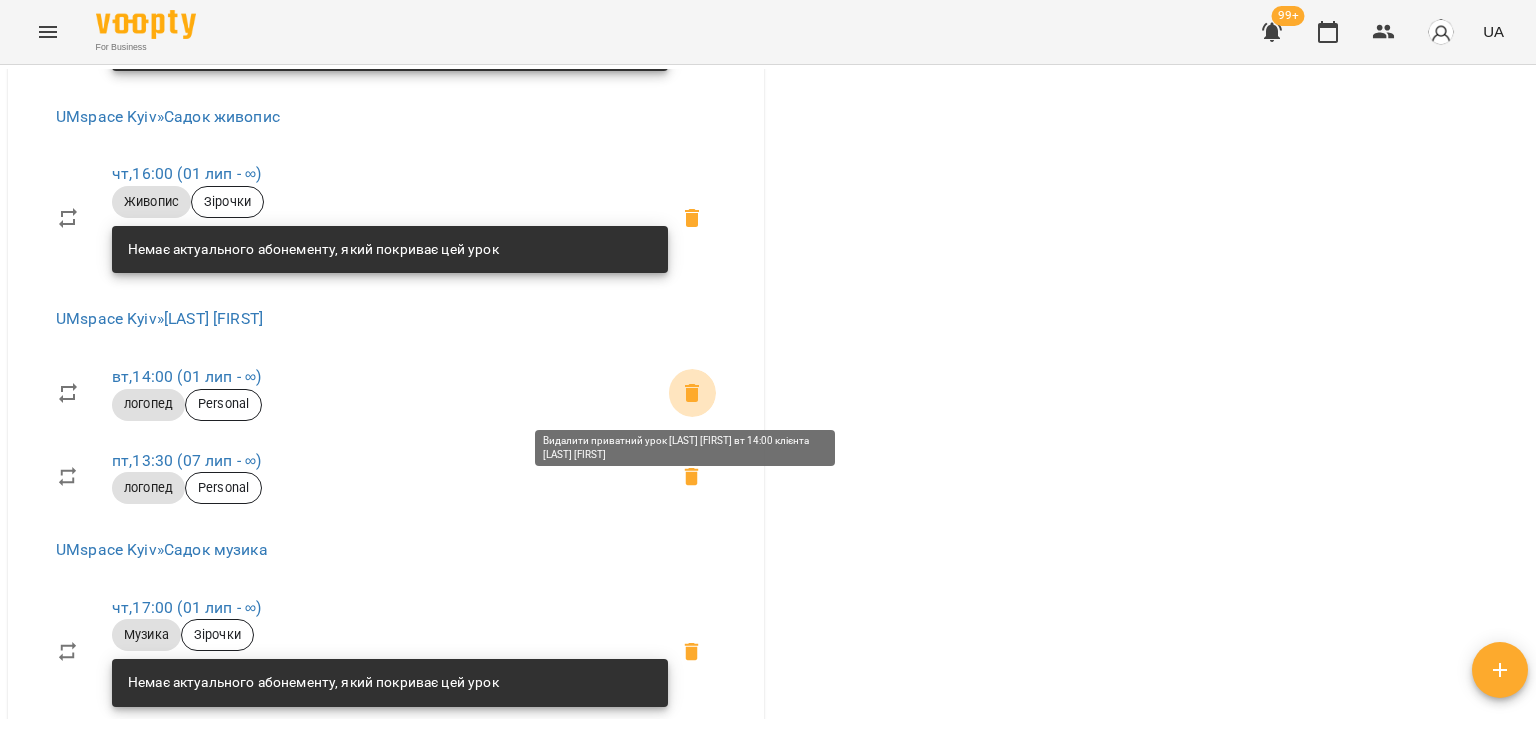 click 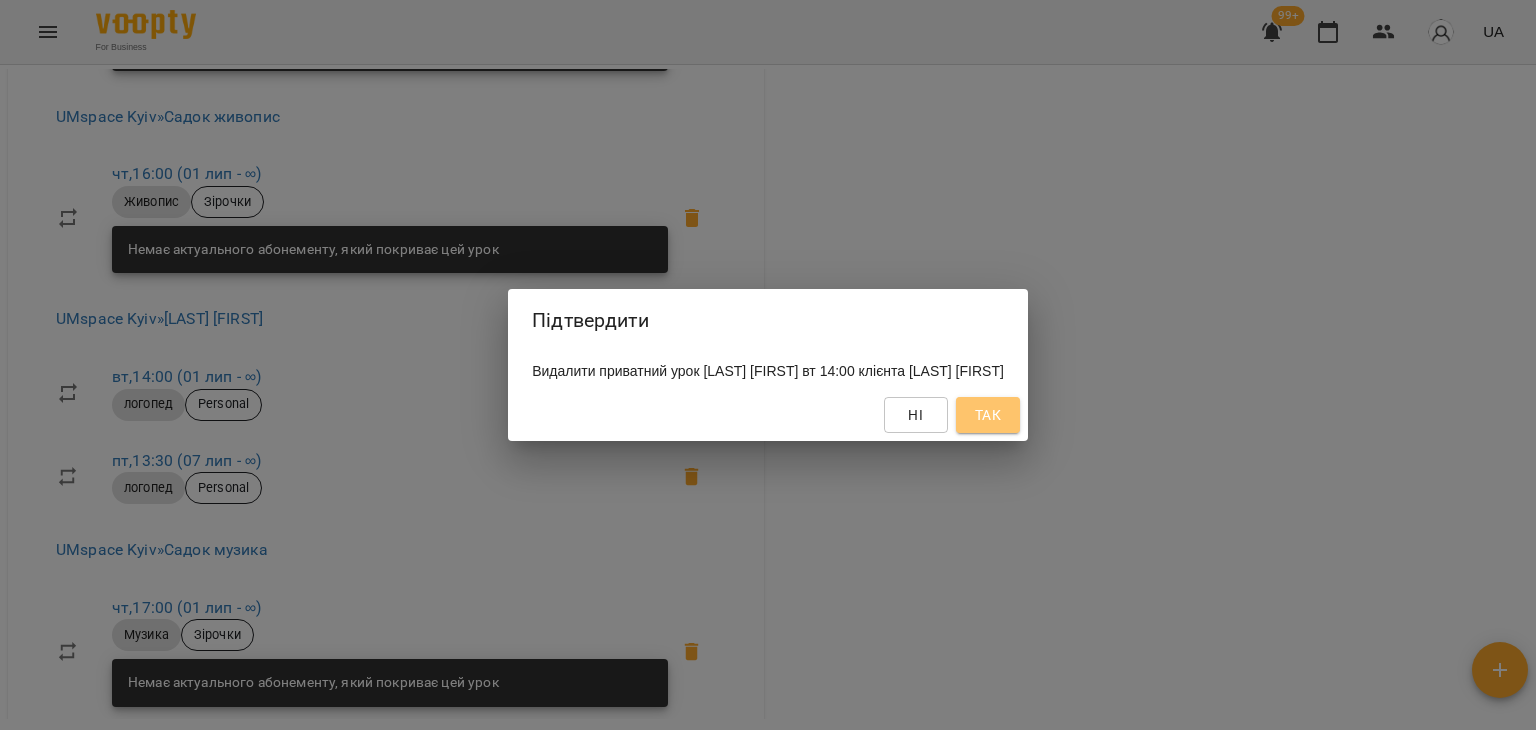 click on "Так" at bounding box center [988, 415] 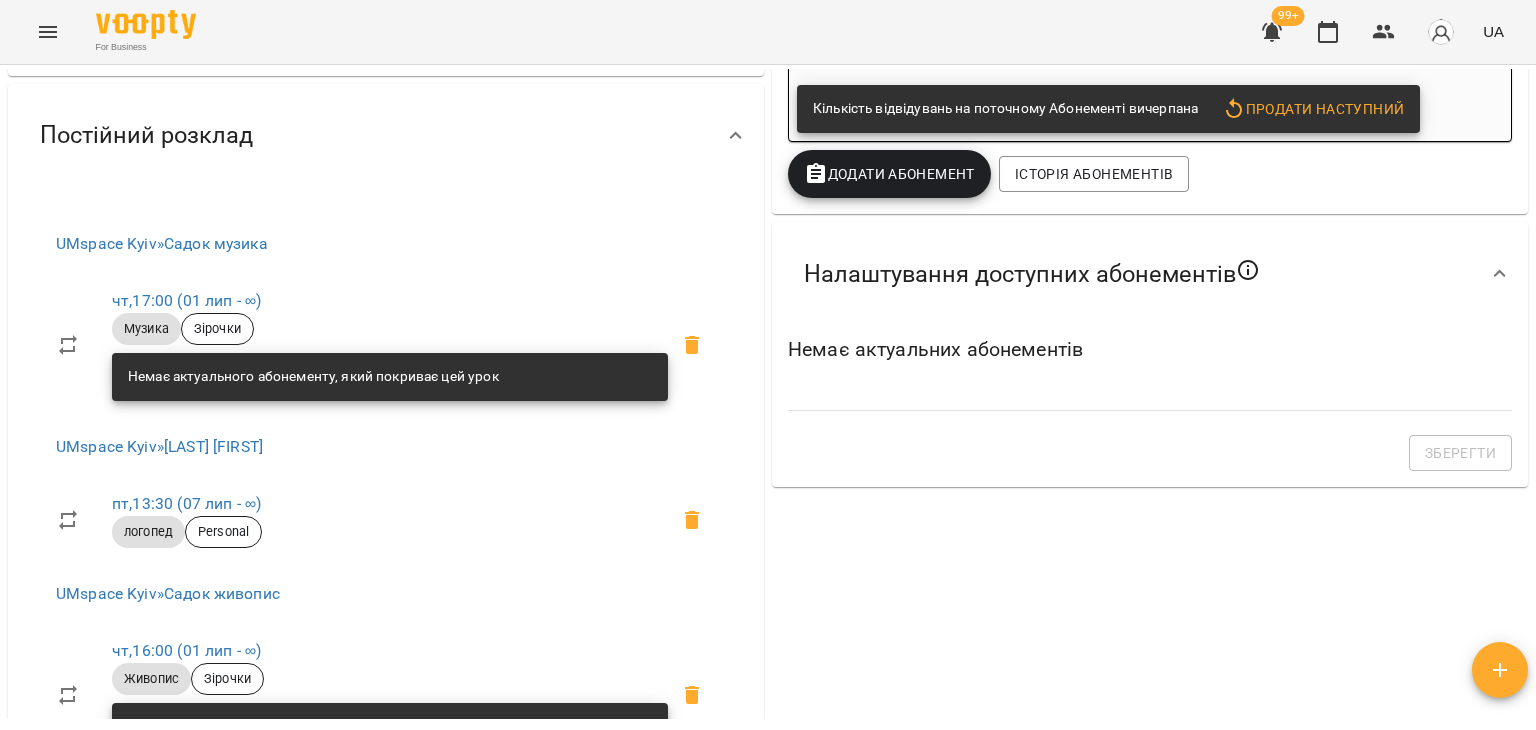 scroll, scrollTop: 866, scrollLeft: 0, axis: vertical 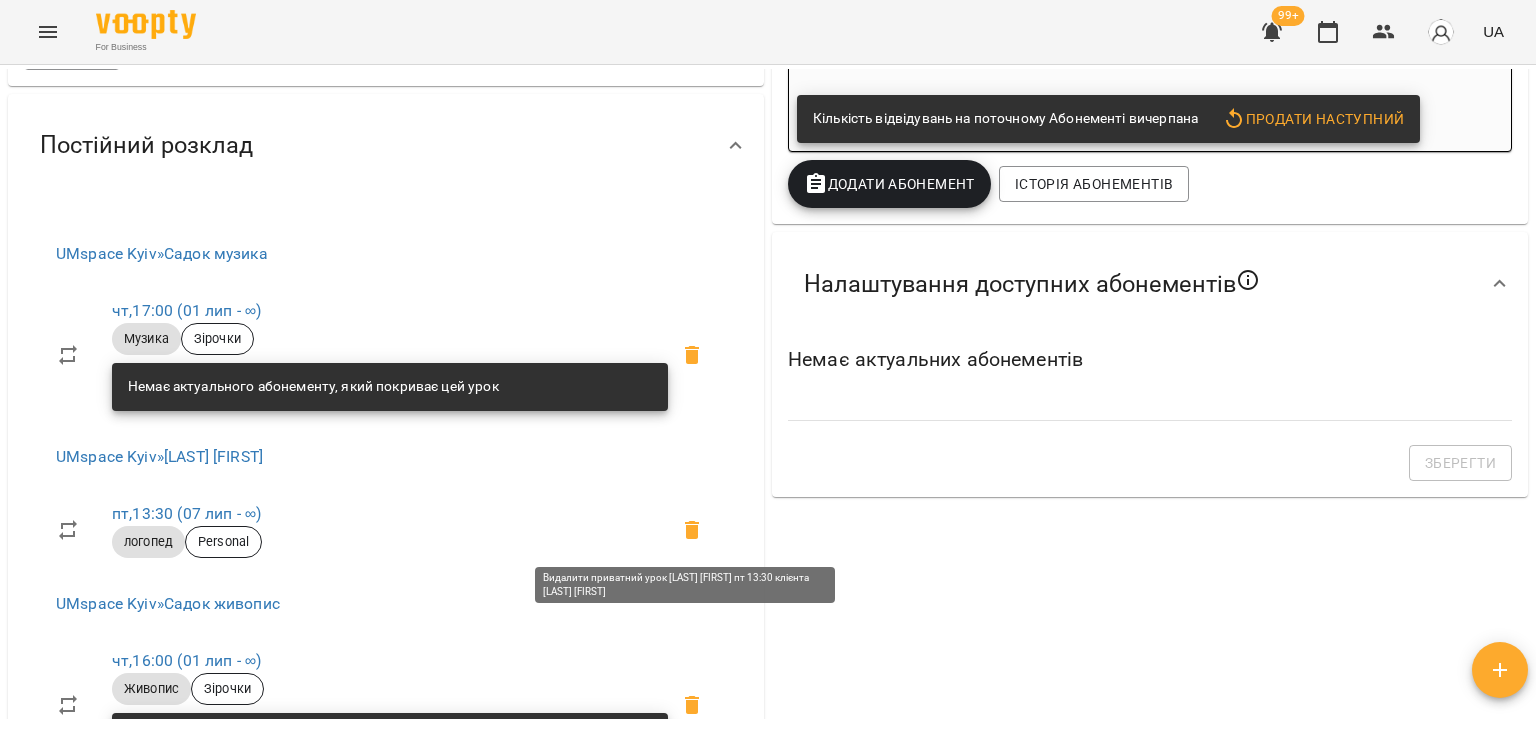 click 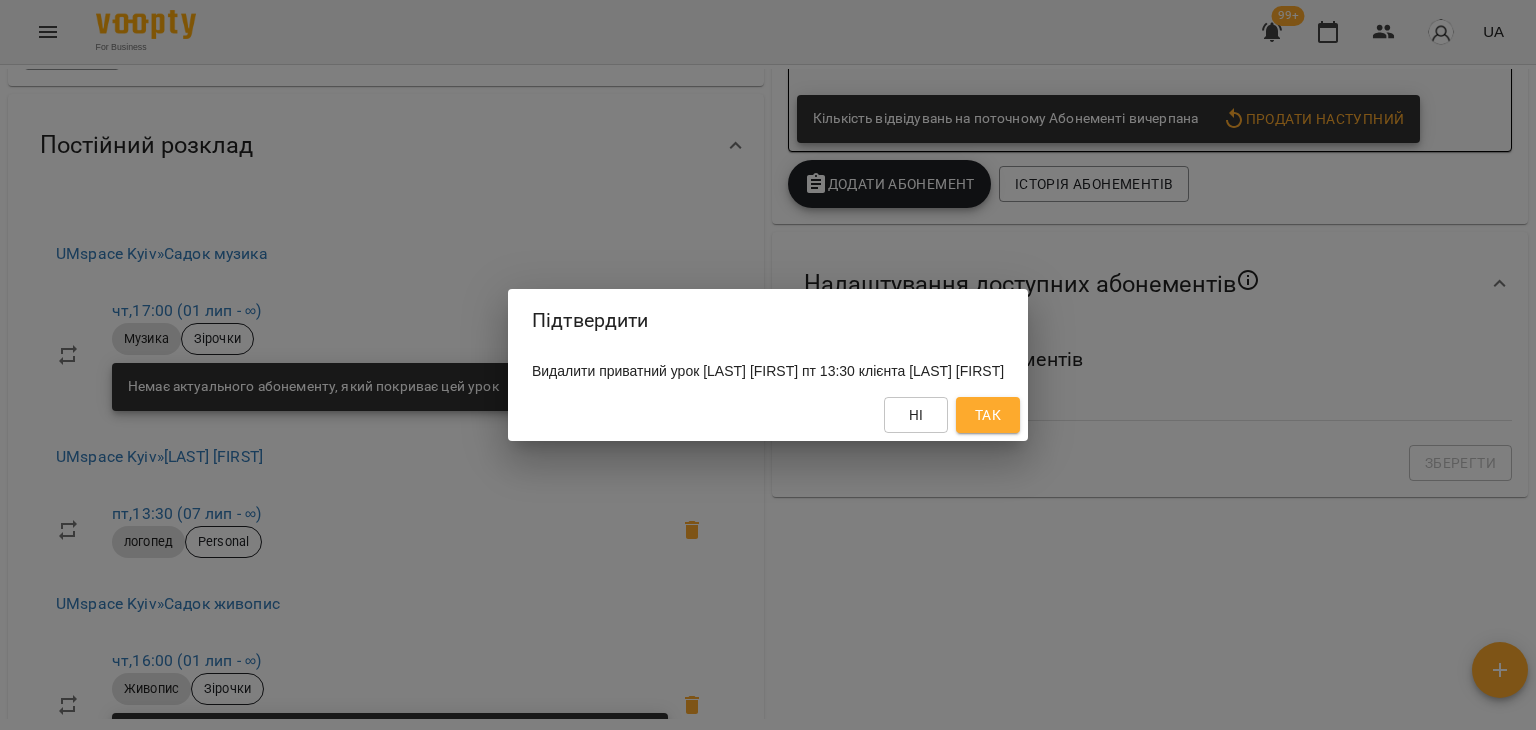 click on "Так" at bounding box center [988, 415] 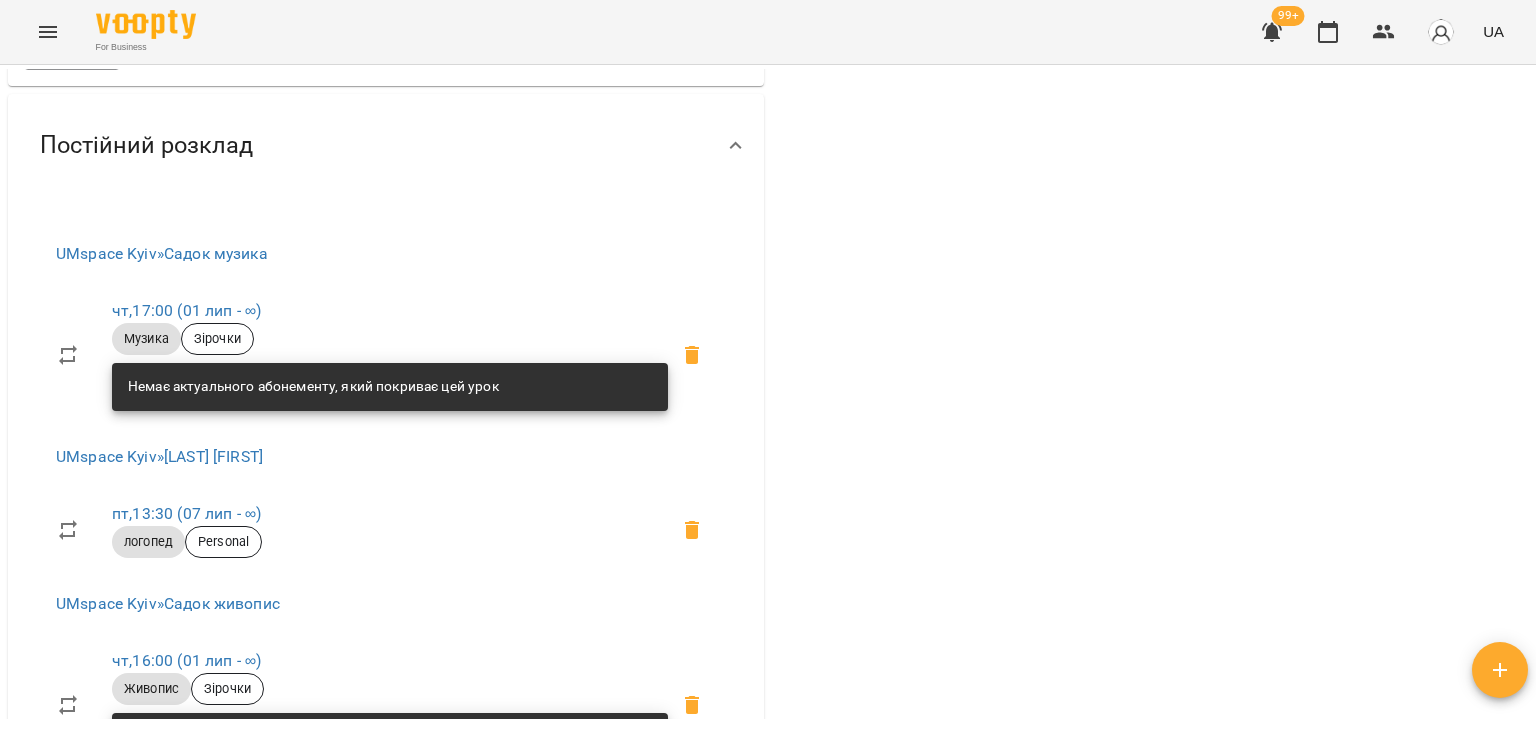 scroll, scrollTop: 866, scrollLeft: 0, axis: vertical 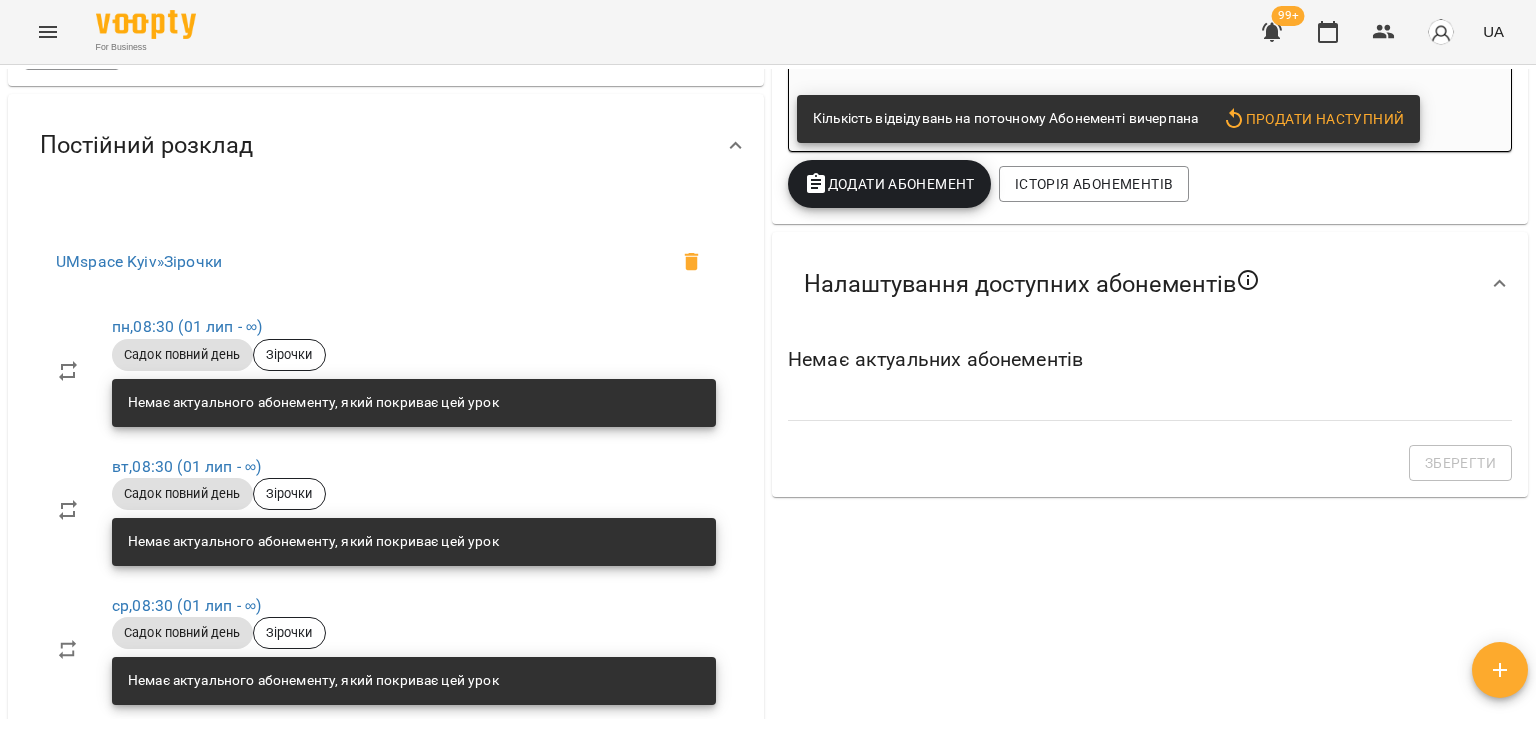 click 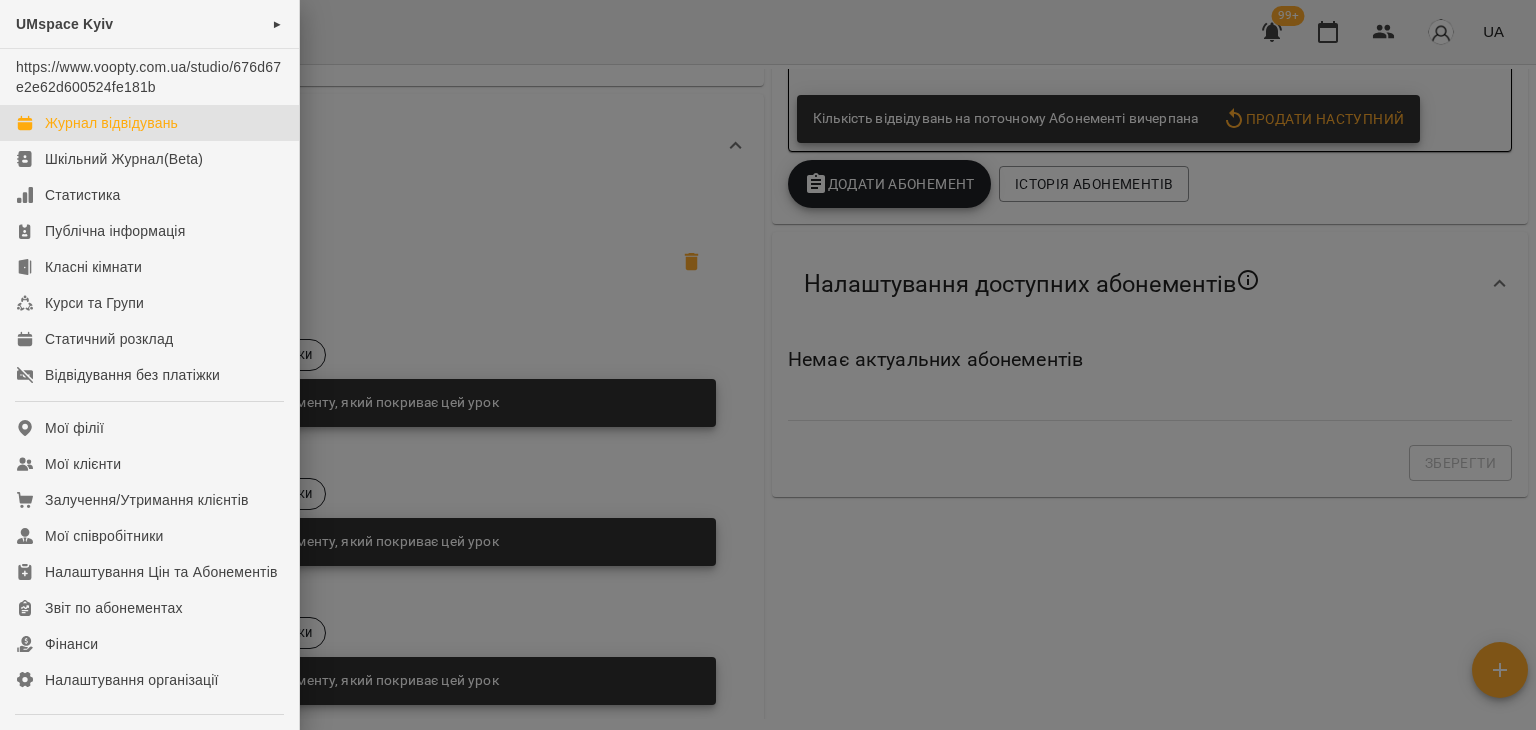 click on "Журнал відвідувань" at bounding box center (149, 123) 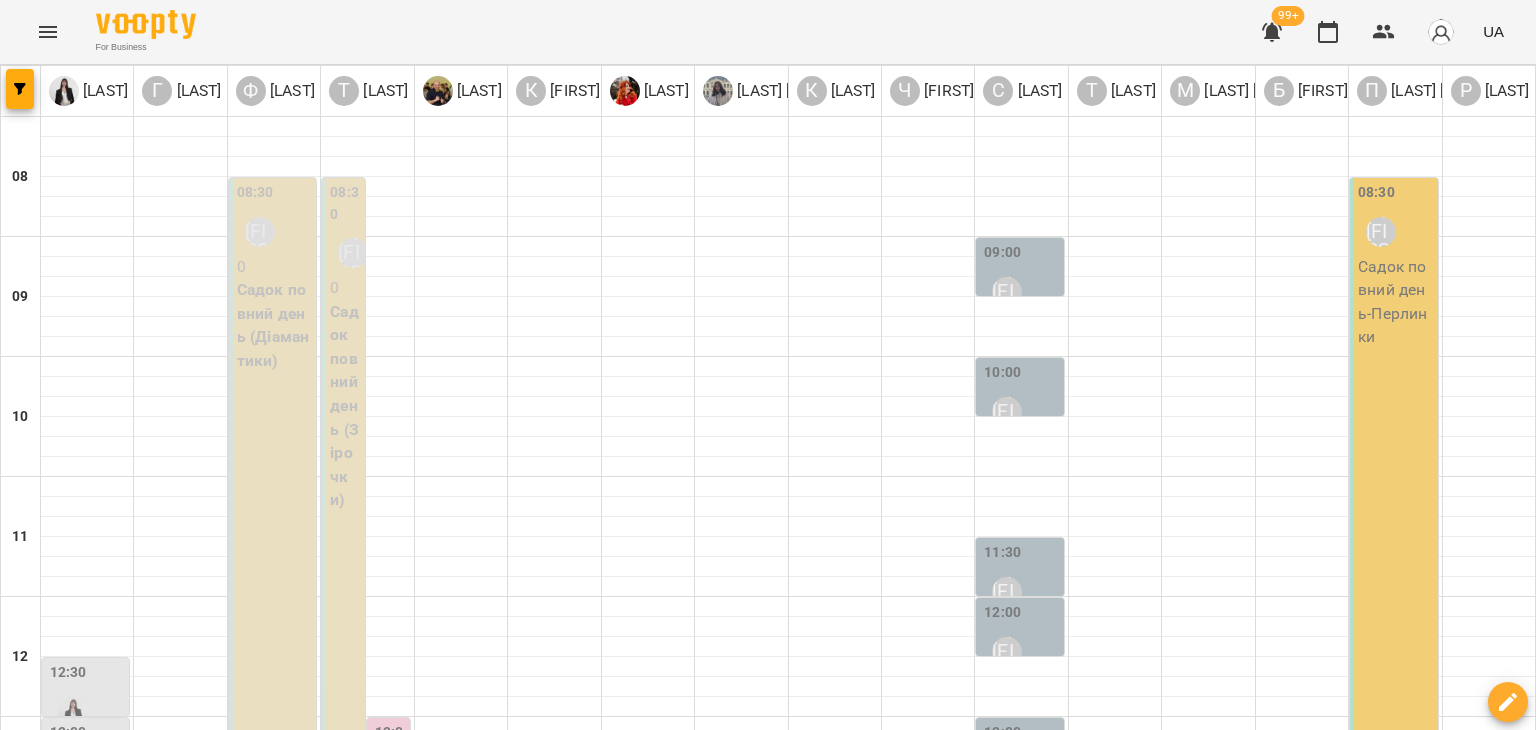 scroll, scrollTop: 0, scrollLeft: 0, axis: both 